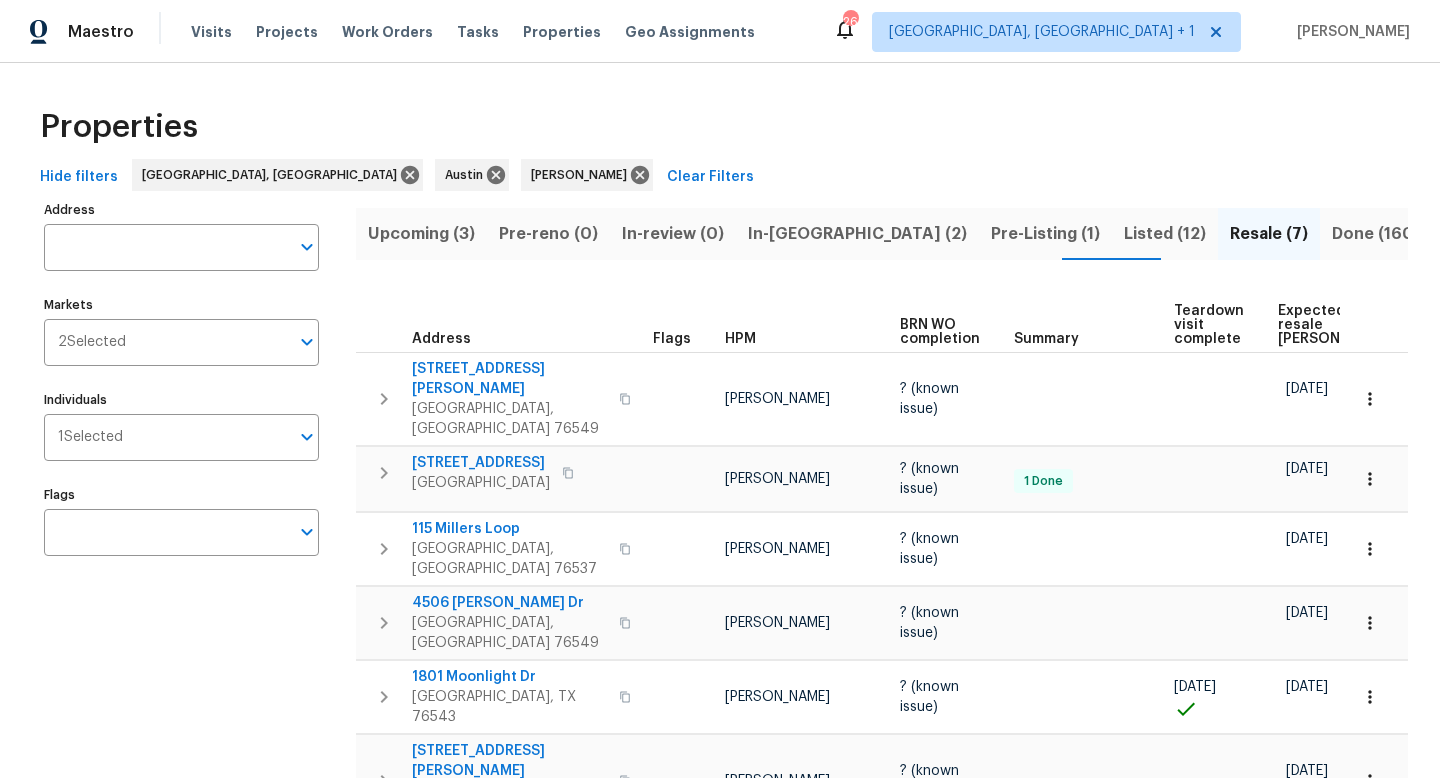 scroll, scrollTop: 0, scrollLeft: 0, axis: both 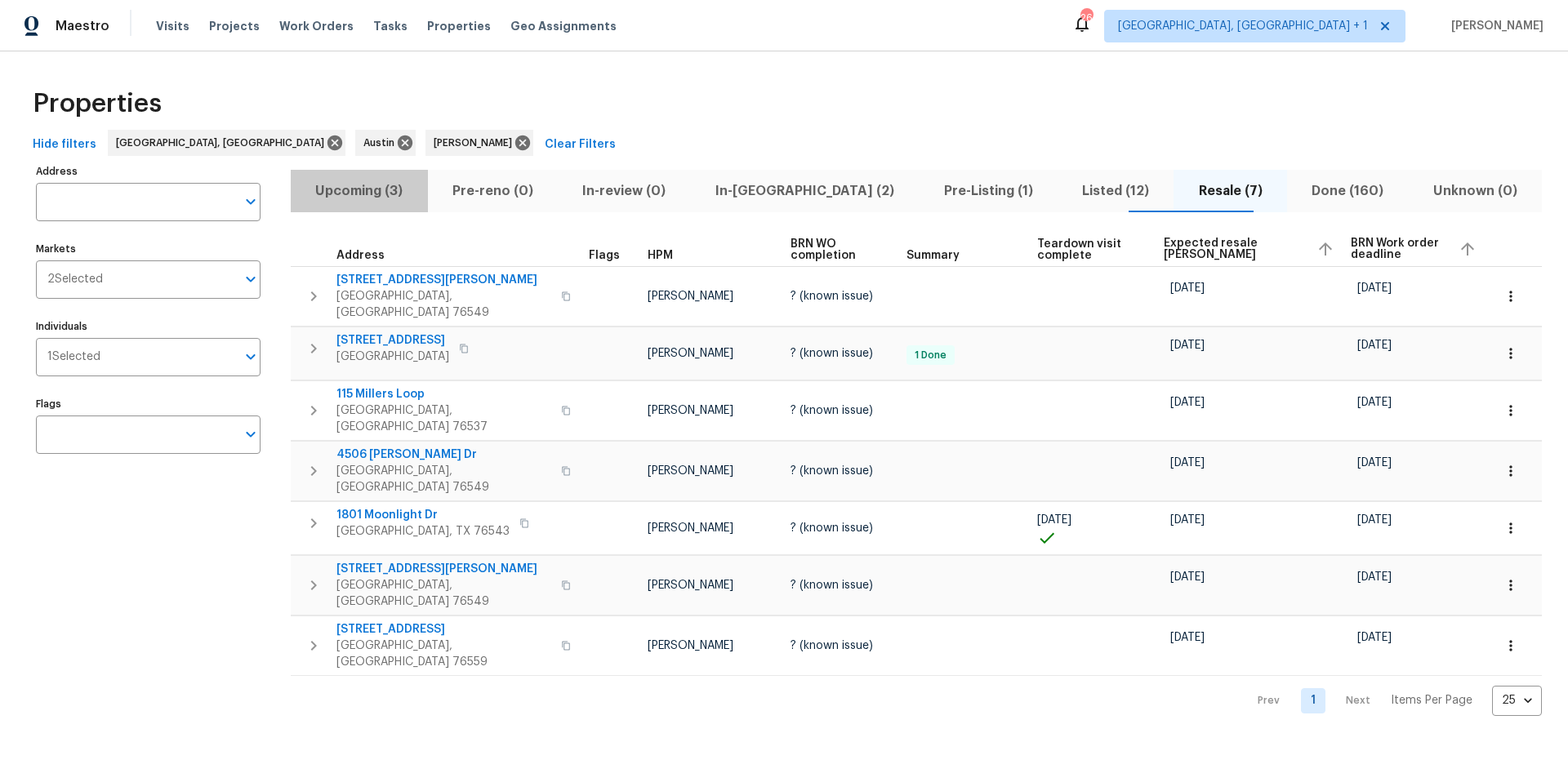 click on "Upcoming (3)" at bounding box center [359, 191] 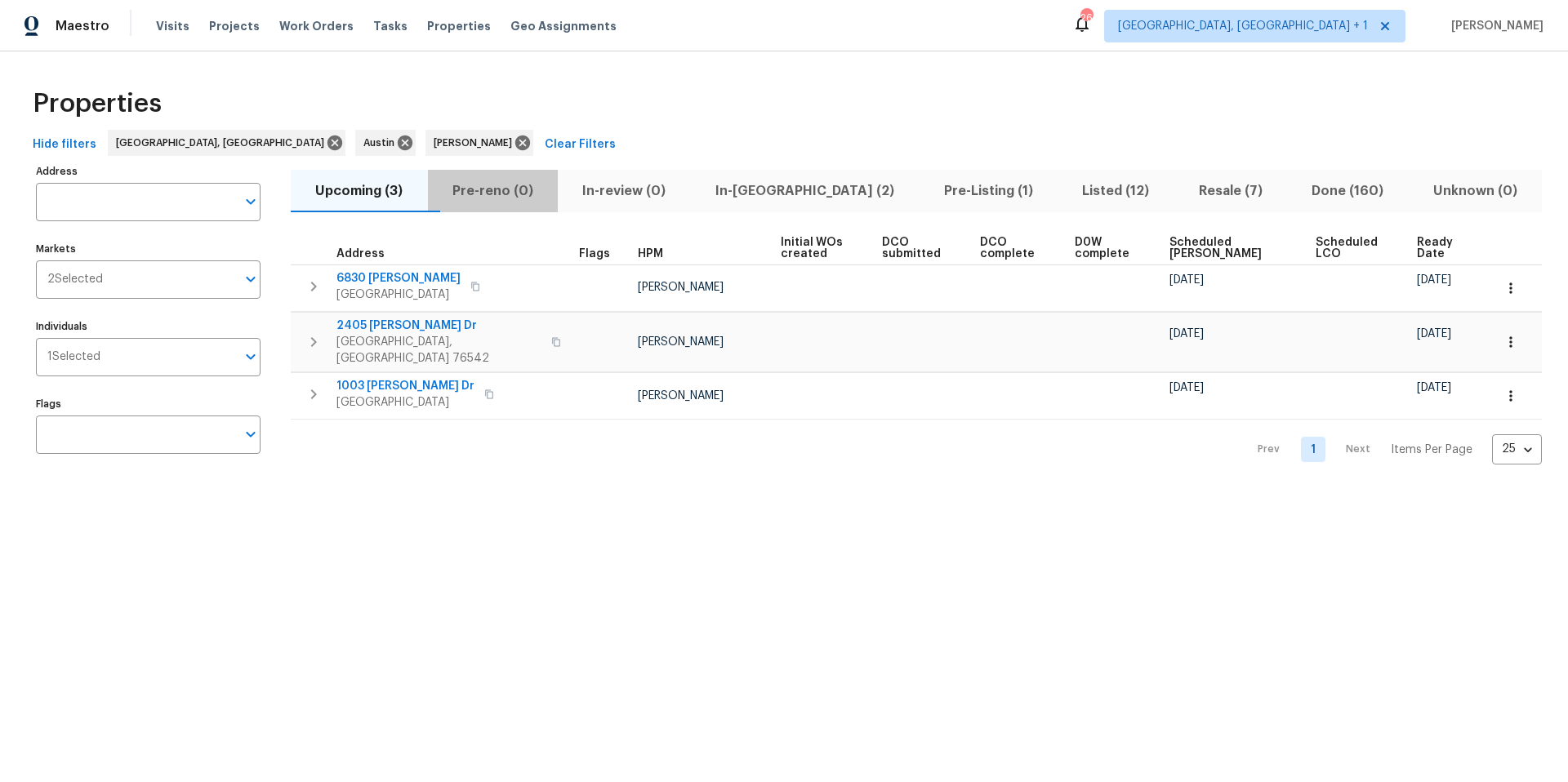 click on "Pre-reno (0)" at bounding box center (493, 191) 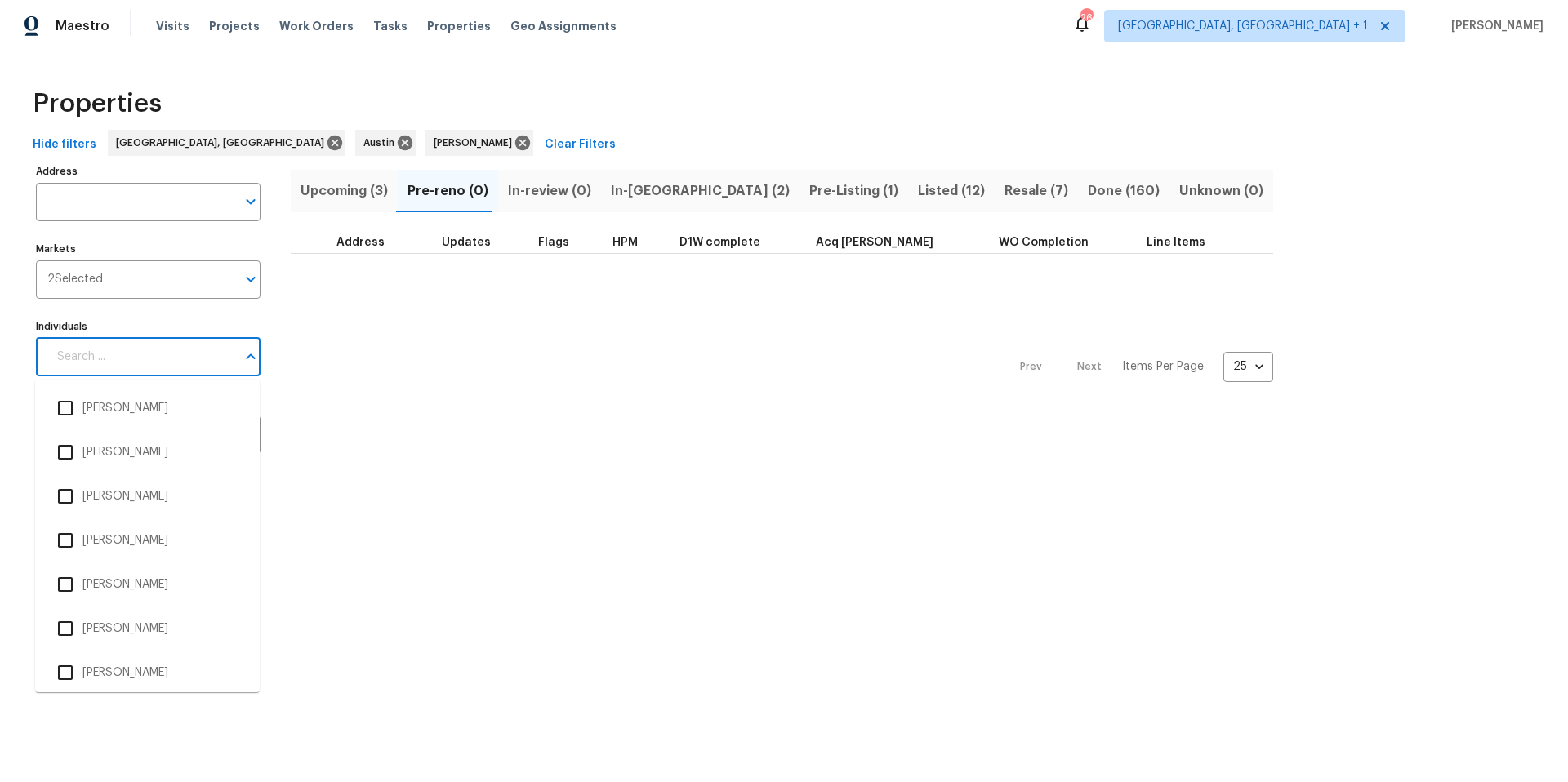 click on "Individuals" at bounding box center [141, 357] 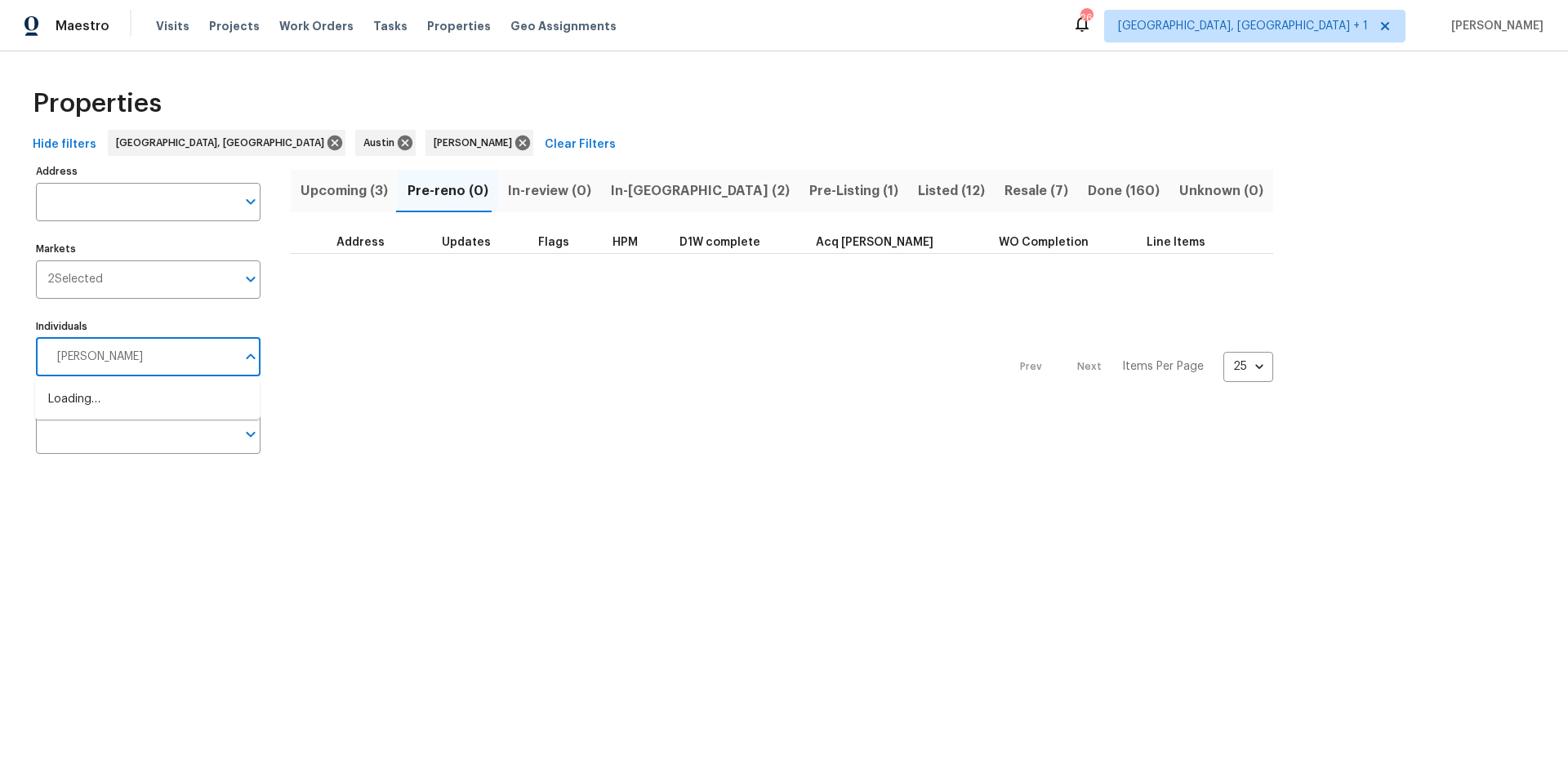 type on "[PERSON_NAME]" 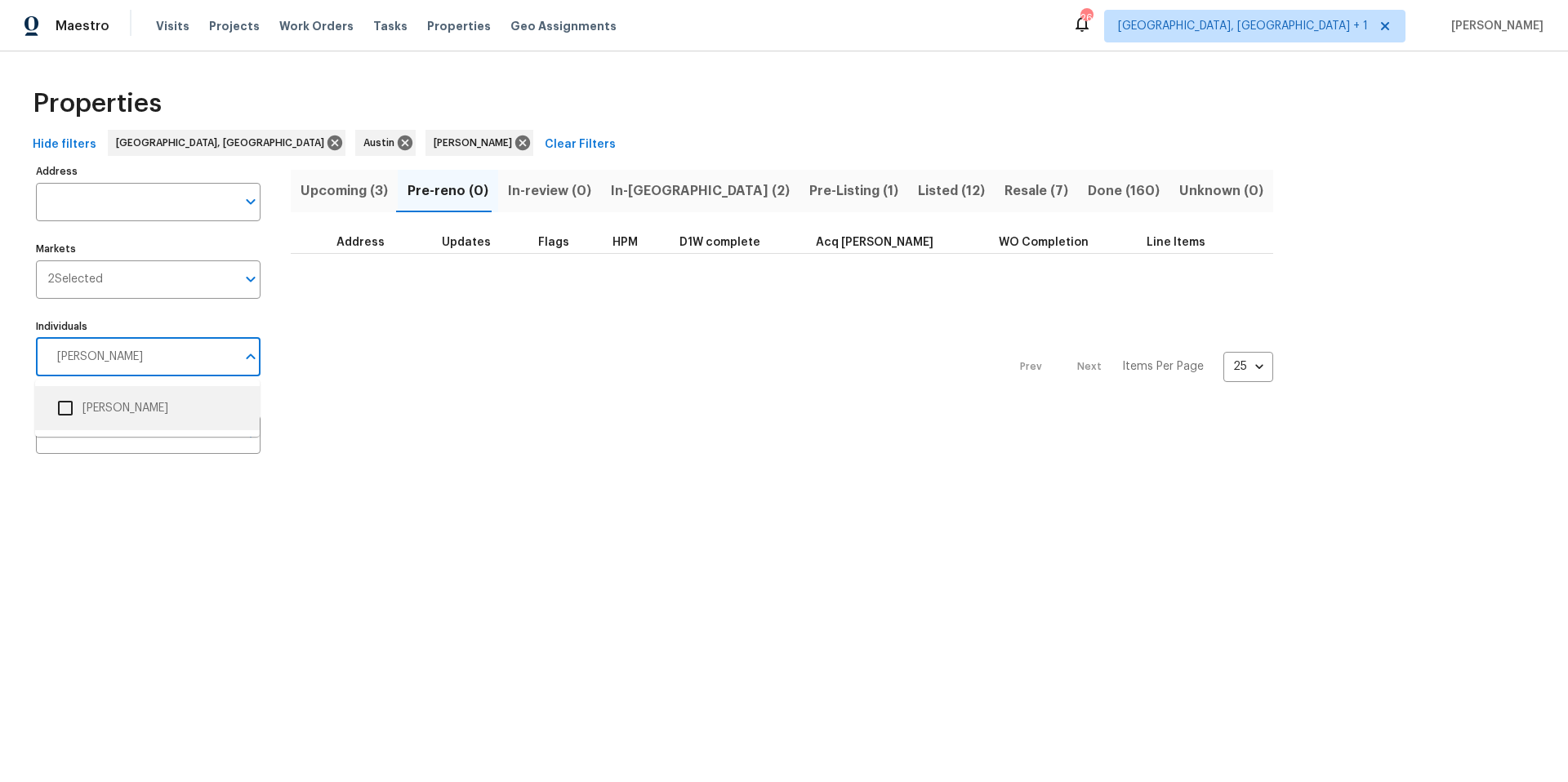 click on "Martin Chagolla" at bounding box center (147, 408) 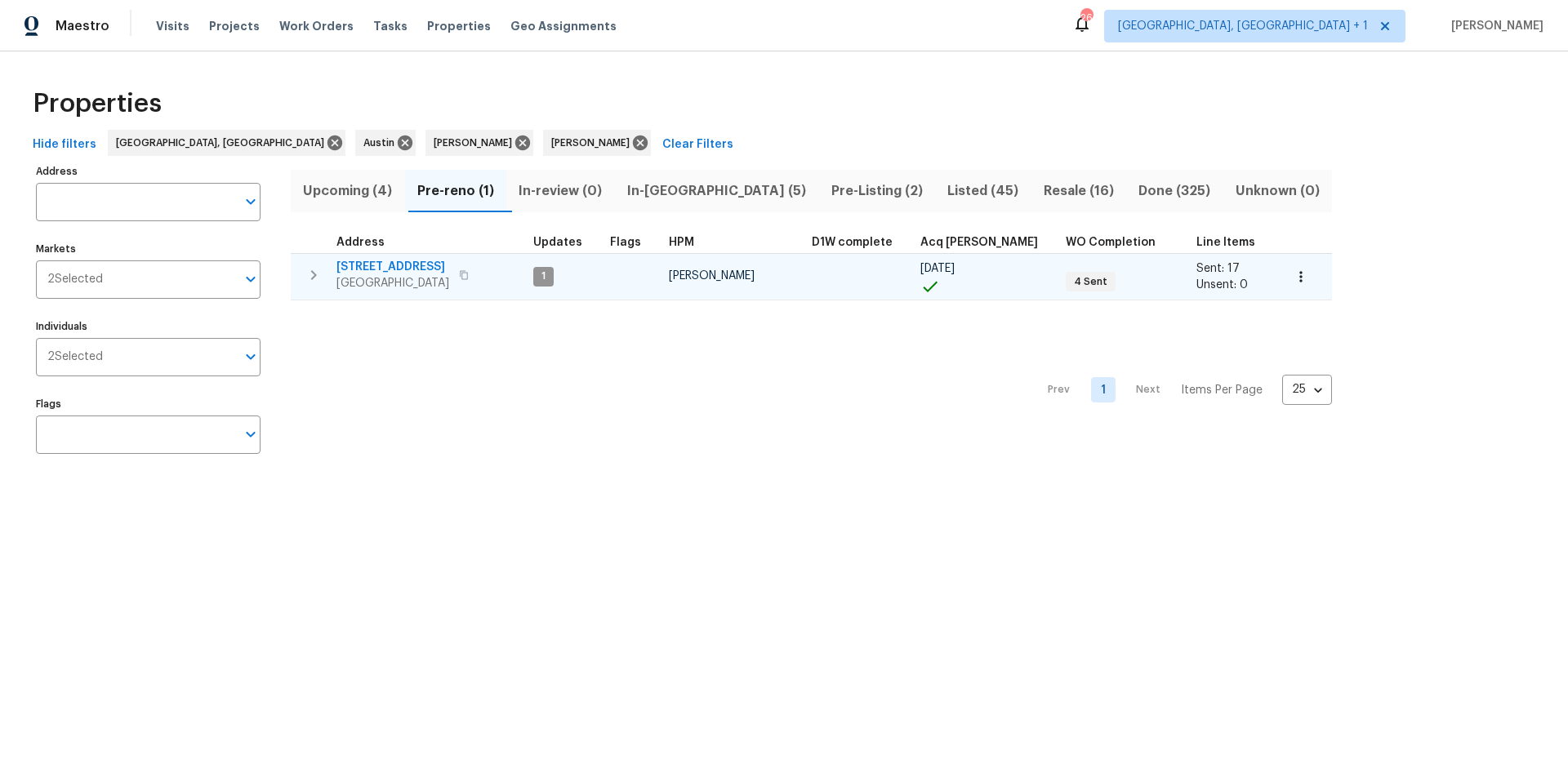 click on "[GEOGRAPHIC_DATA]" at bounding box center [393, 283] 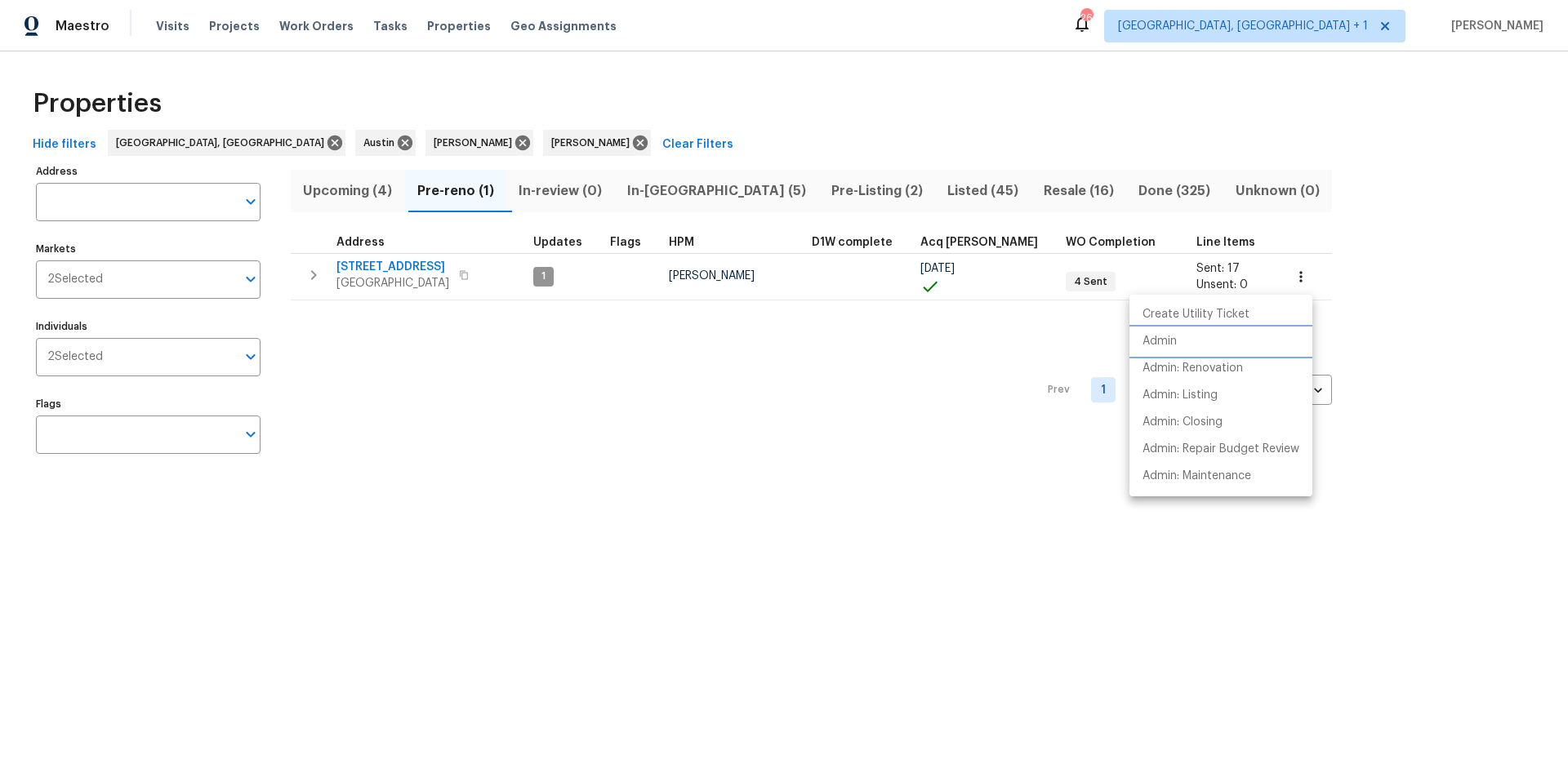 click on "Admin" at bounding box center [1221, 341] 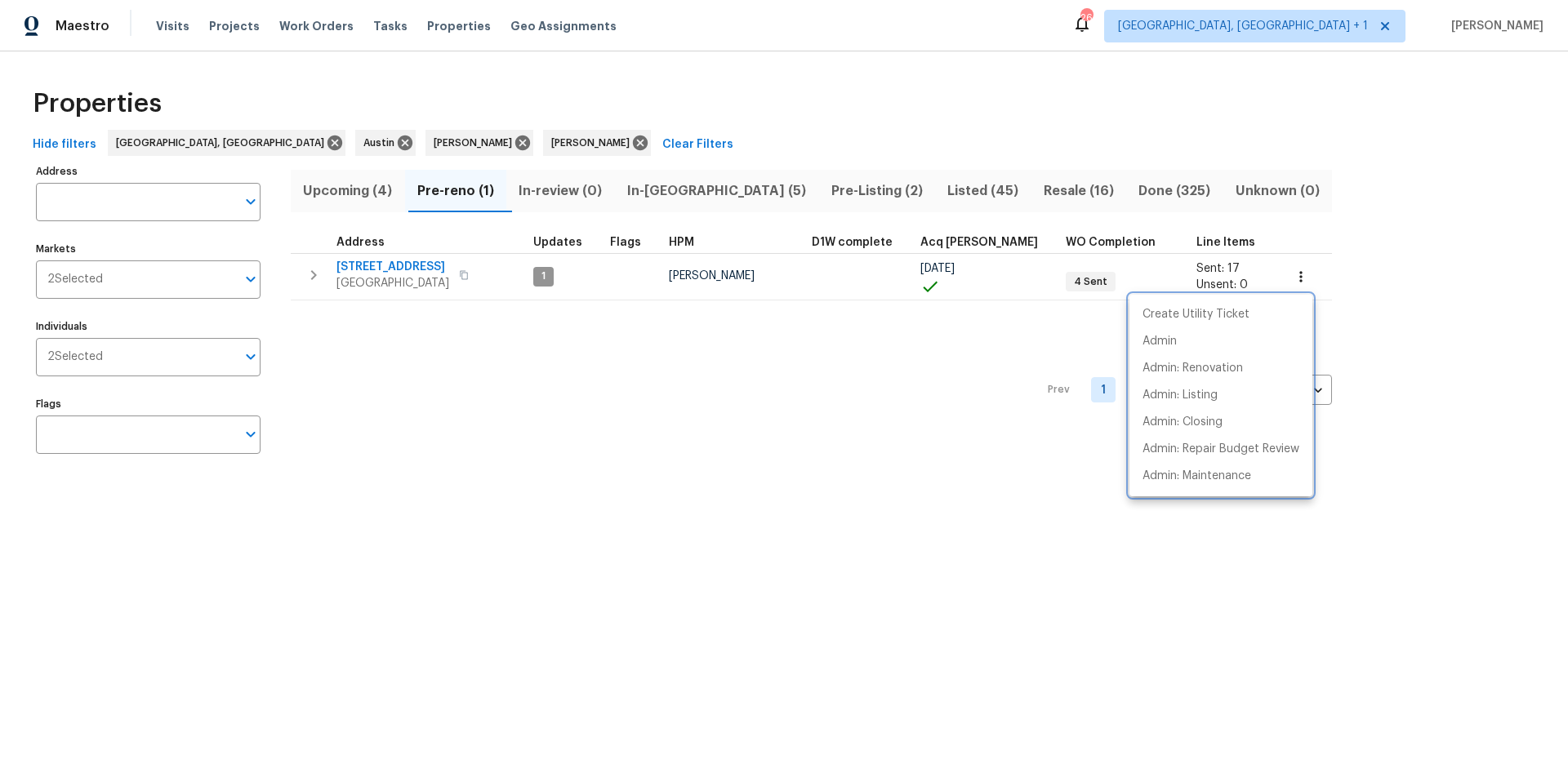 click at bounding box center (784, 391) 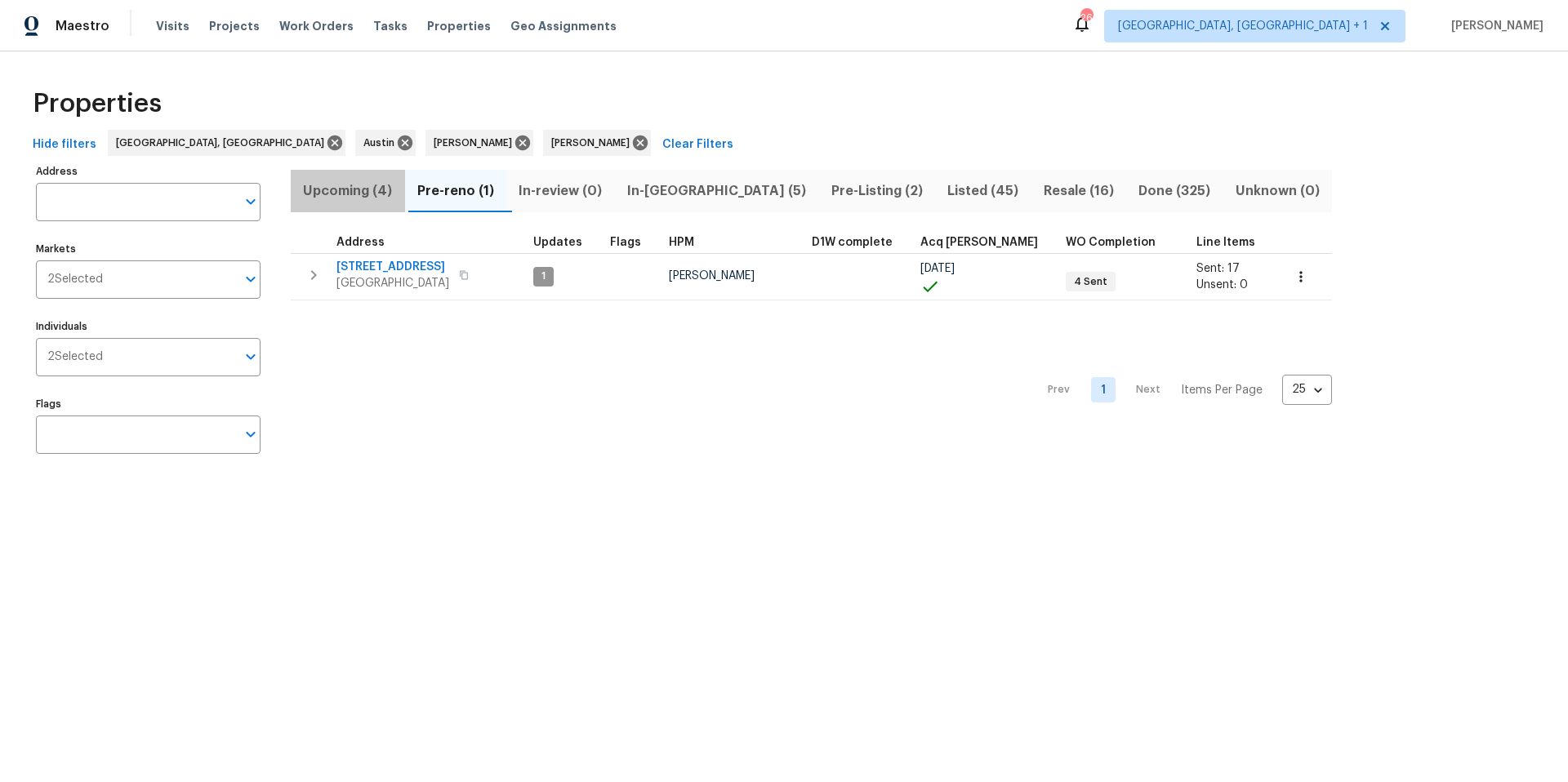 click on "Upcoming (4)" at bounding box center [348, 191] 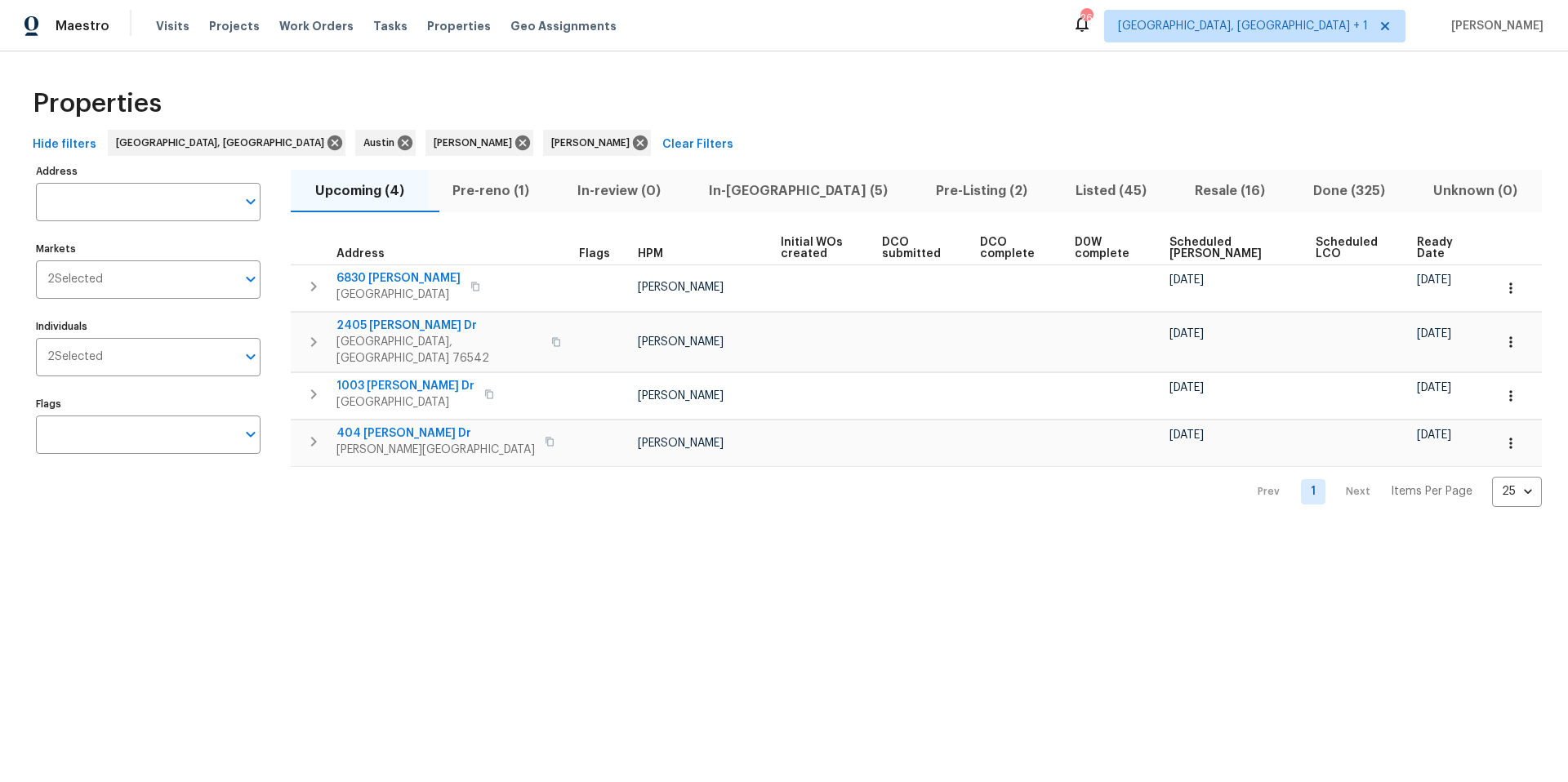 click on "Address Address Markets 2  Selected Markets Individuals 2  Selected Individuals Flags Flags" at bounding box center (158, 333) 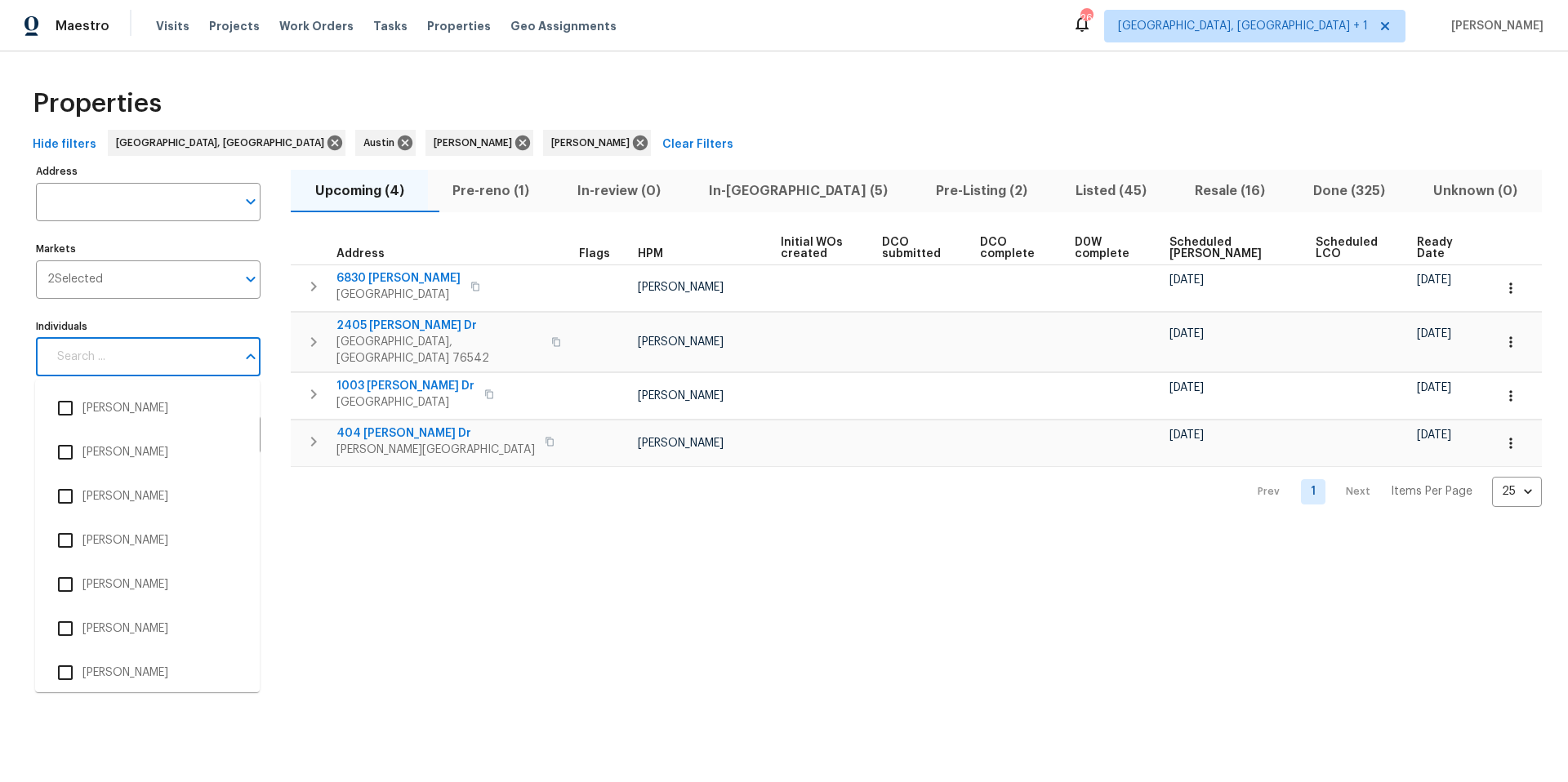 click on "Individuals" at bounding box center (141, 357) 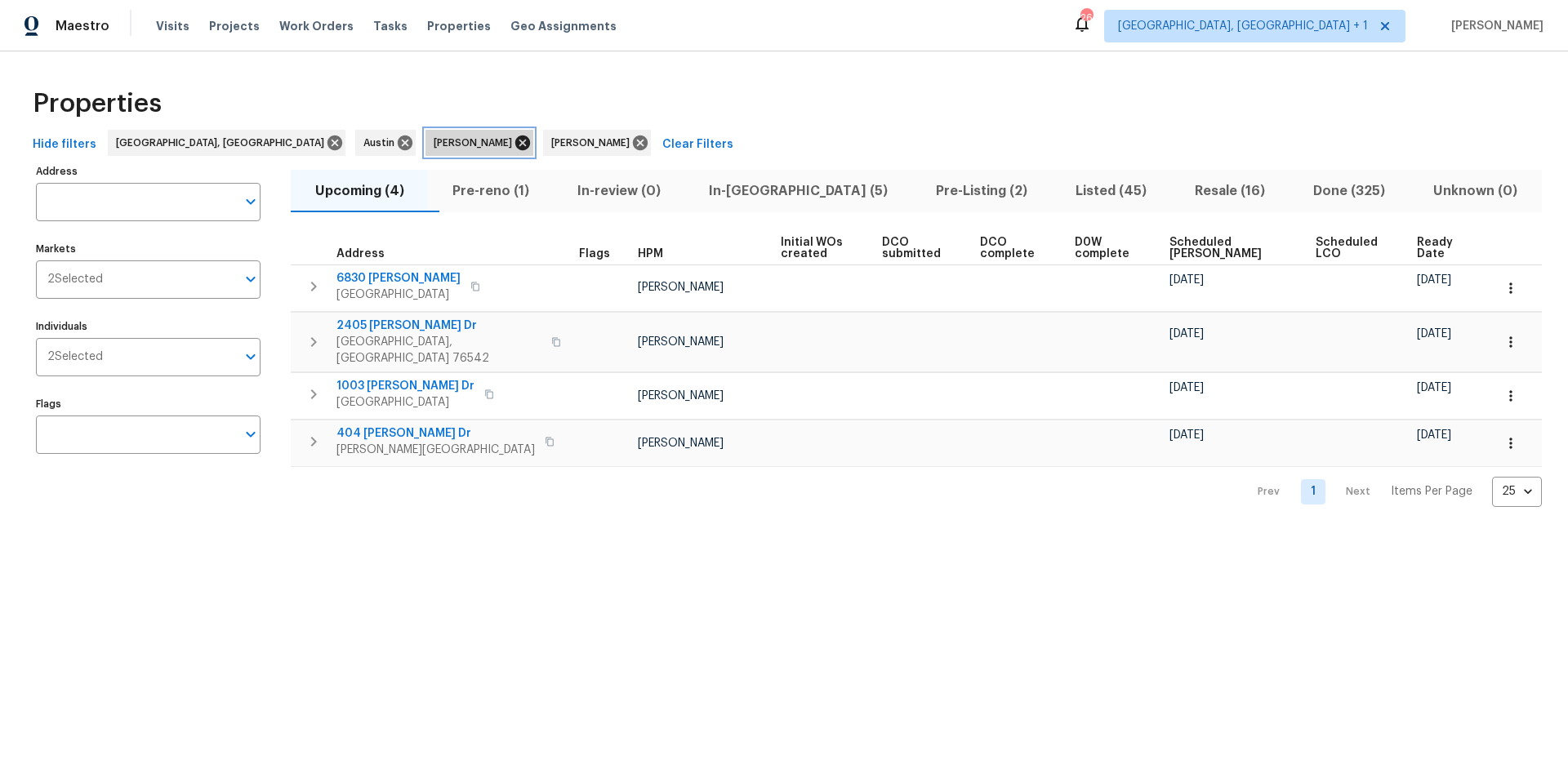 click 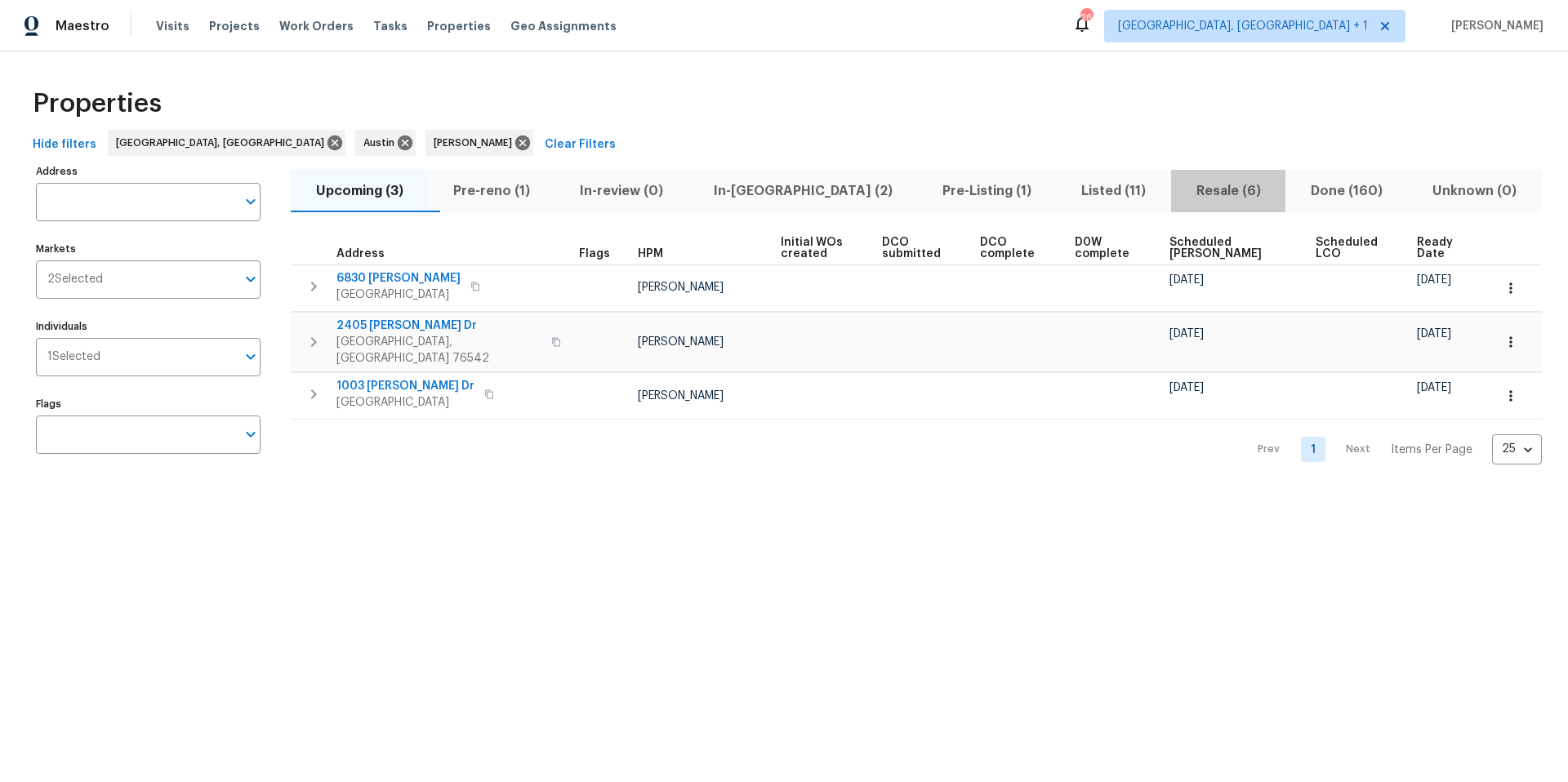 click on "Resale (6)" at bounding box center [1228, 191] 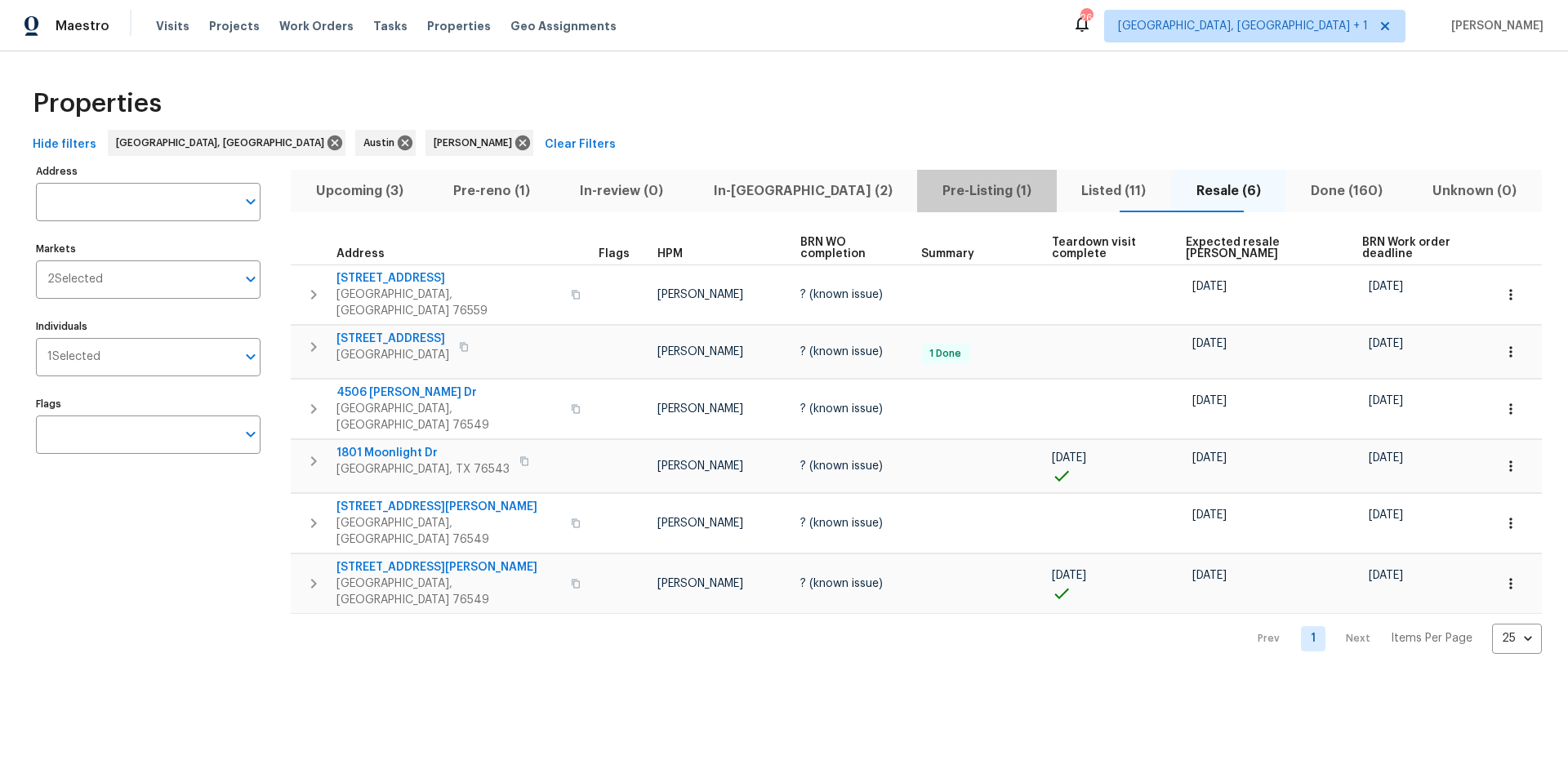 click on "Pre-Listing (1)" at bounding box center (987, 191) 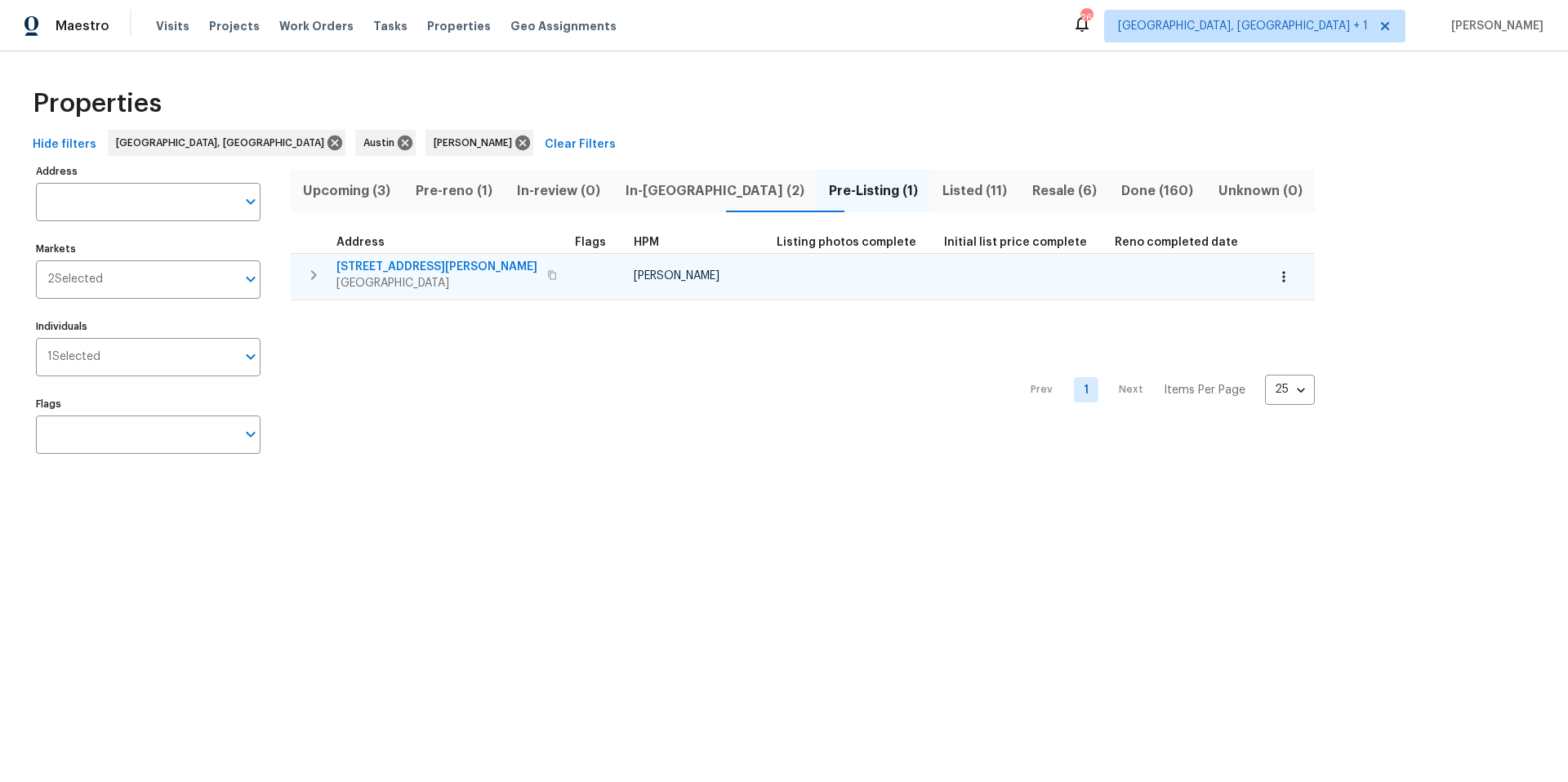 click on "Copperas Cove, TX 76522" at bounding box center [437, 283] 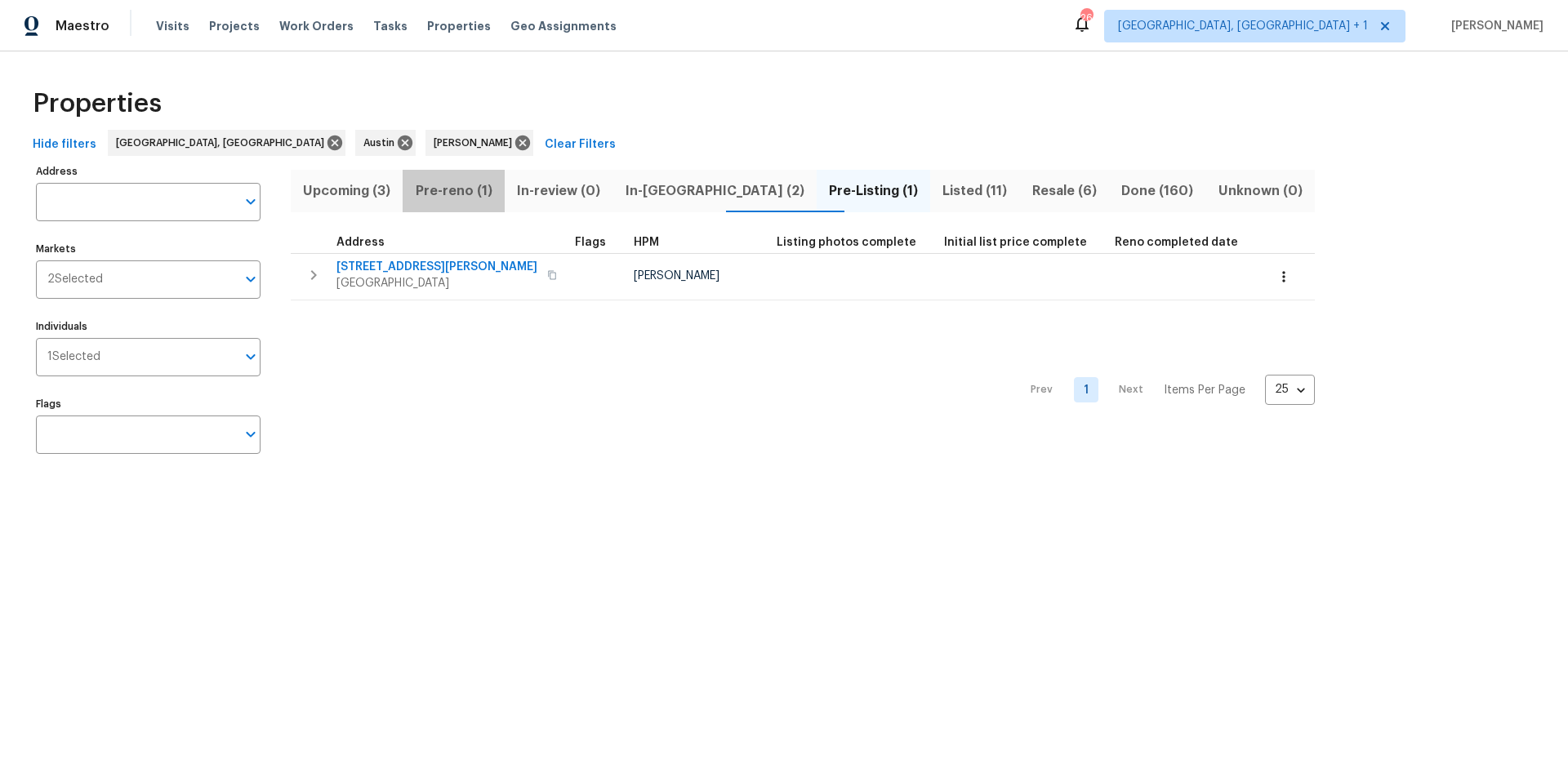 click on "Pre-reno (1)" at bounding box center (453, 191) 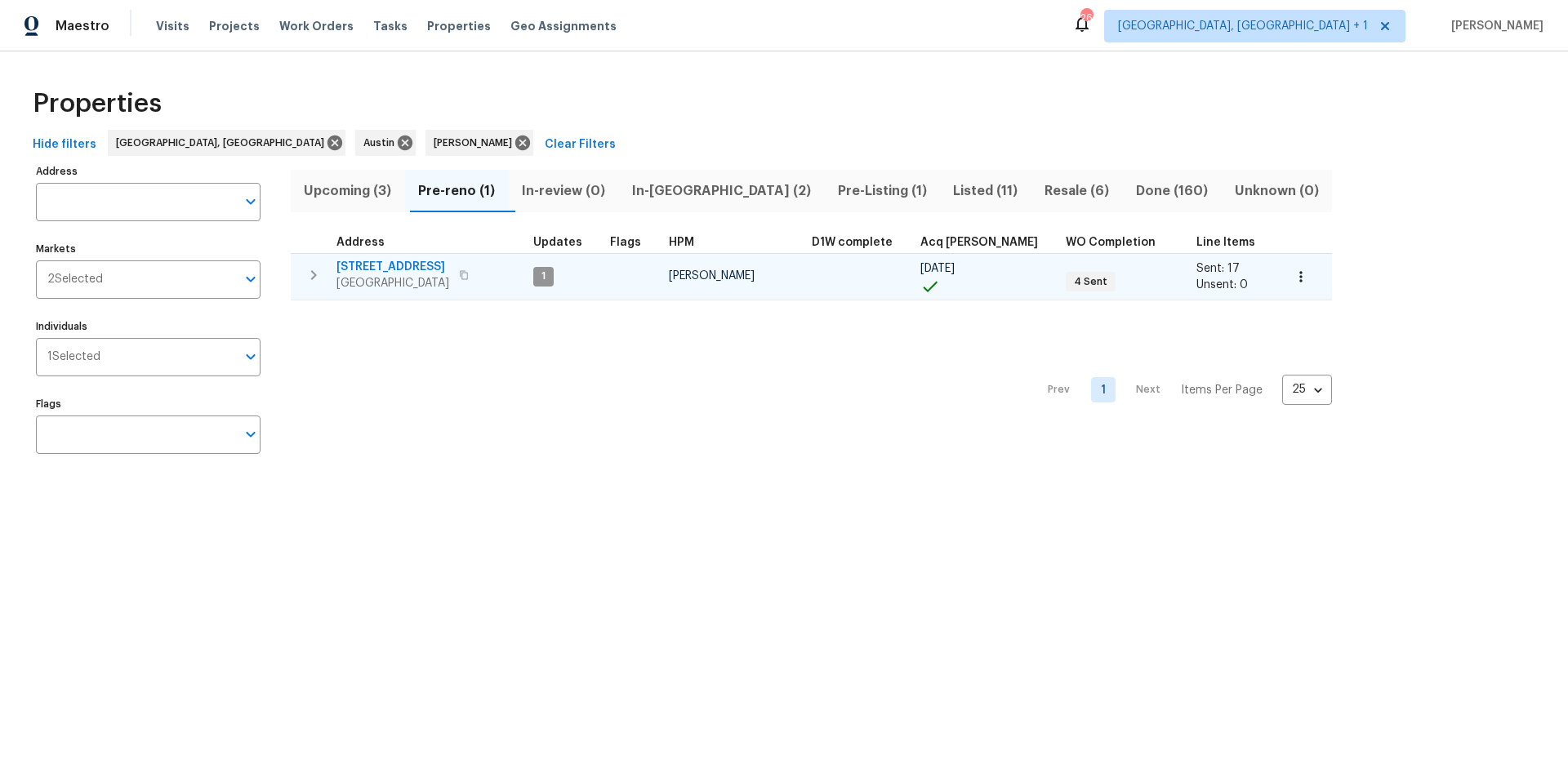 click on "[STREET_ADDRESS]" at bounding box center [393, 267] 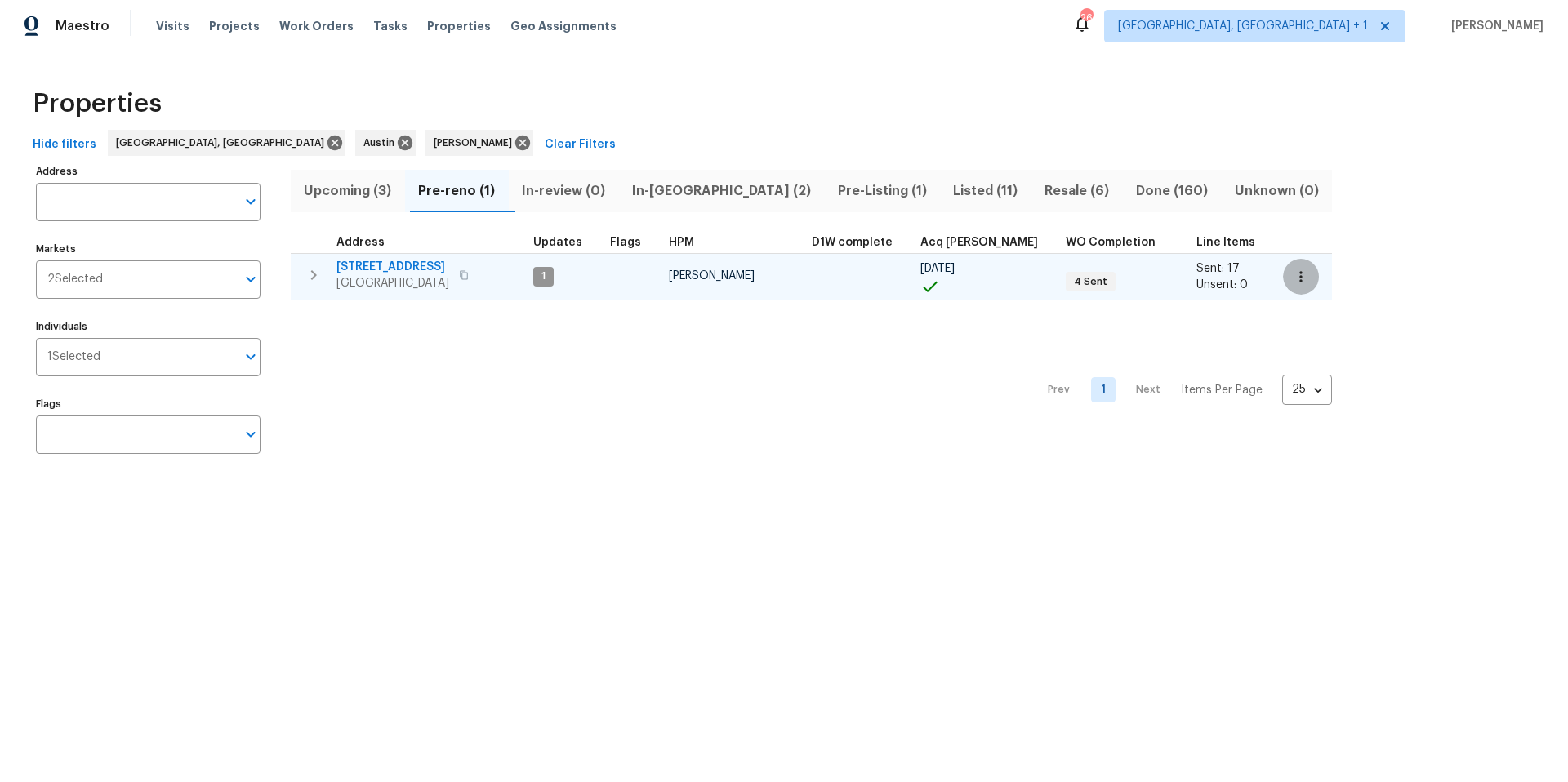 click 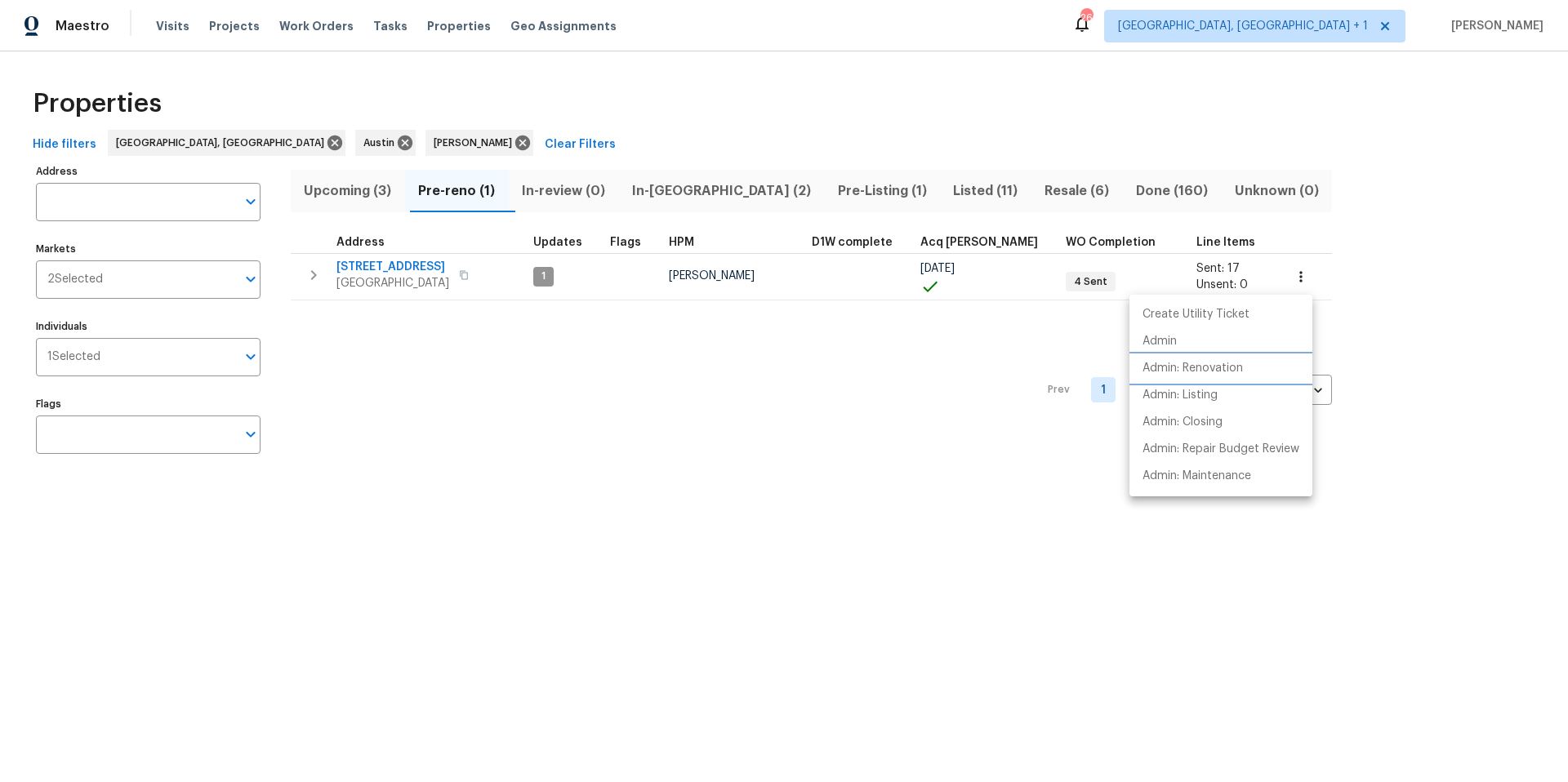 click on "Admin: Renovation" at bounding box center [1192, 368] 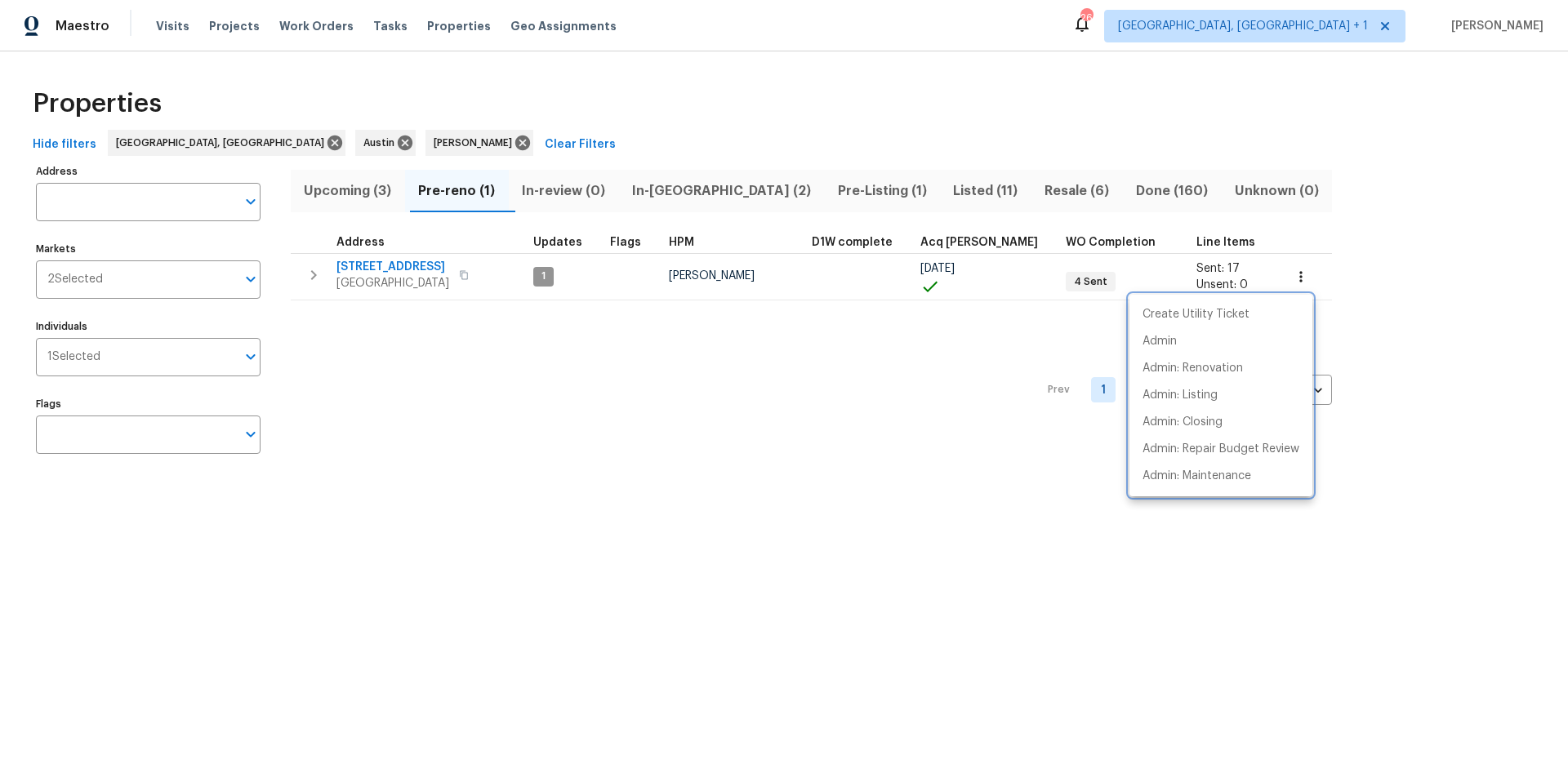click at bounding box center (784, 391) 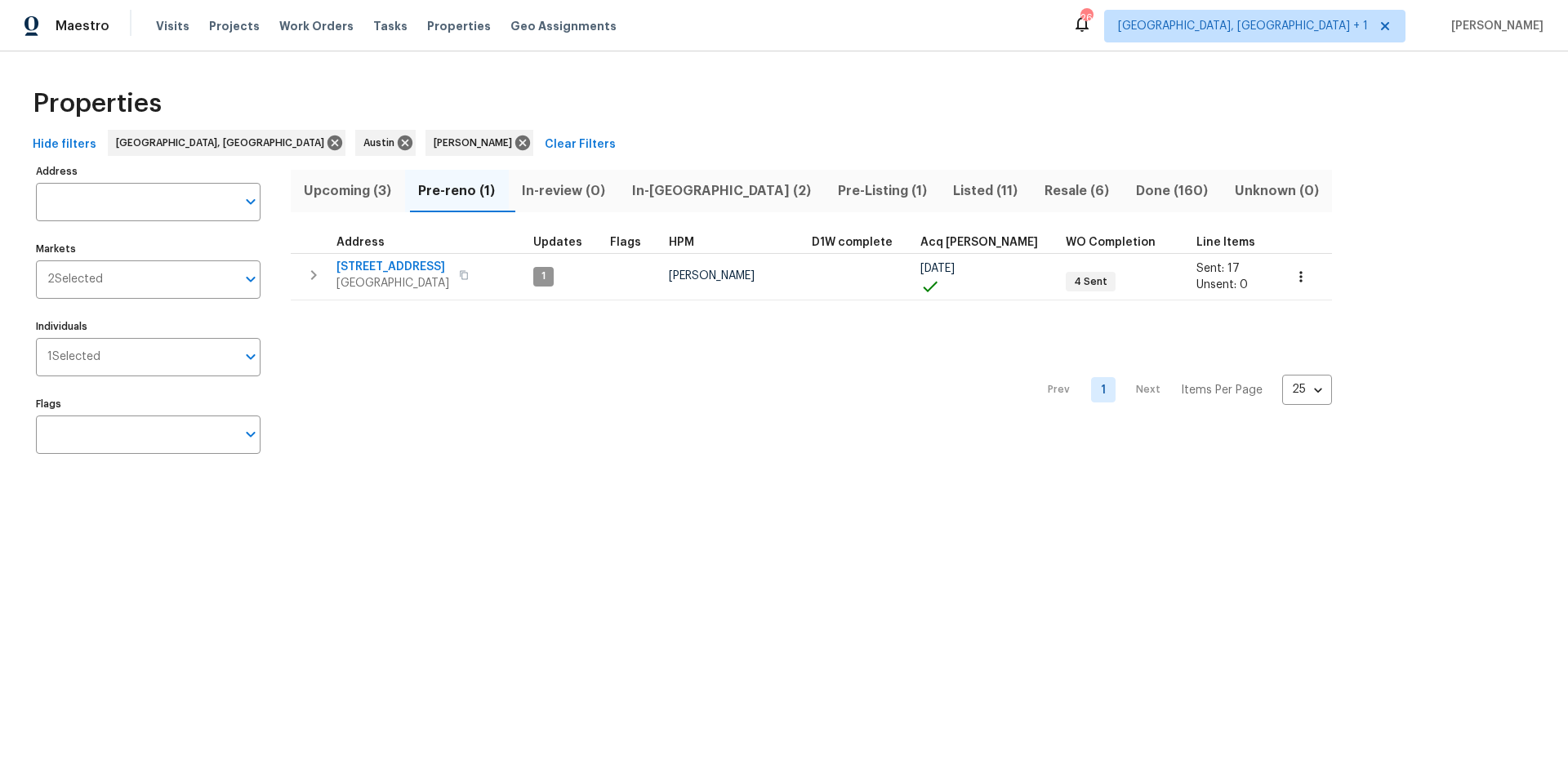 click on "In-reno (2)" at bounding box center (721, 191) 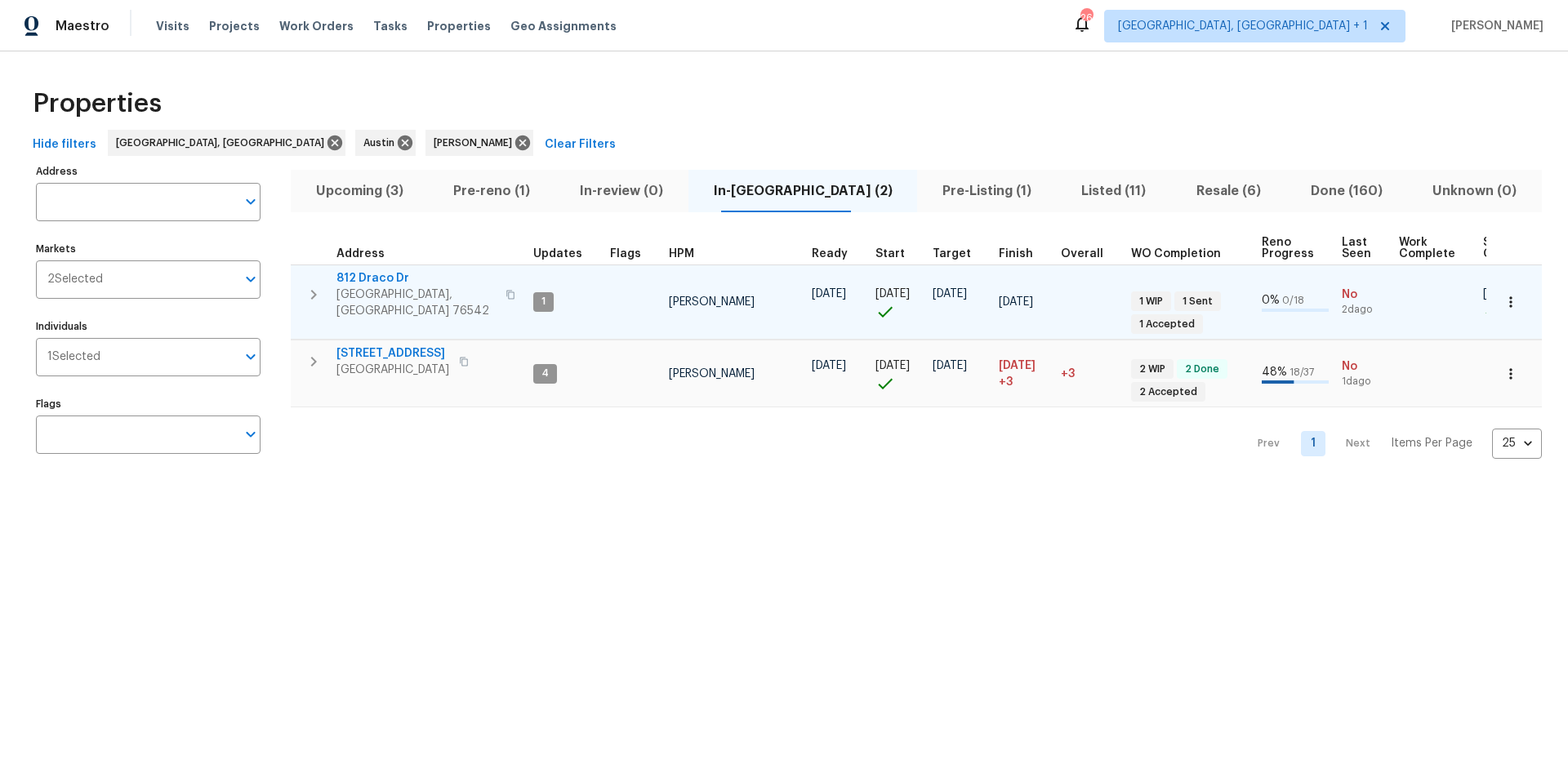 click on "812 Draco Dr" at bounding box center [416, 278] 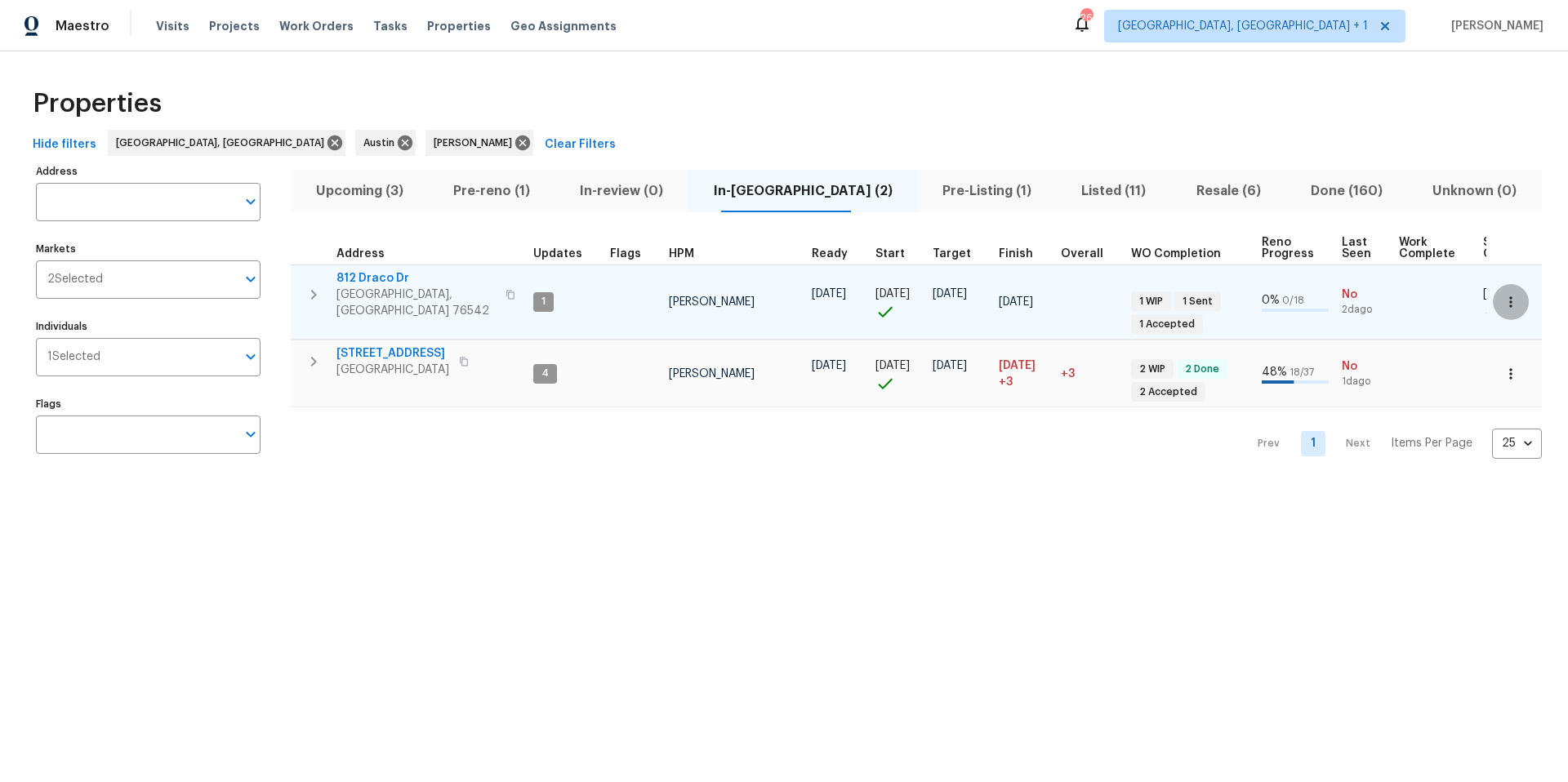 click 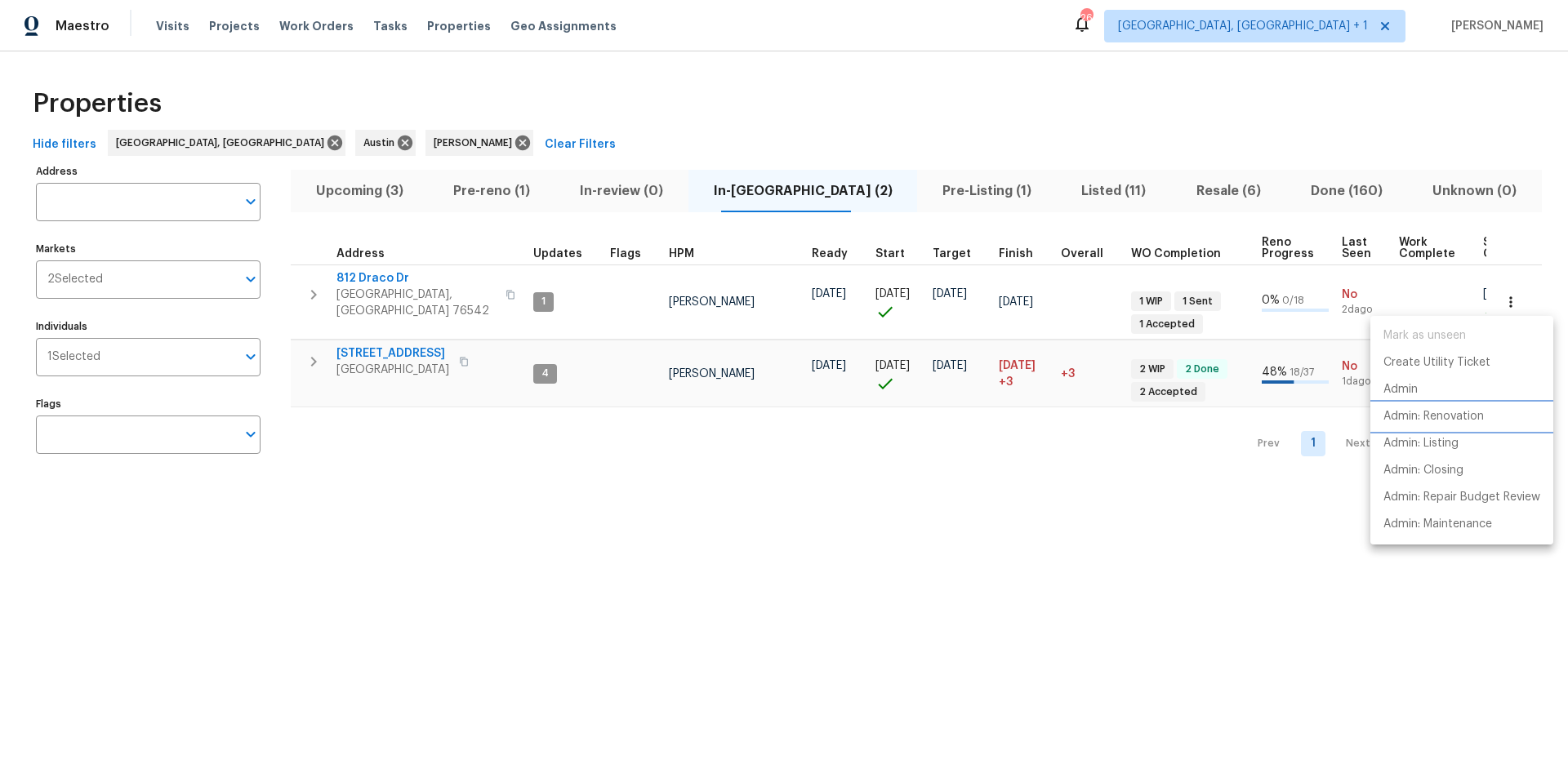 click on "Admin: Renovation" at bounding box center (1433, 416) 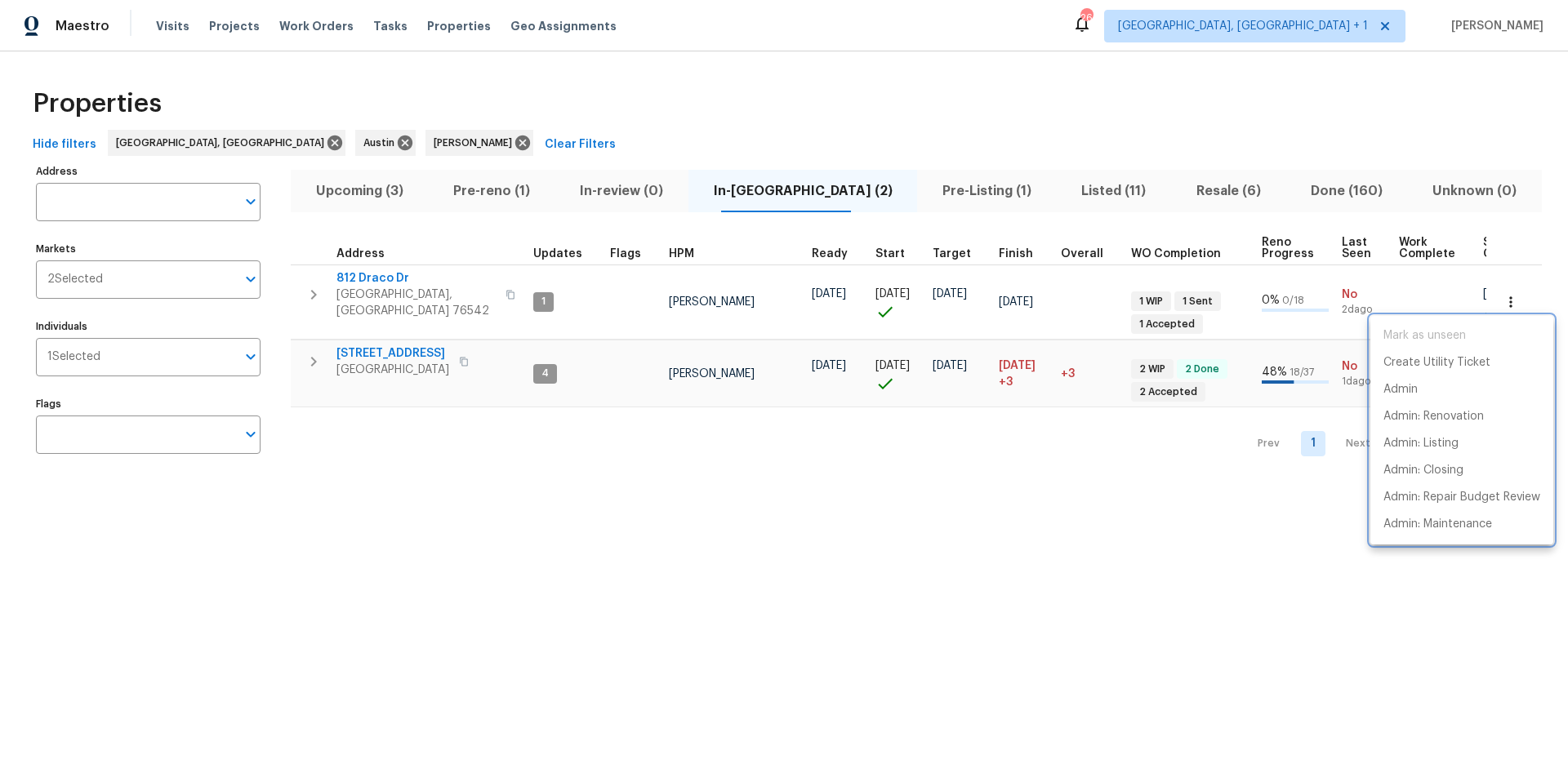 click at bounding box center [784, 391] 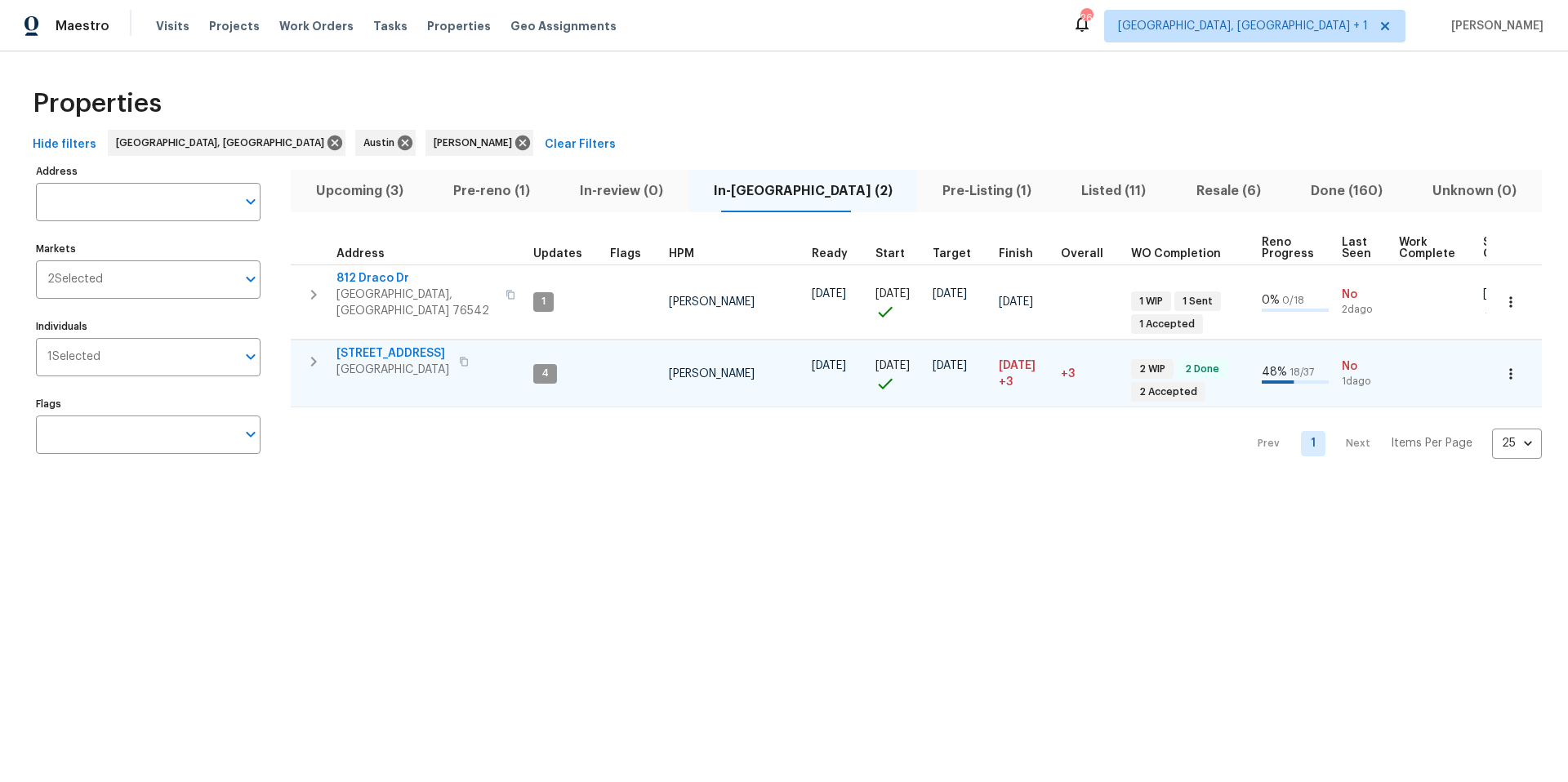 click 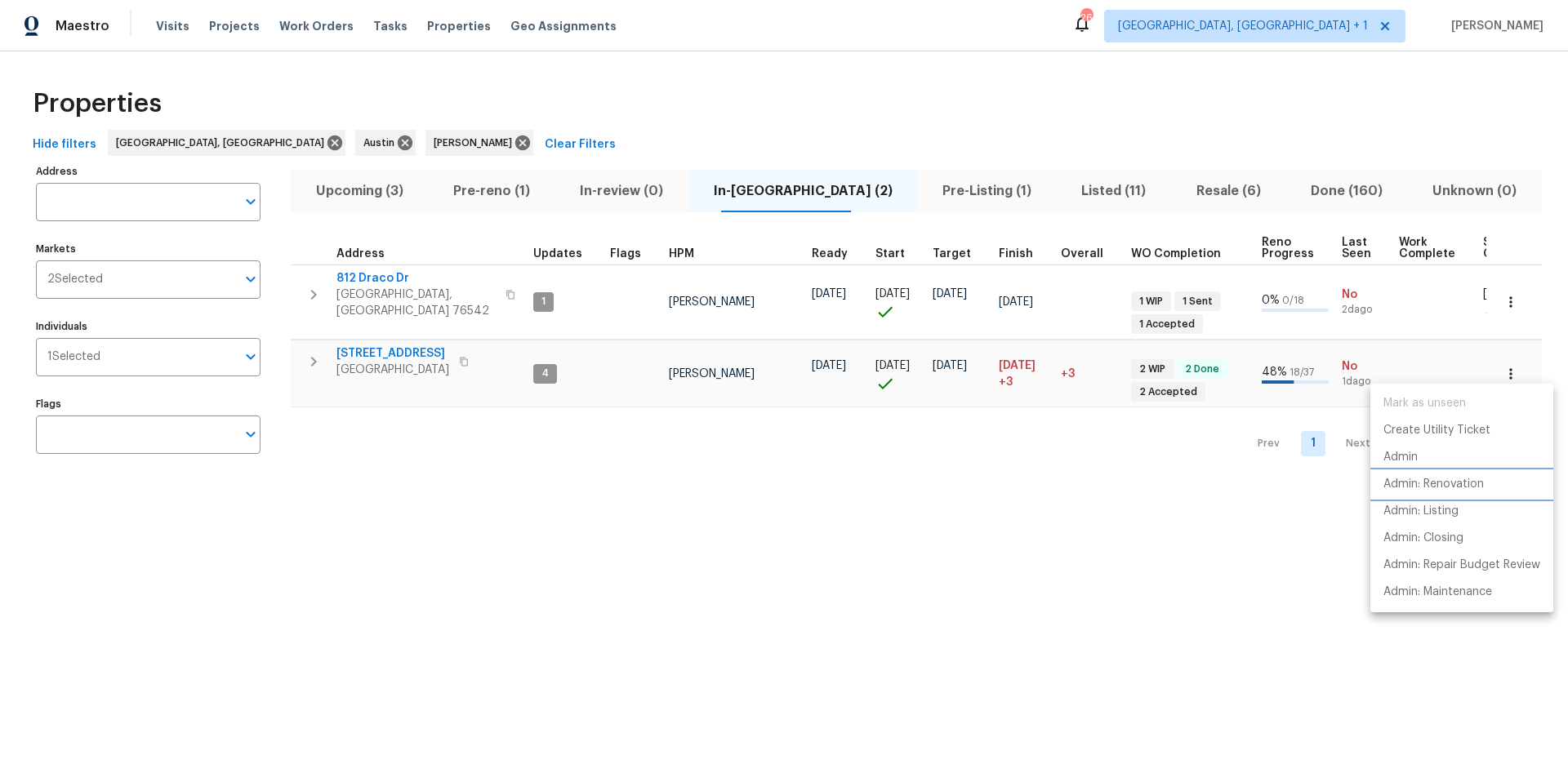 click on "Admin: Renovation" at bounding box center (1433, 484) 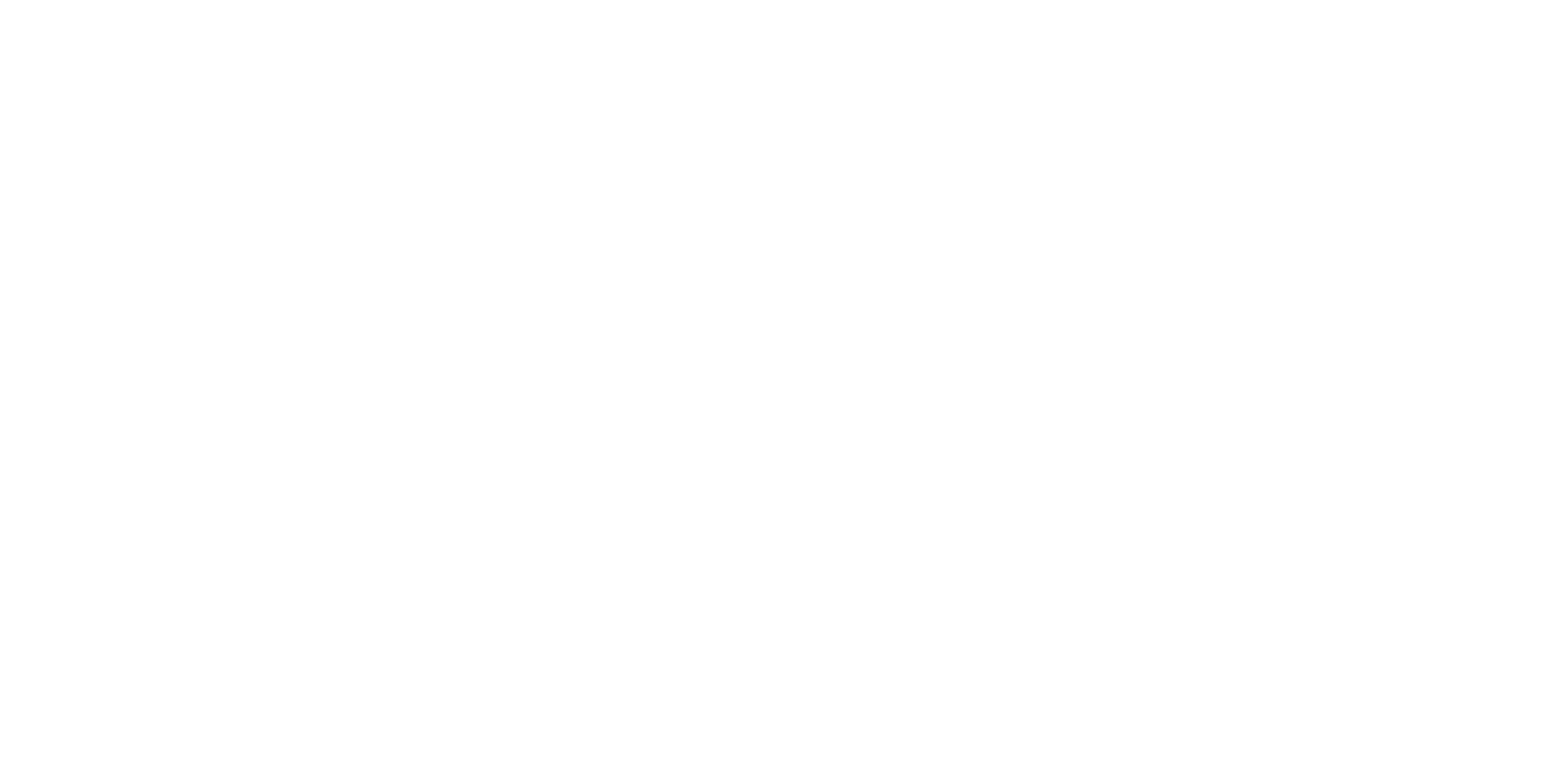scroll, scrollTop: 0, scrollLeft: 0, axis: both 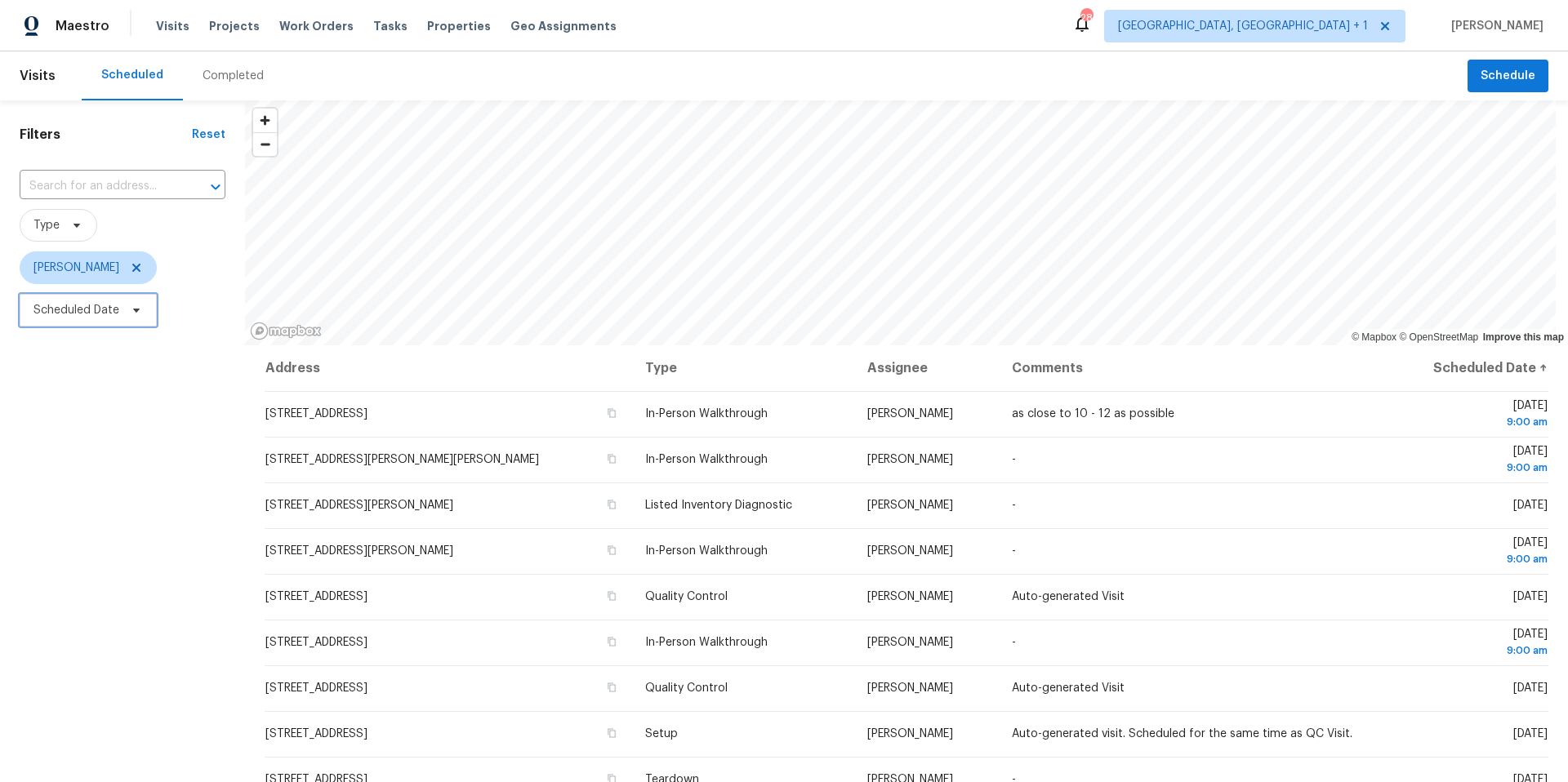 click at bounding box center [134, 310] 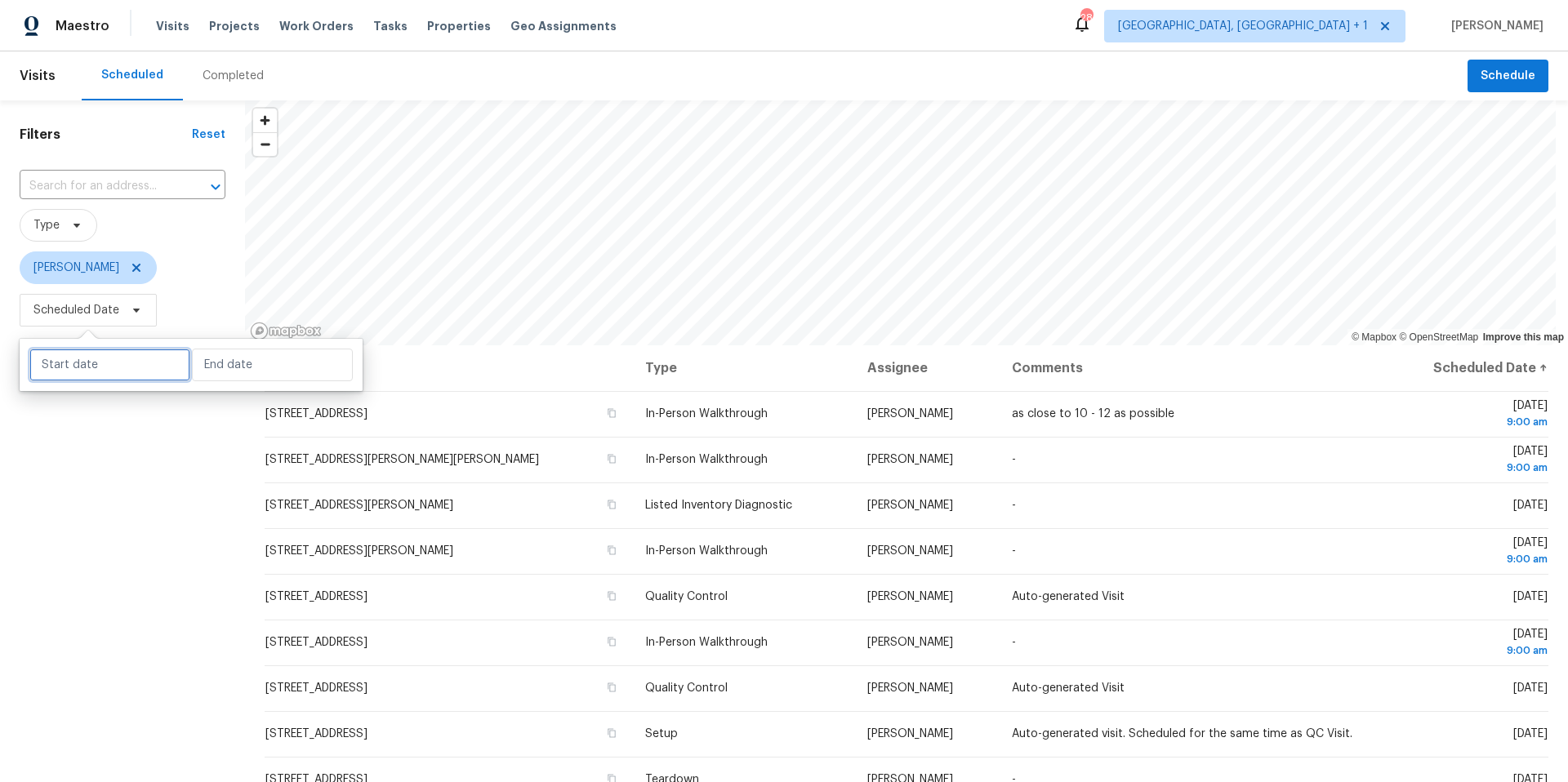click at bounding box center [109, 365] 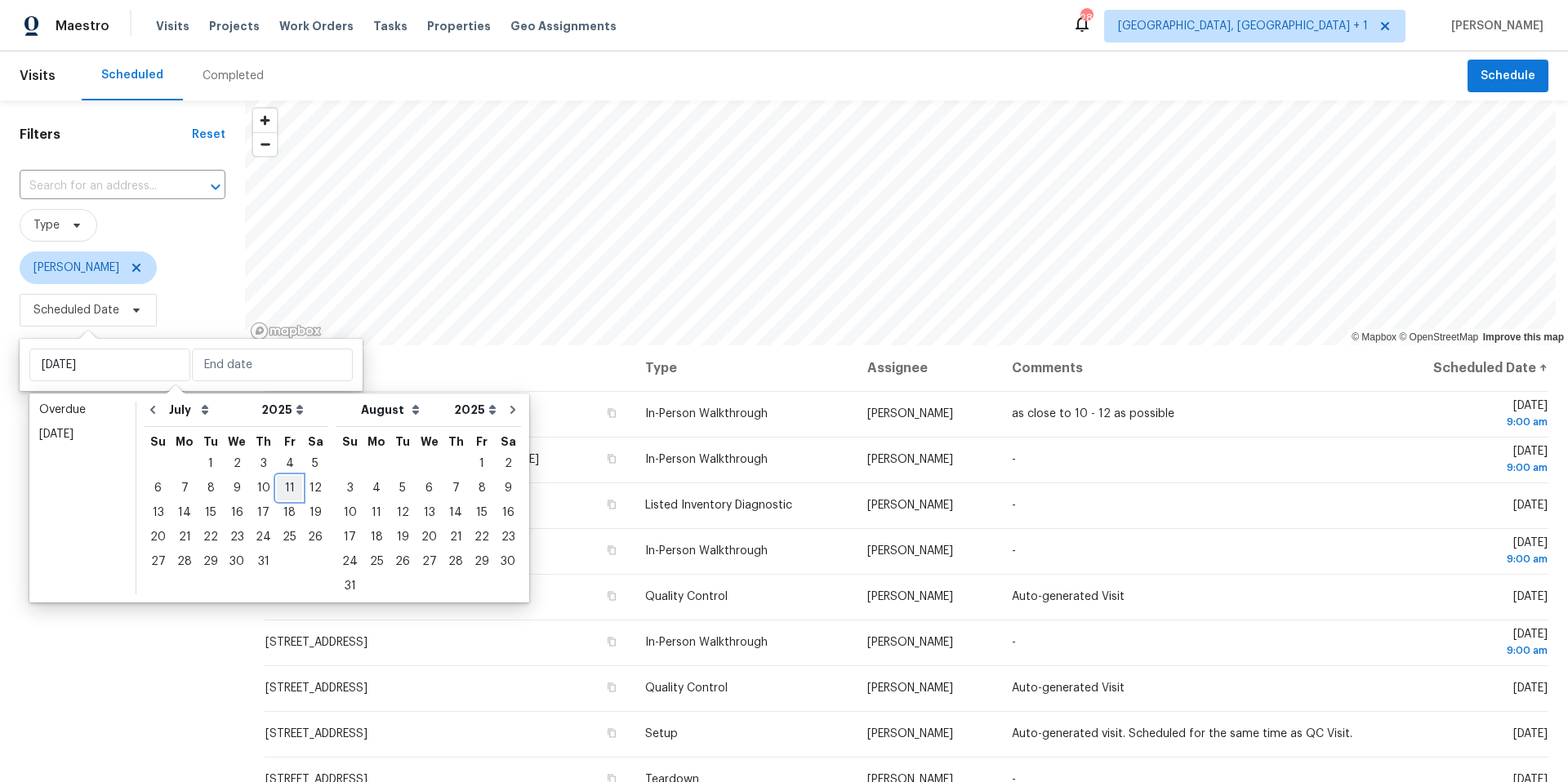 click on "11" at bounding box center (289, 488) 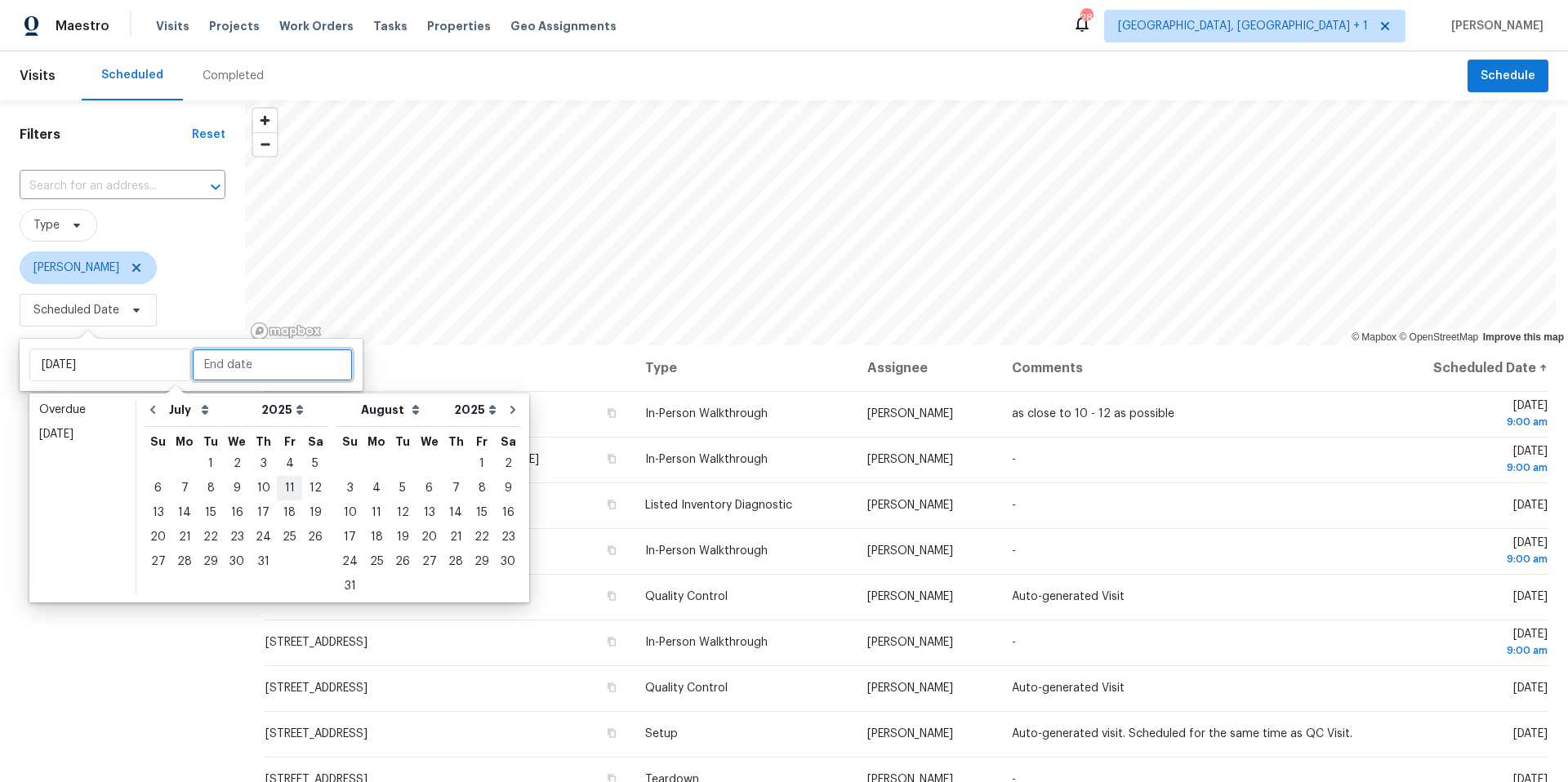 type on "[DATE]" 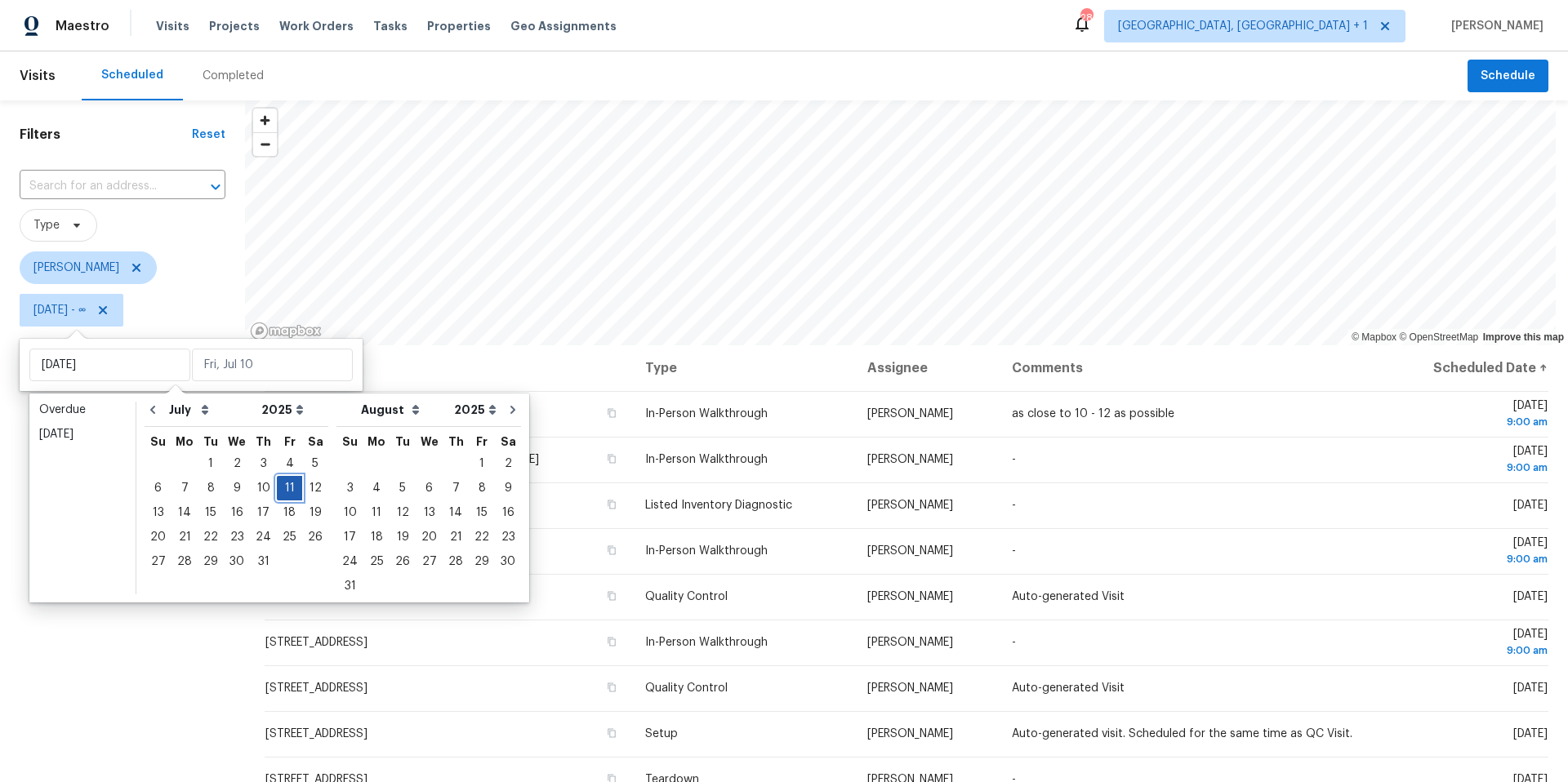 click on "11" at bounding box center [289, 488] 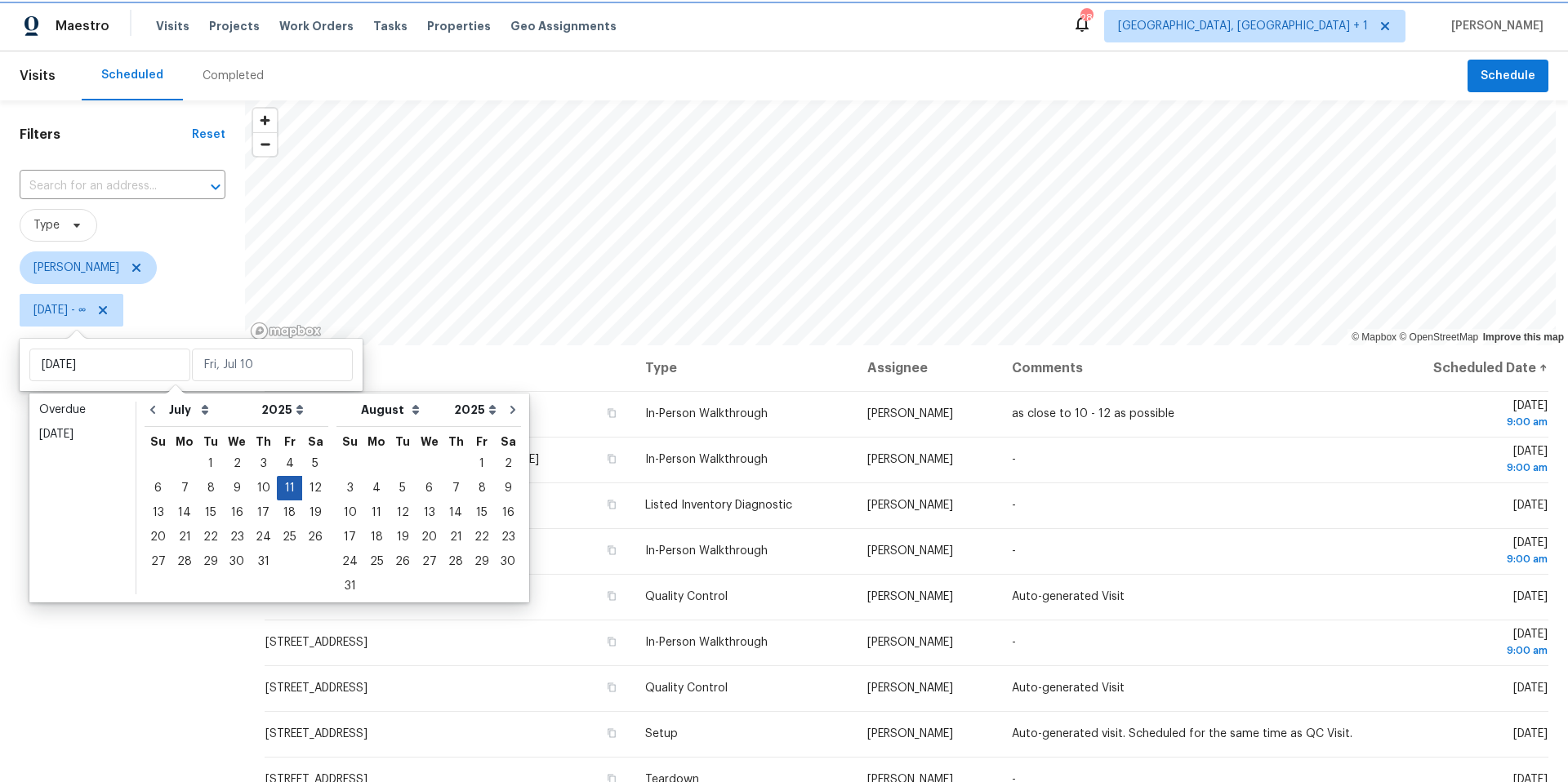type on "[DATE]" 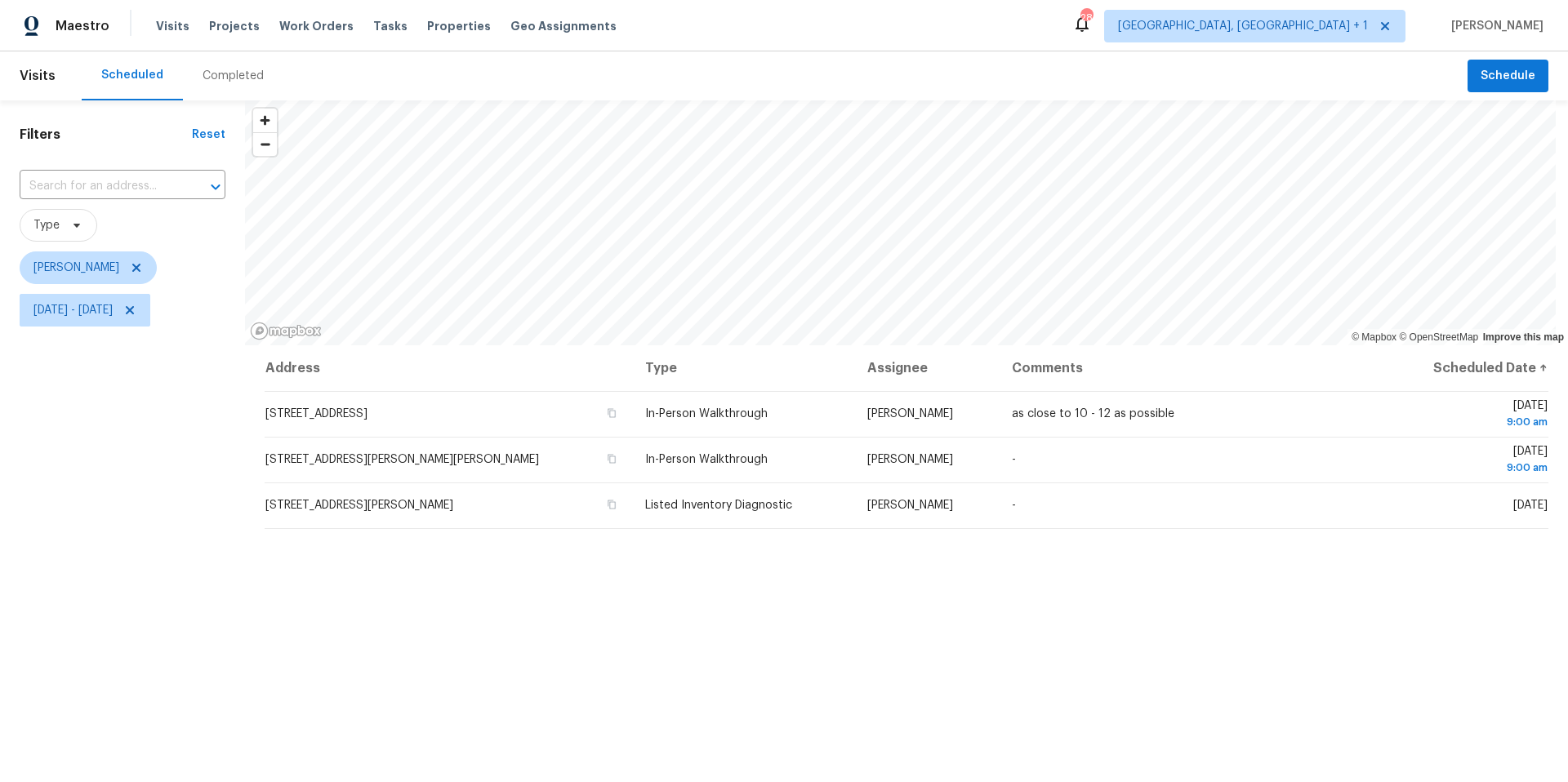 click on "Filters Reset ​ Type Nelson Figueroa Fri, Jul 11 - Fri, Jul 11" at bounding box center [122, 535] 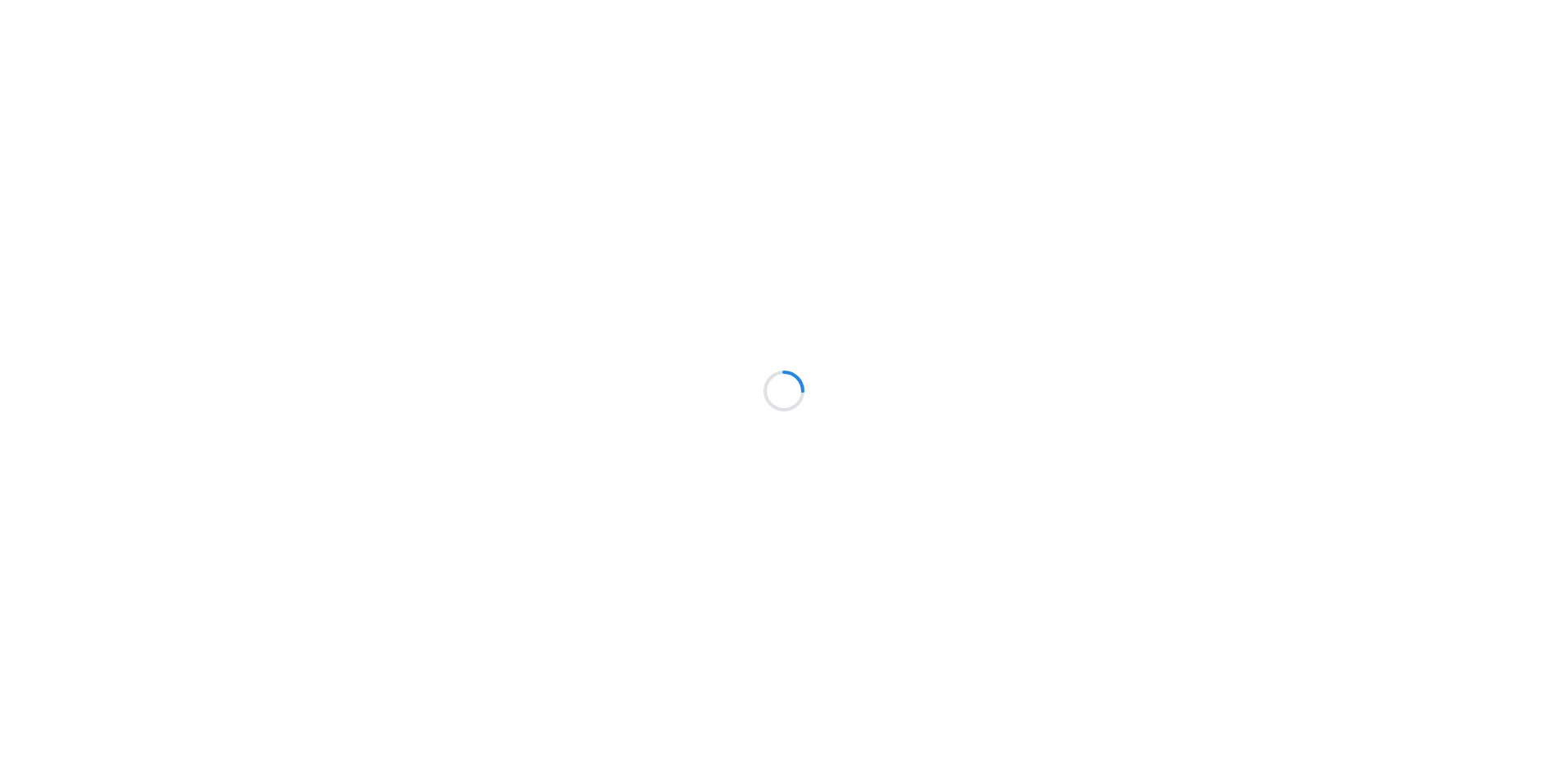 scroll, scrollTop: 0, scrollLeft: 0, axis: both 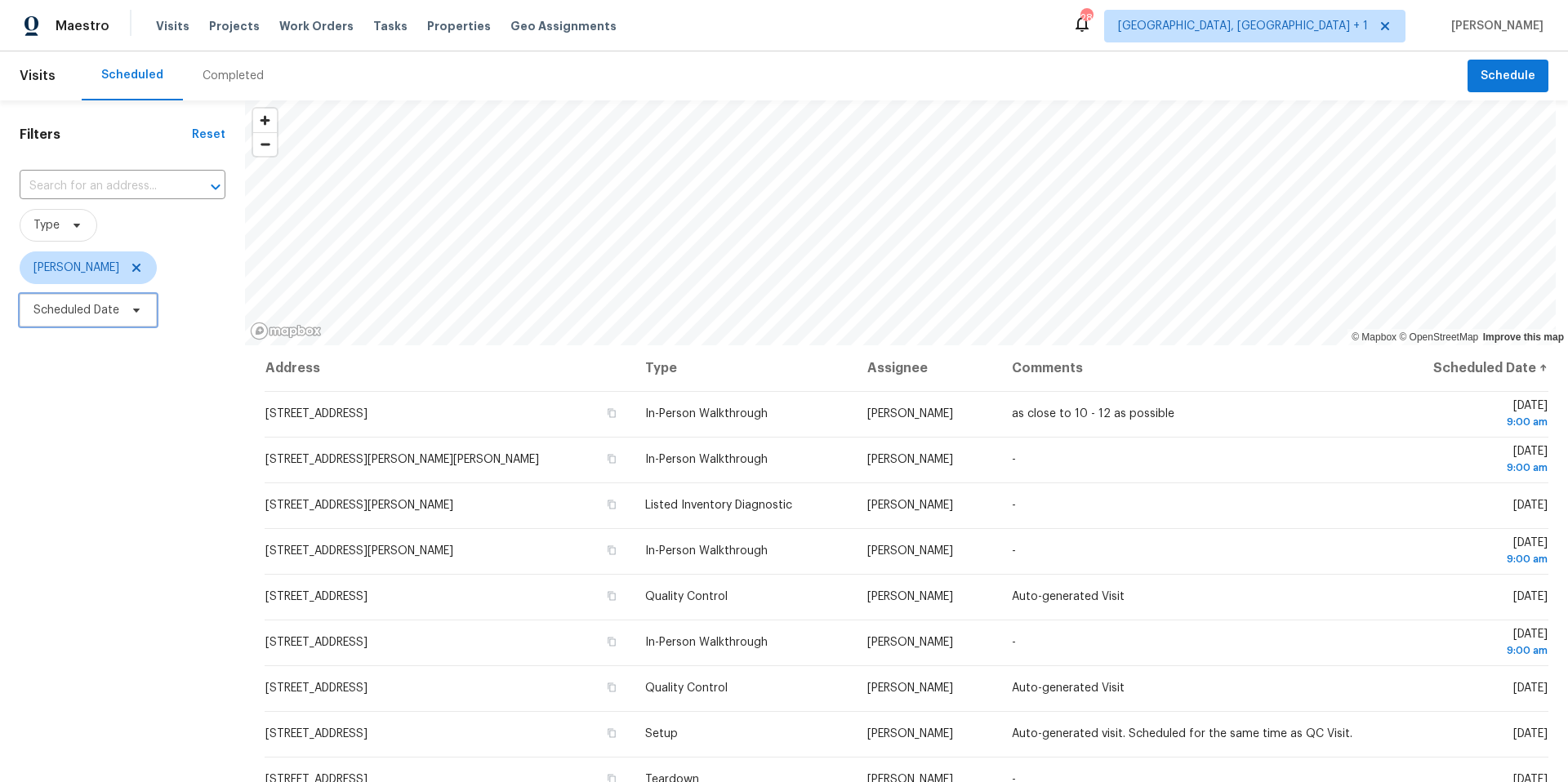 click on "Scheduled Date" at bounding box center (88, 310) 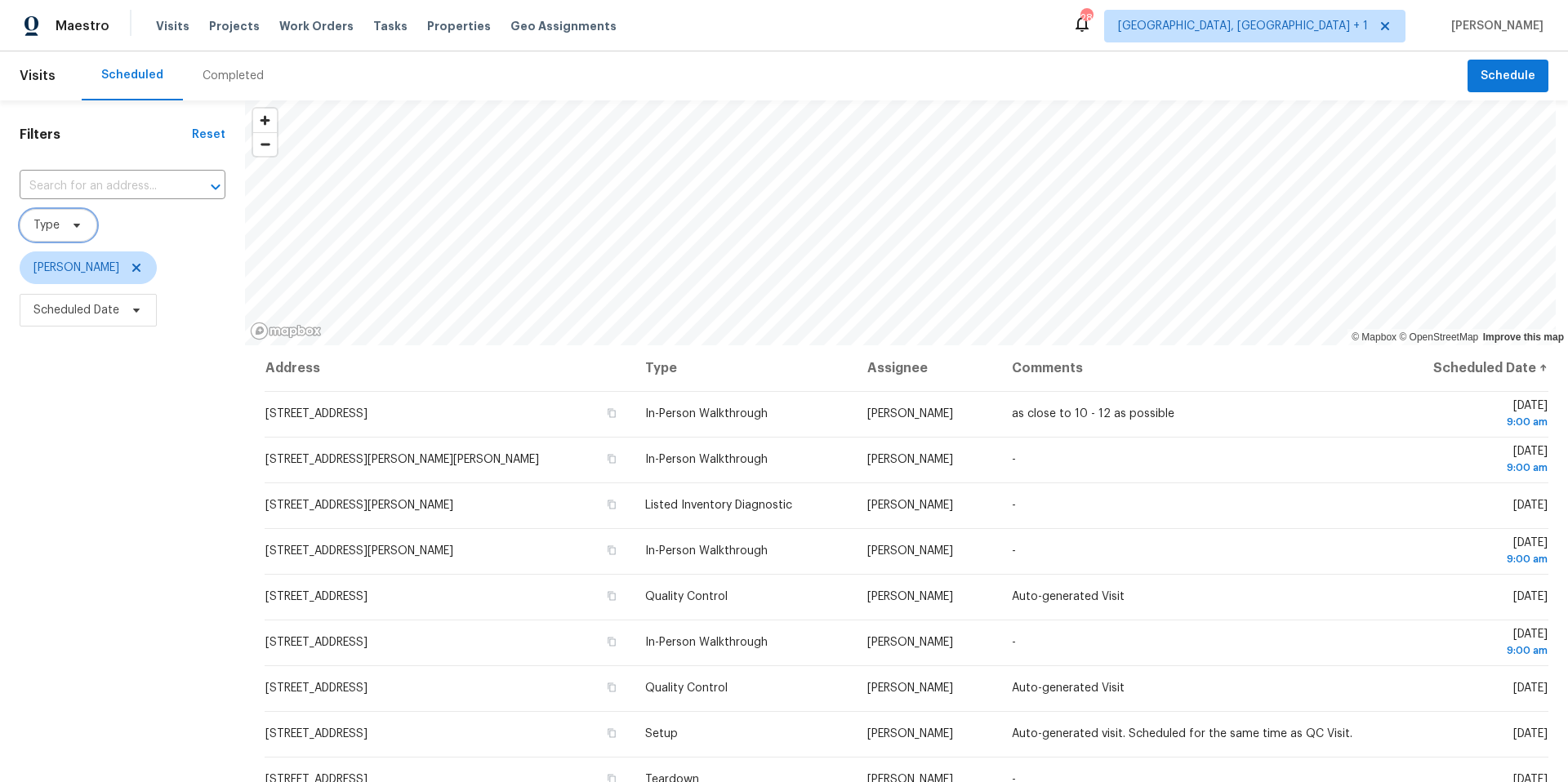 click on "Type" at bounding box center (58, 225) 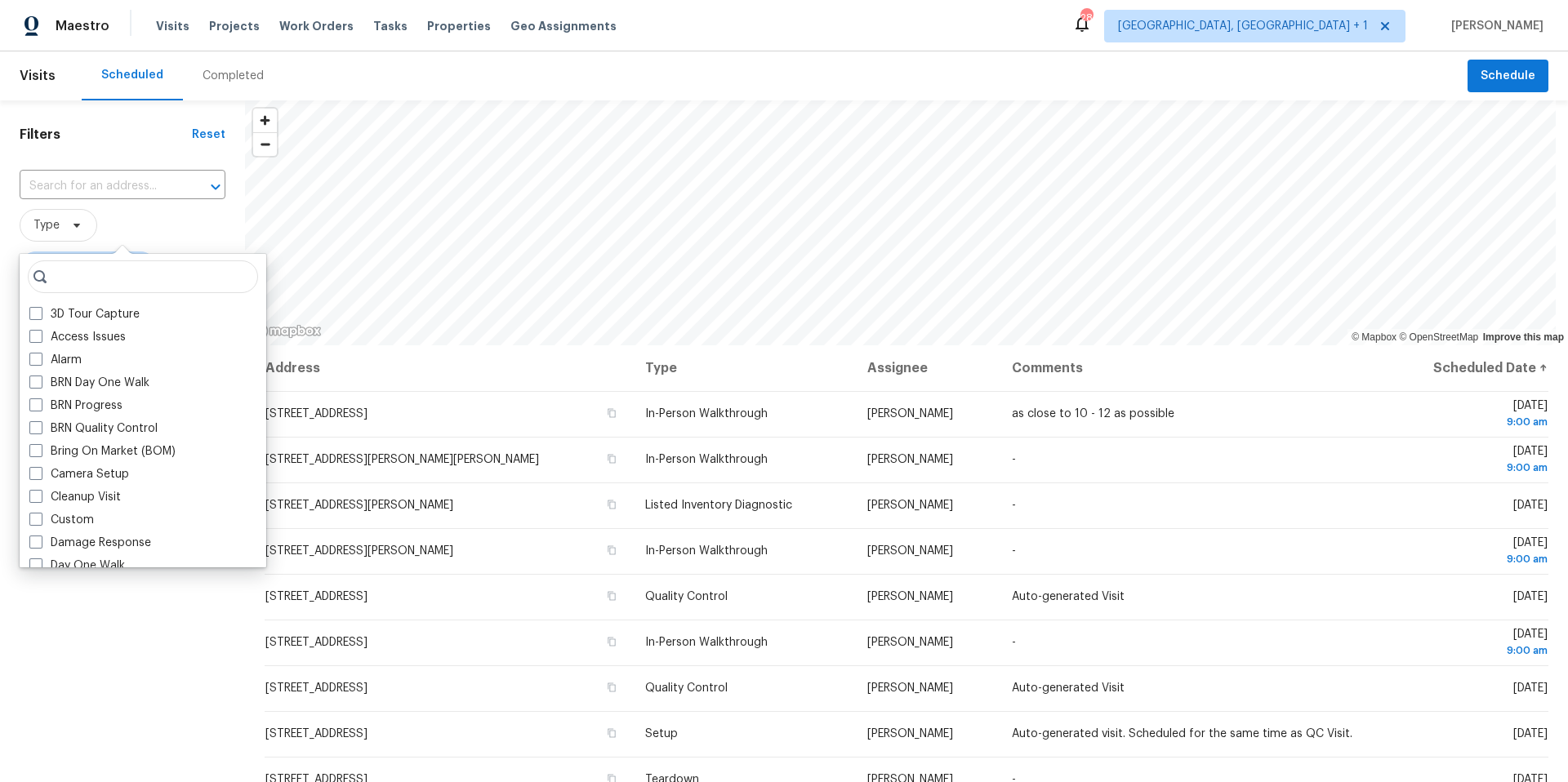 drag, startPoint x: 190, startPoint y: 212, endPoint x: 173, endPoint y: 224, distance: 20.808652 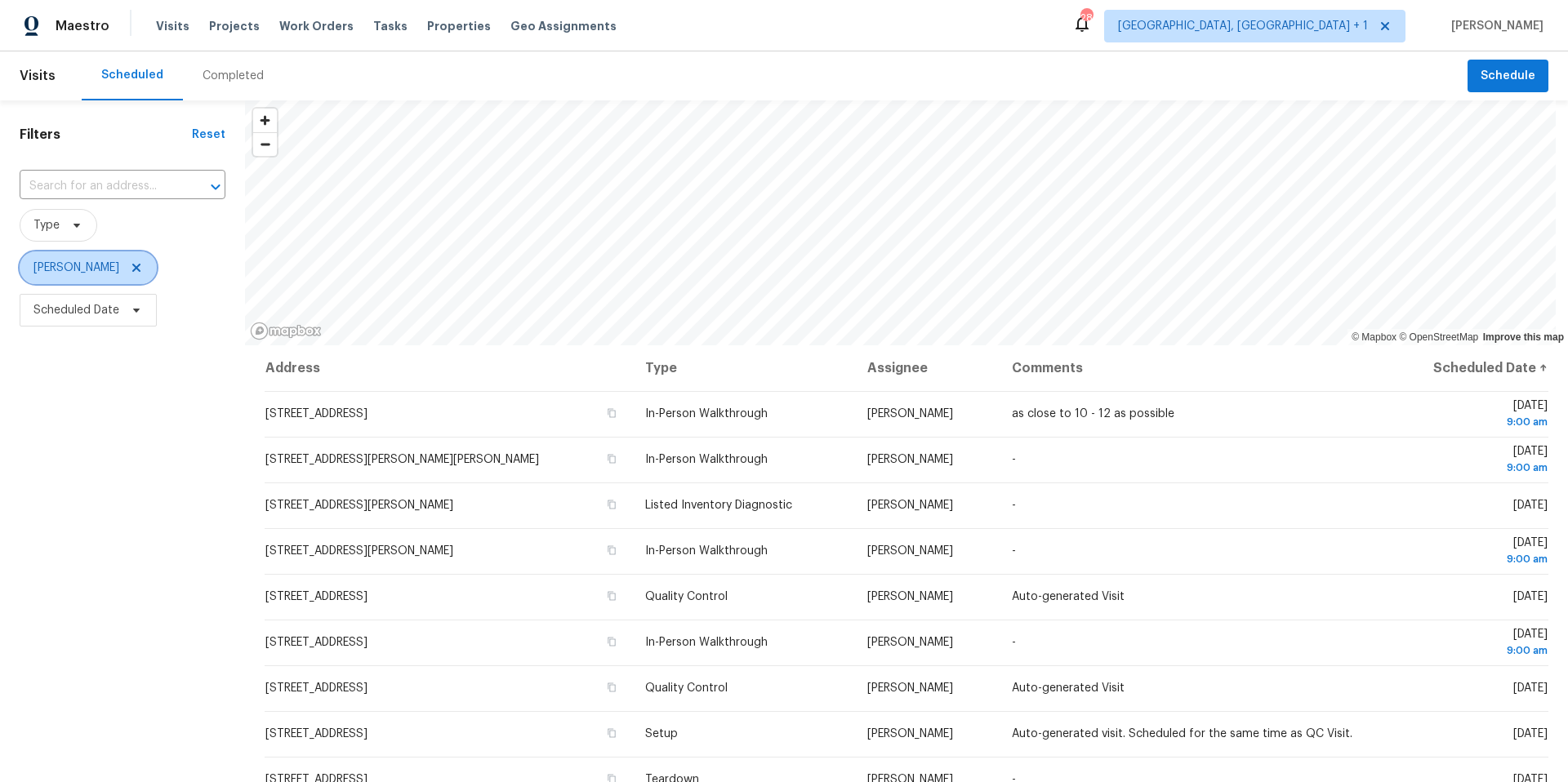 click 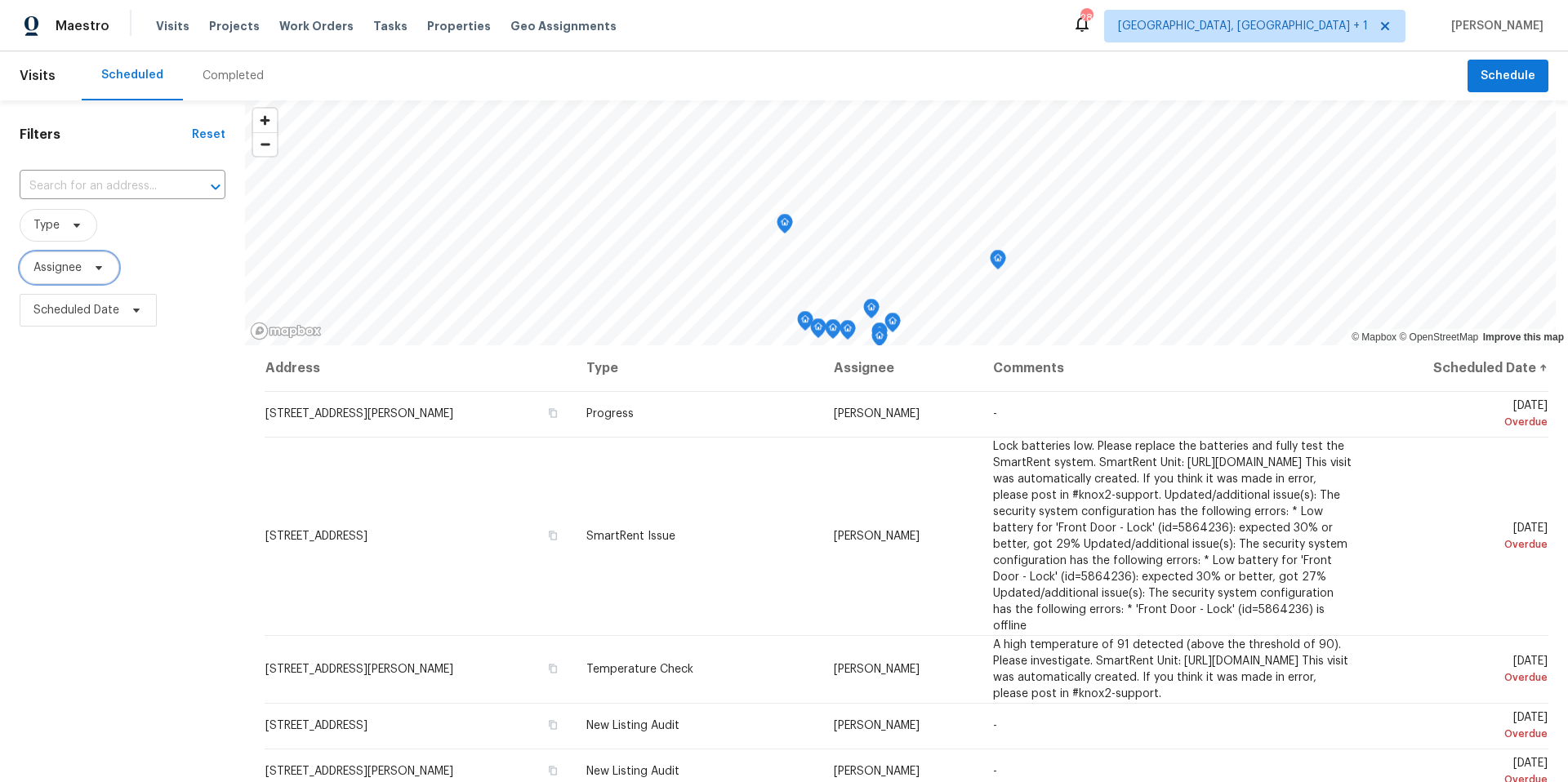 click on "Assignee" at bounding box center (69, 268) 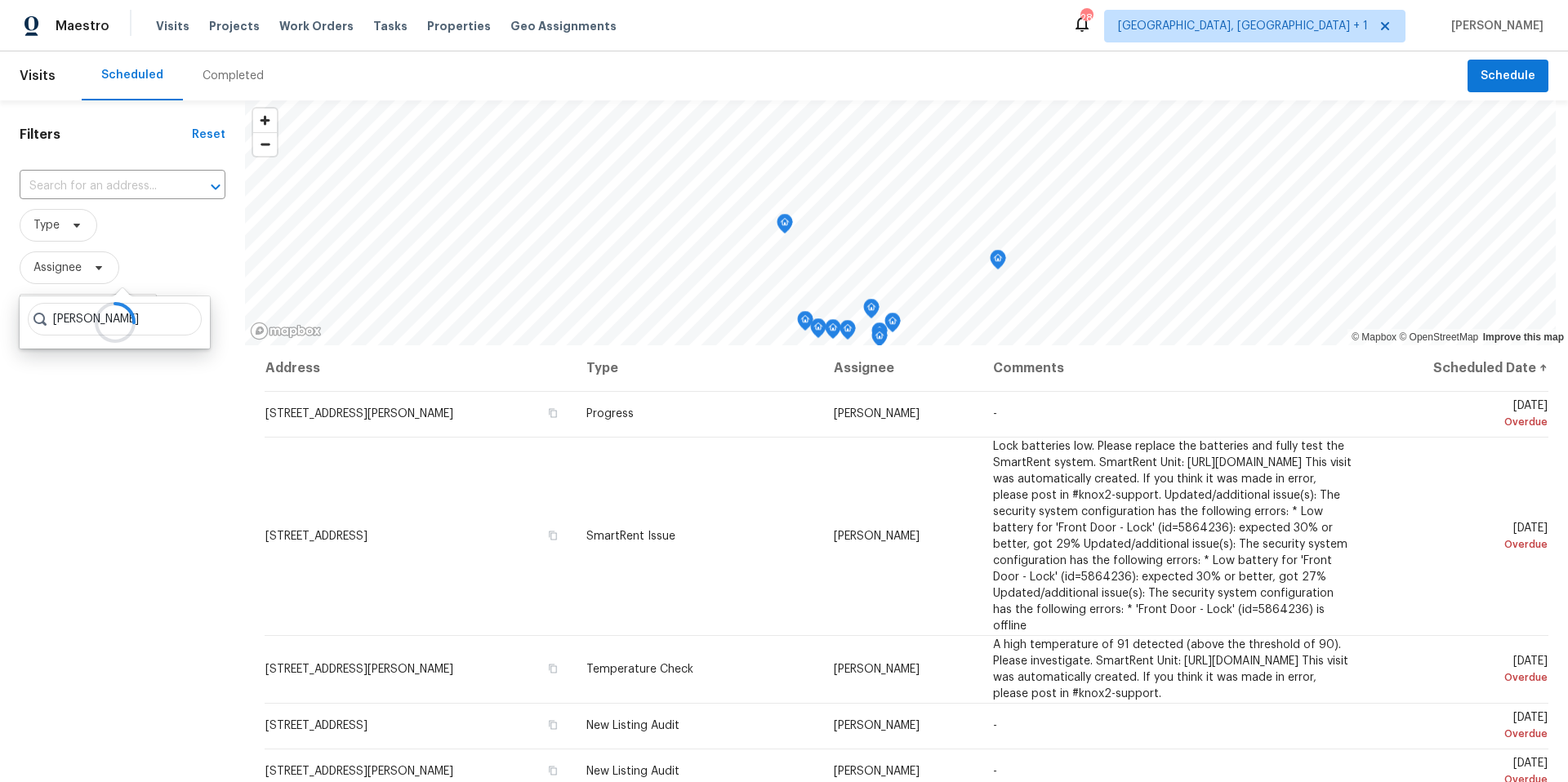 type on "martin chagolla" 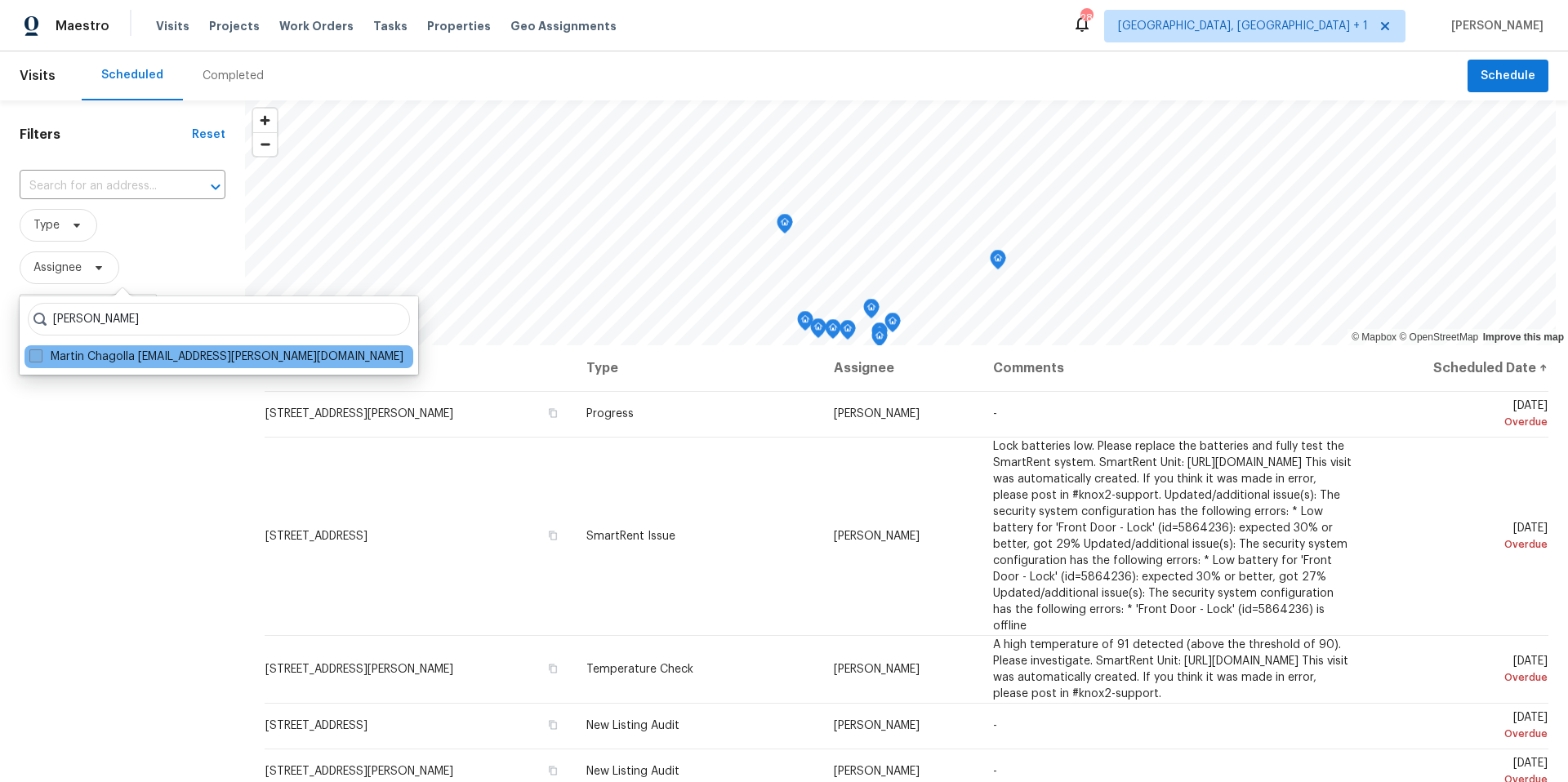 click on "Martin Chagolla
martin.chagolla@opendoor.com" at bounding box center (216, 357) 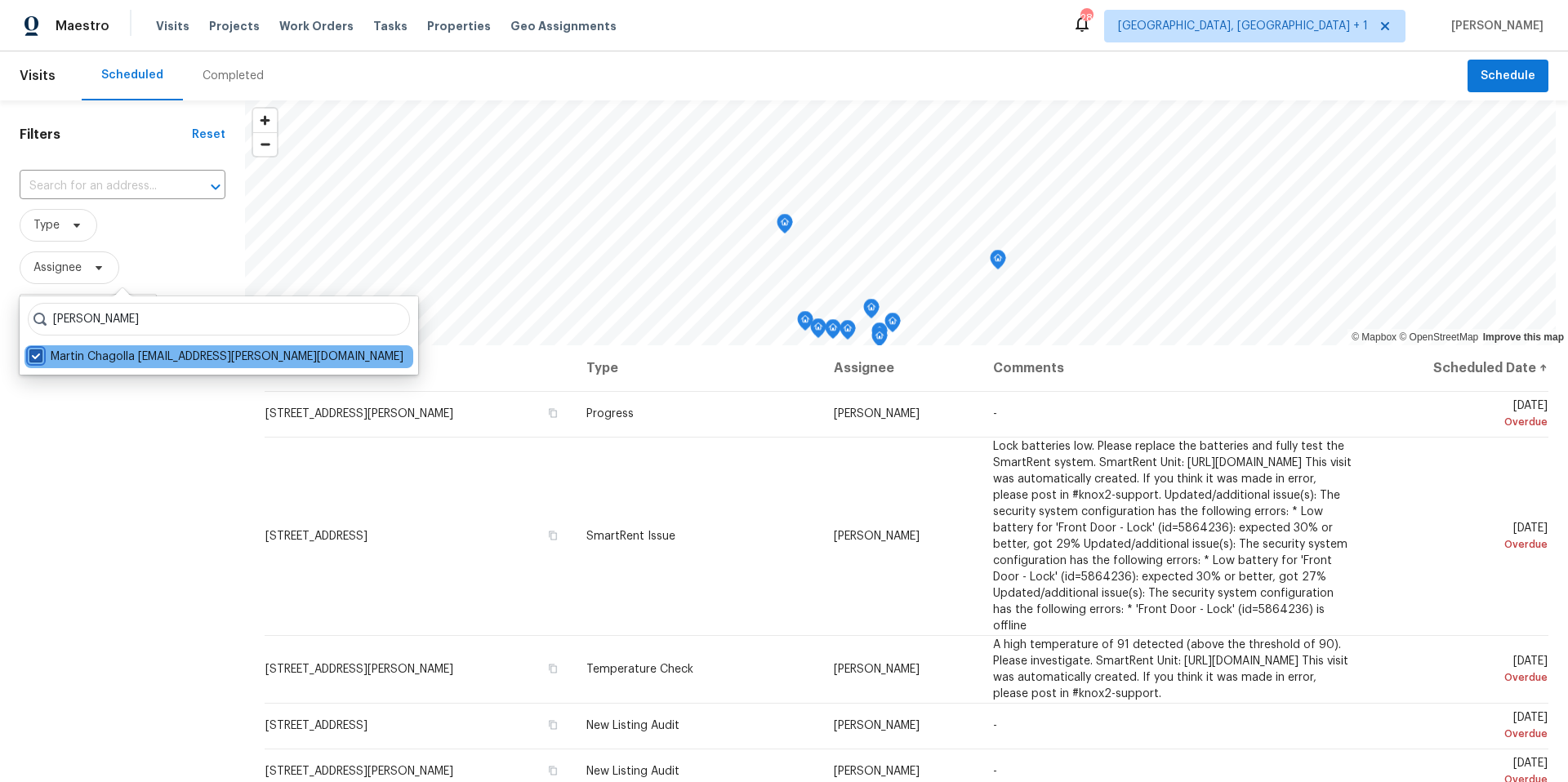 checkbox on "true" 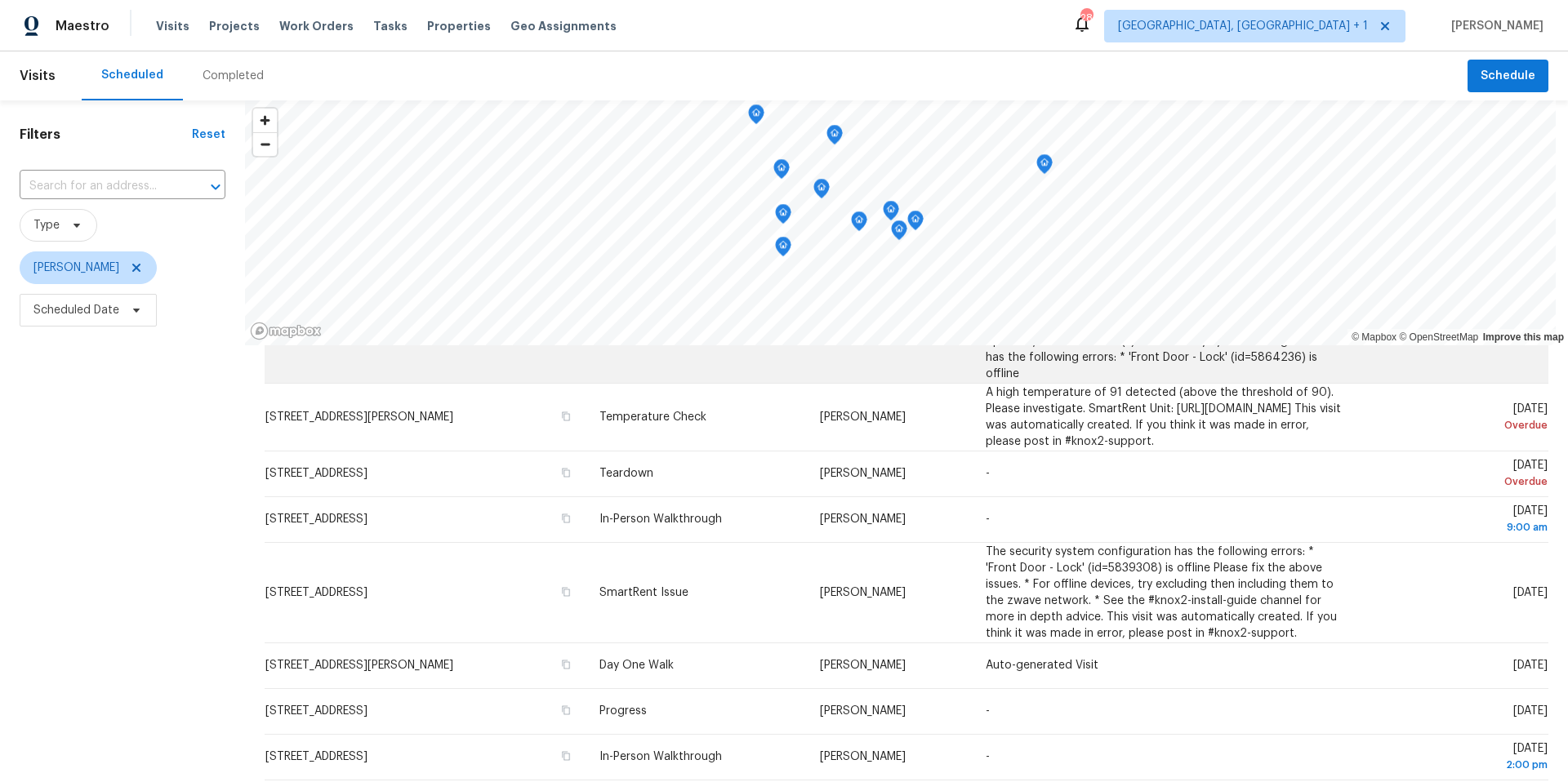 scroll, scrollTop: 0, scrollLeft: 0, axis: both 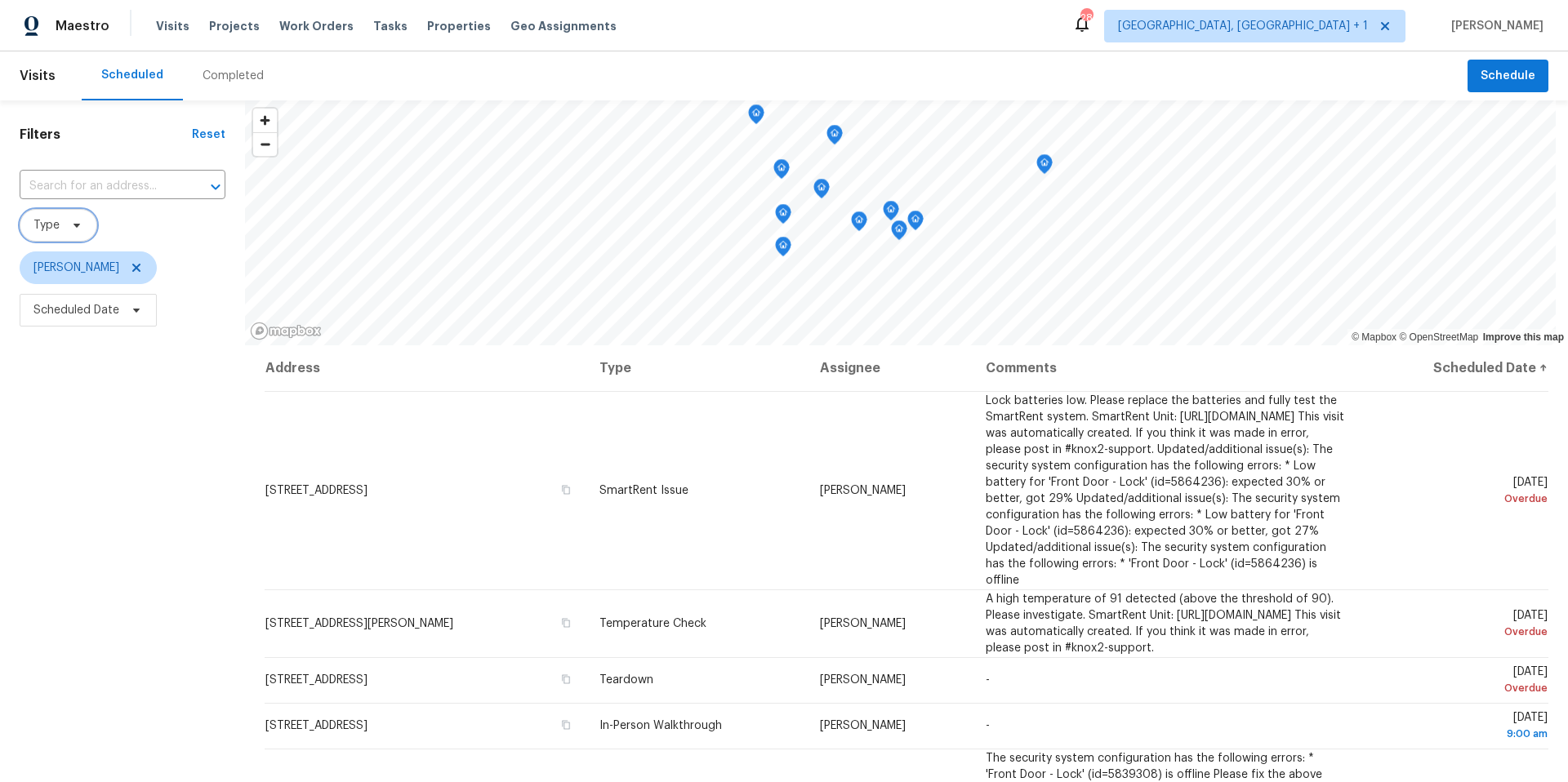 click 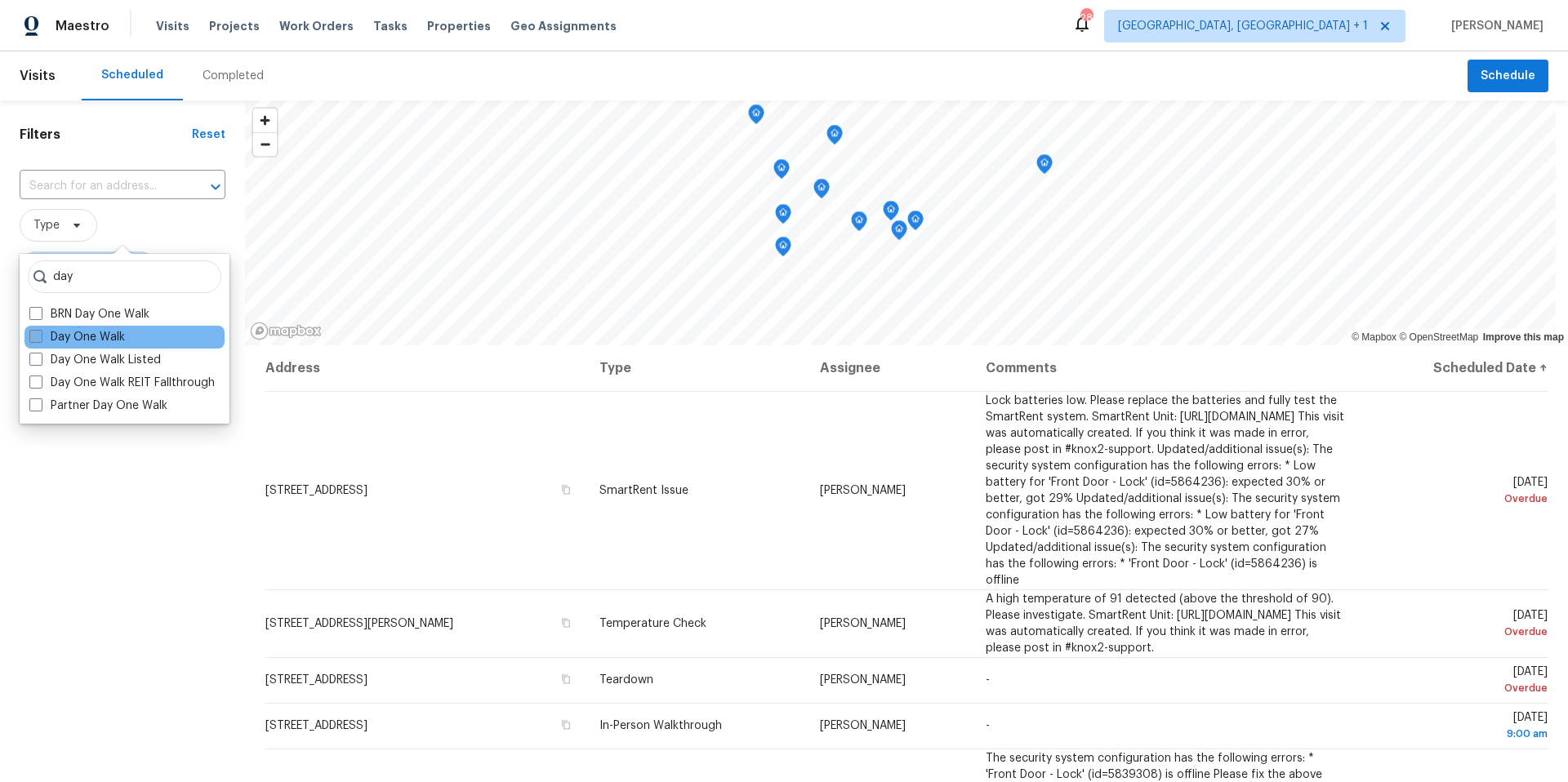 type on "day" 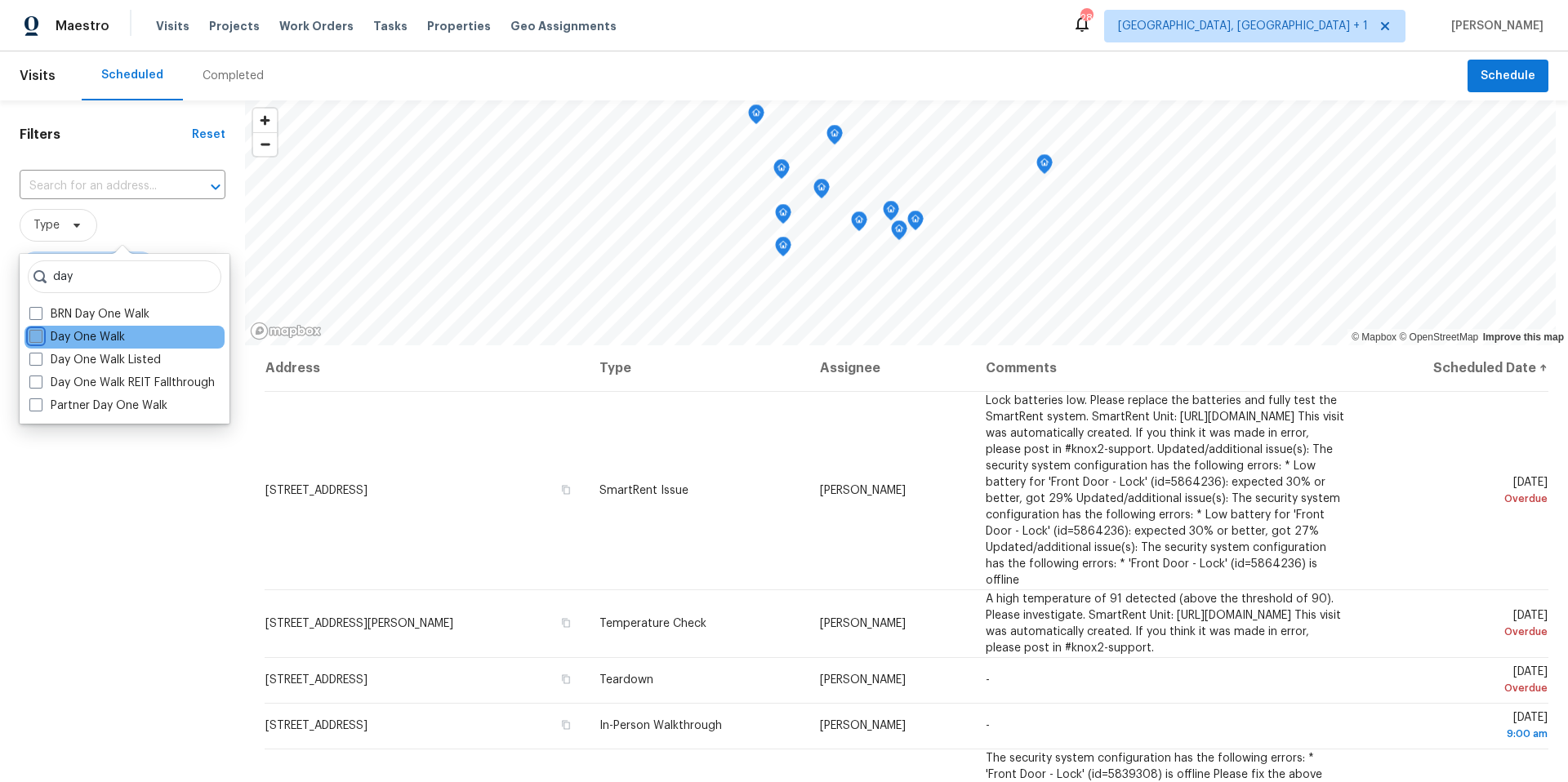 click on "Day One Walk" at bounding box center (34, 334) 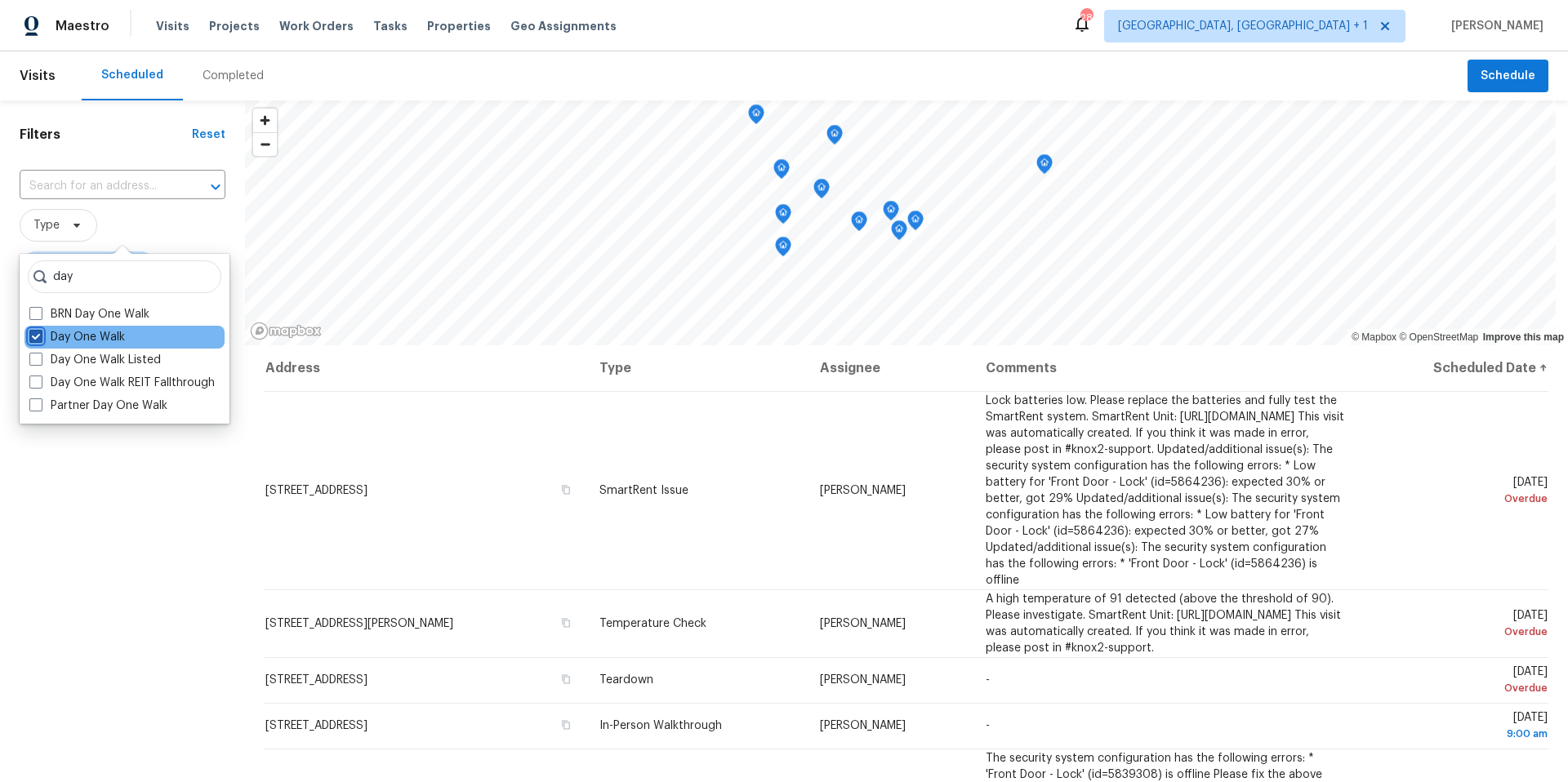 checkbox on "true" 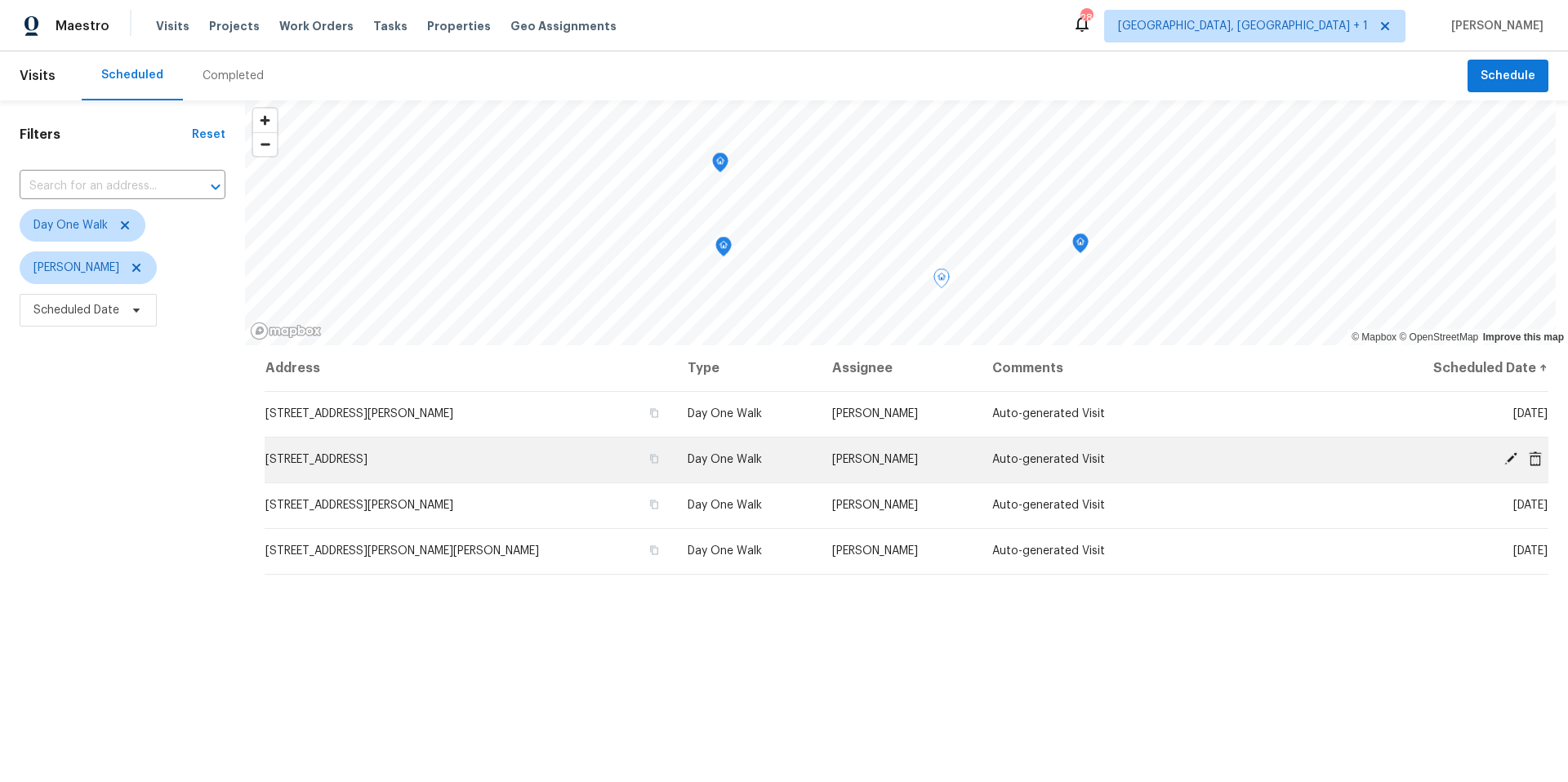 click at bounding box center [1511, 459] 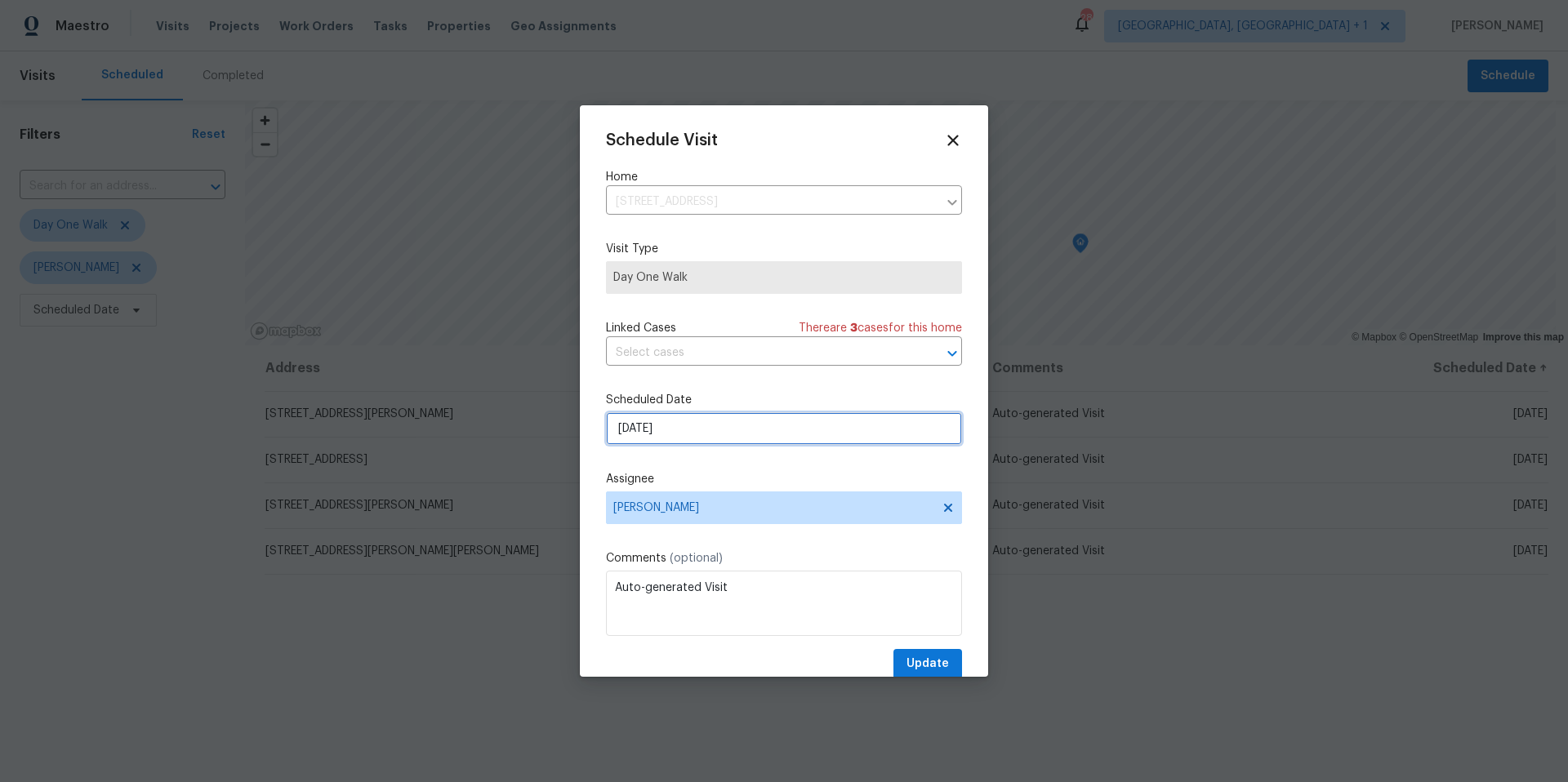 click on "7/11/2025" at bounding box center (784, 429) 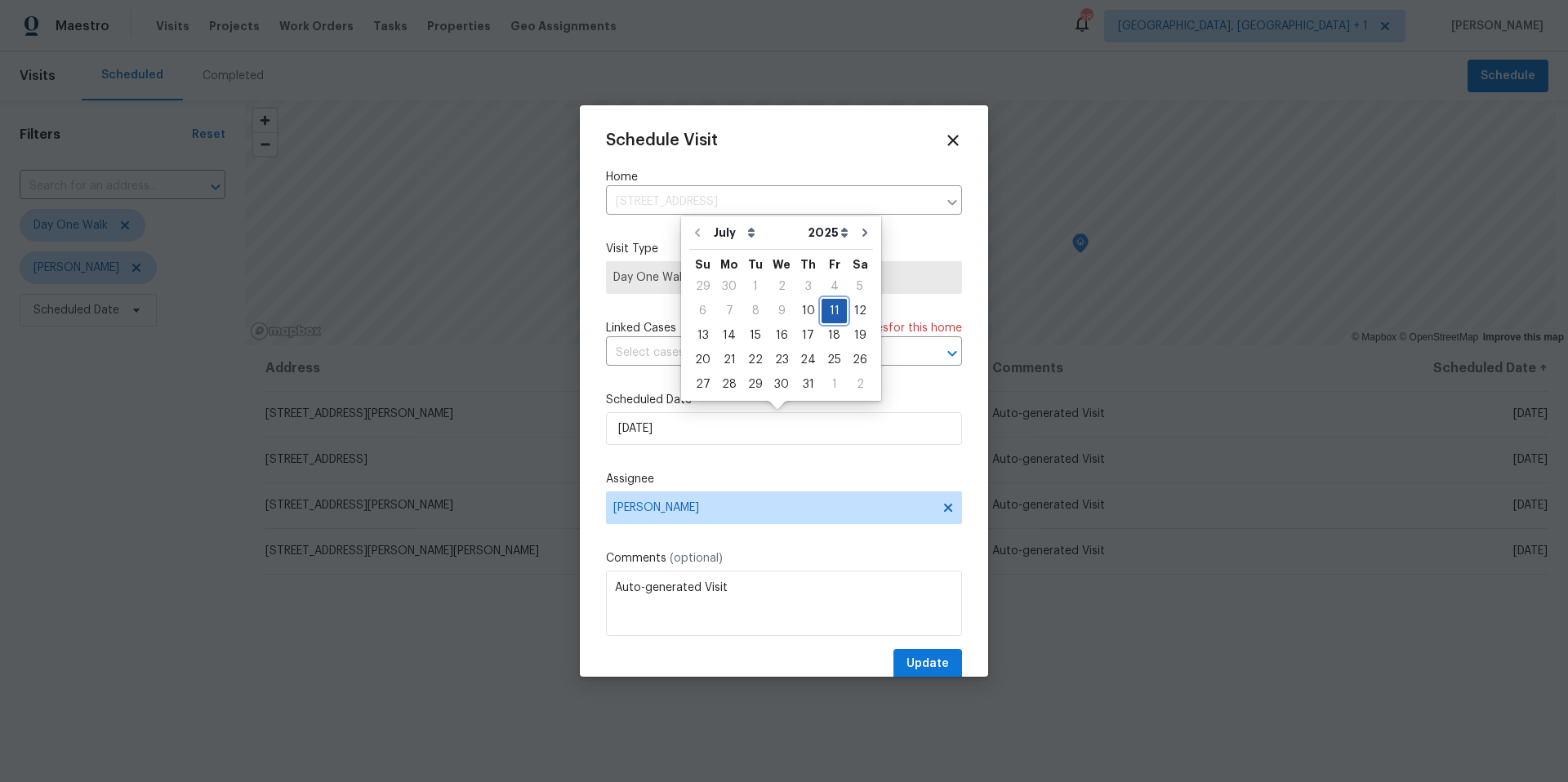 click on "11" at bounding box center (834, 311) 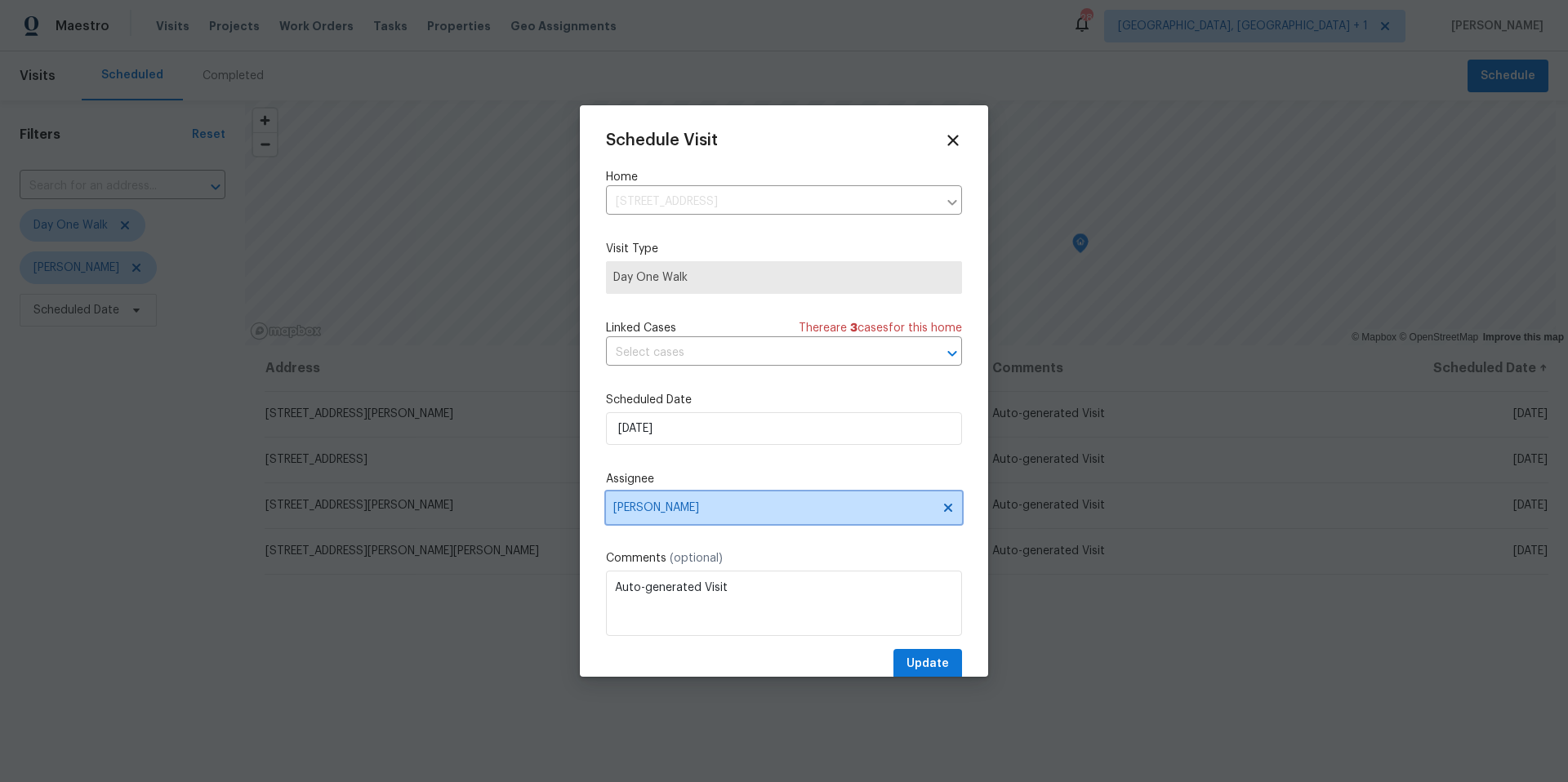 click on "[PERSON_NAME]" at bounding box center [784, 508] 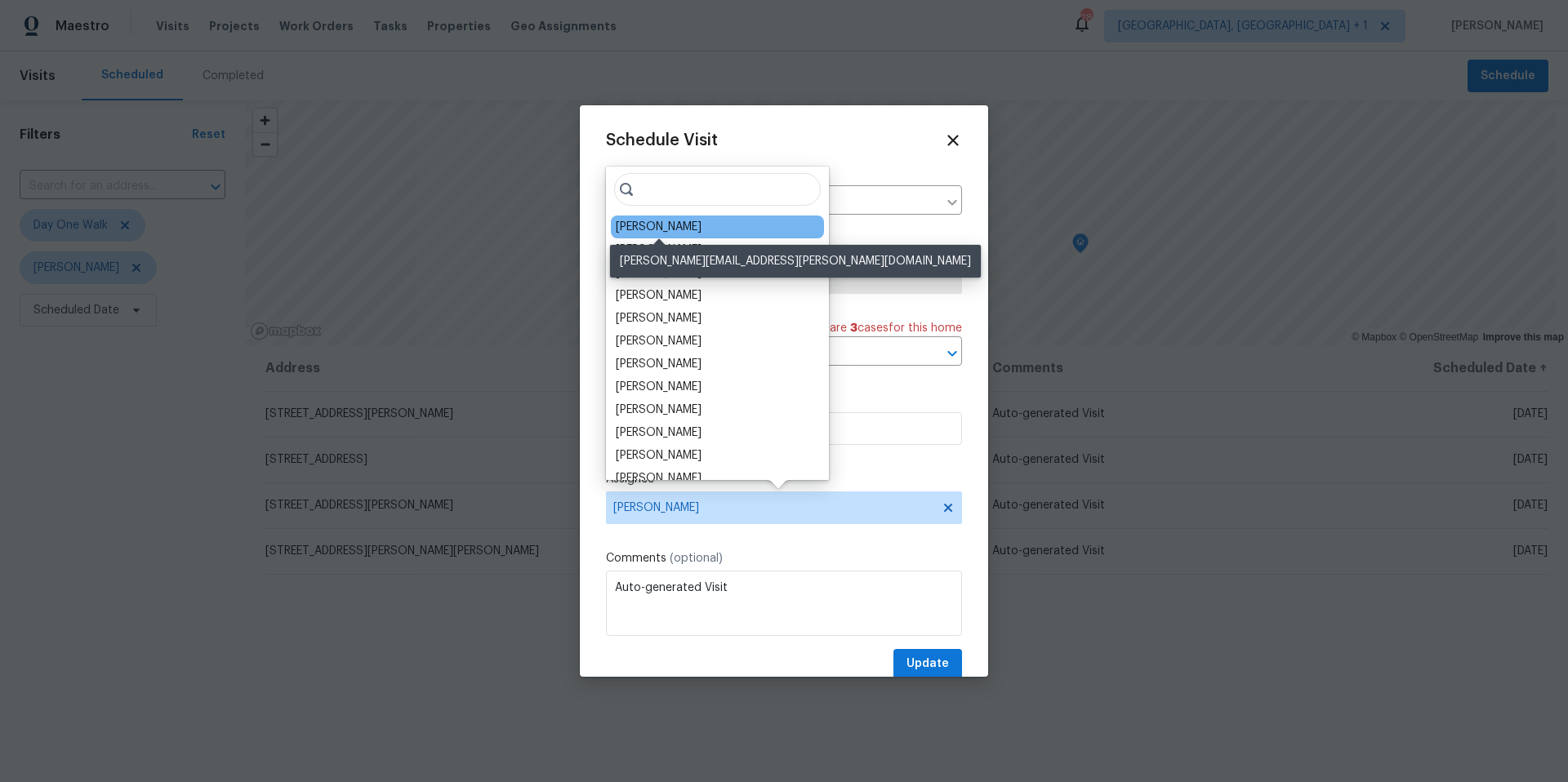 click on "[PERSON_NAME]" at bounding box center [658, 227] 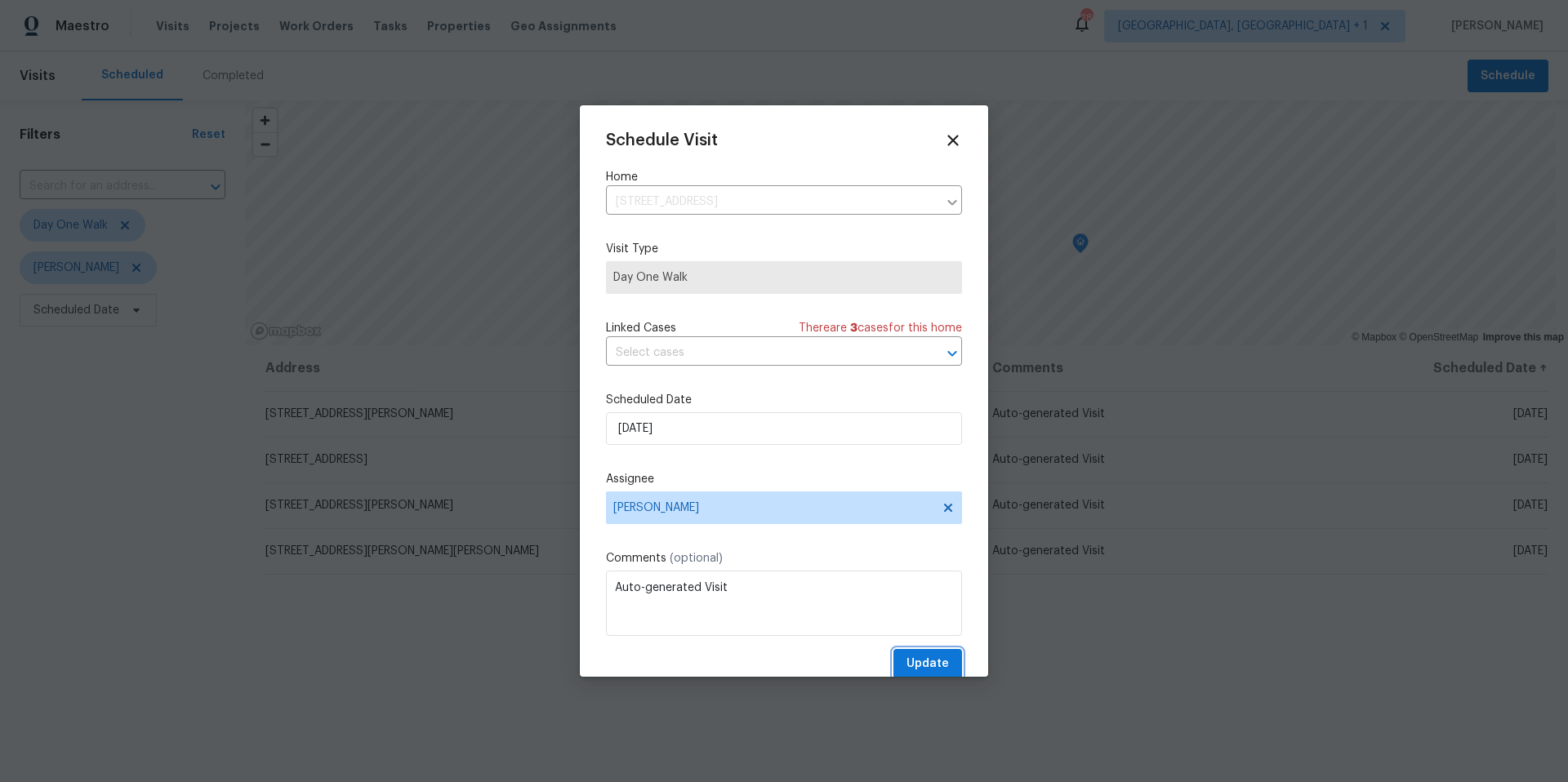 click on "Update" at bounding box center [928, 664] 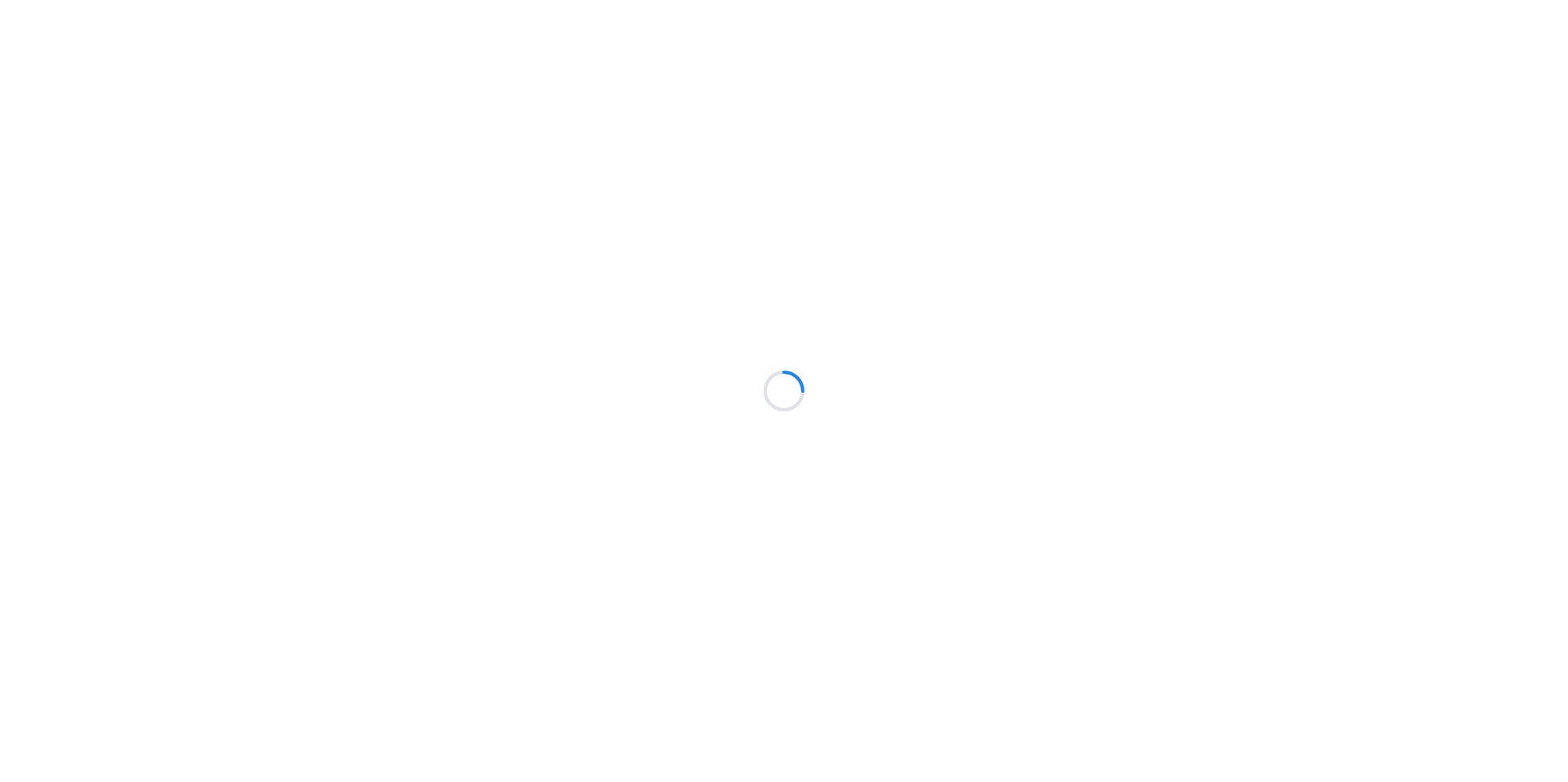 scroll, scrollTop: 0, scrollLeft: 0, axis: both 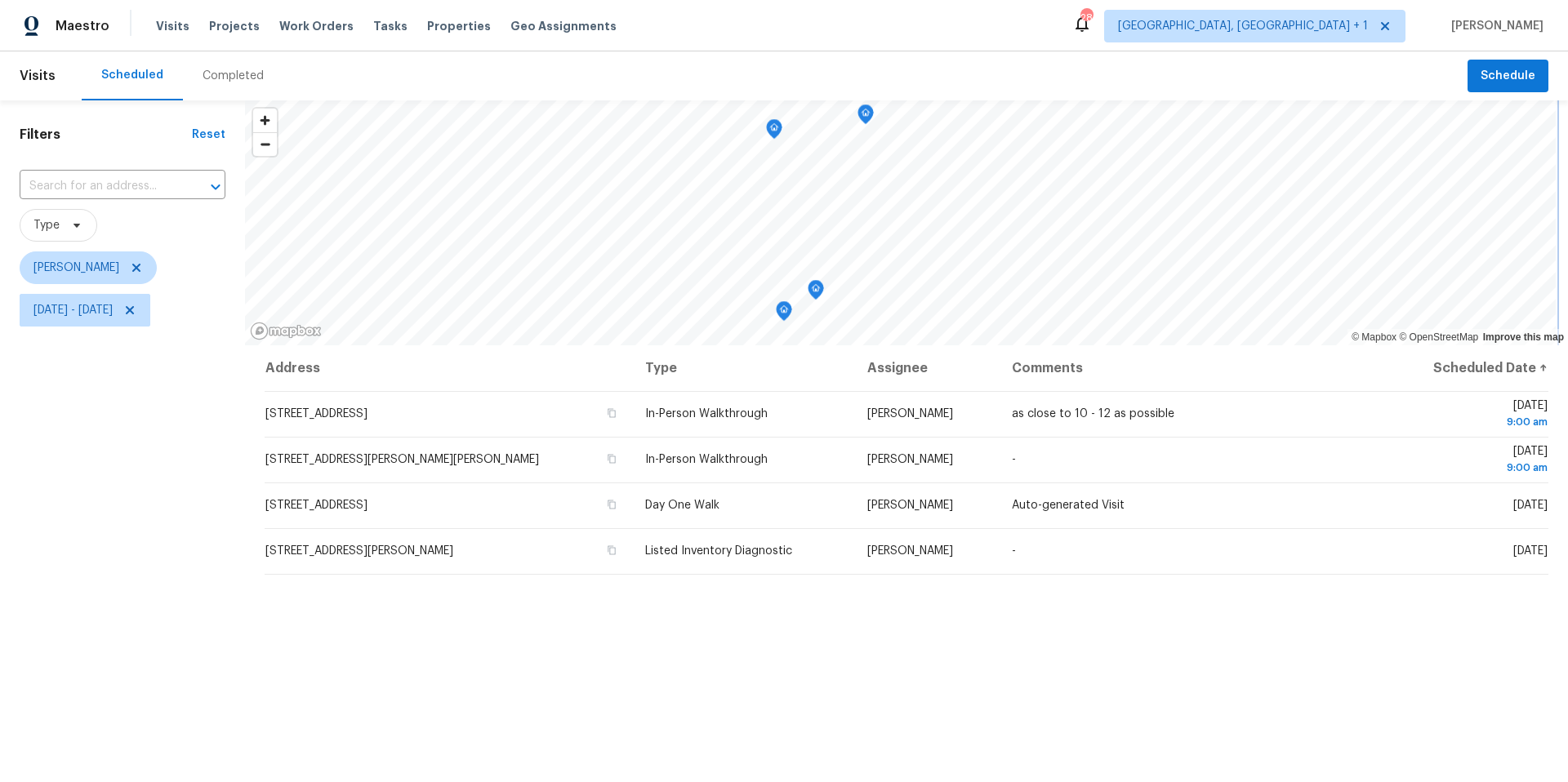 click 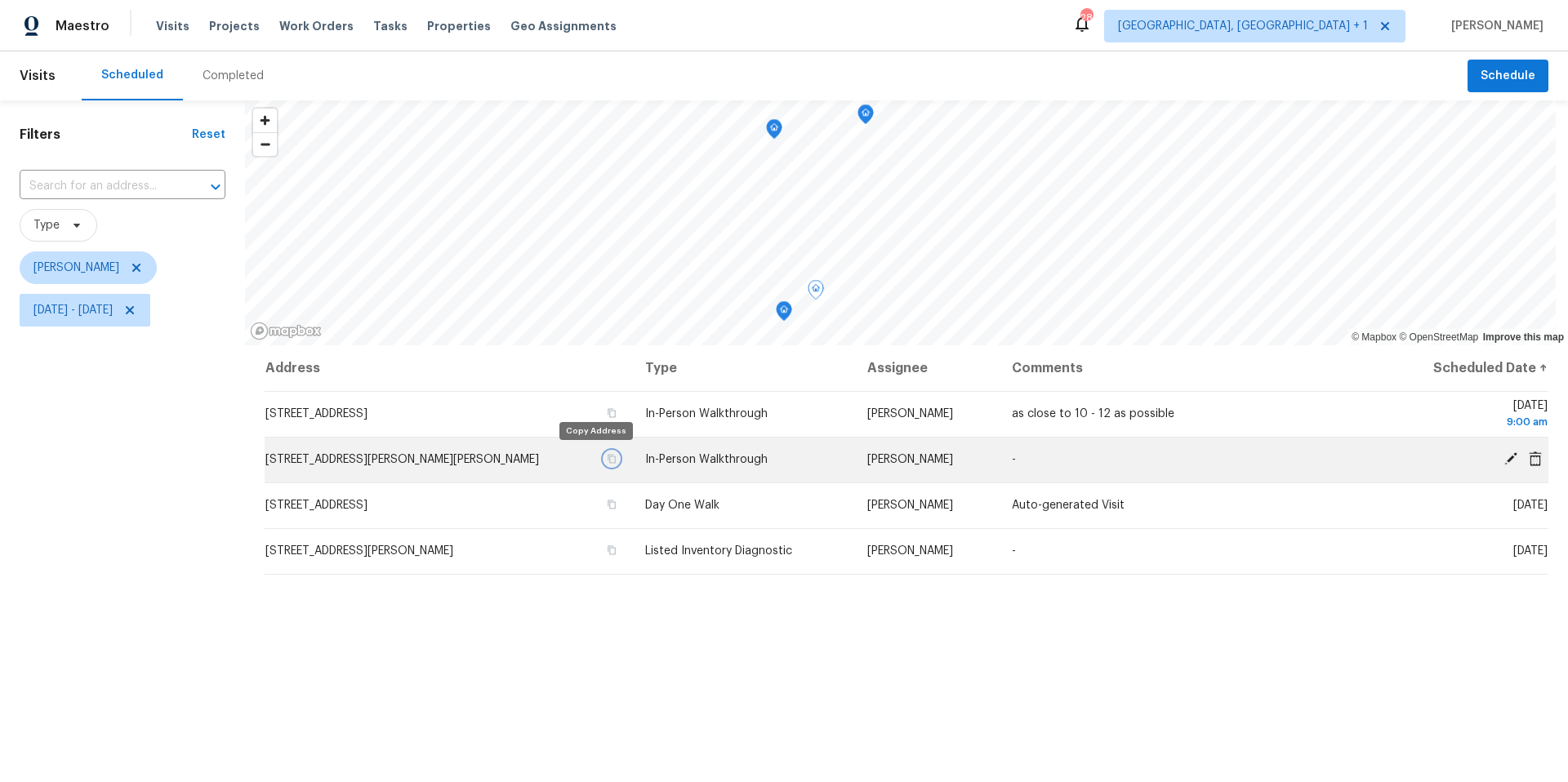 click 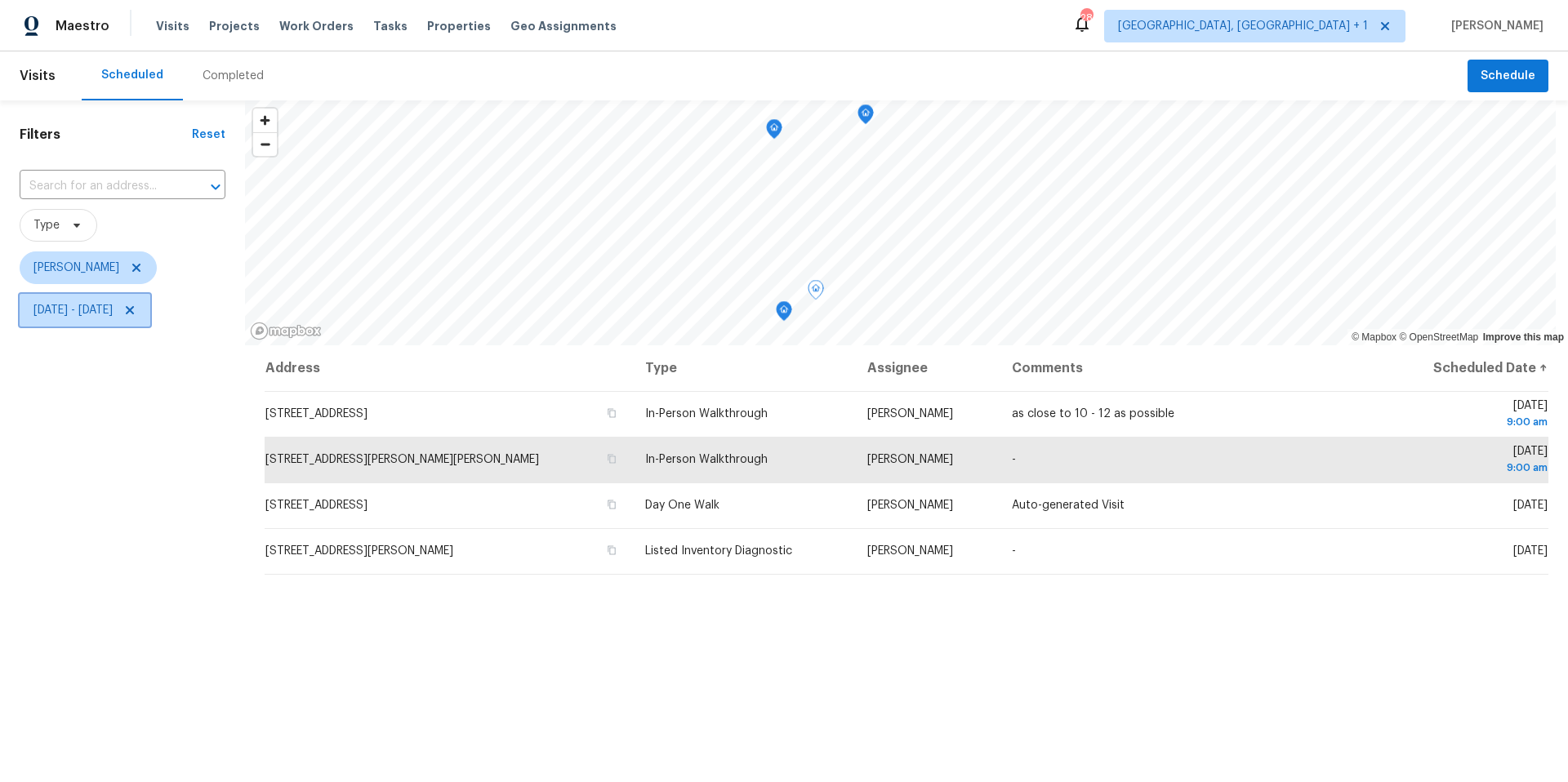 click on "Fri, Jul 11 - Fri, Jul 11" at bounding box center (73, 310) 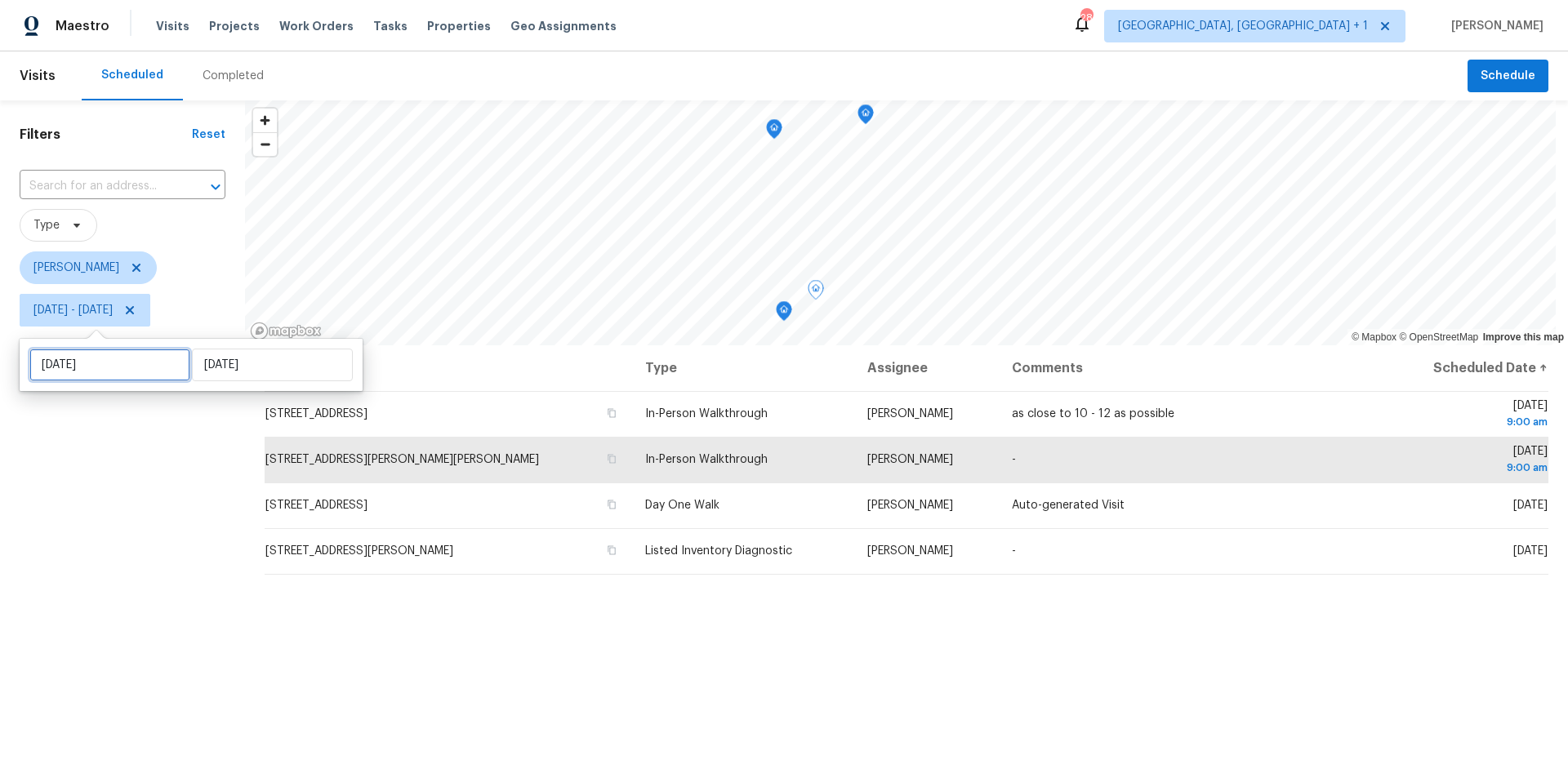click on "Fri, Jul 11" at bounding box center [109, 365] 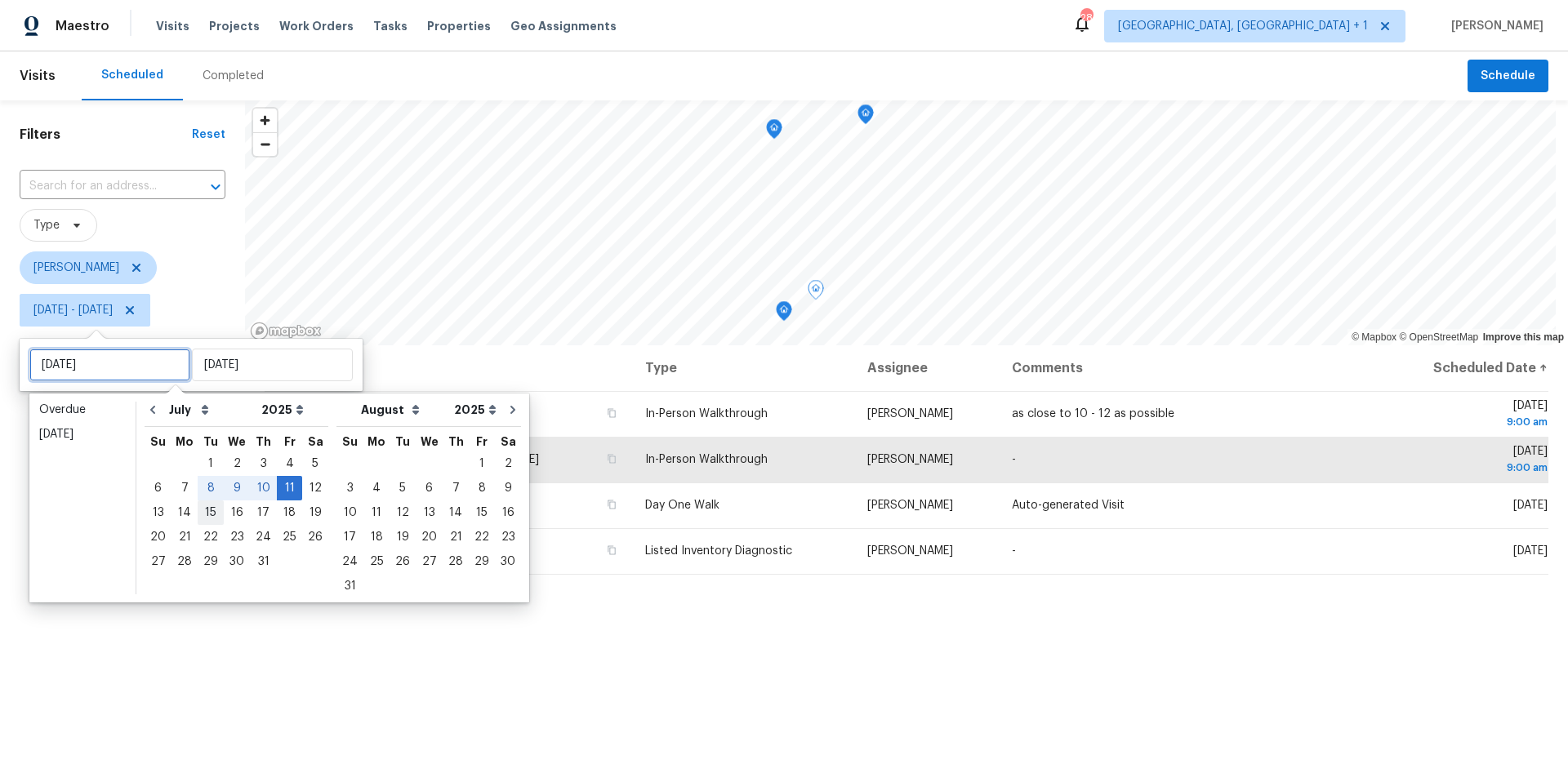 type on "Mon, Jul 14" 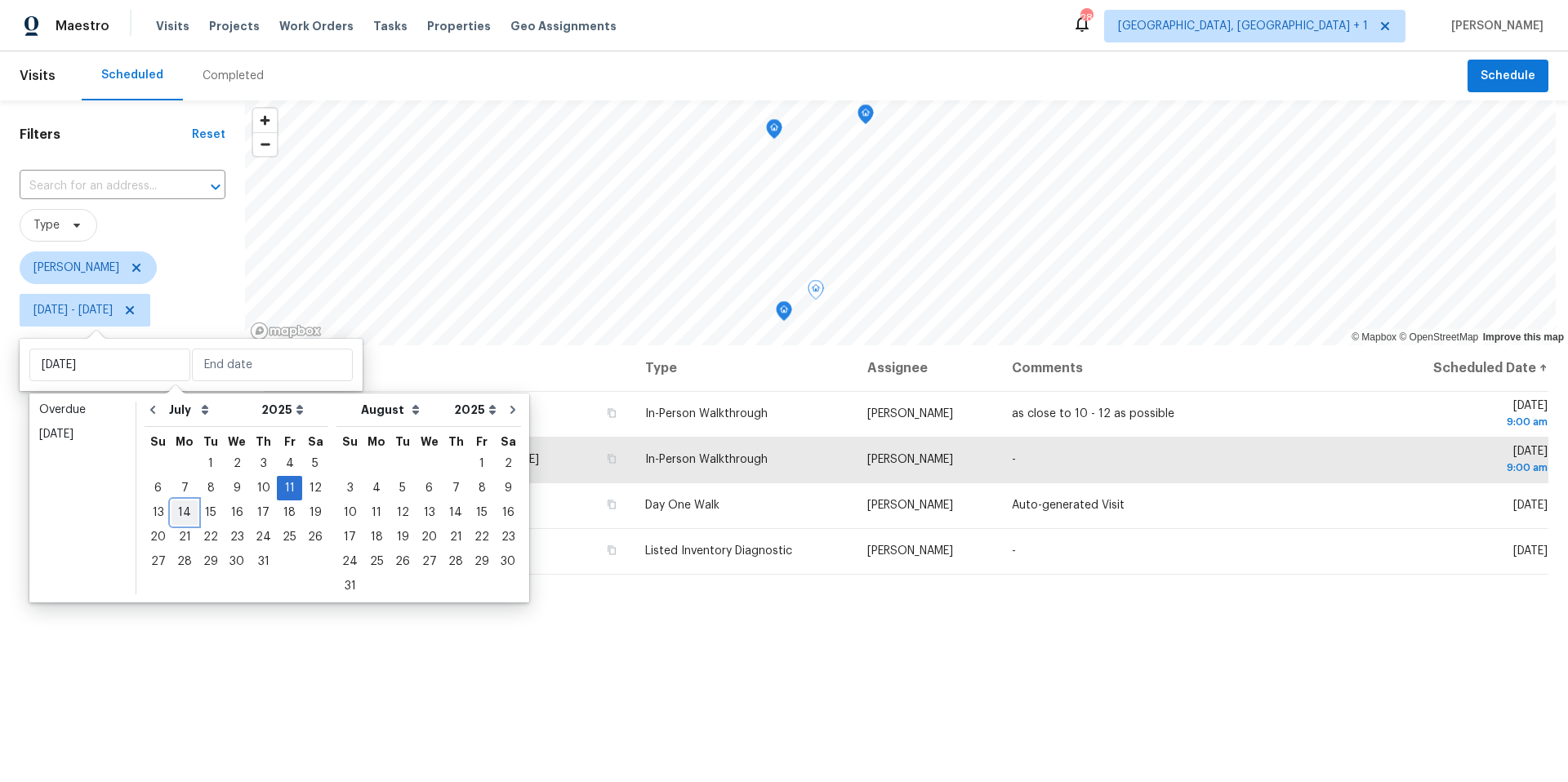 click on "14" at bounding box center (185, 513) 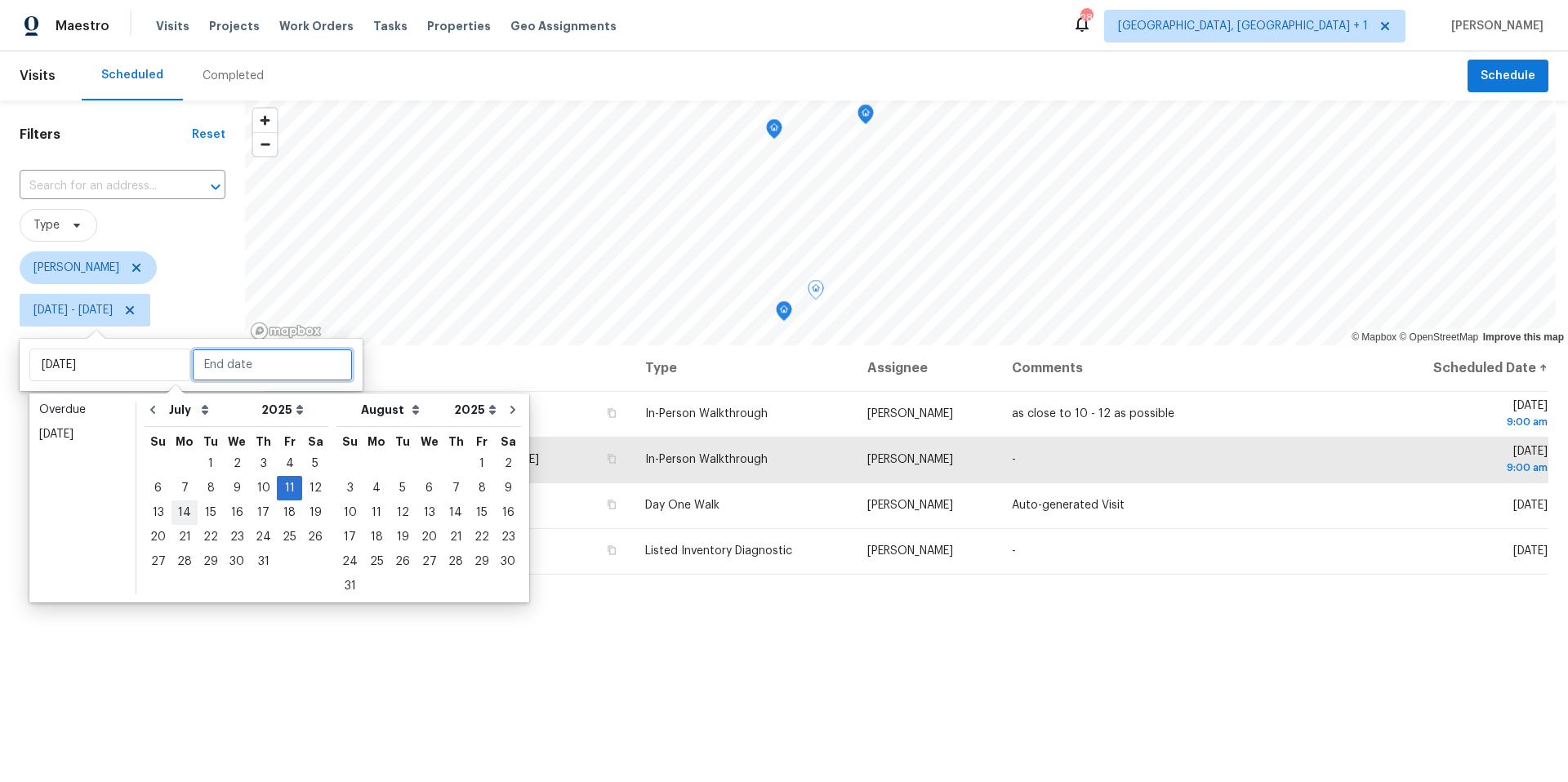 type on "Mon, Jul 14" 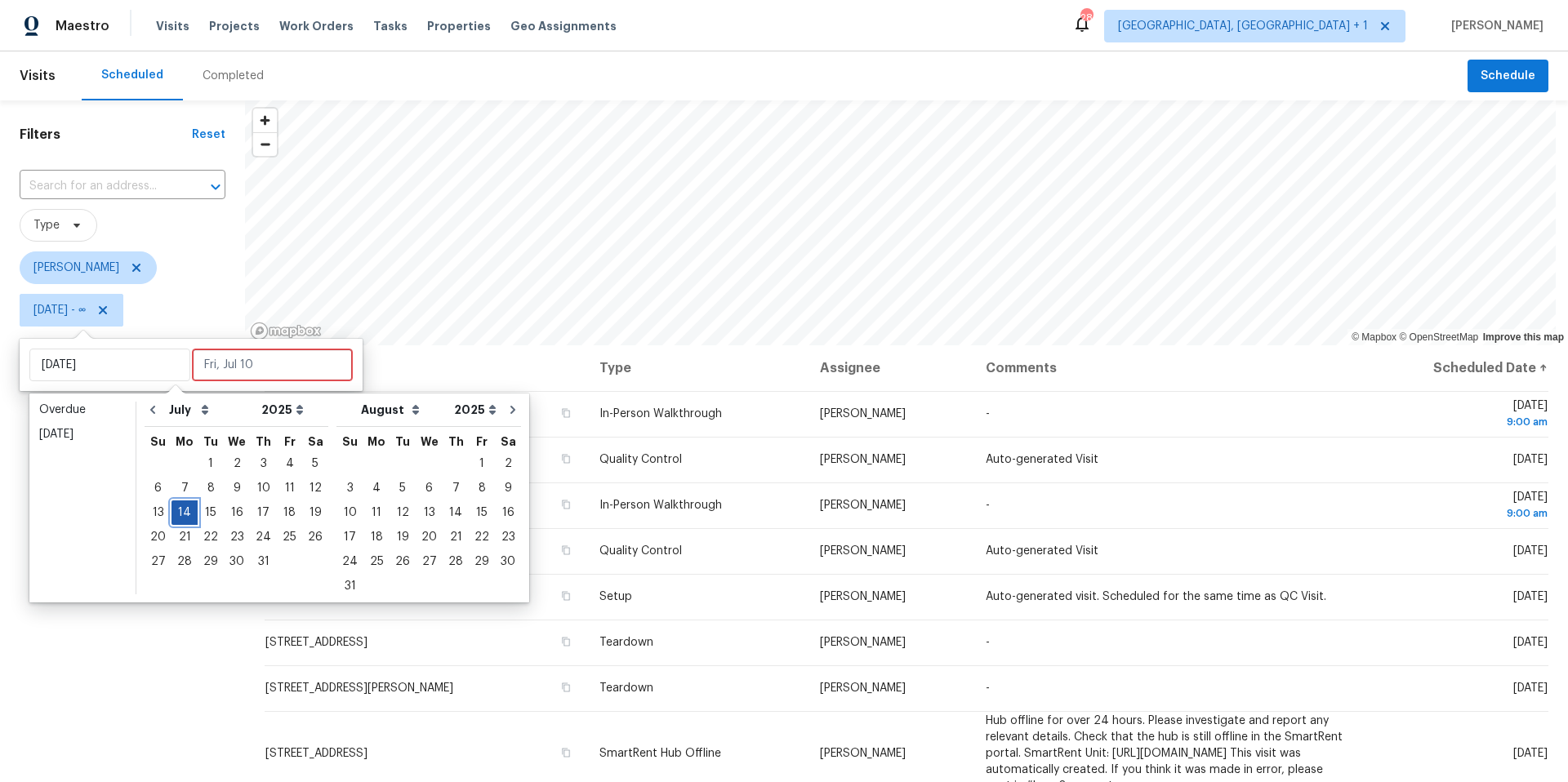 click on "14" at bounding box center [185, 513] 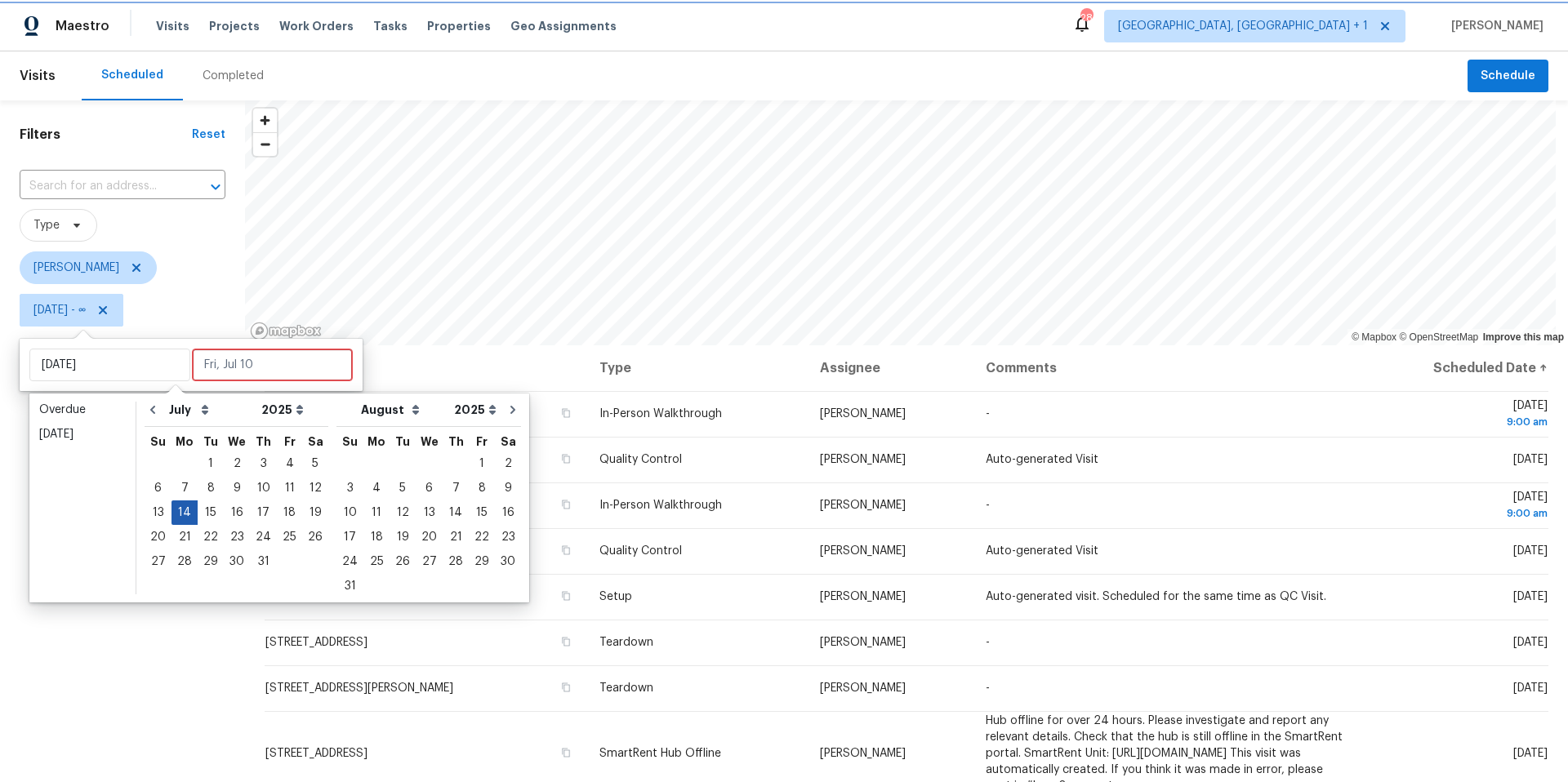 type on "Mon, Jul 14" 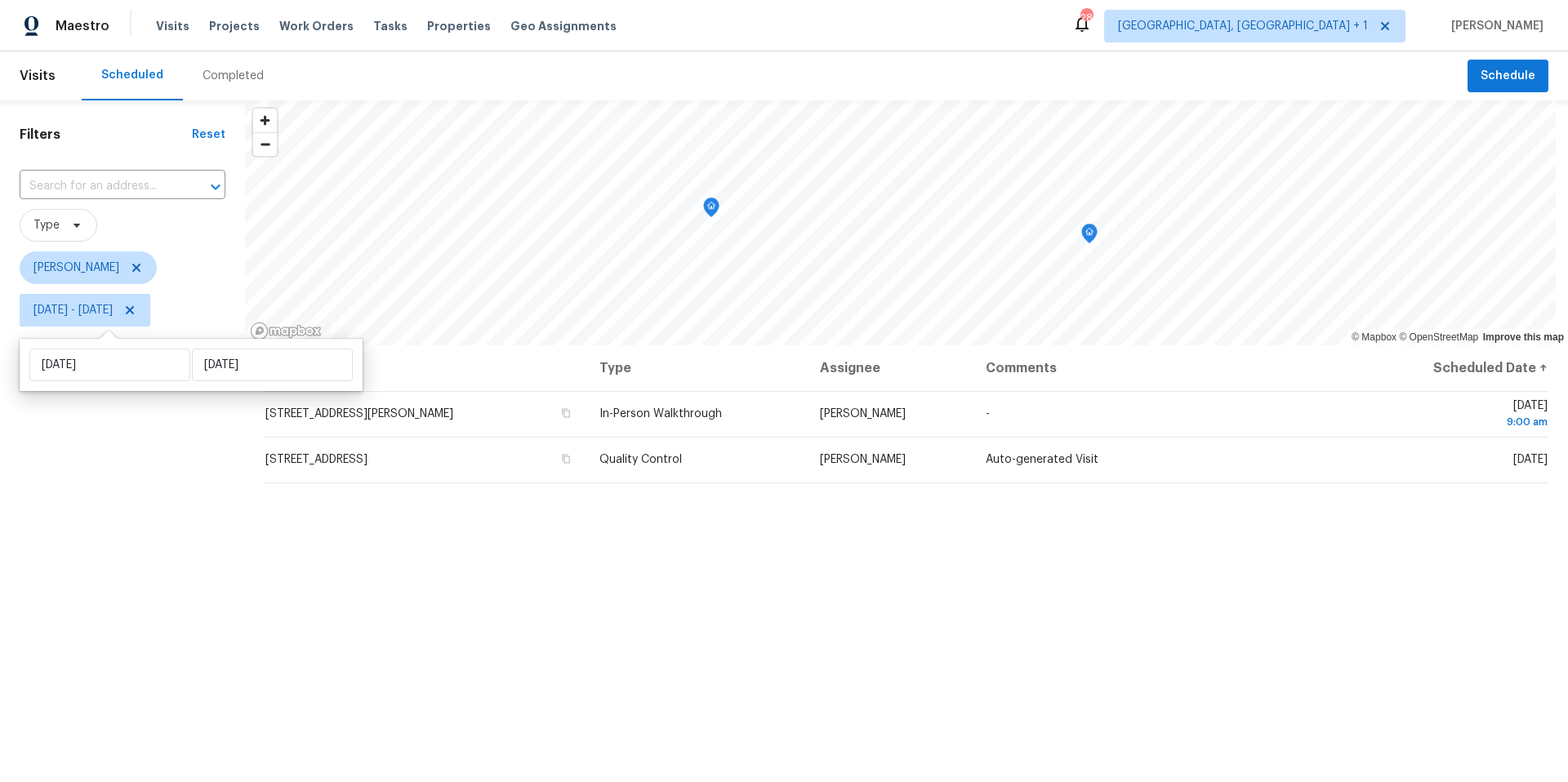 click on "Filters Reset ​ Type Nelson Figueroa Mon, Jul 14 - Mon, Jul 14" at bounding box center (122, 535) 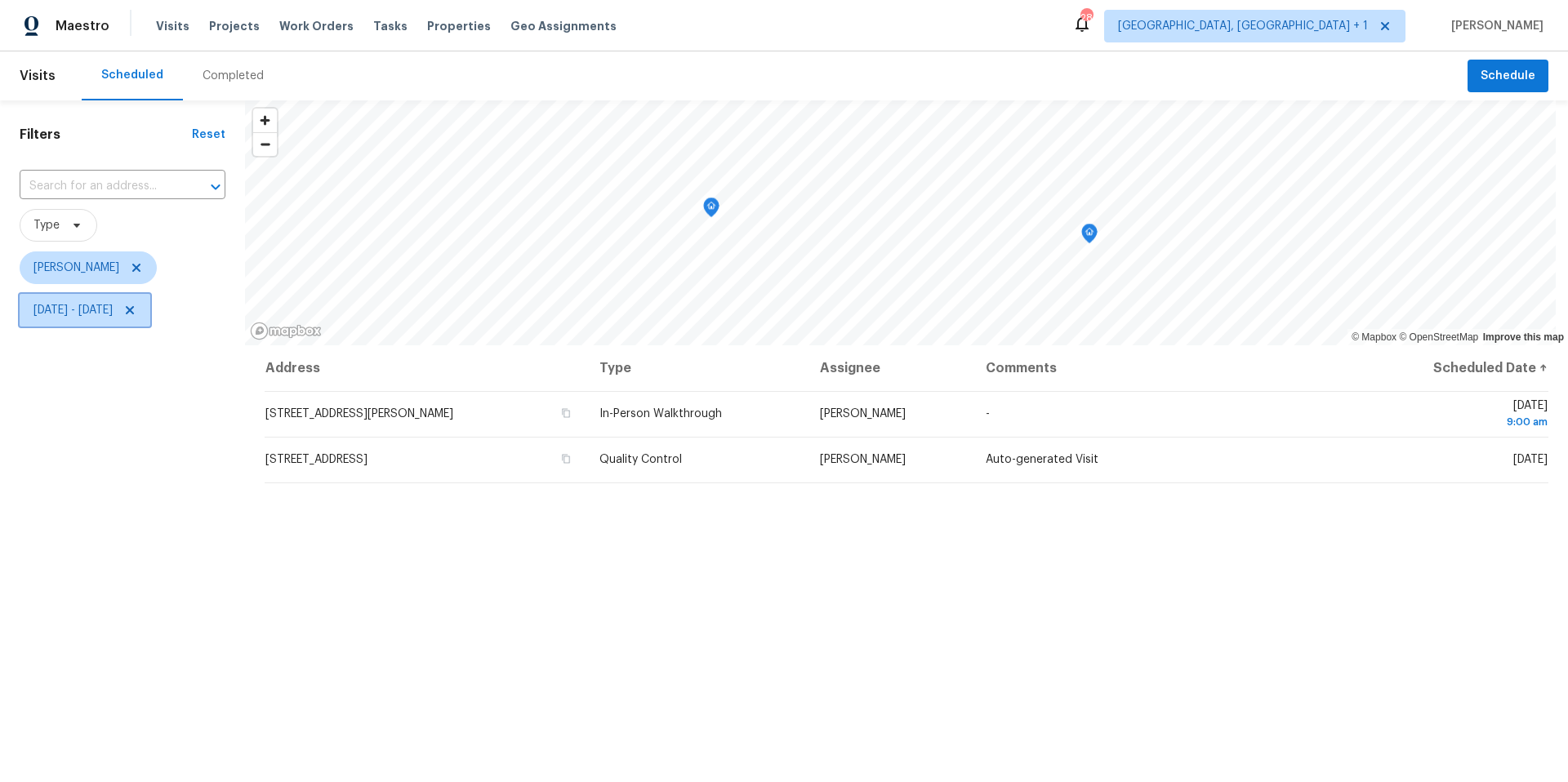 click 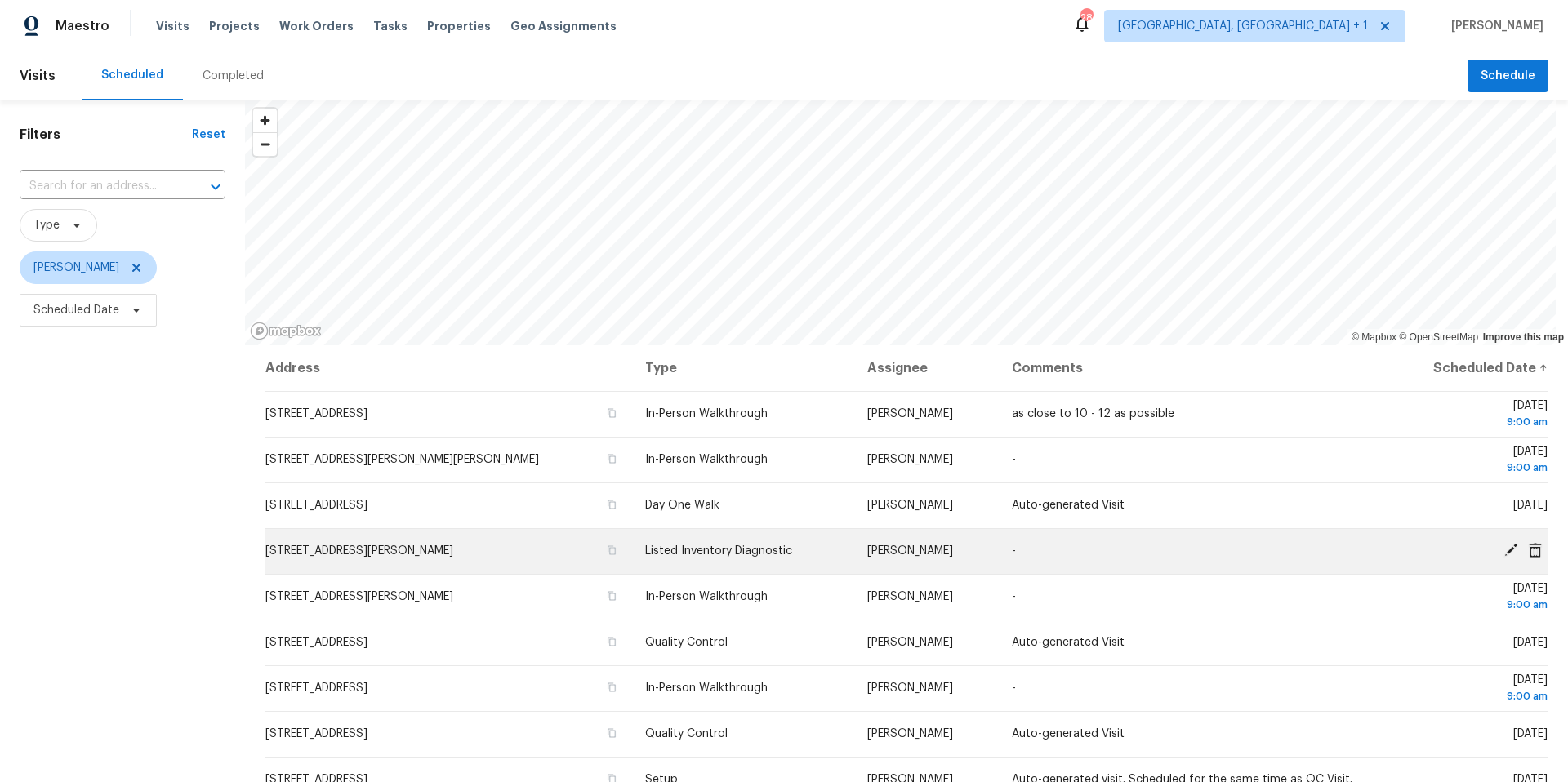 click 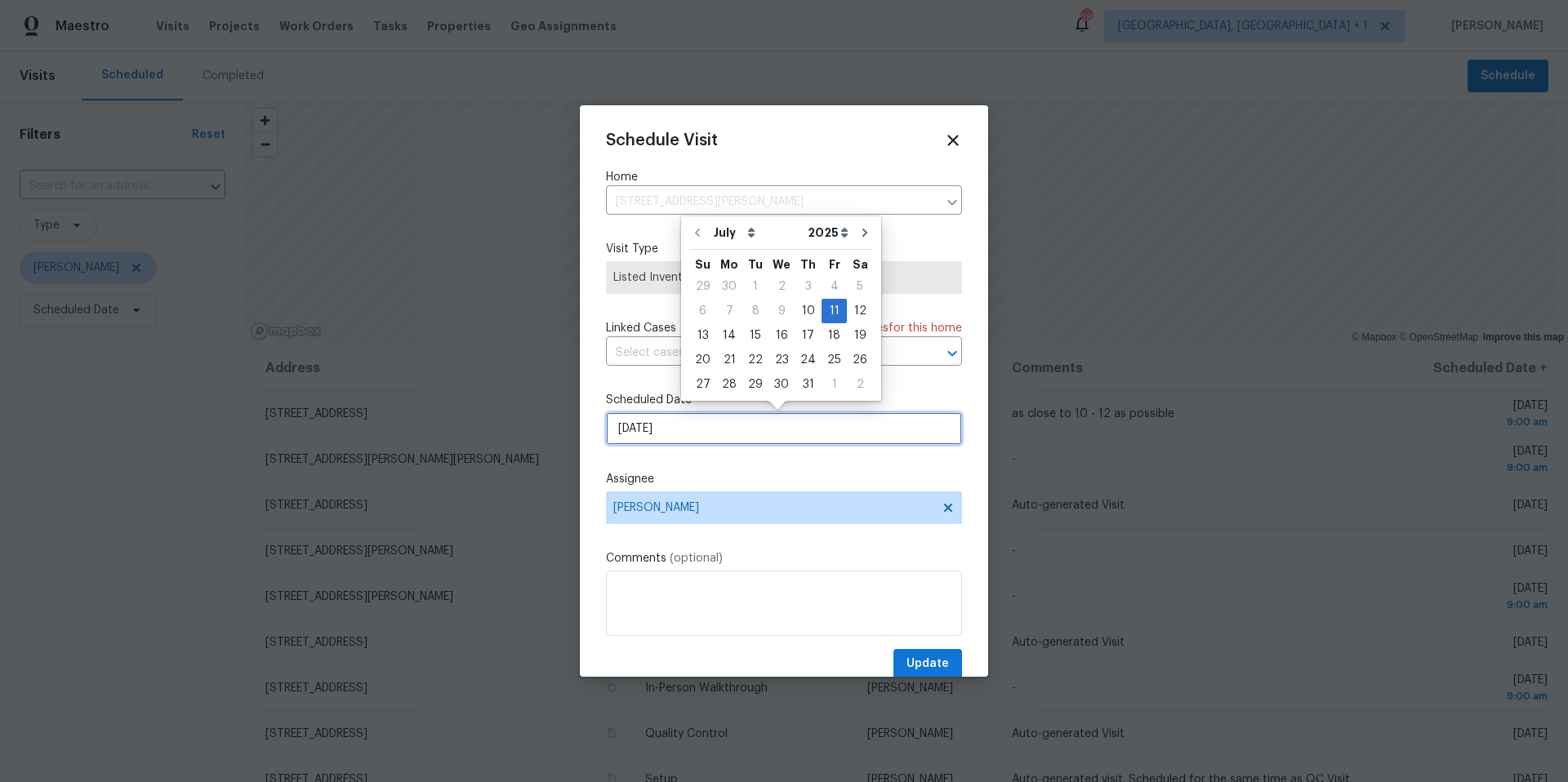 click on "7/11/2025" at bounding box center (784, 429) 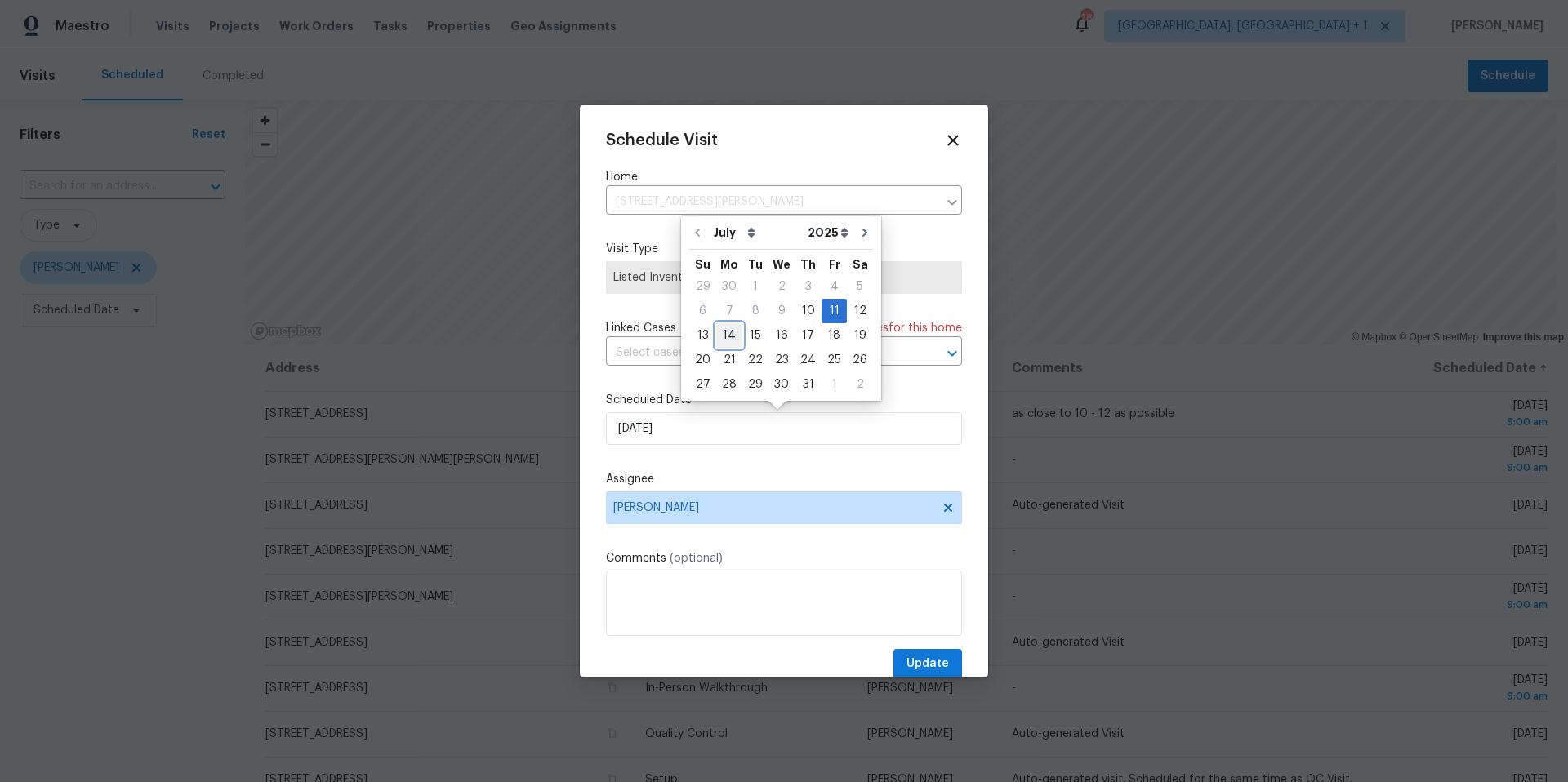 click on "14" at bounding box center [729, 335] 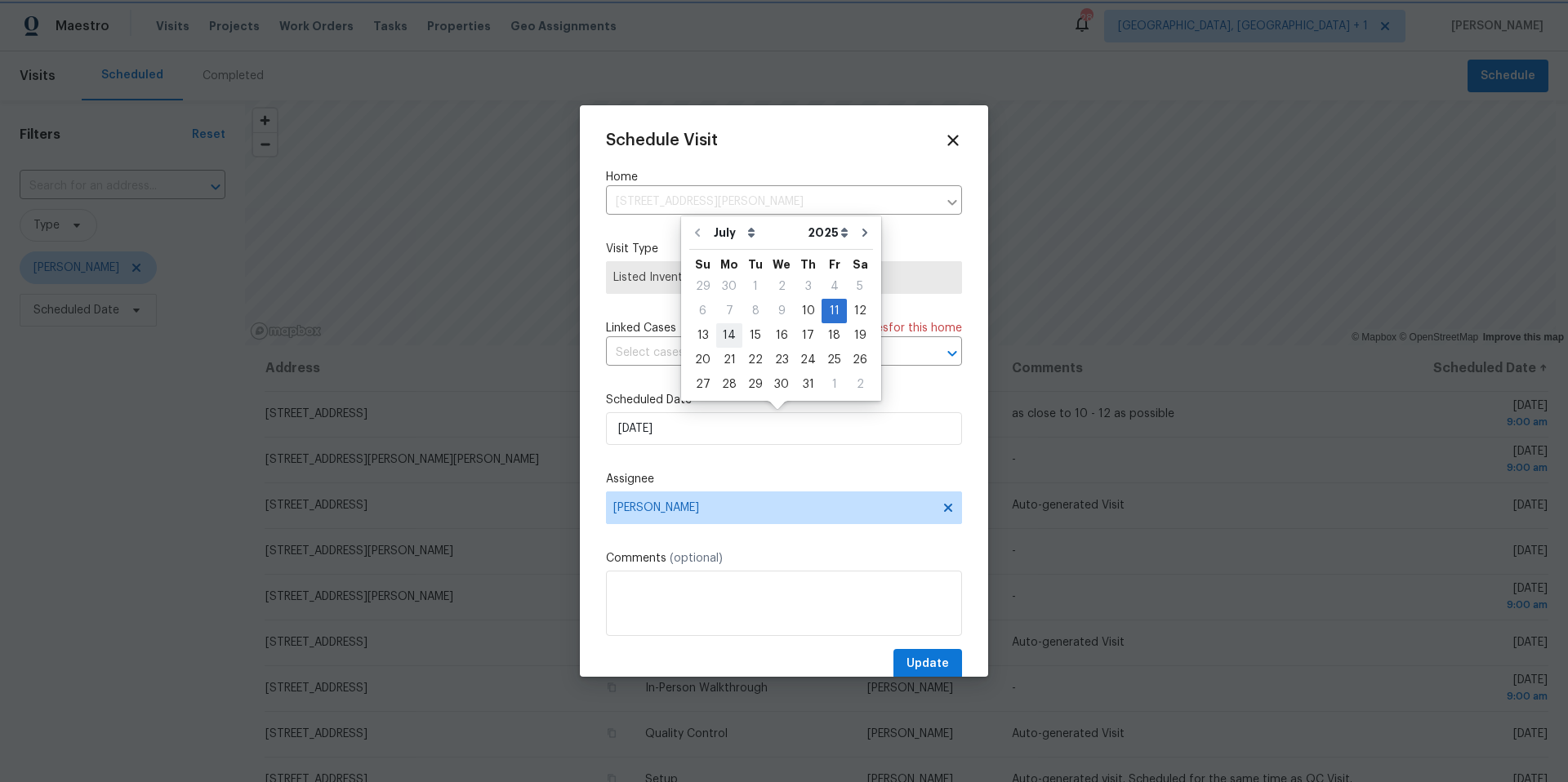 type on "7/14/2025" 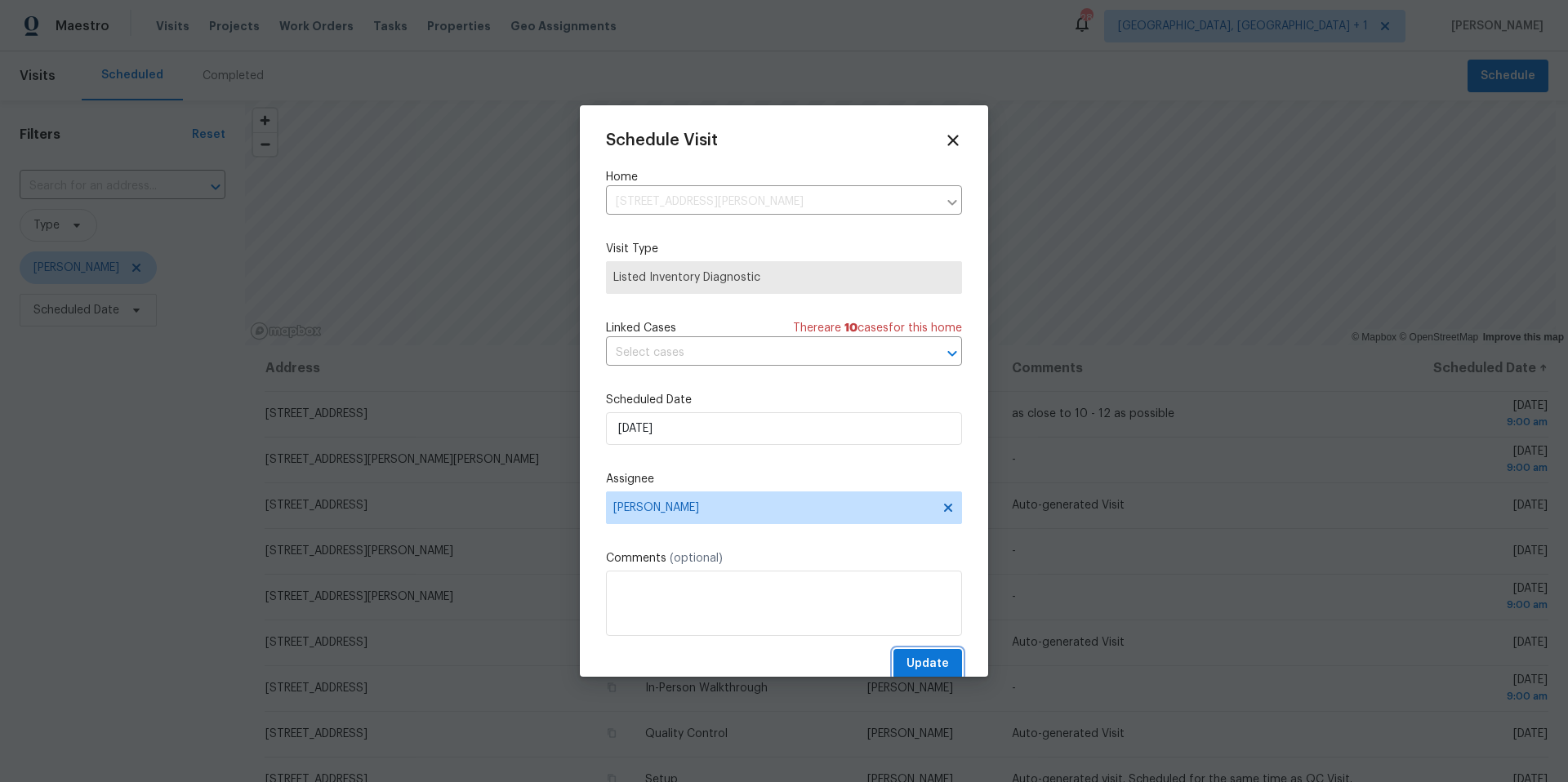 click on "Update" at bounding box center (928, 664) 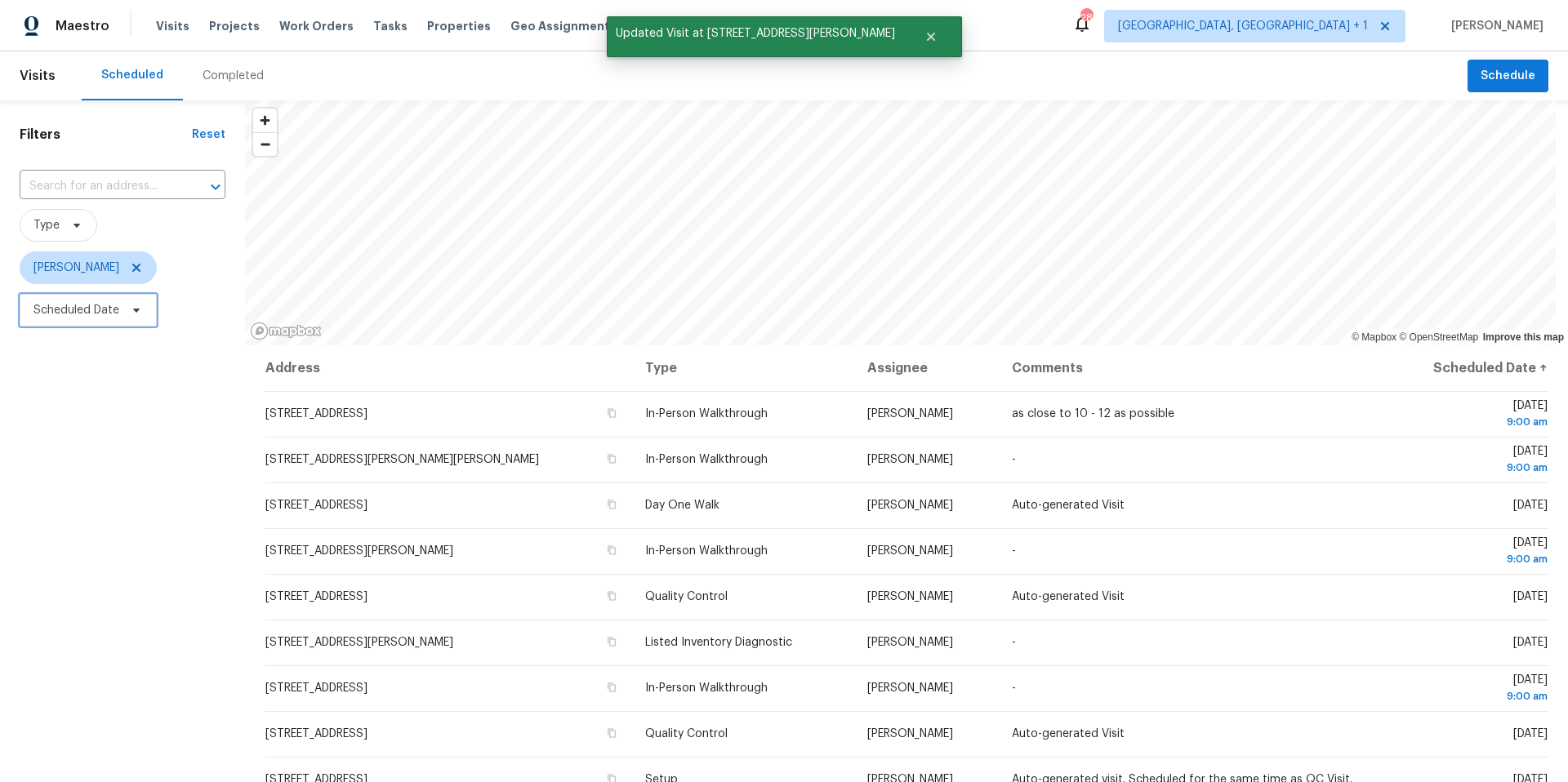 click 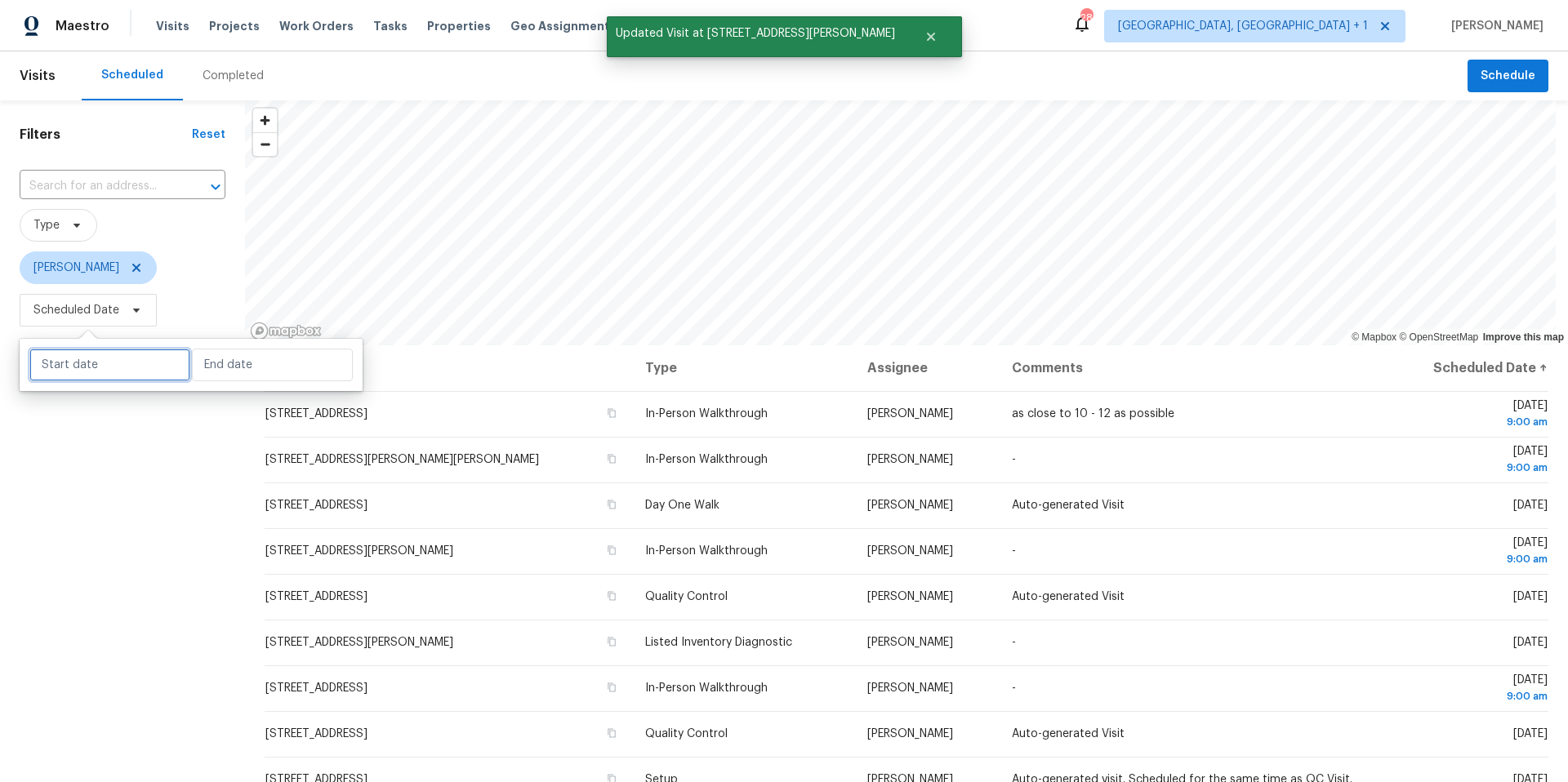 select on "6" 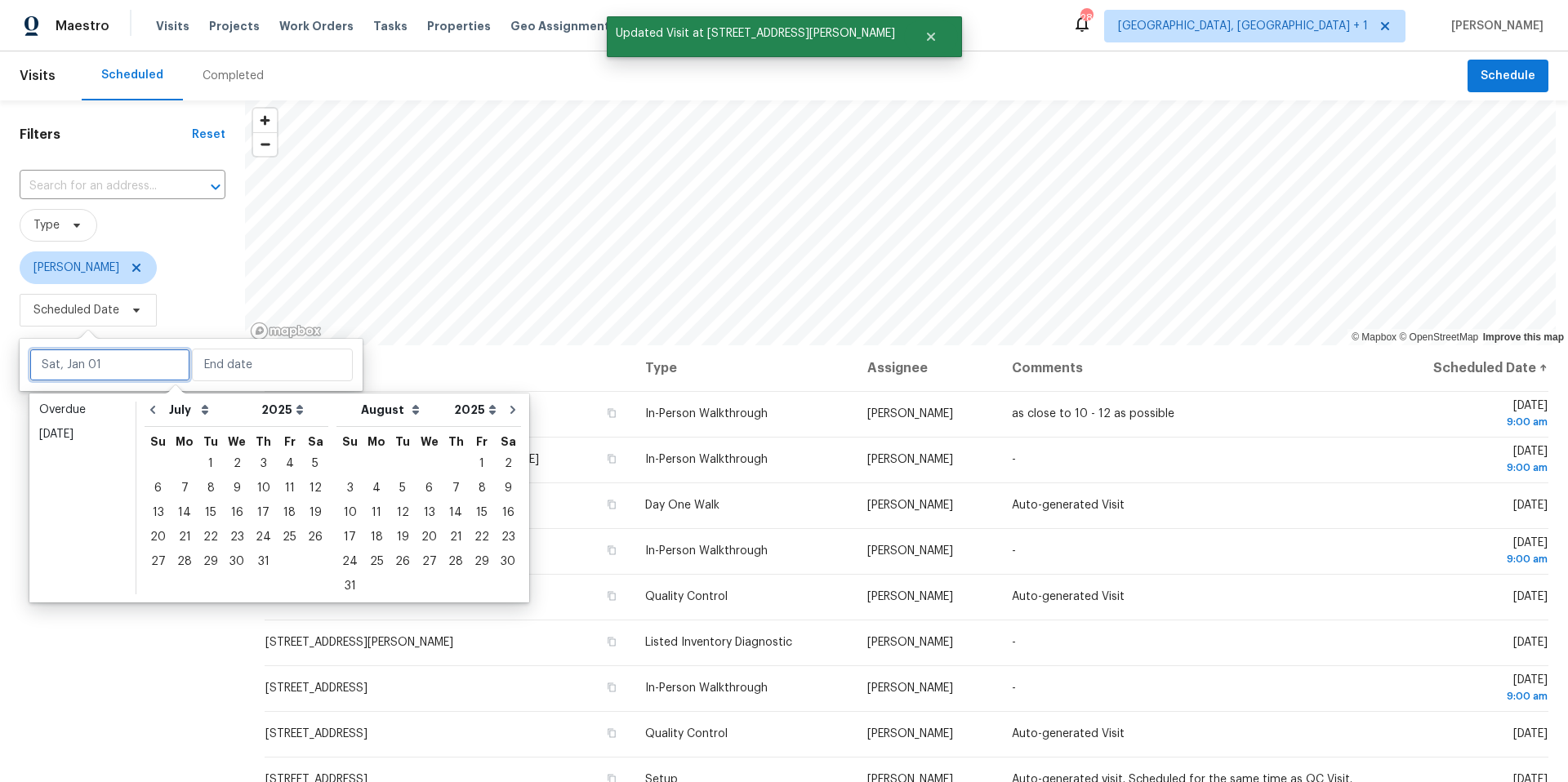 click at bounding box center [109, 365] 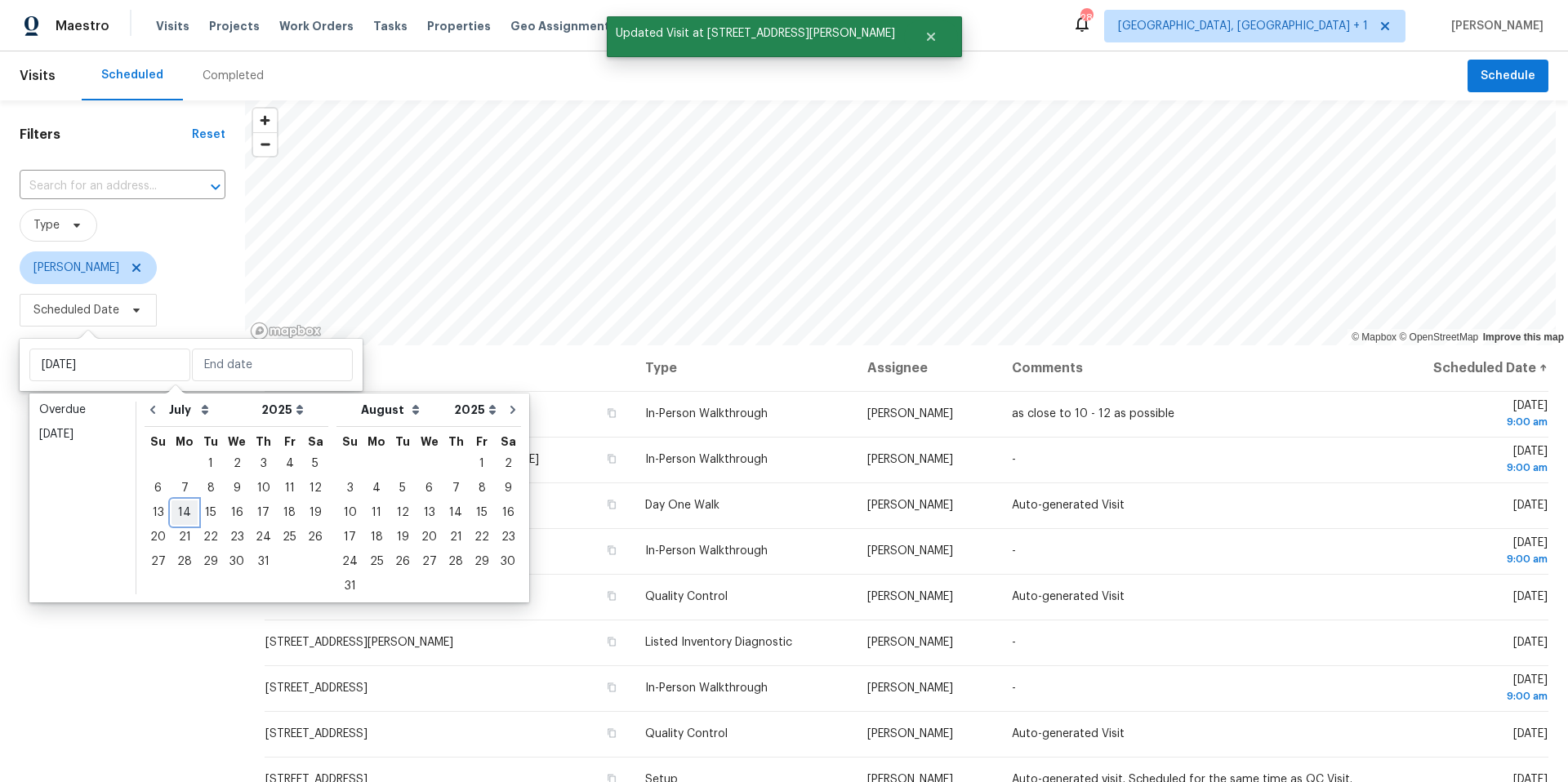 click on "14" at bounding box center [185, 513] 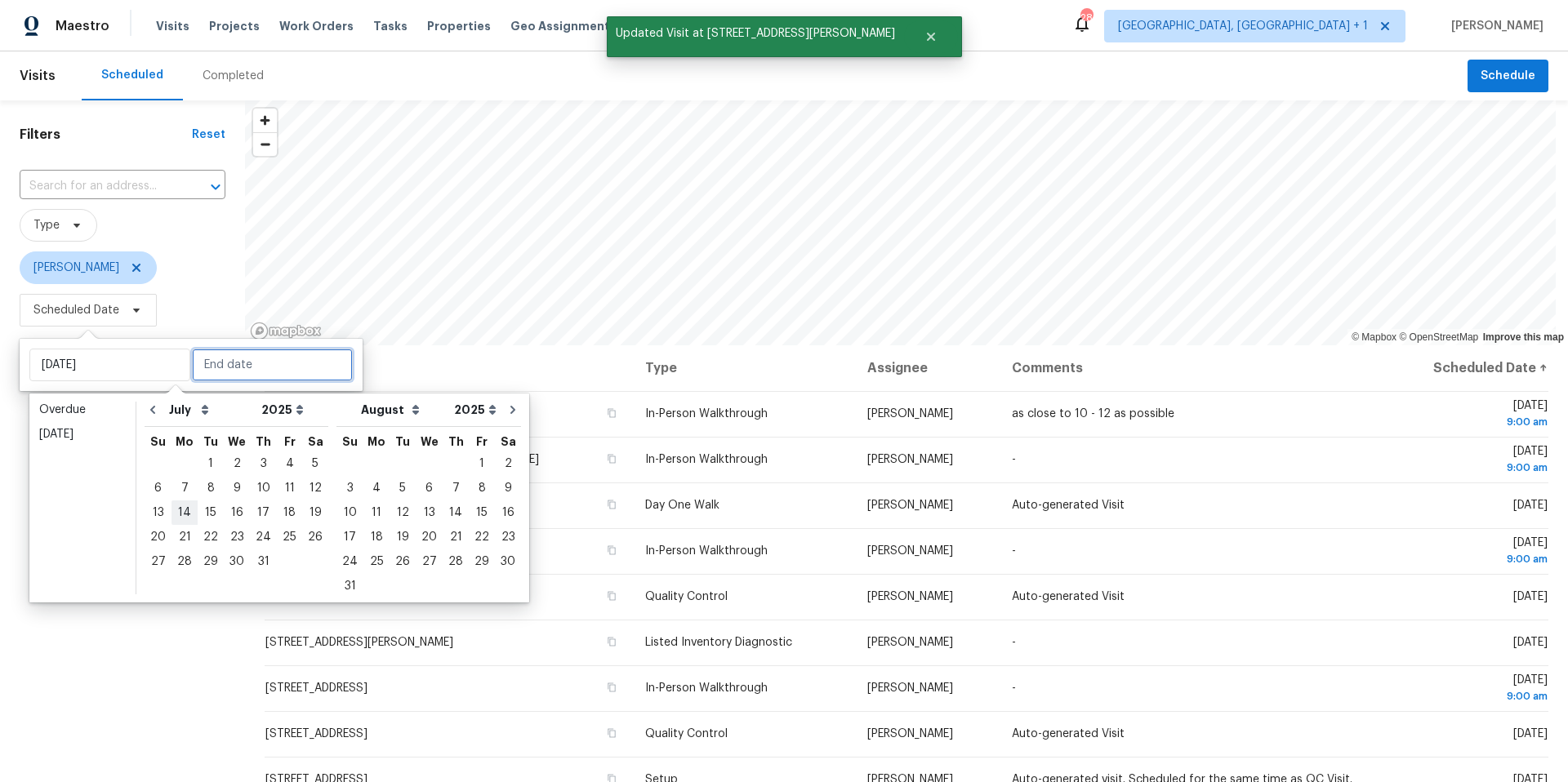 type on "Mon, Jul 14" 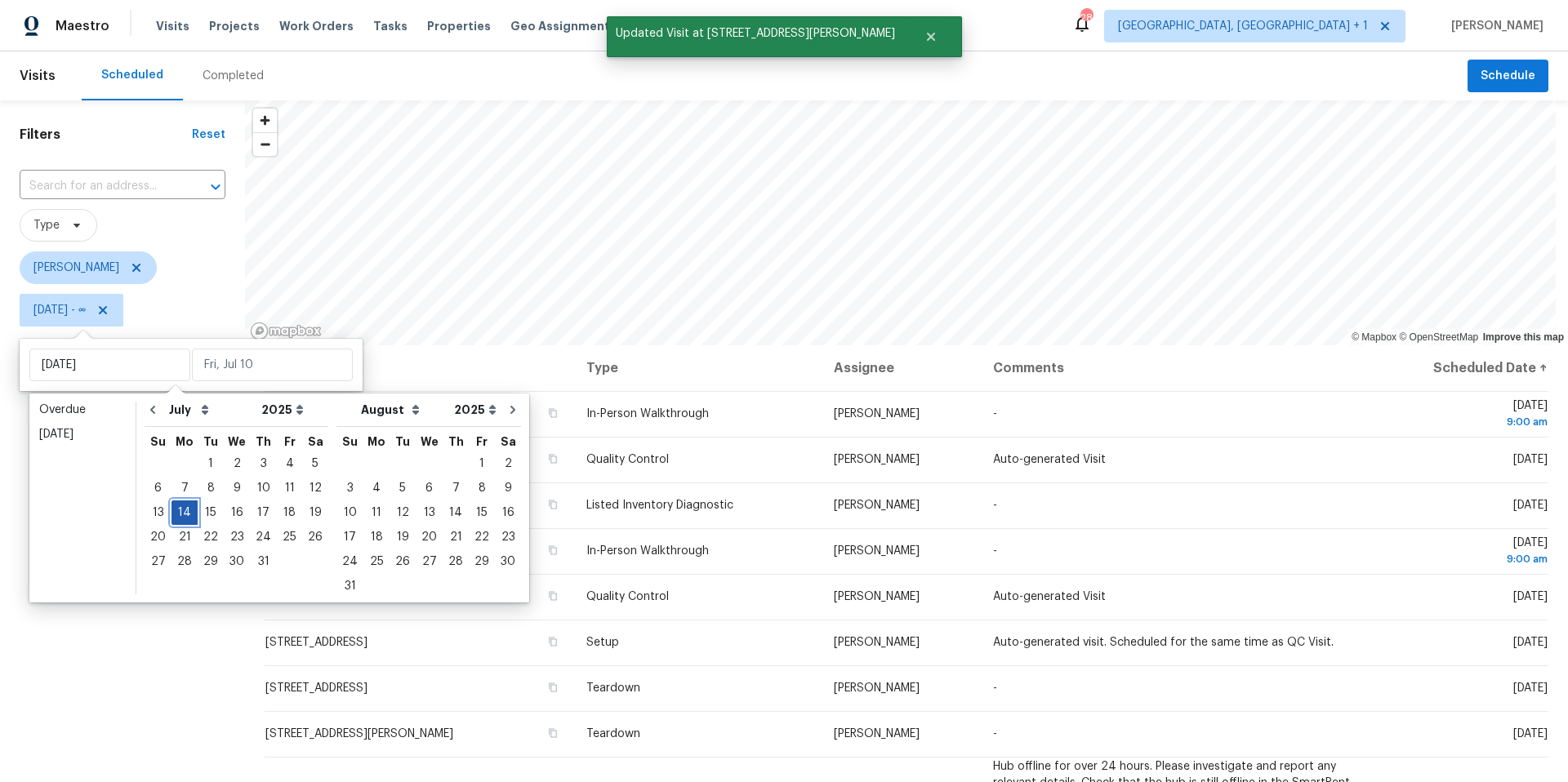 click on "14" at bounding box center (185, 513) 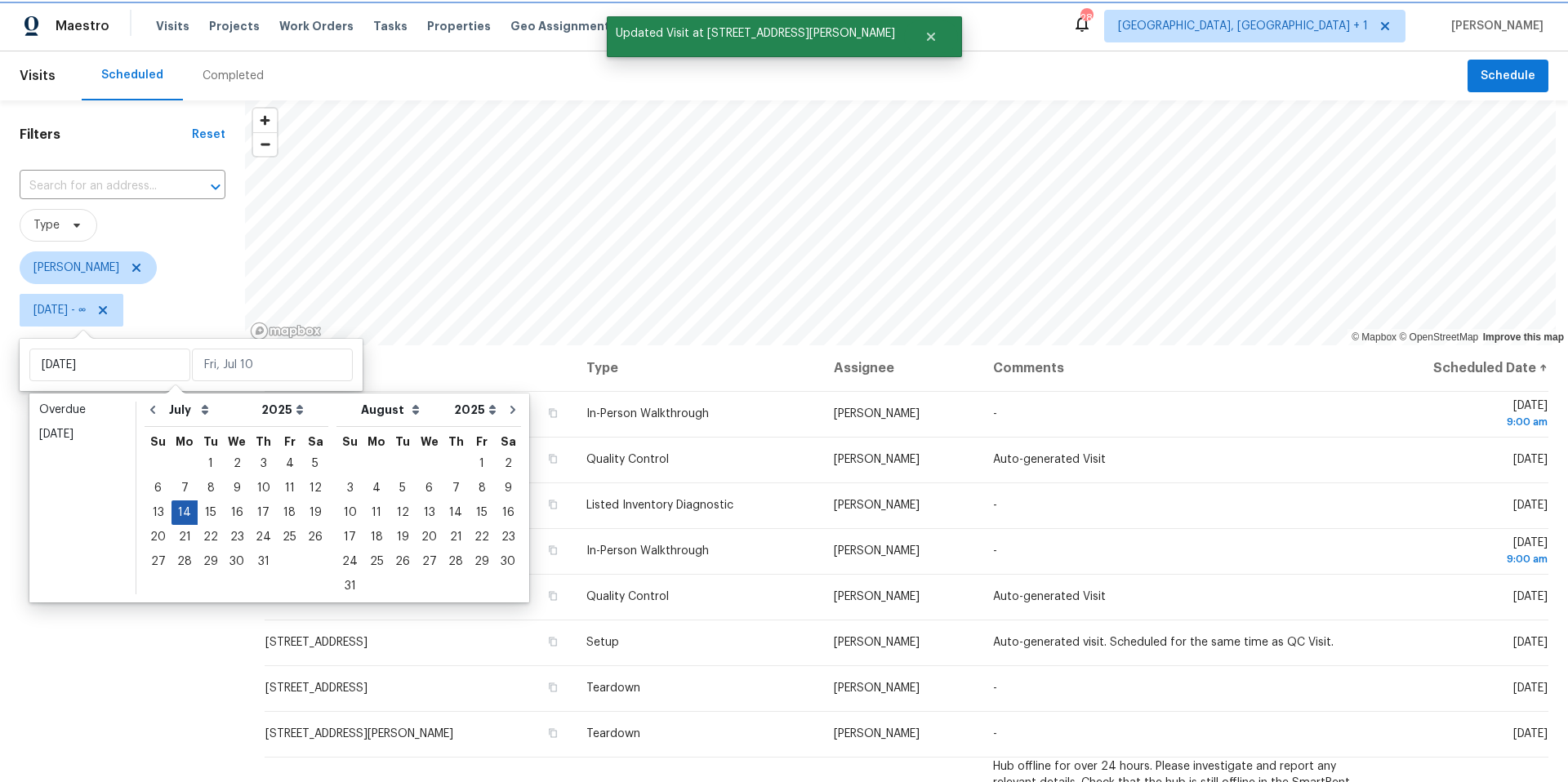 type on "Mon, Jul 14" 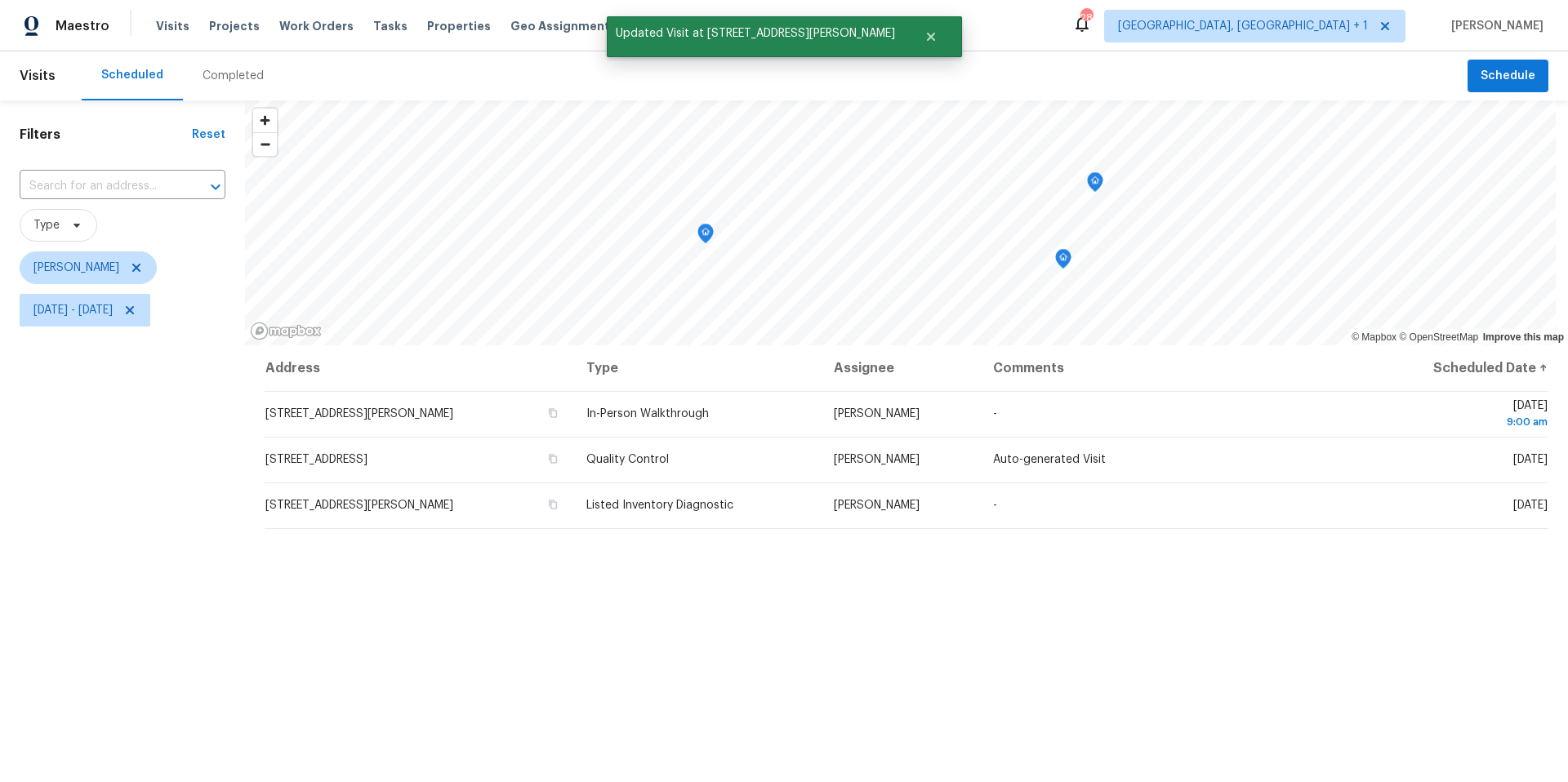 click on "Filters Reset ​ Type Nelson Figueroa Mon, Jul 14 - Mon, Jul 14" at bounding box center (122, 535) 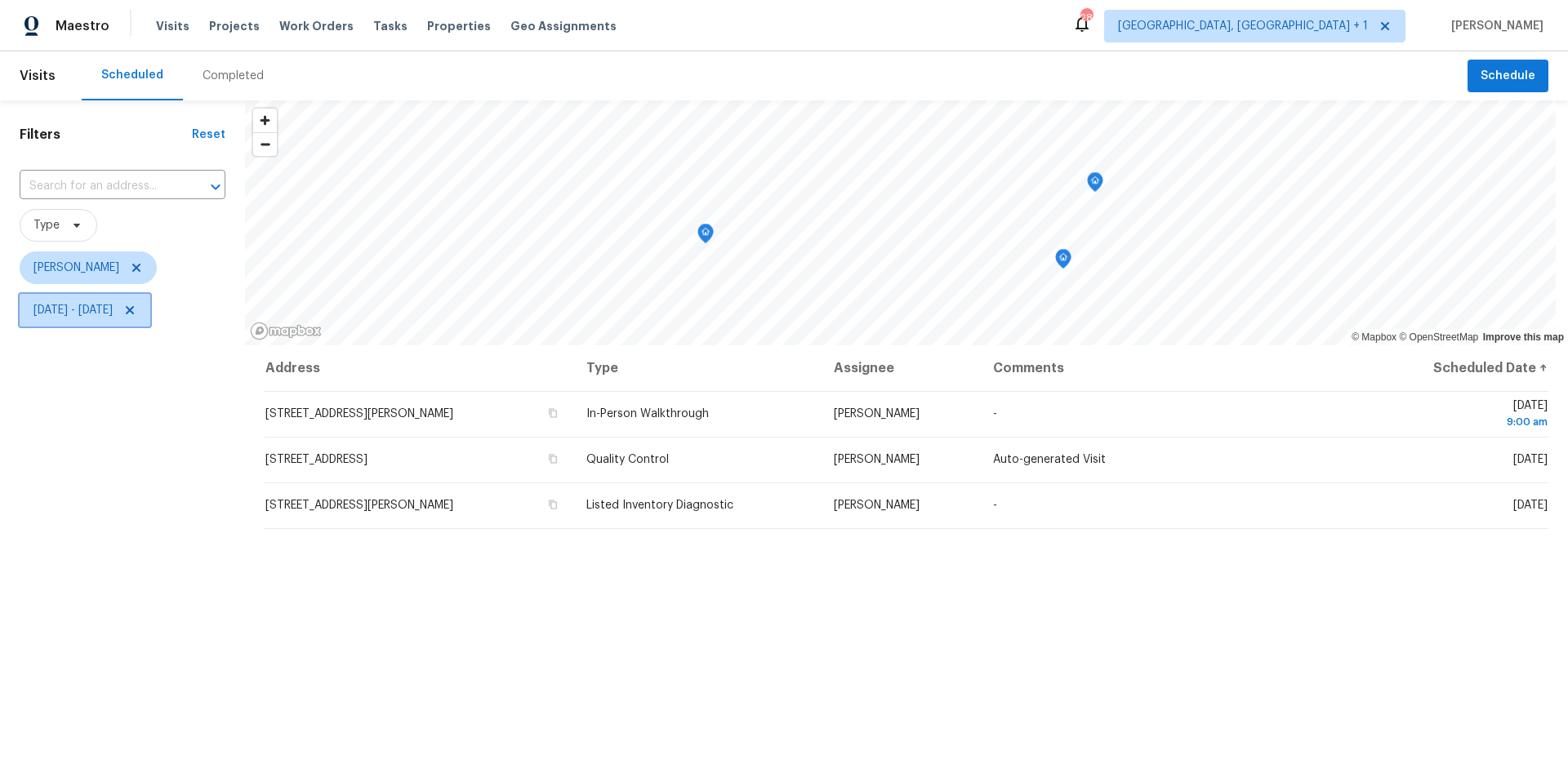 click on "Mon, Jul 14 - Mon, Jul 14" at bounding box center [73, 310] 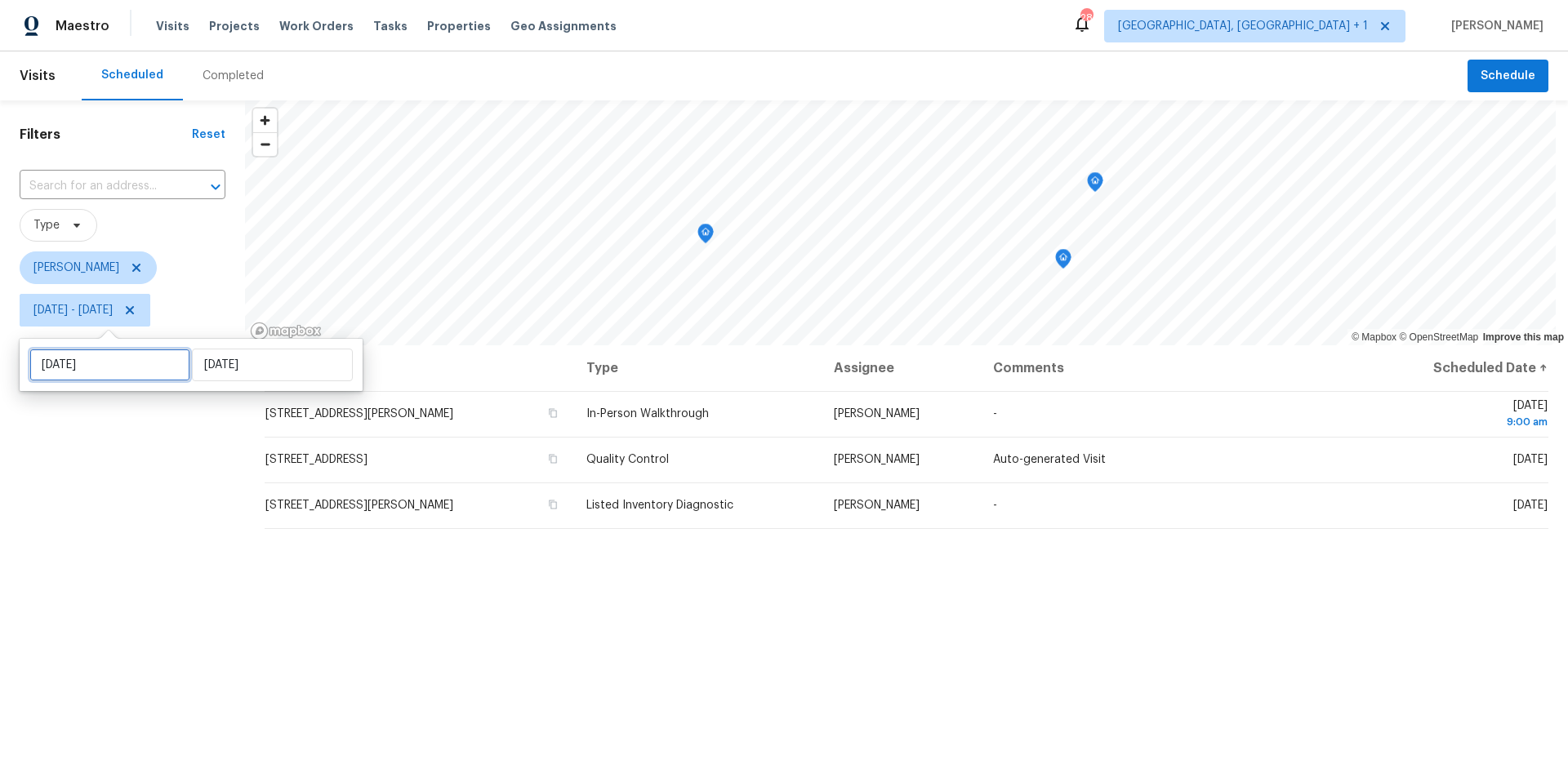 select on "6" 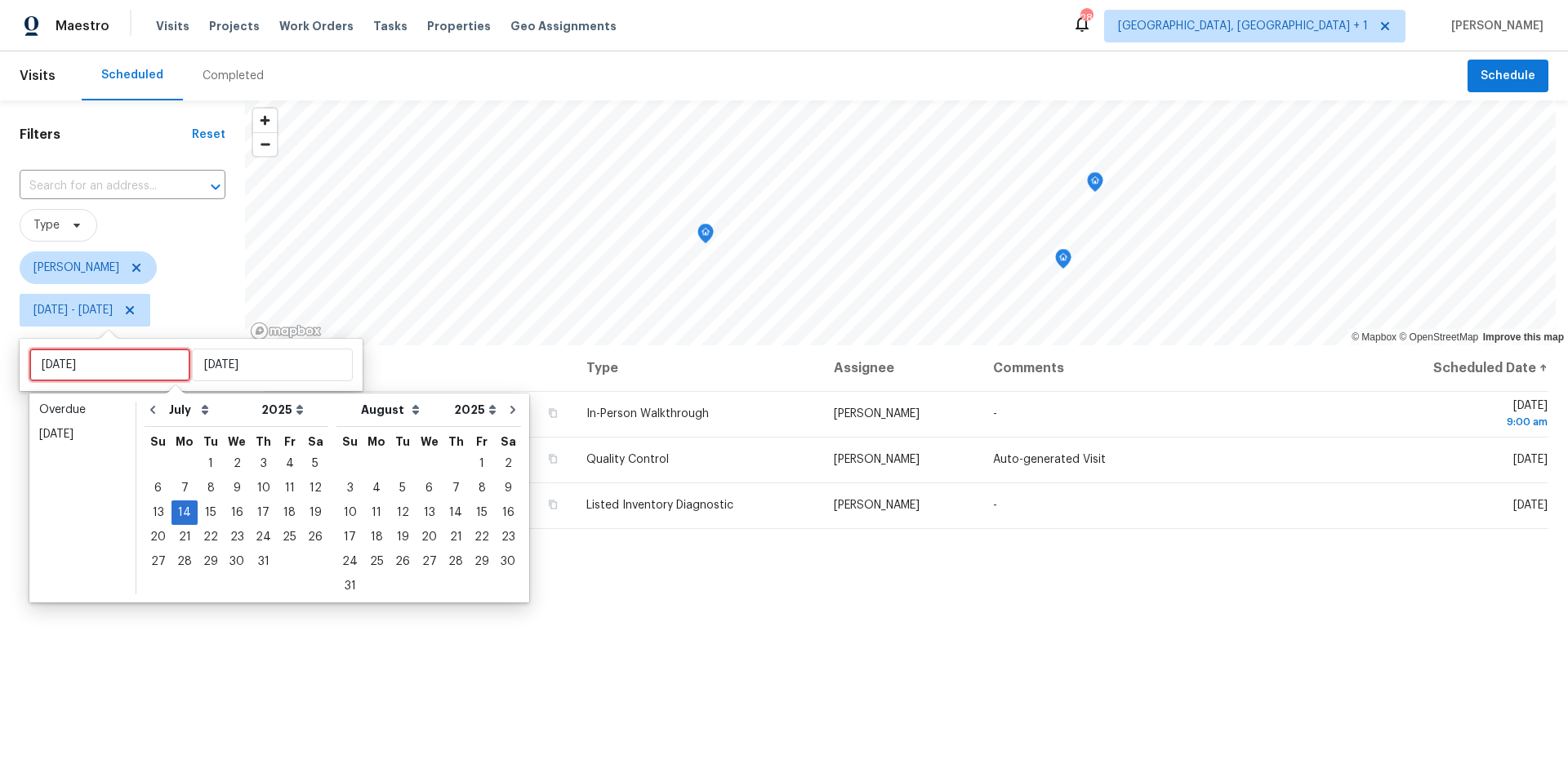 click on "Mon, Jul 14" at bounding box center [109, 365] 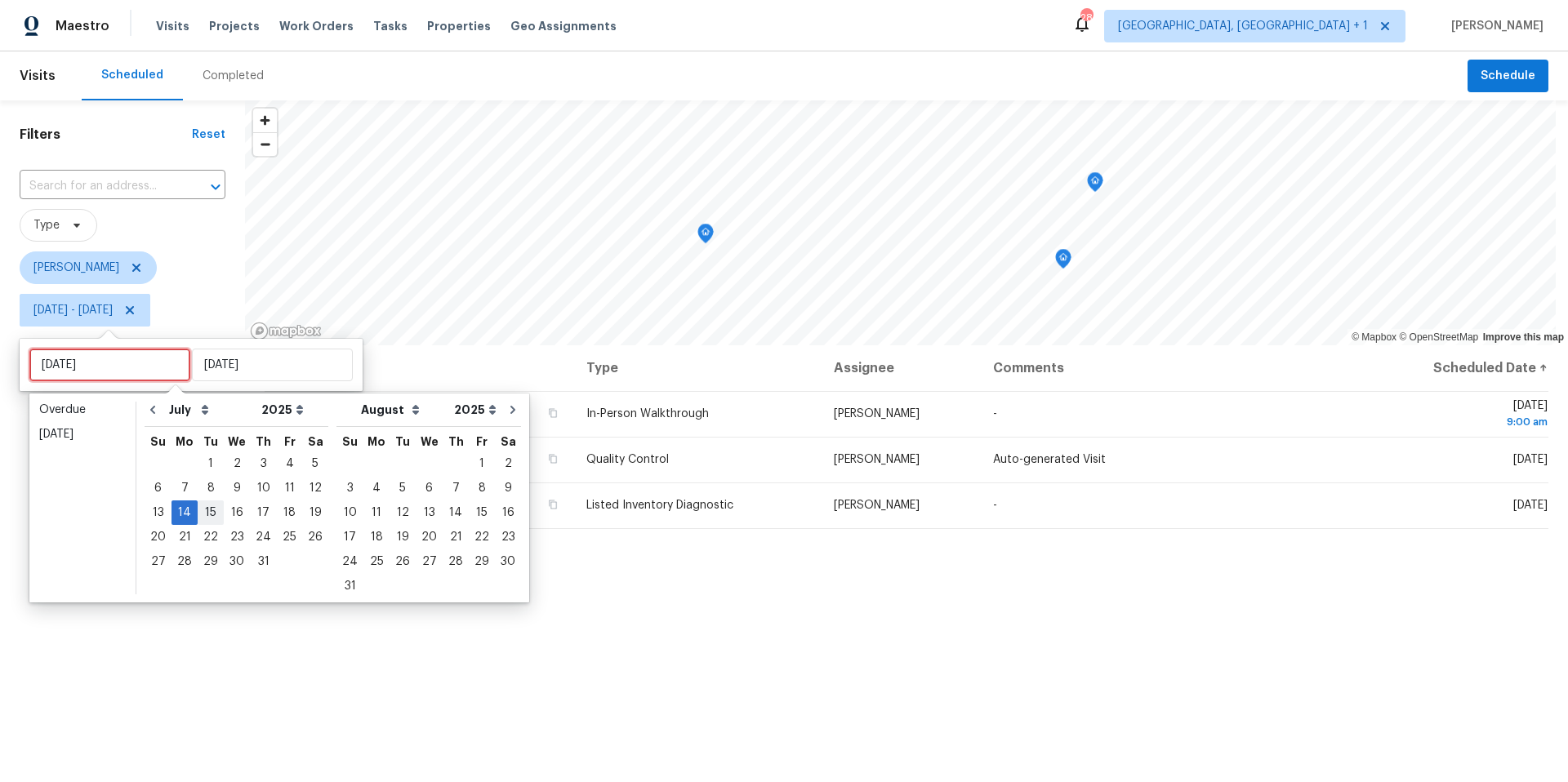 type on "Tue, Jul 15" 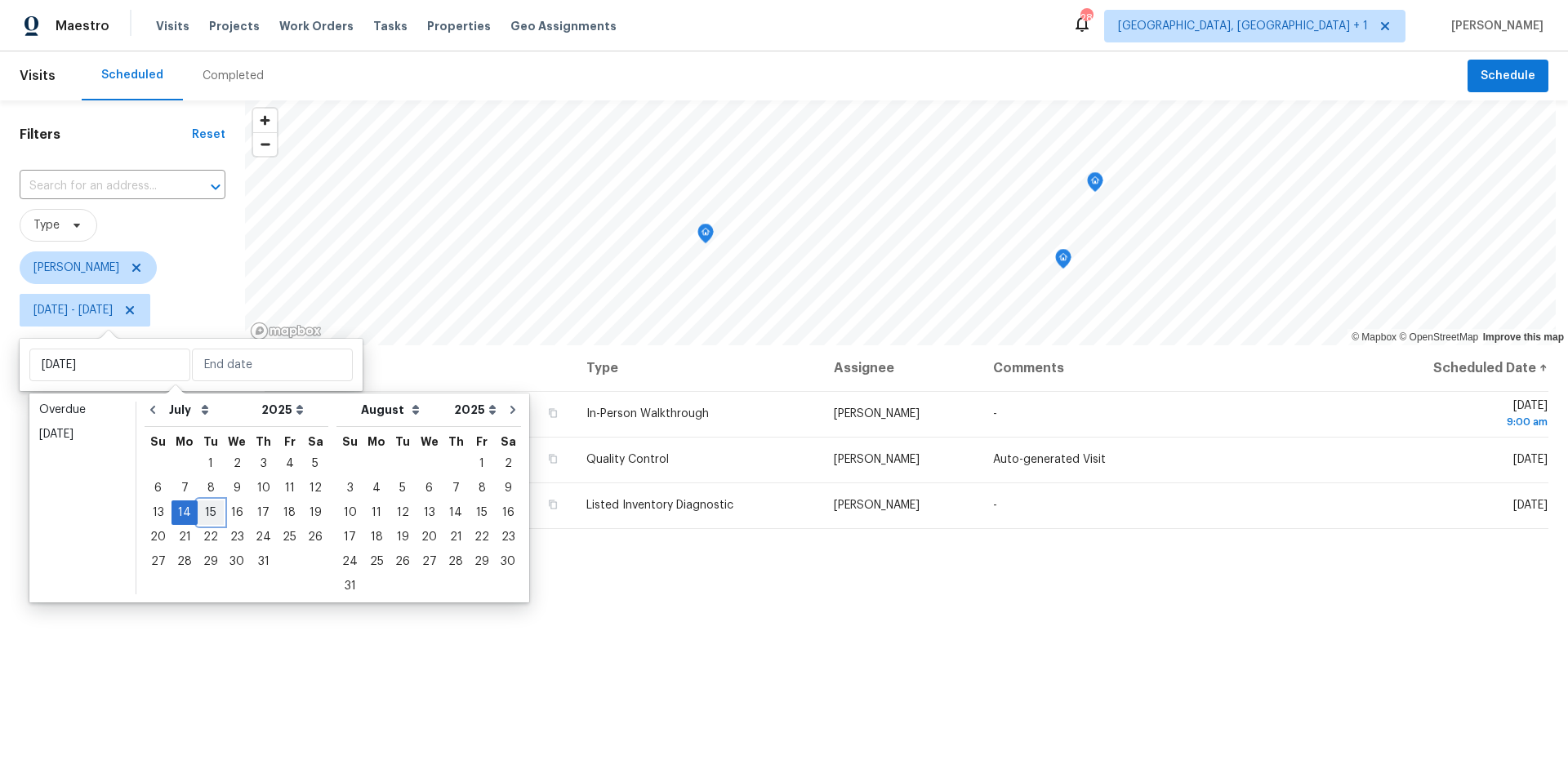 click on "15" at bounding box center (211, 513) 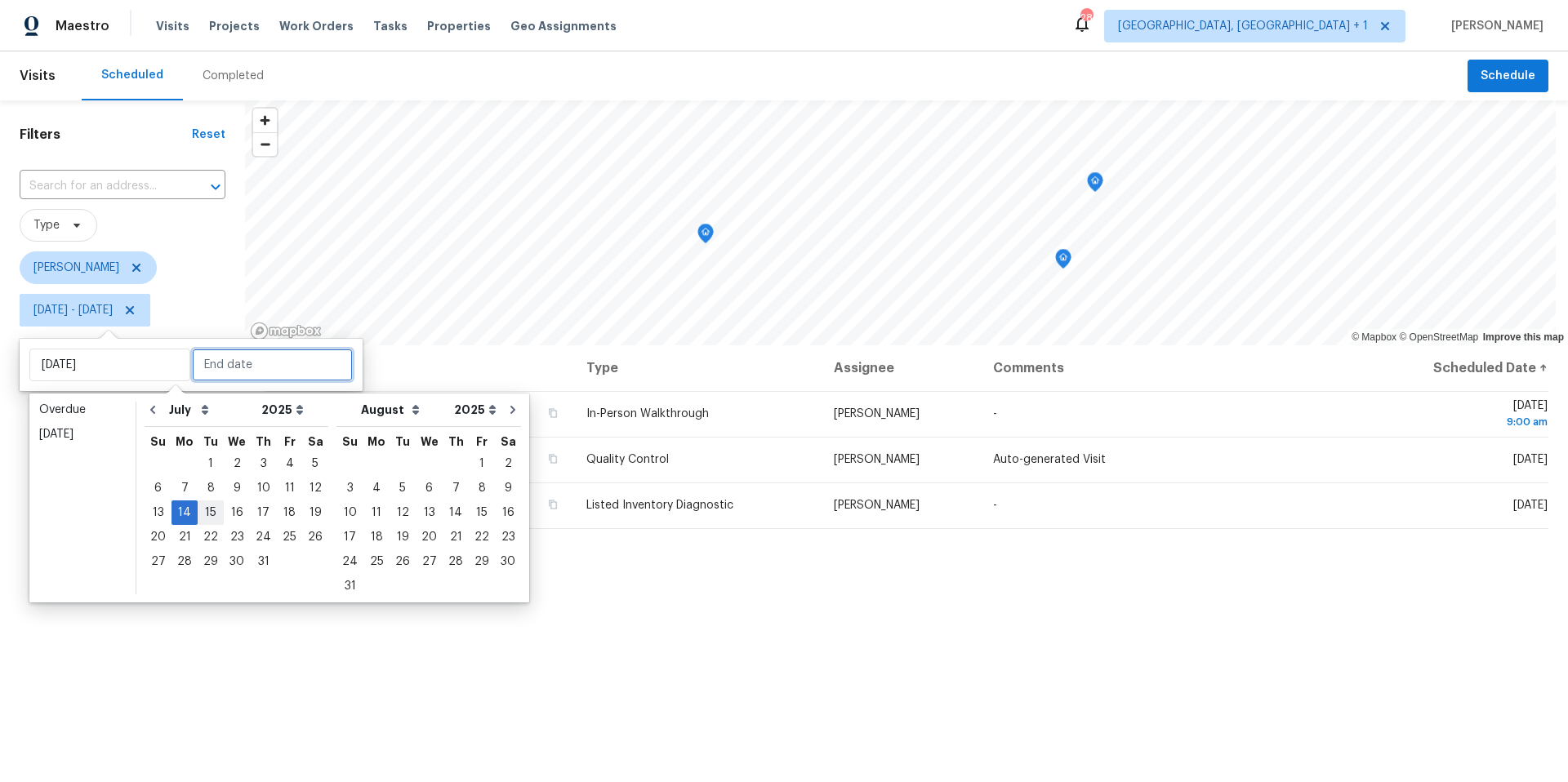 type on "Tue, Jul 15" 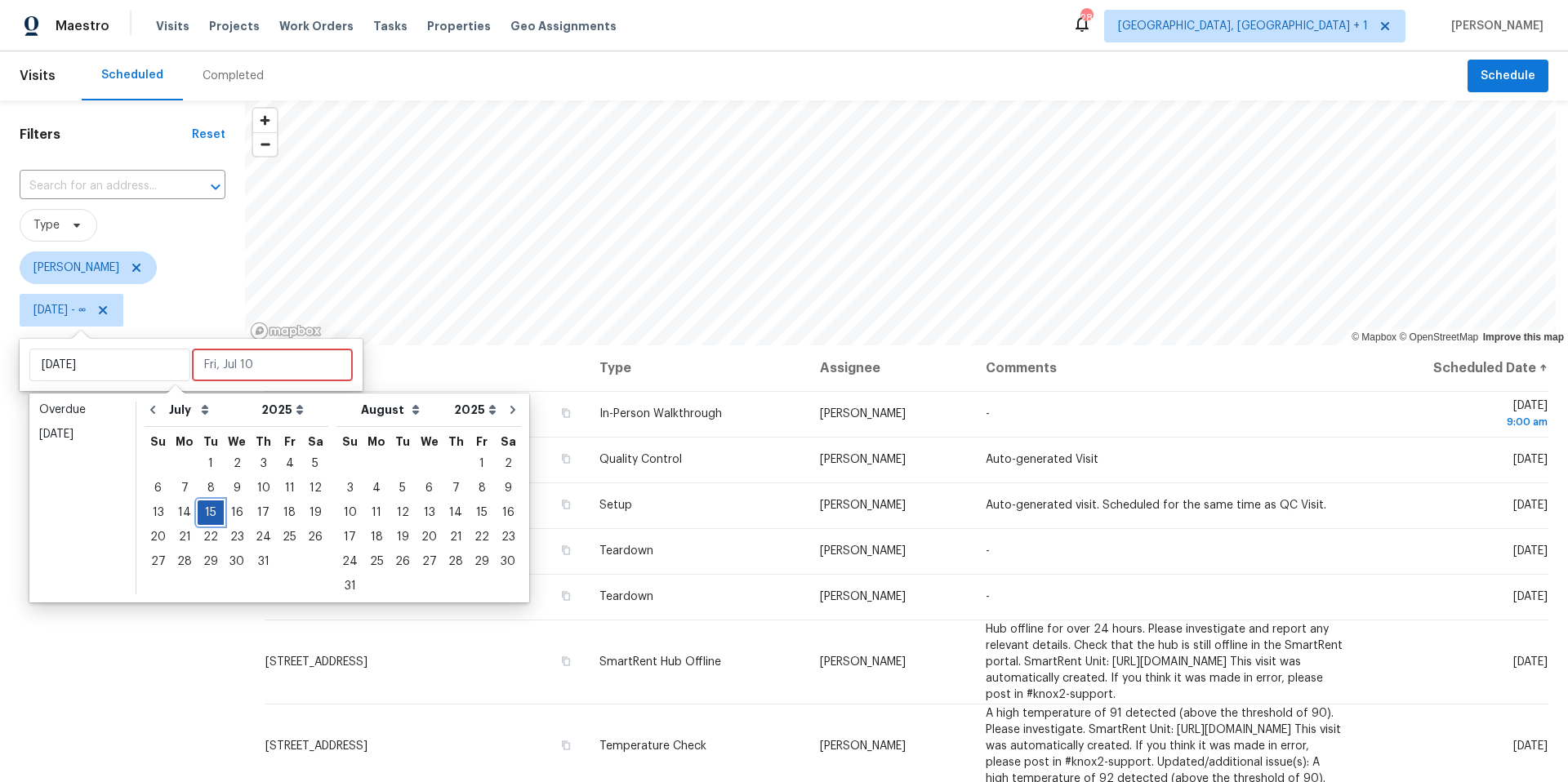 click on "15" at bounding box center [211, 513] 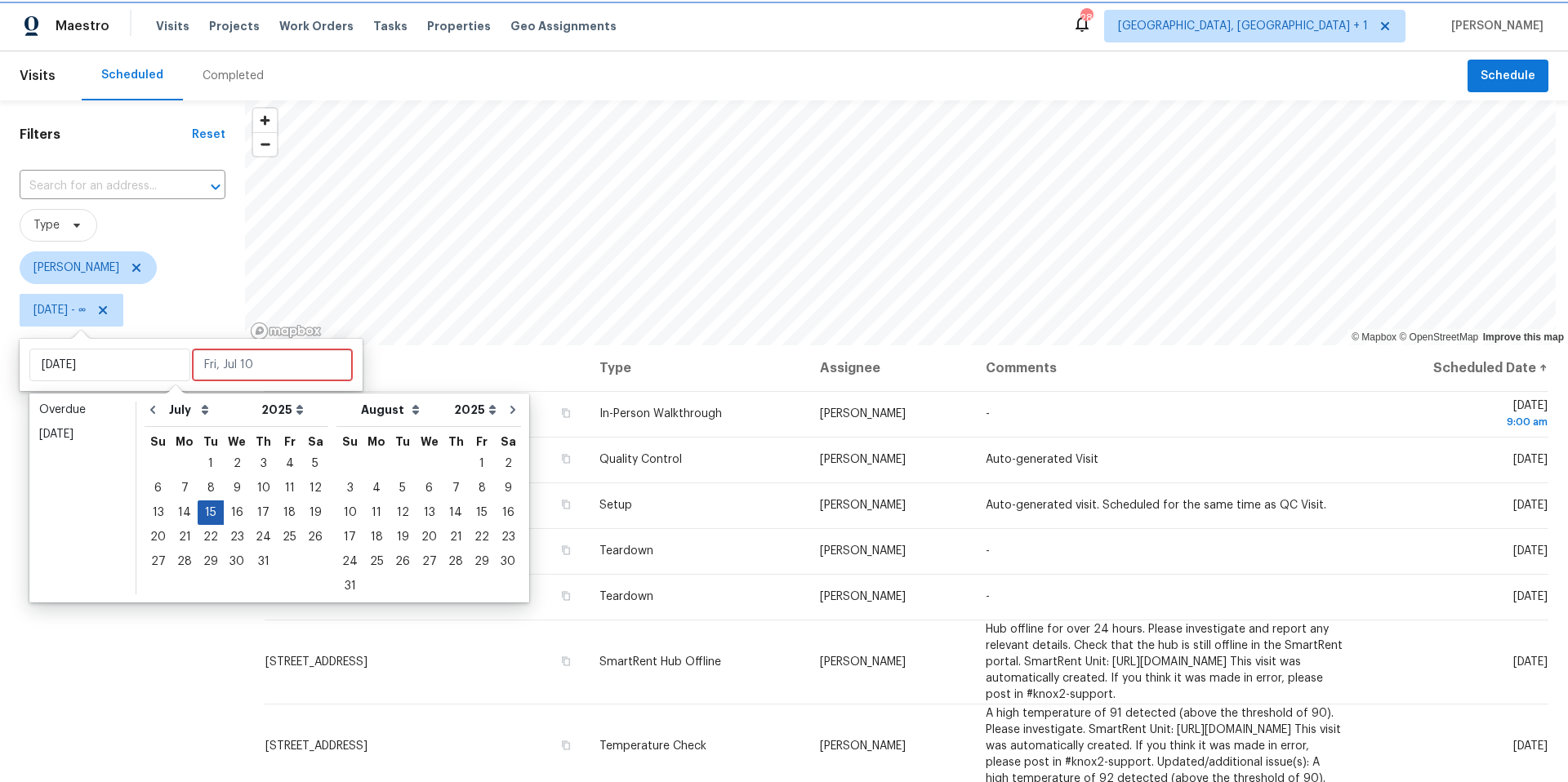 type on "Tue, Jul 15" 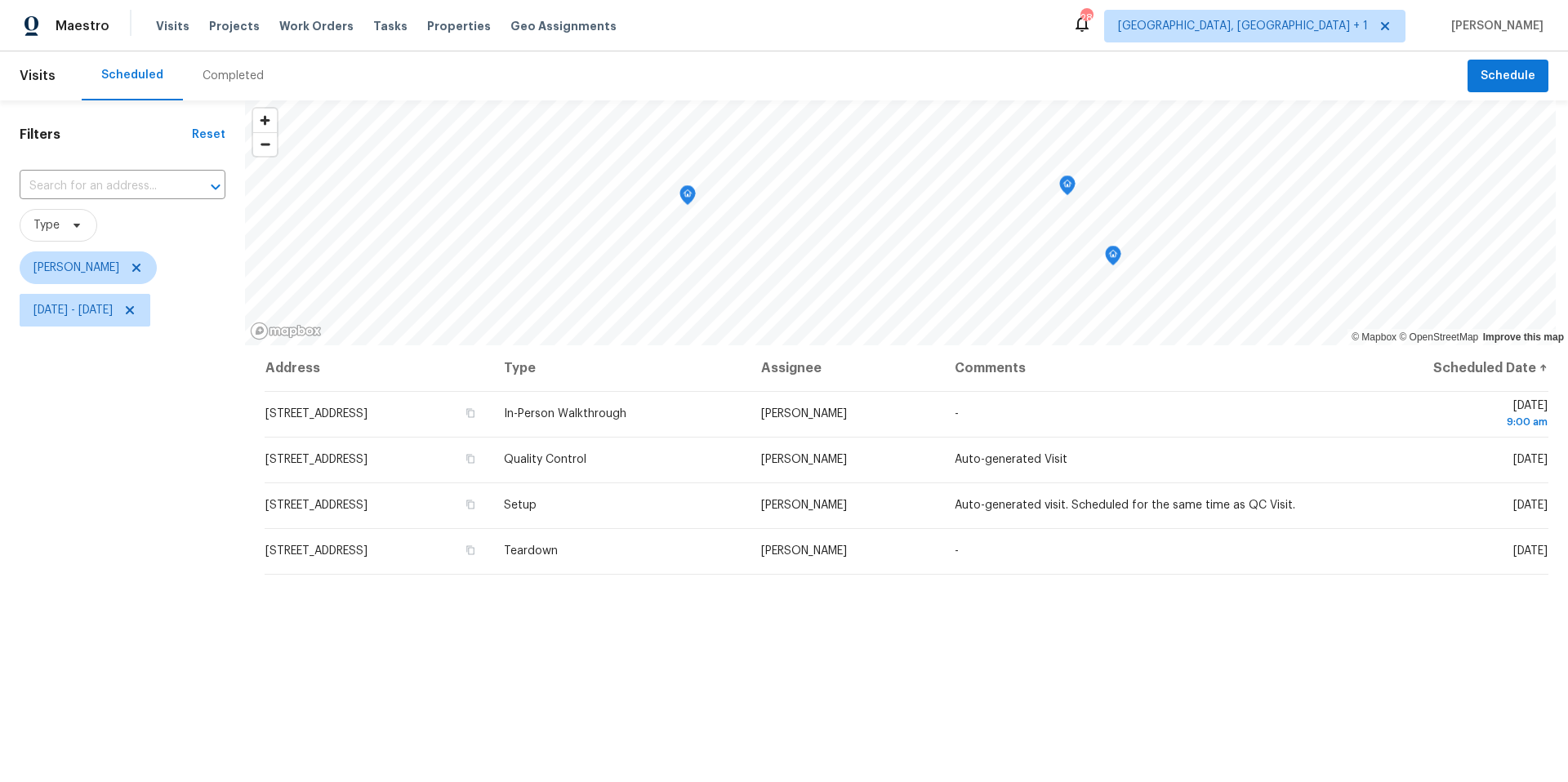 click on "Filters Reset ​ Type Nelson Figueroa Tue, Jul 15 - Tue, Jul 15" at bounding box center [122, 535] 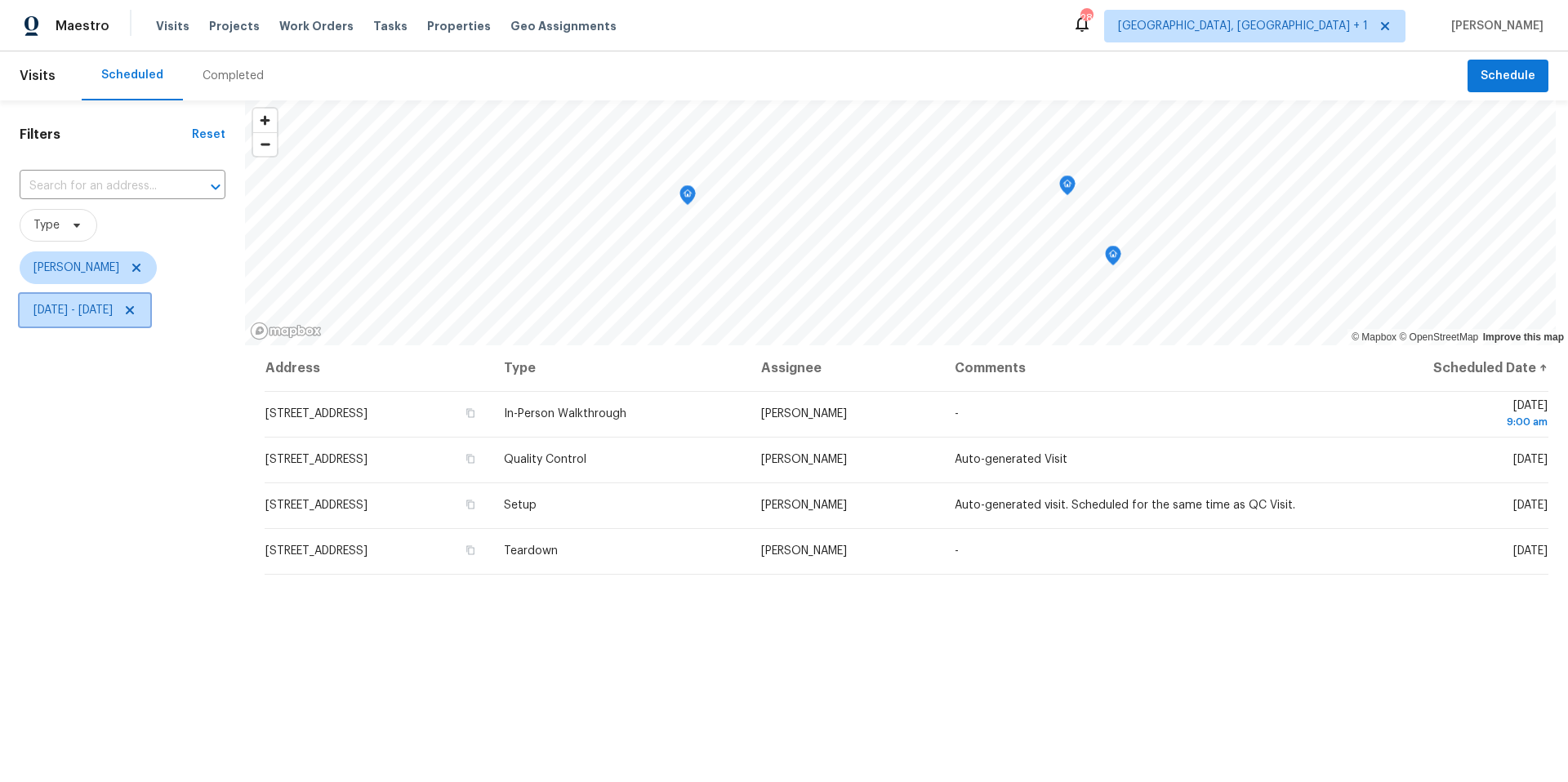 click on "Tue, Jul 15 - Tue, Jul 15" at bounding box center [85, 310] 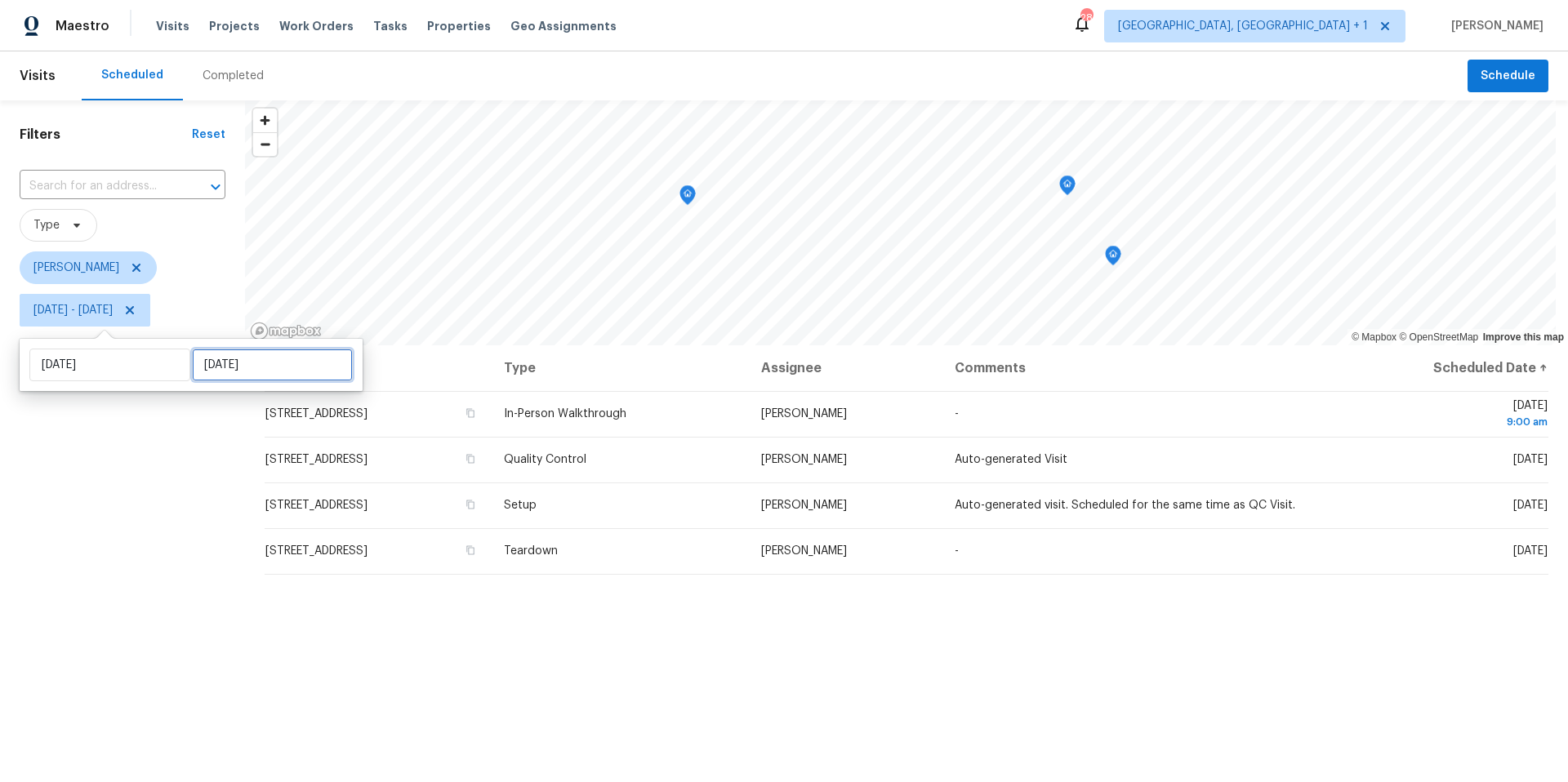 select on "6" 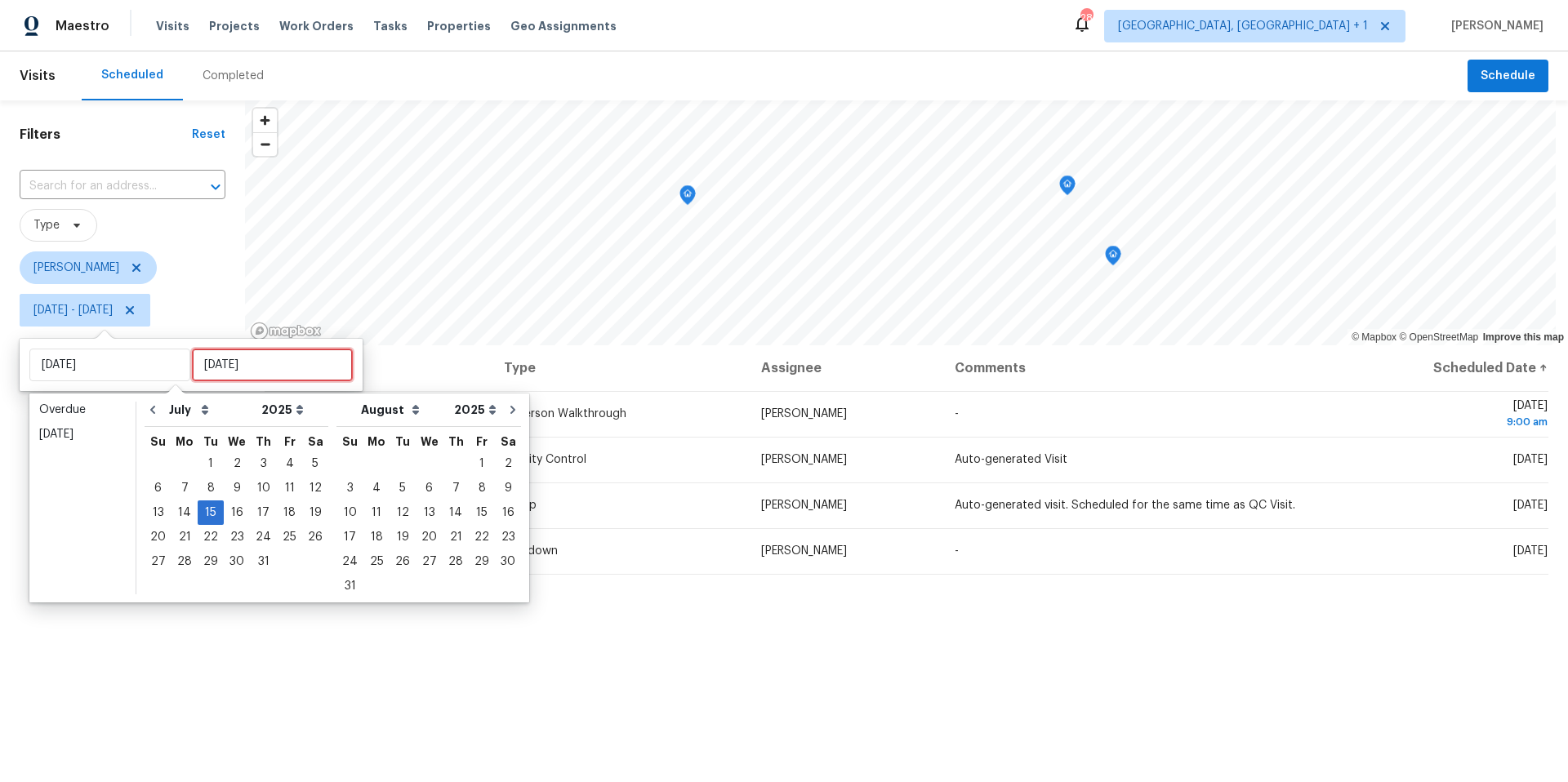 click on "Tue, Jul 15" at bounding box center (272, 365) 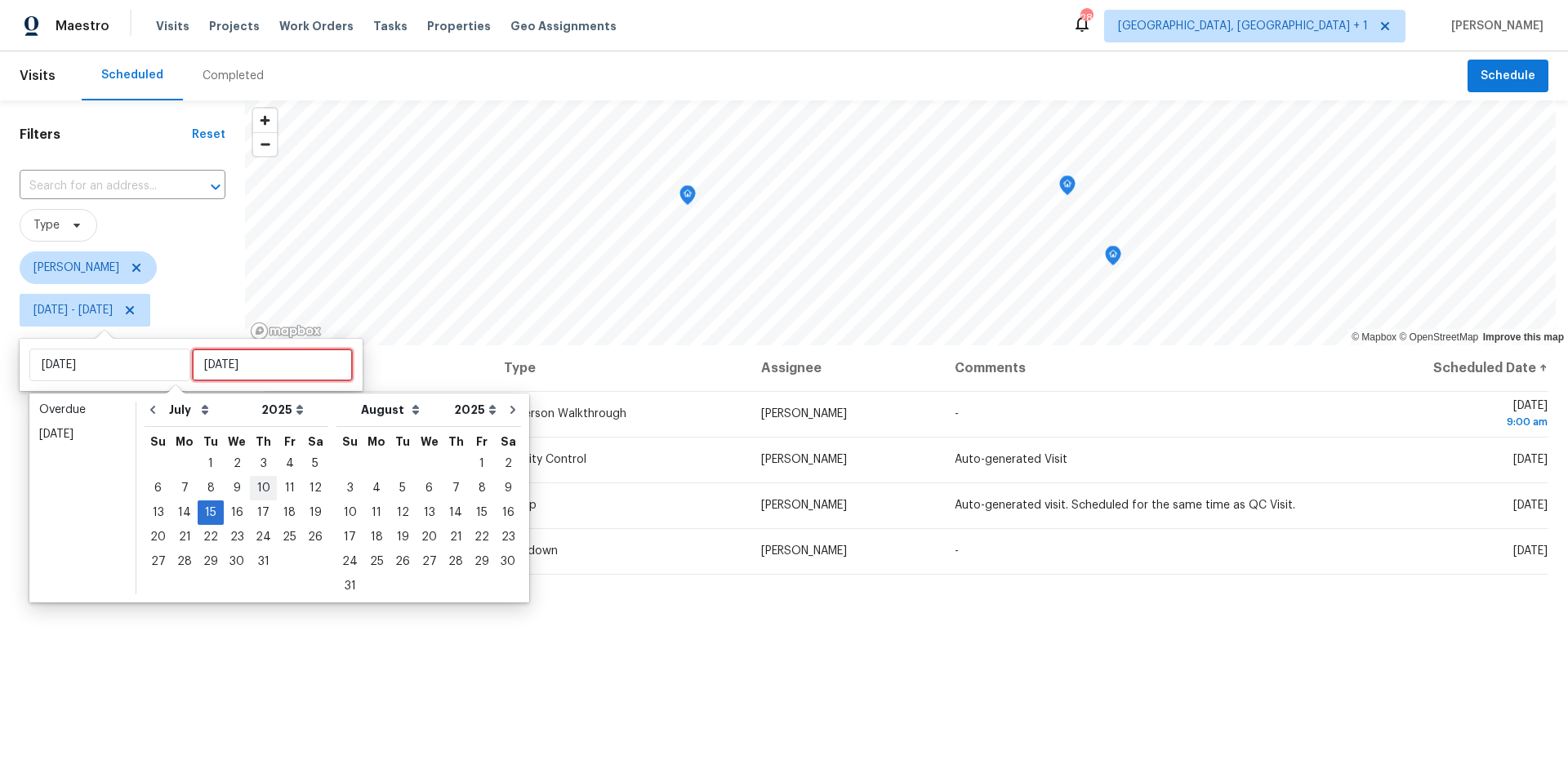 type 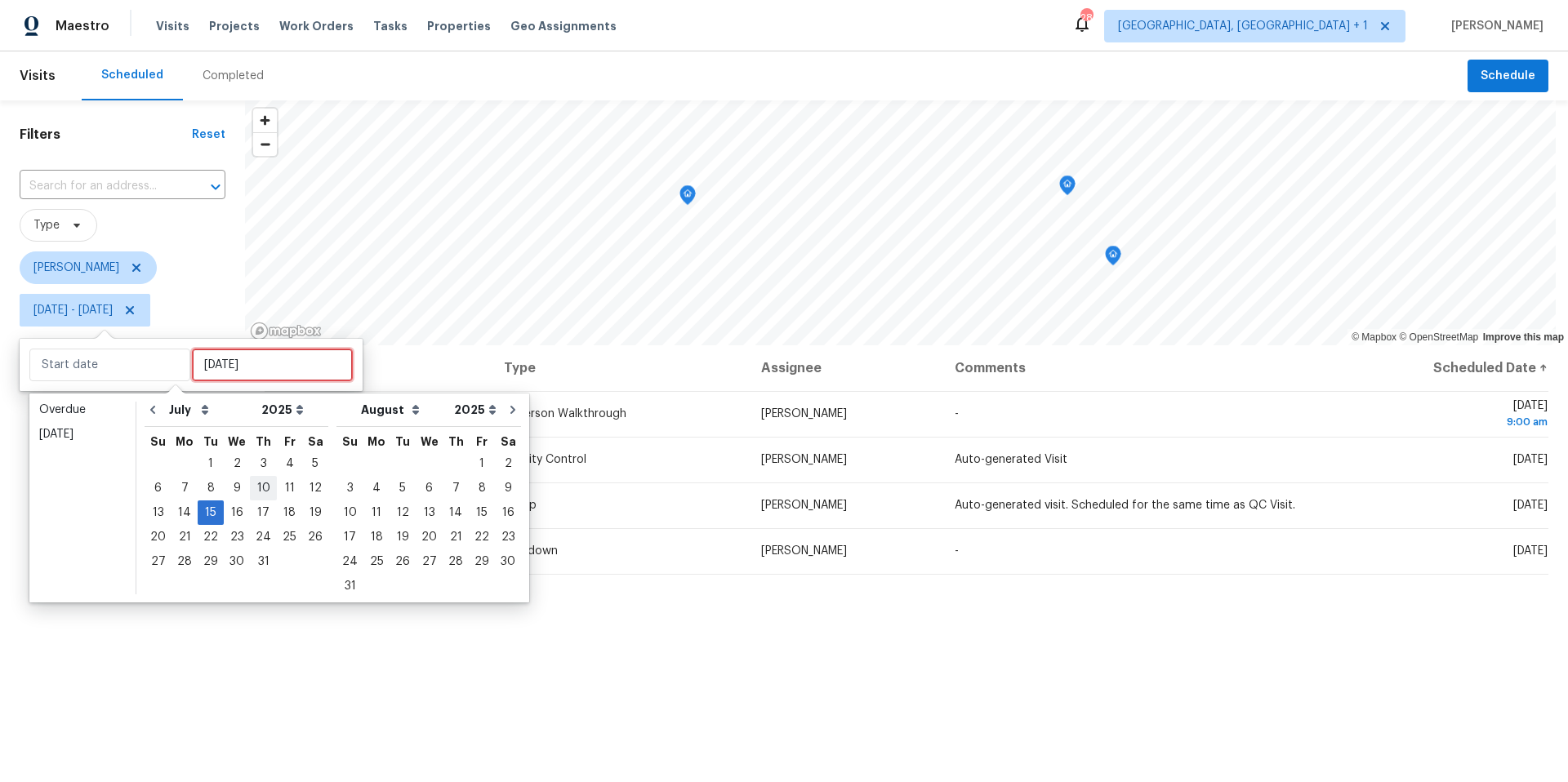 type on "Thu, Jul 10" 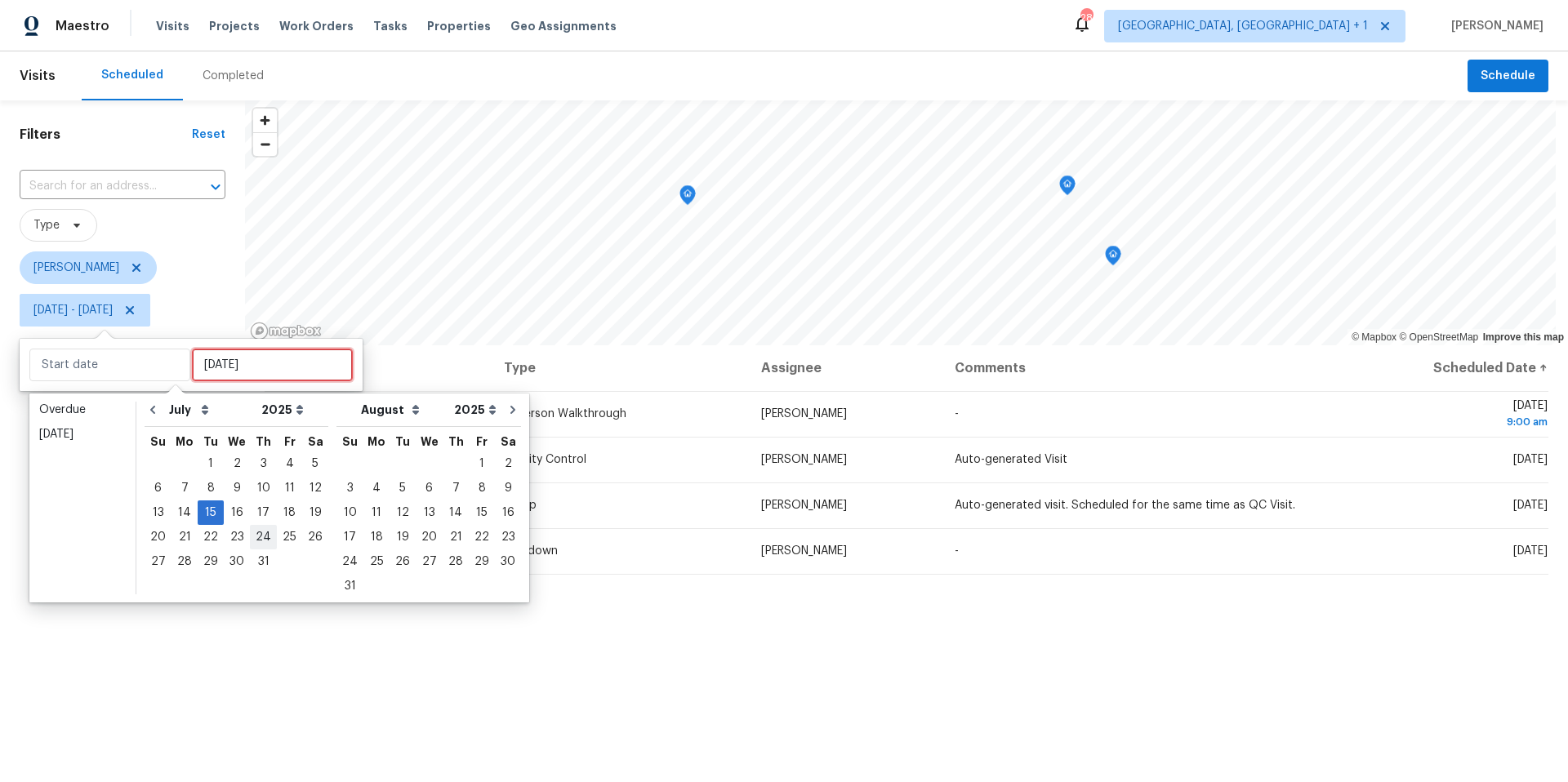 type on "Tue, Jul 15" 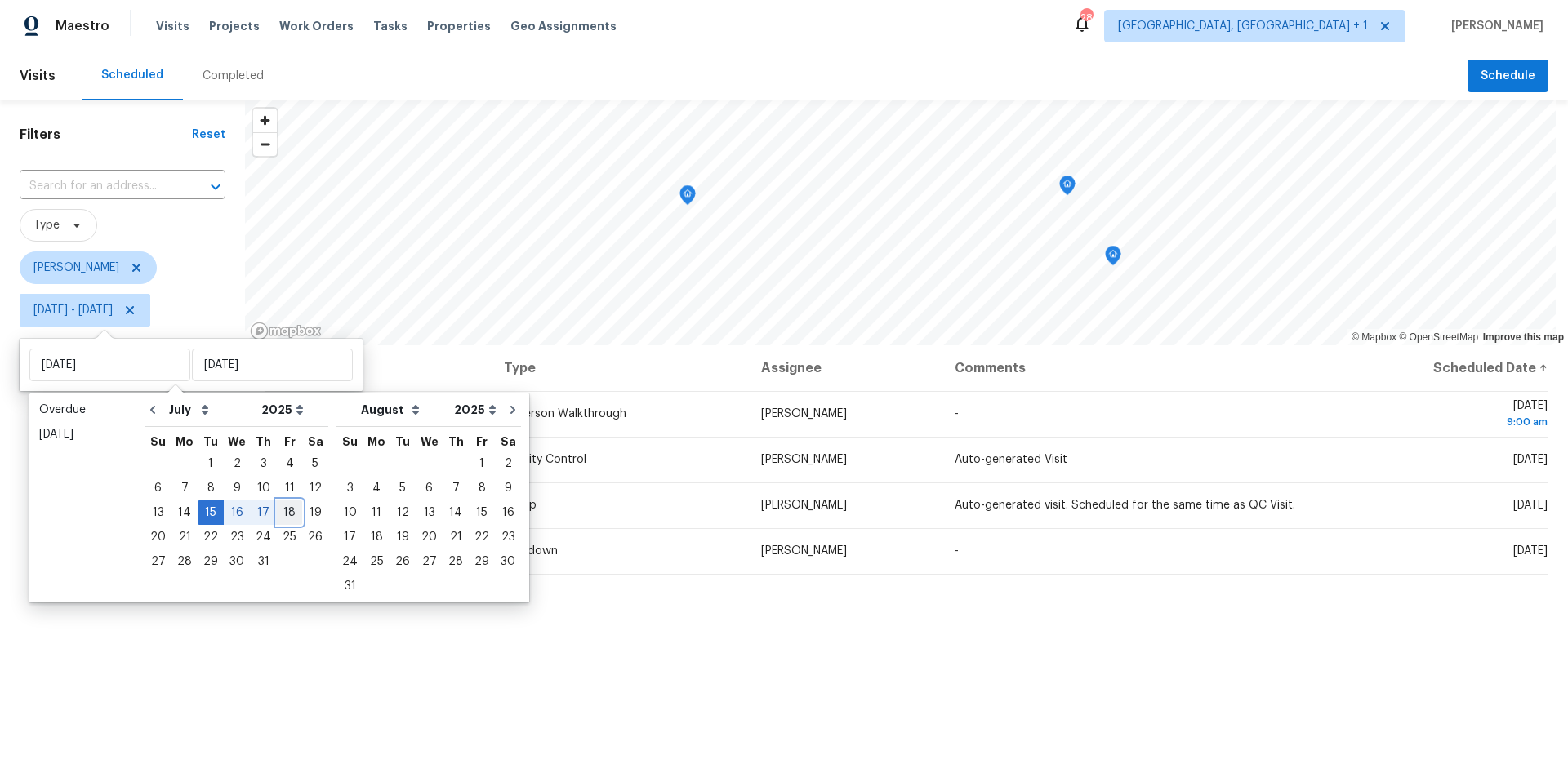 click on "18" at bounding box center (289, 513) 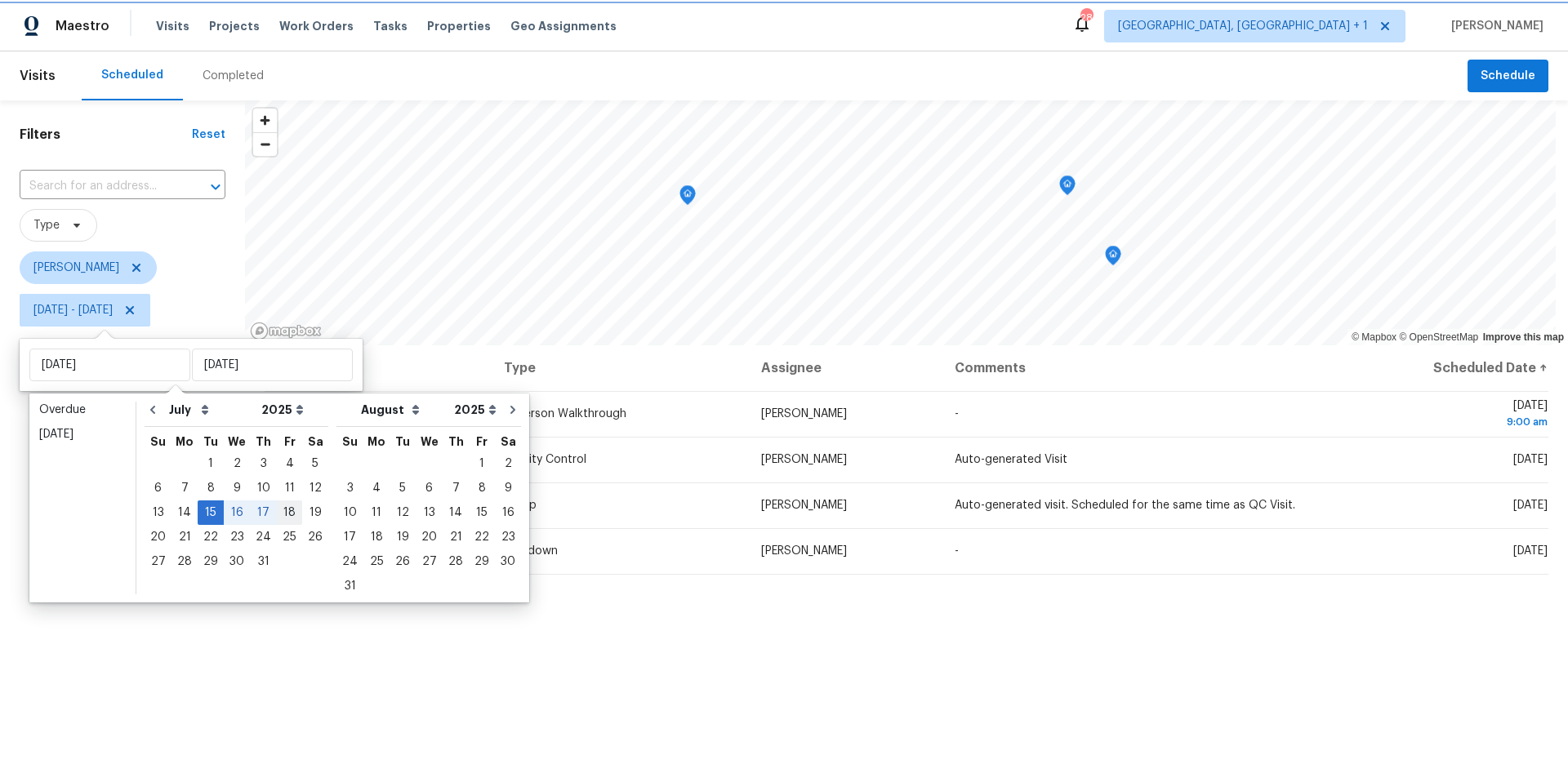 type on "Fri, Jul 18" 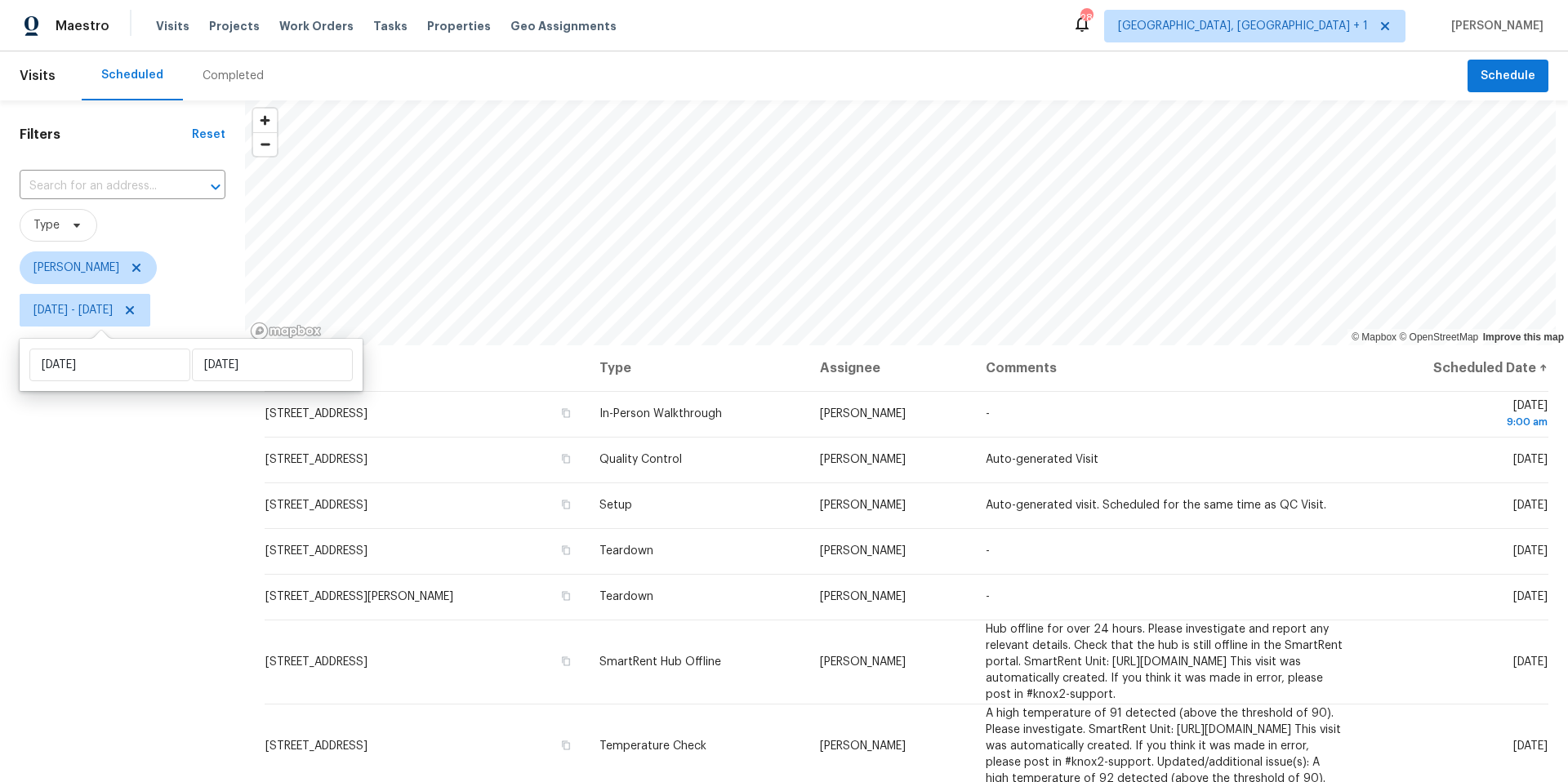 click on "Filters Reset ​ Type Nelson Figueroa Tue, Jul 15 - Fri, Jul 18" at bounding box center (122, 535) 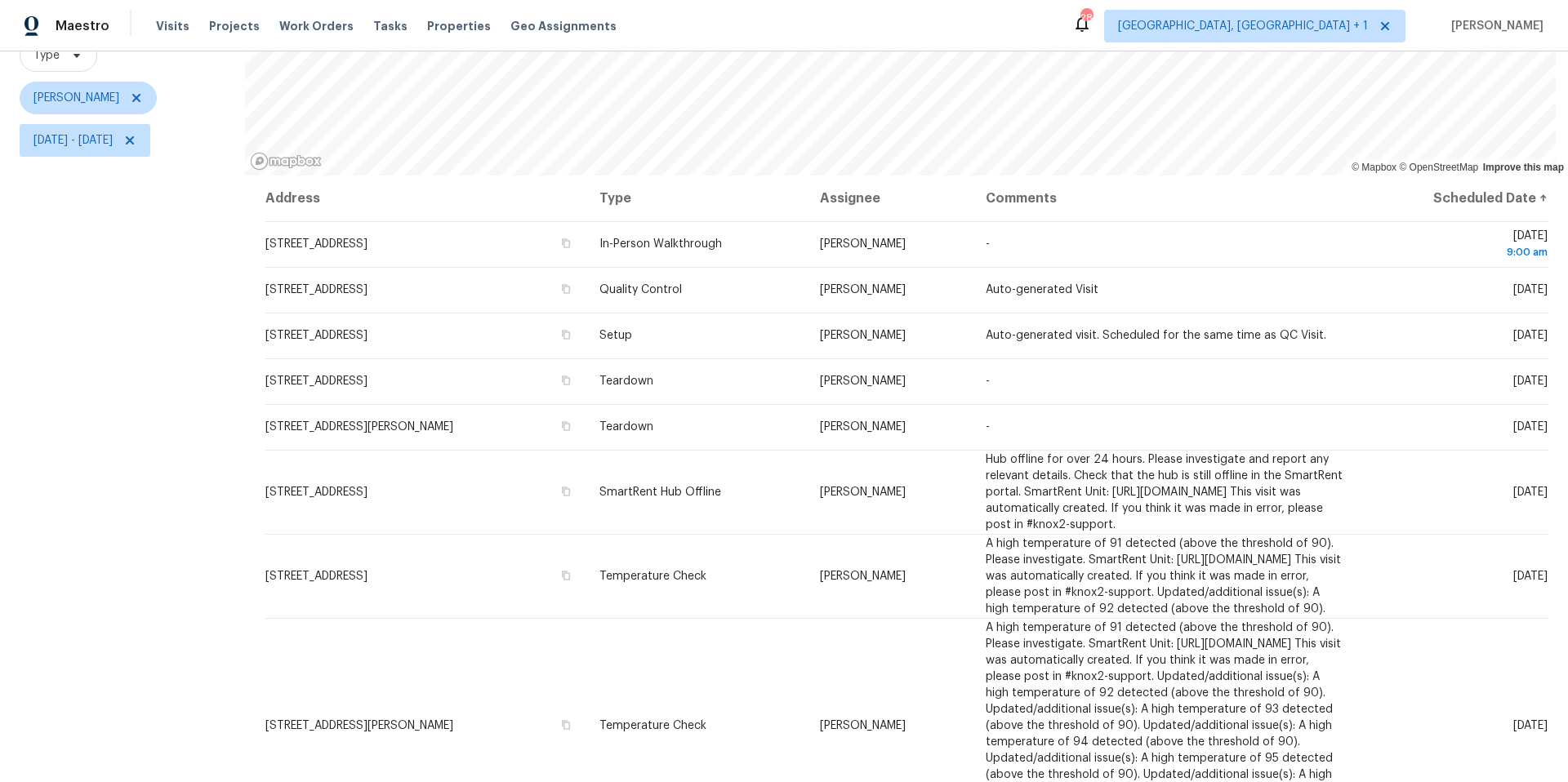 scroll, scrollTop: 201, scrollLeft: 0, axis: vertical 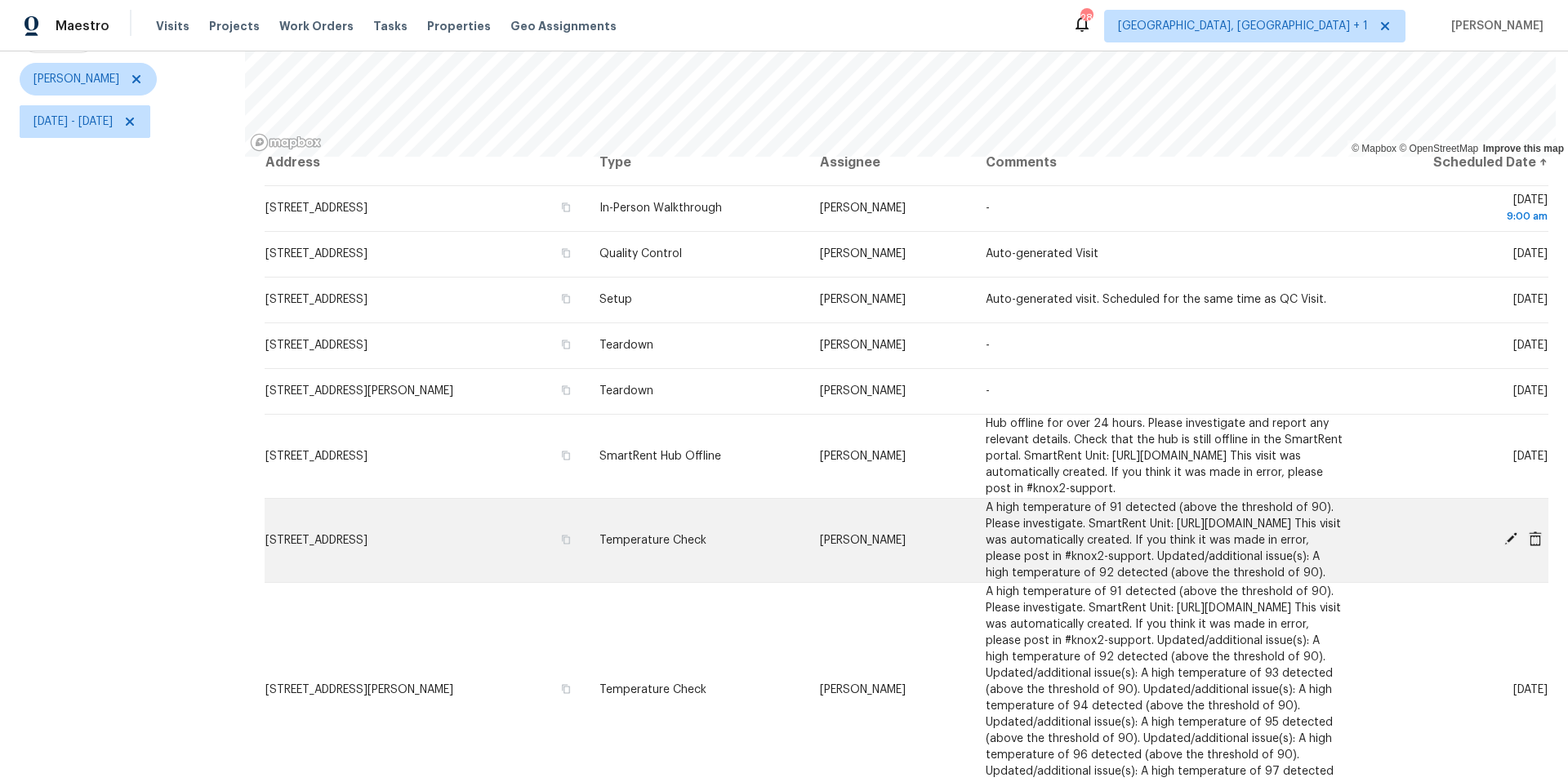 click at bounding box center (1511, 539) 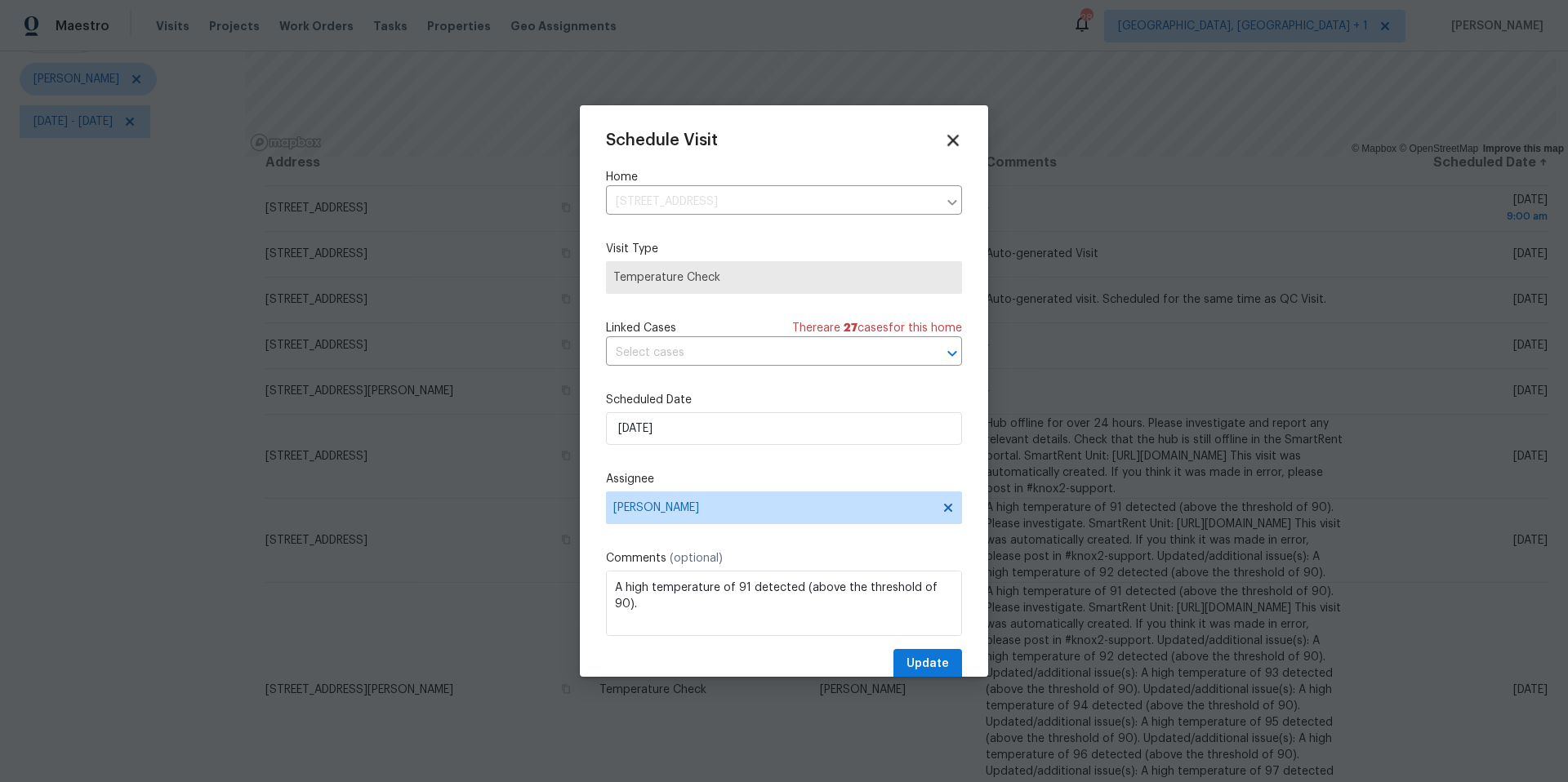 click 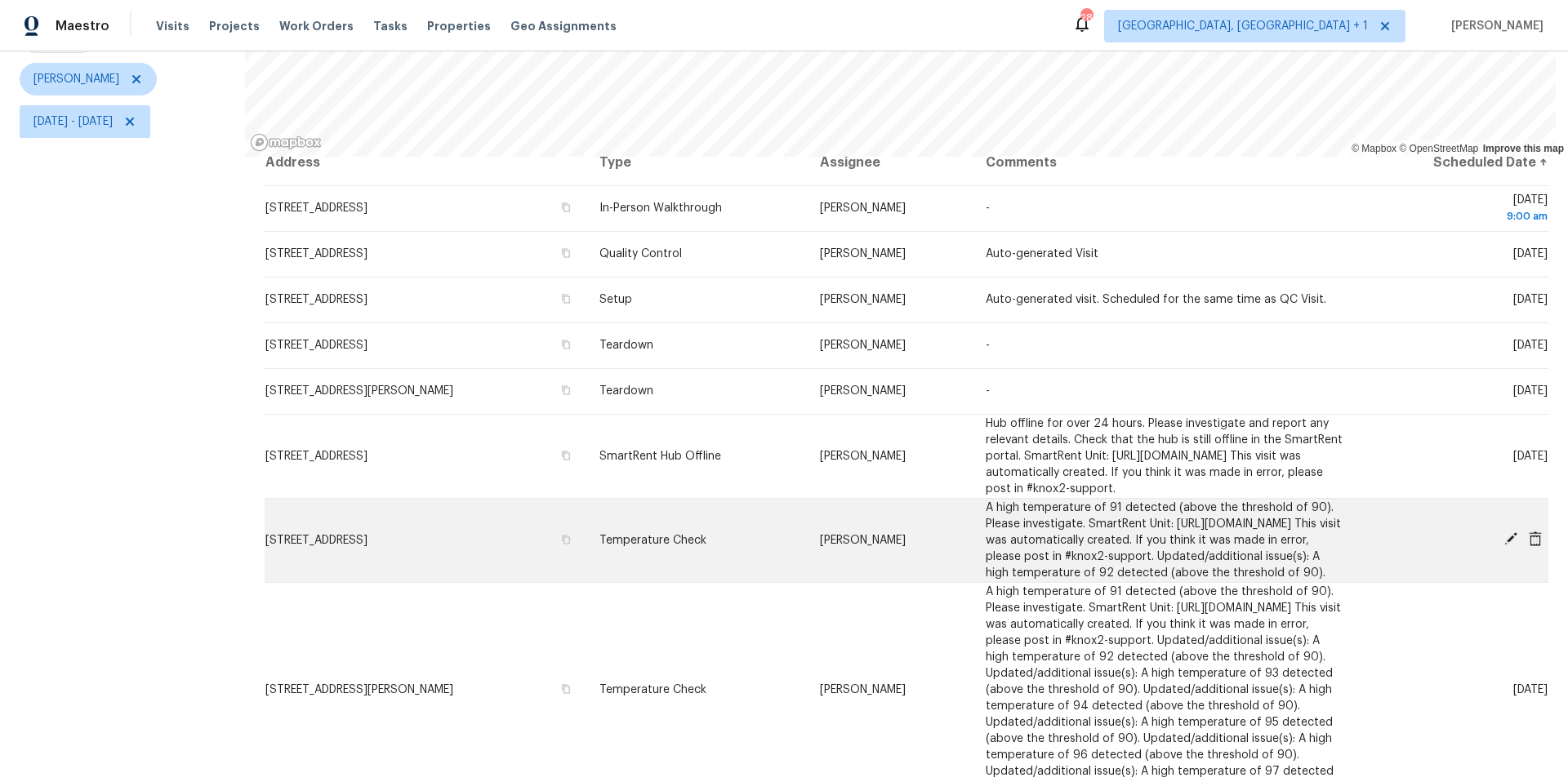 click 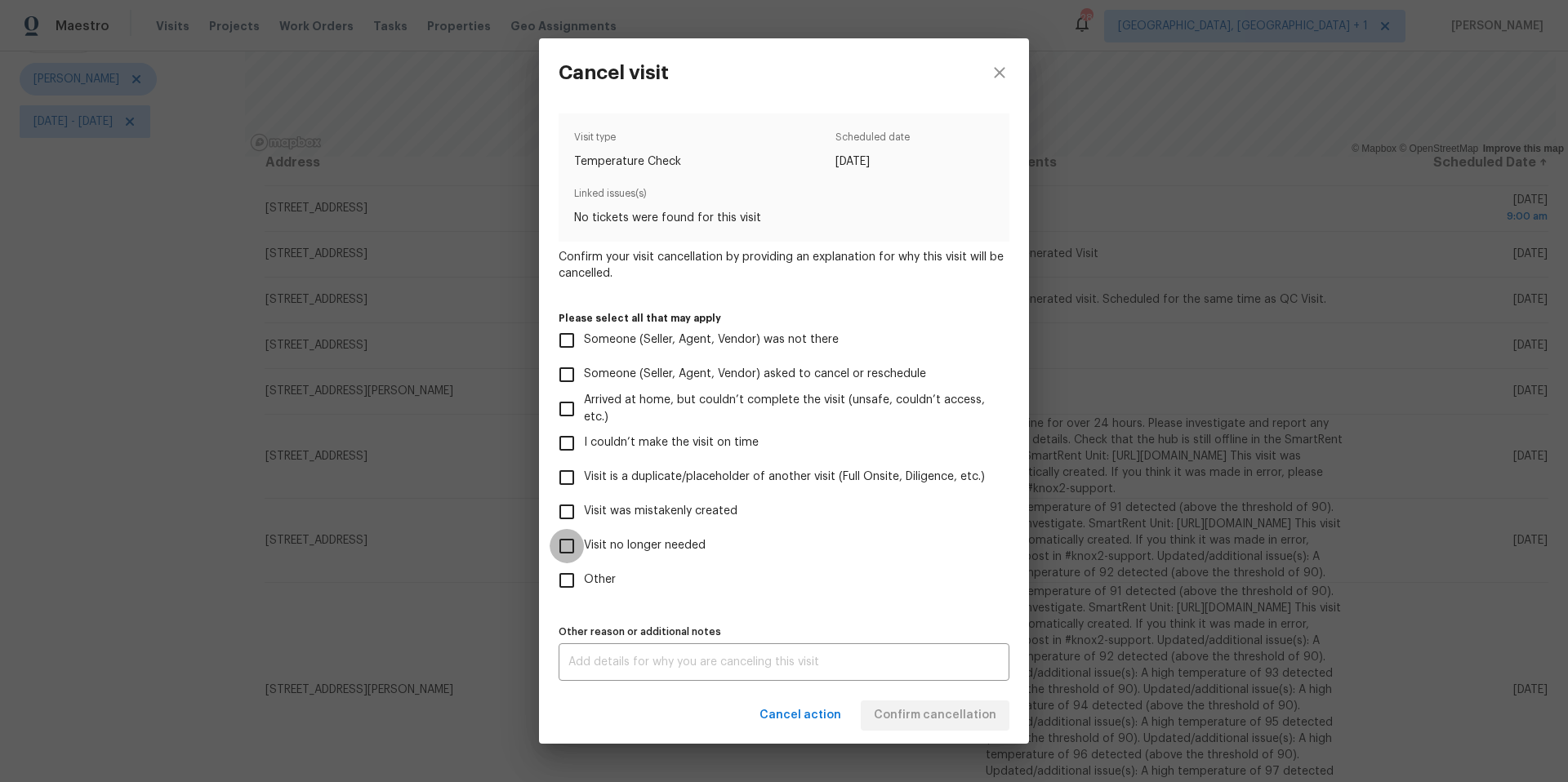 click on "Visit no longer needed" at bounding box center (567, 546) 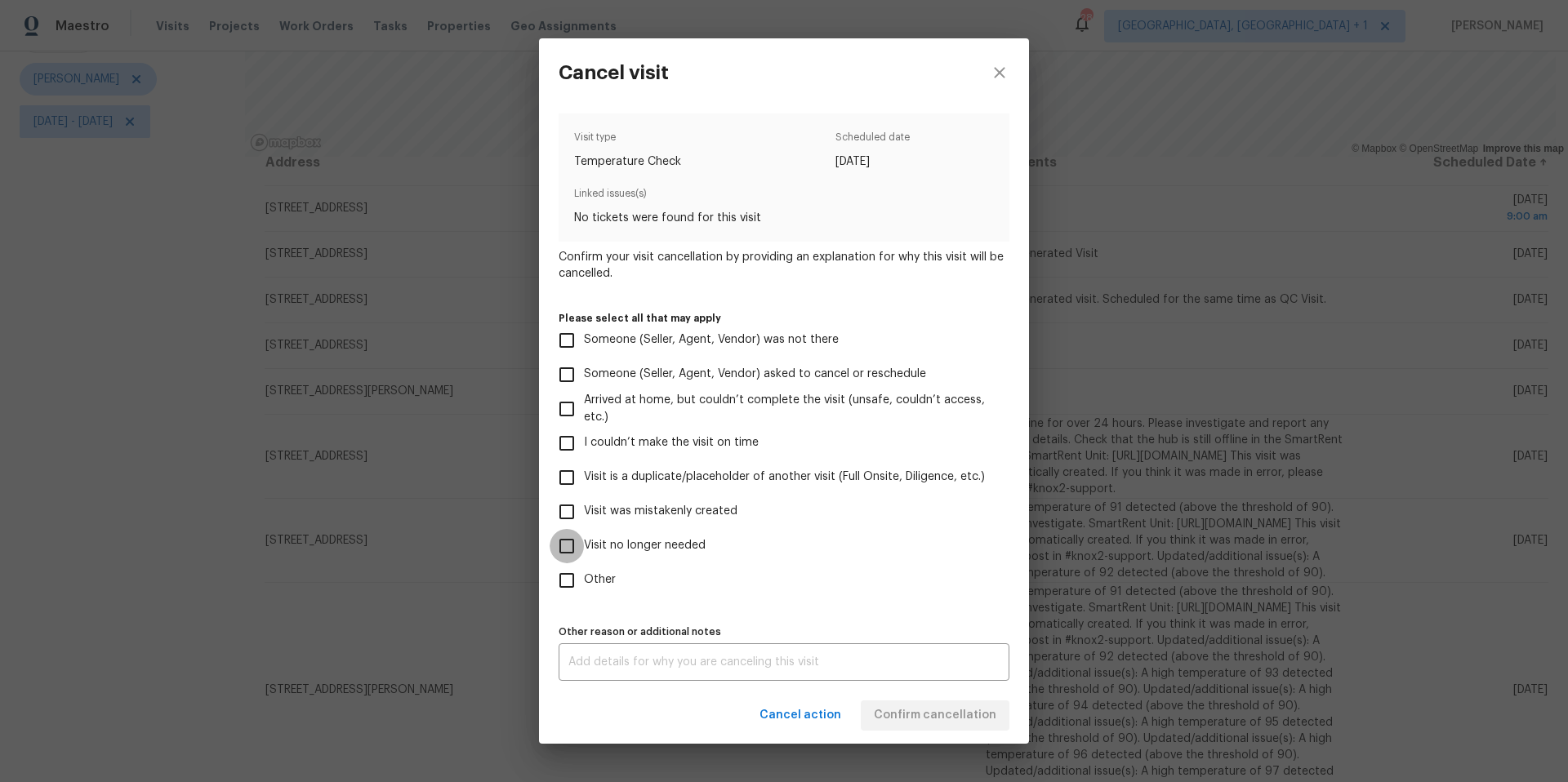 checkbox on "true" 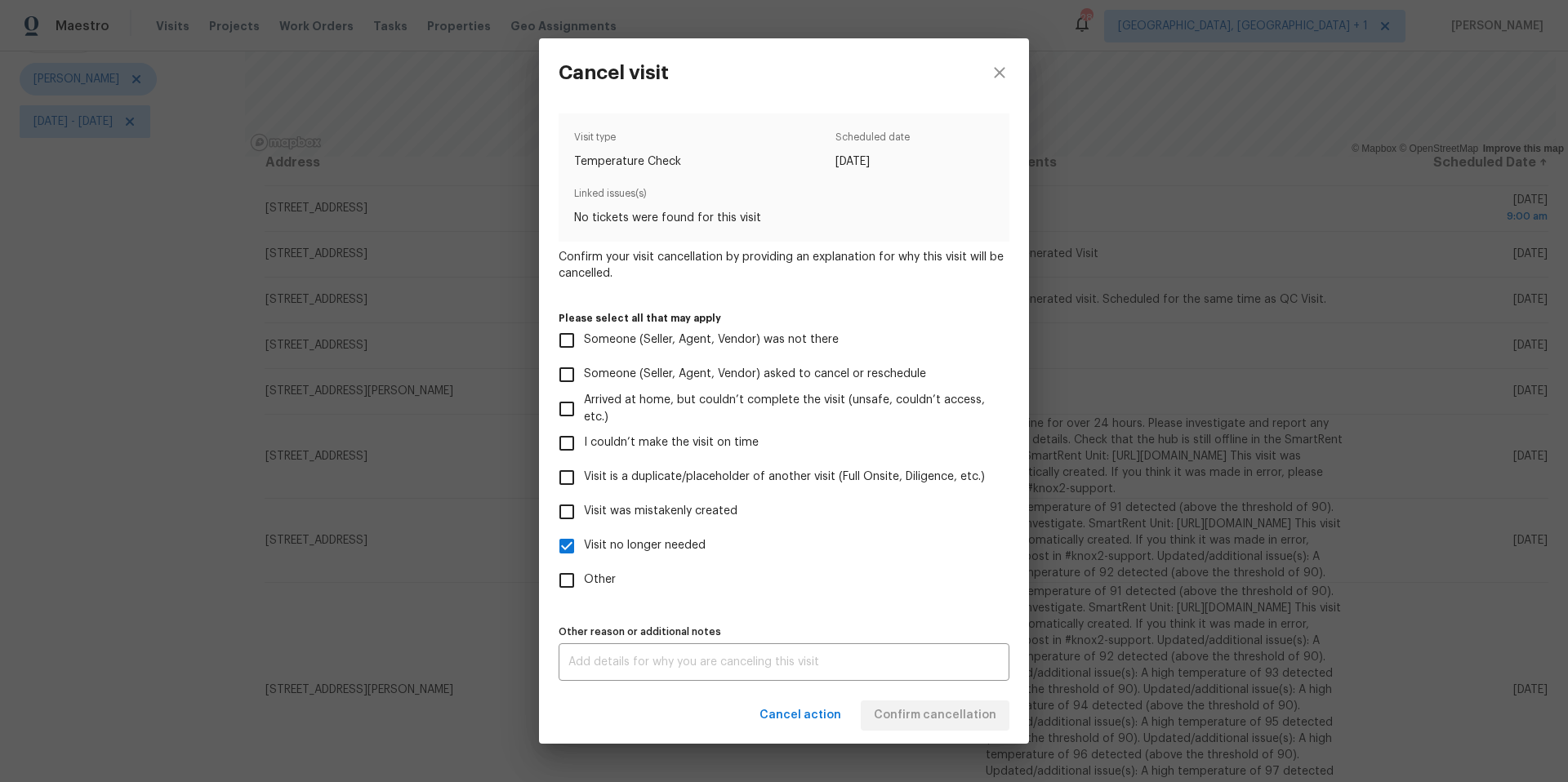 click on "Other reason or additional notes x Other reason or additional notes" at bounding box center (784, 651) 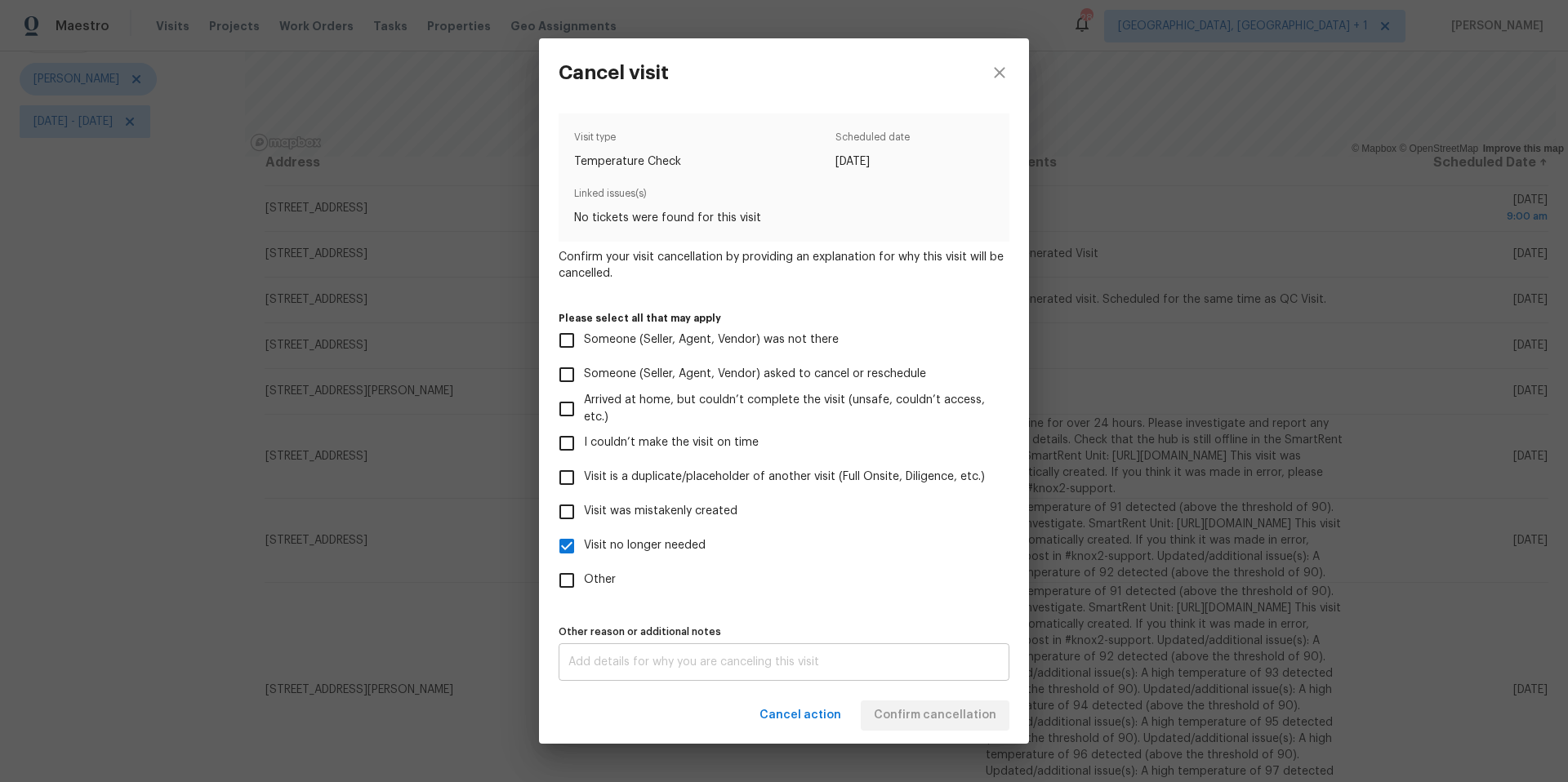 click on "x Other reason or additional notes" at bounding box center (784, 662) 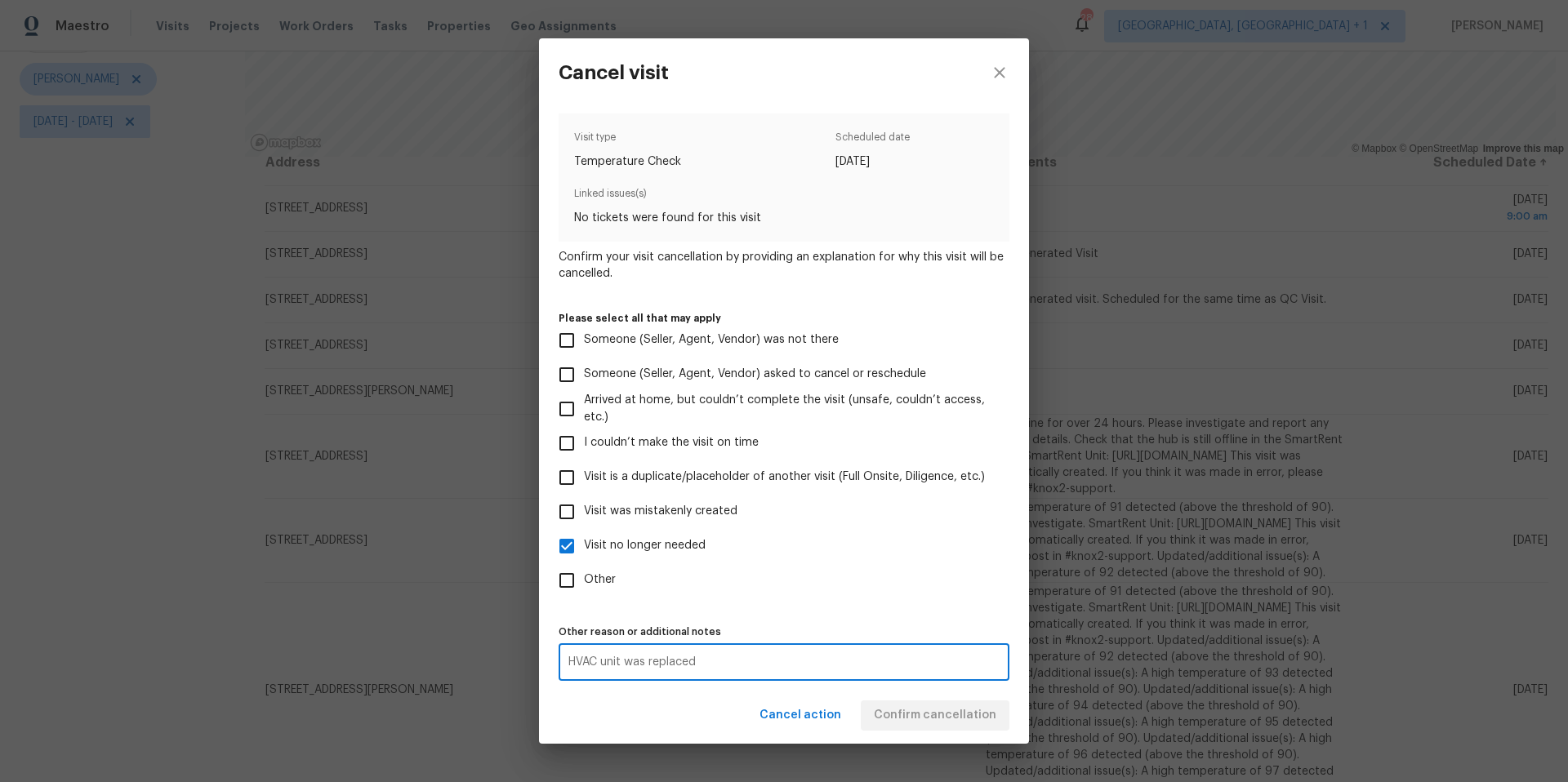type on "HVAC unit was replaced" 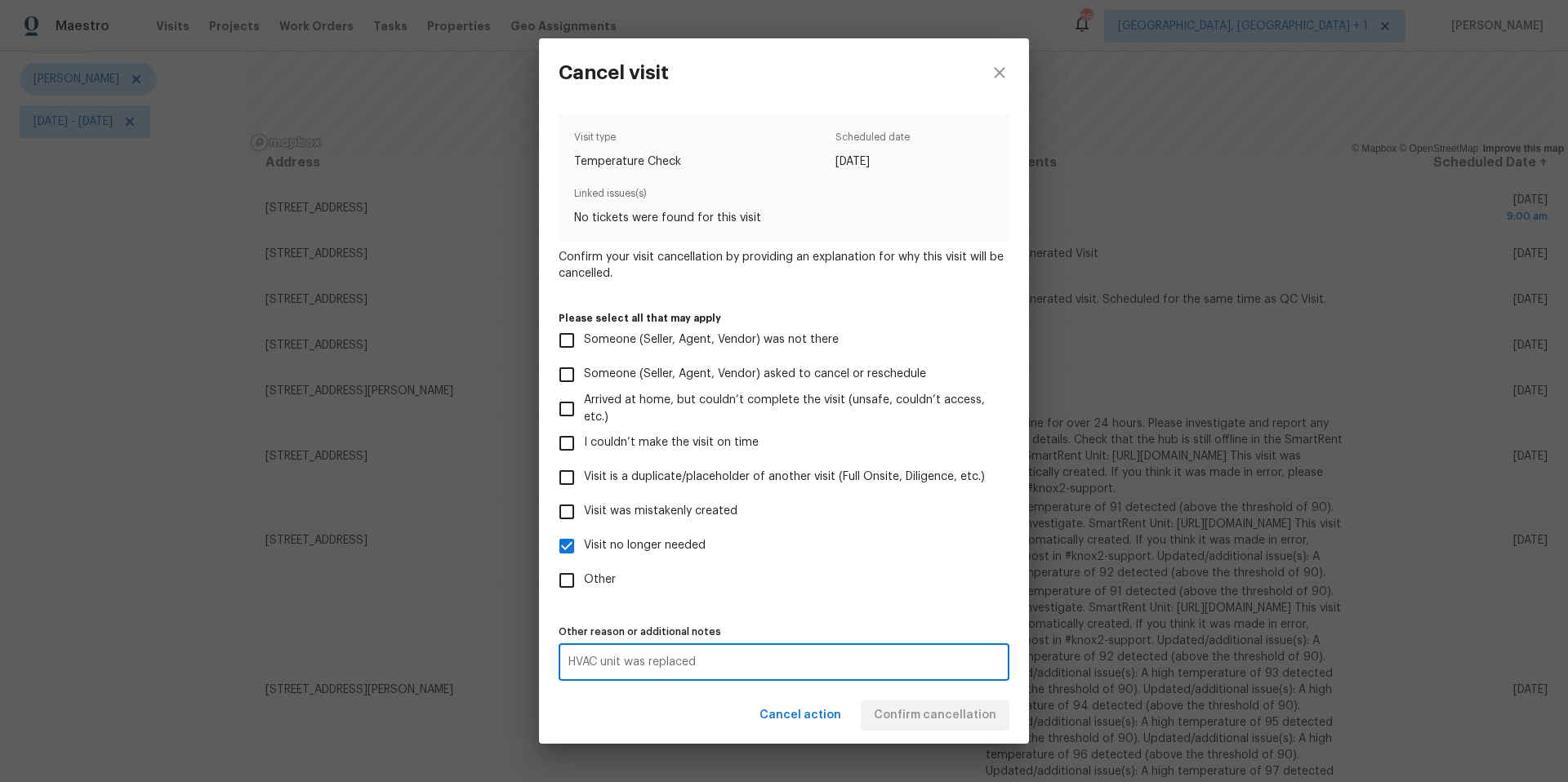 drag, startPoint x: 848, startPoint y: 575, endPoint x: 906, endPoint y: 726, distance: 161.75599 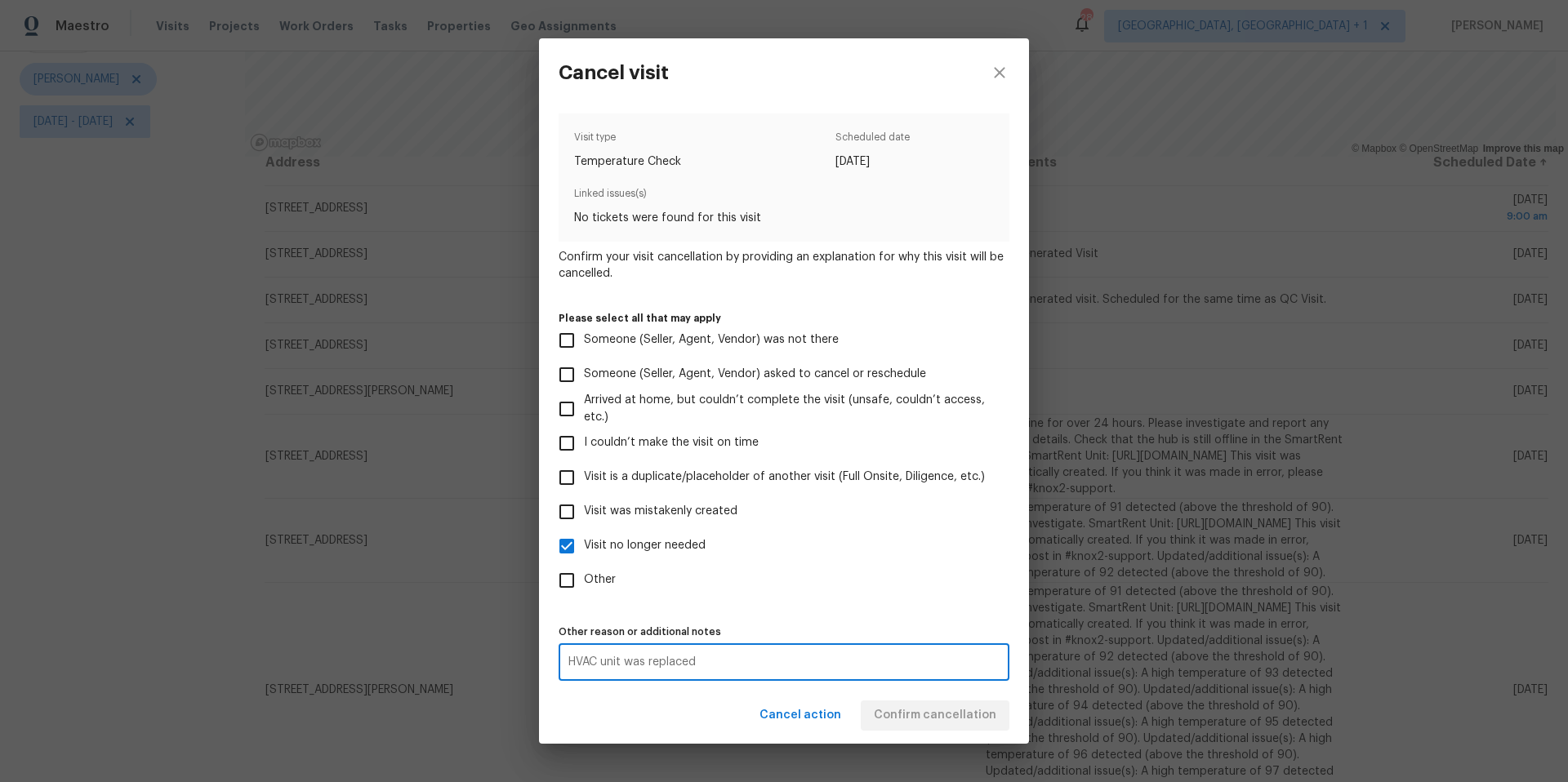click on "Other" at bounding box center [567, 580] 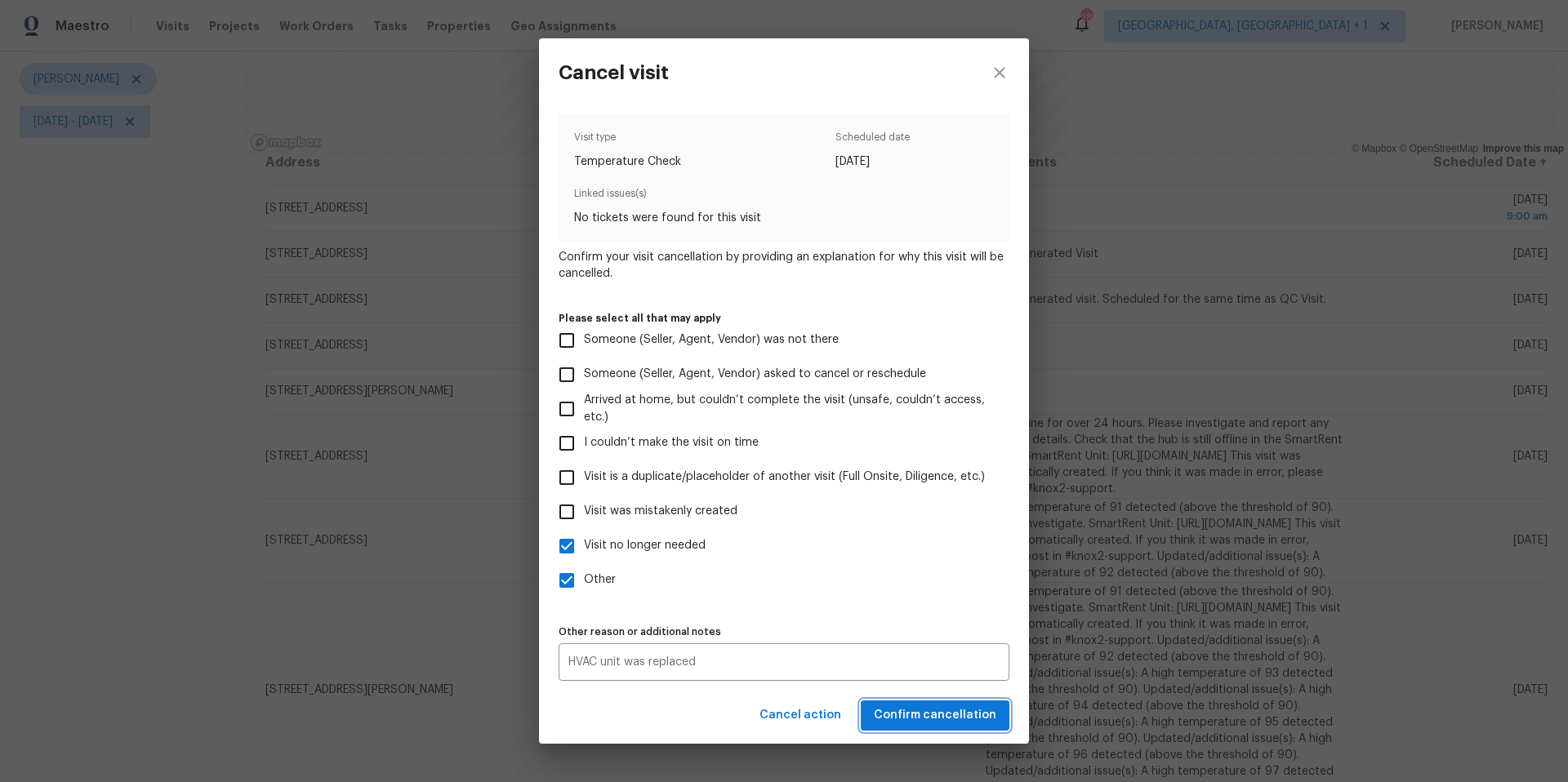 click on "Confirm cancellation" at bounding box center [935, 715] 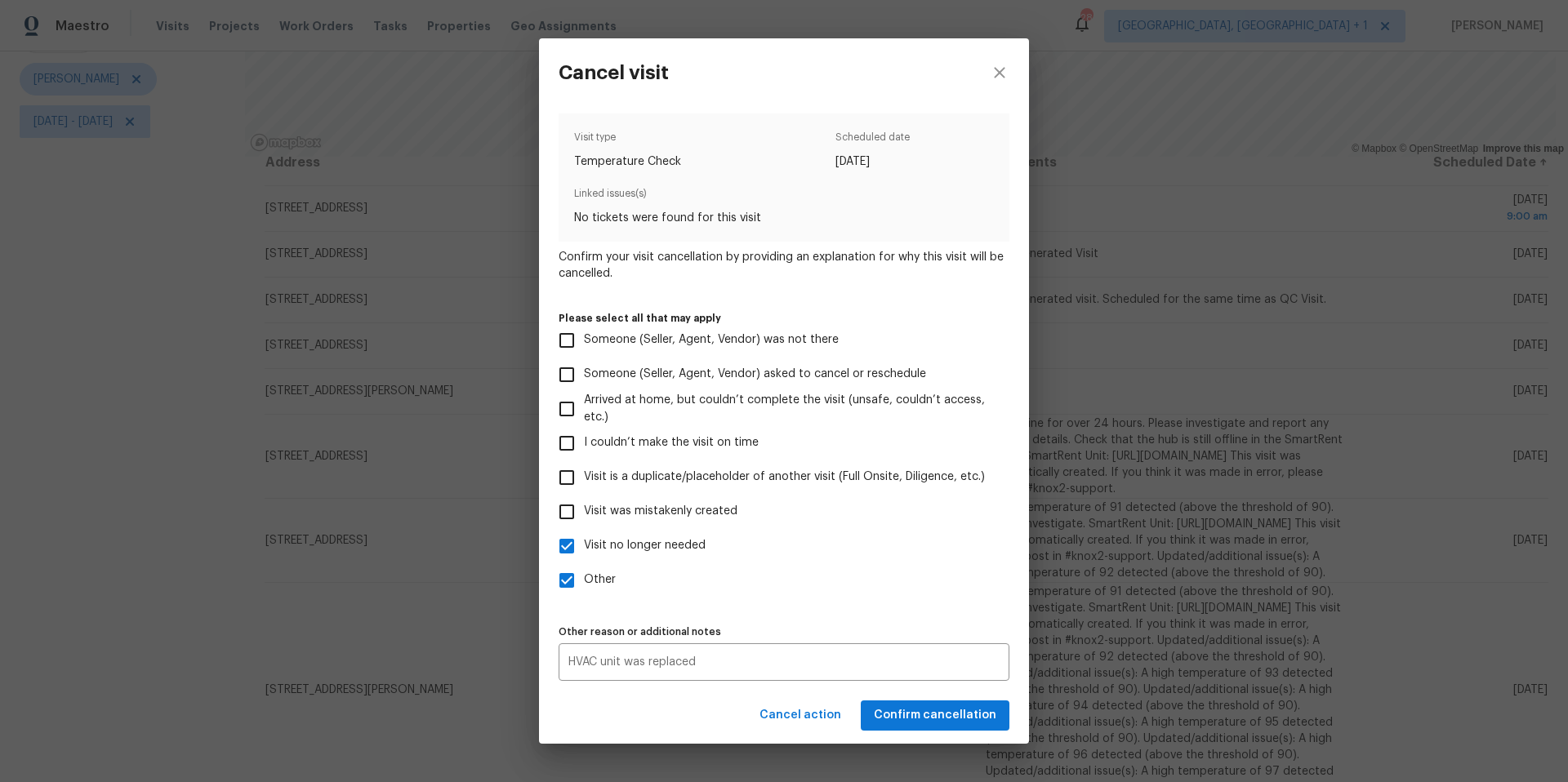 scroll, scrollTop: 0, scrollLeft: 0, axis: both 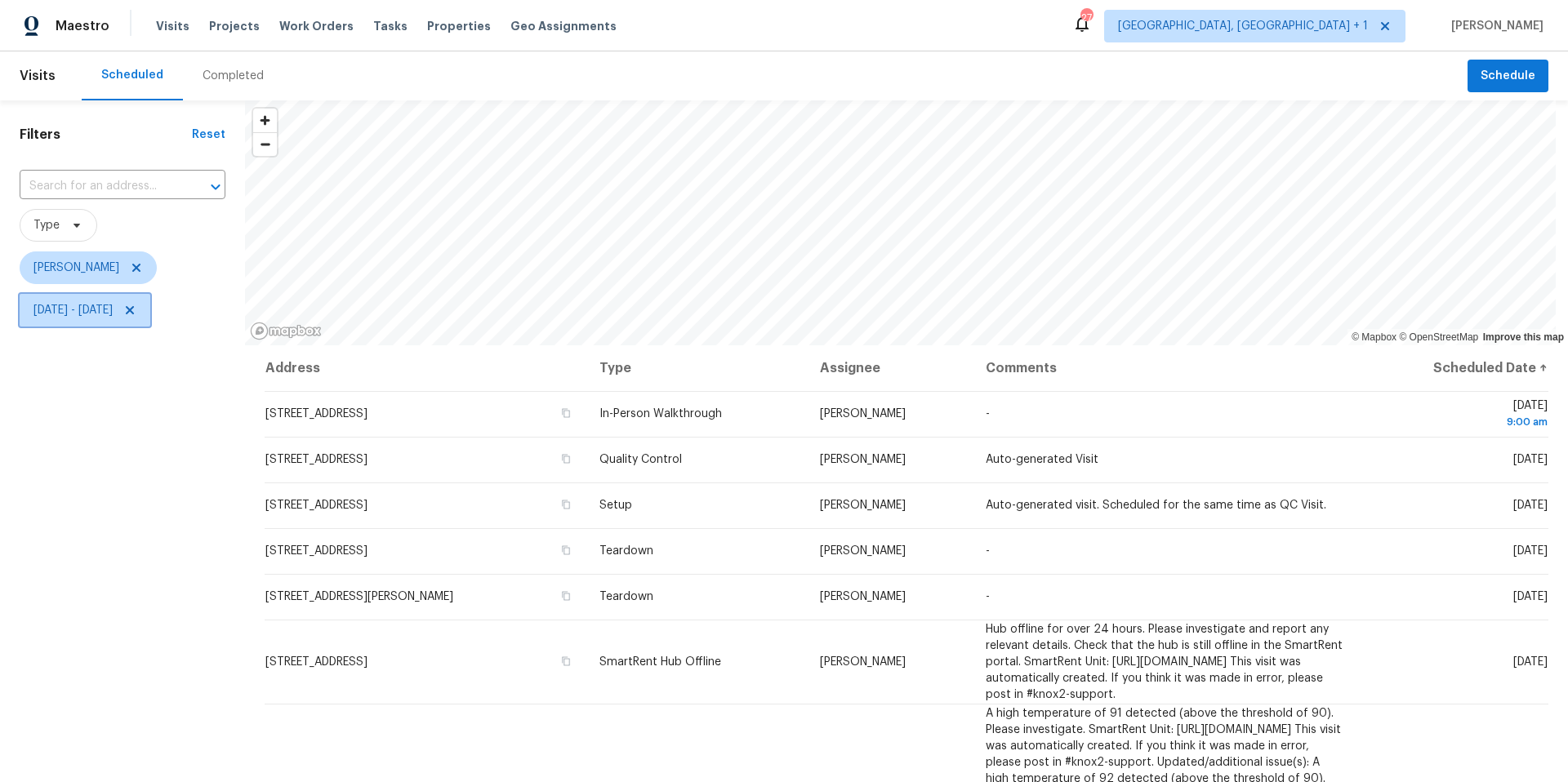 click 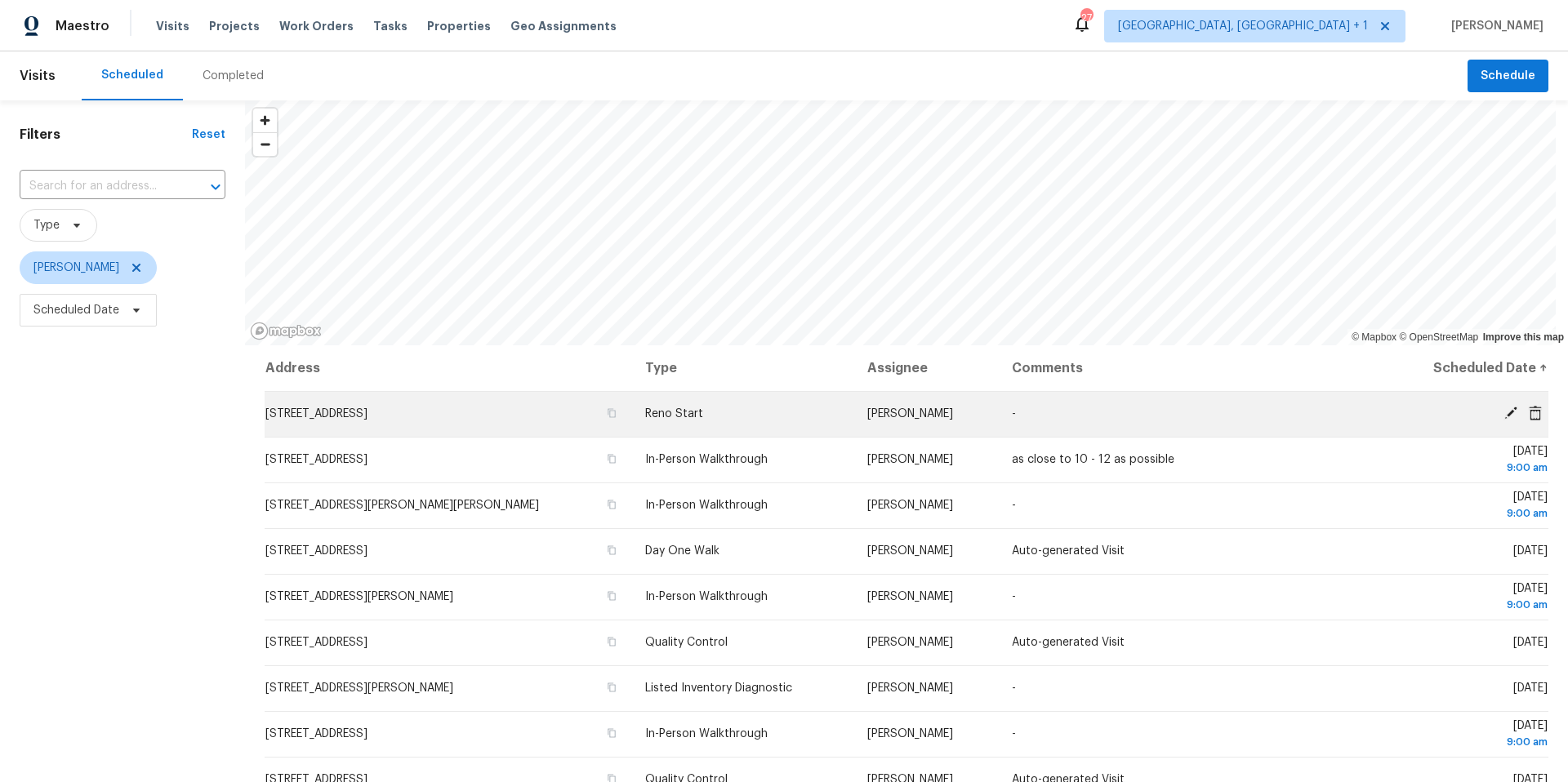 click on "1610 Cottonwood Ct, Round Rock, TX 78664" at bounding box center [316, 414] 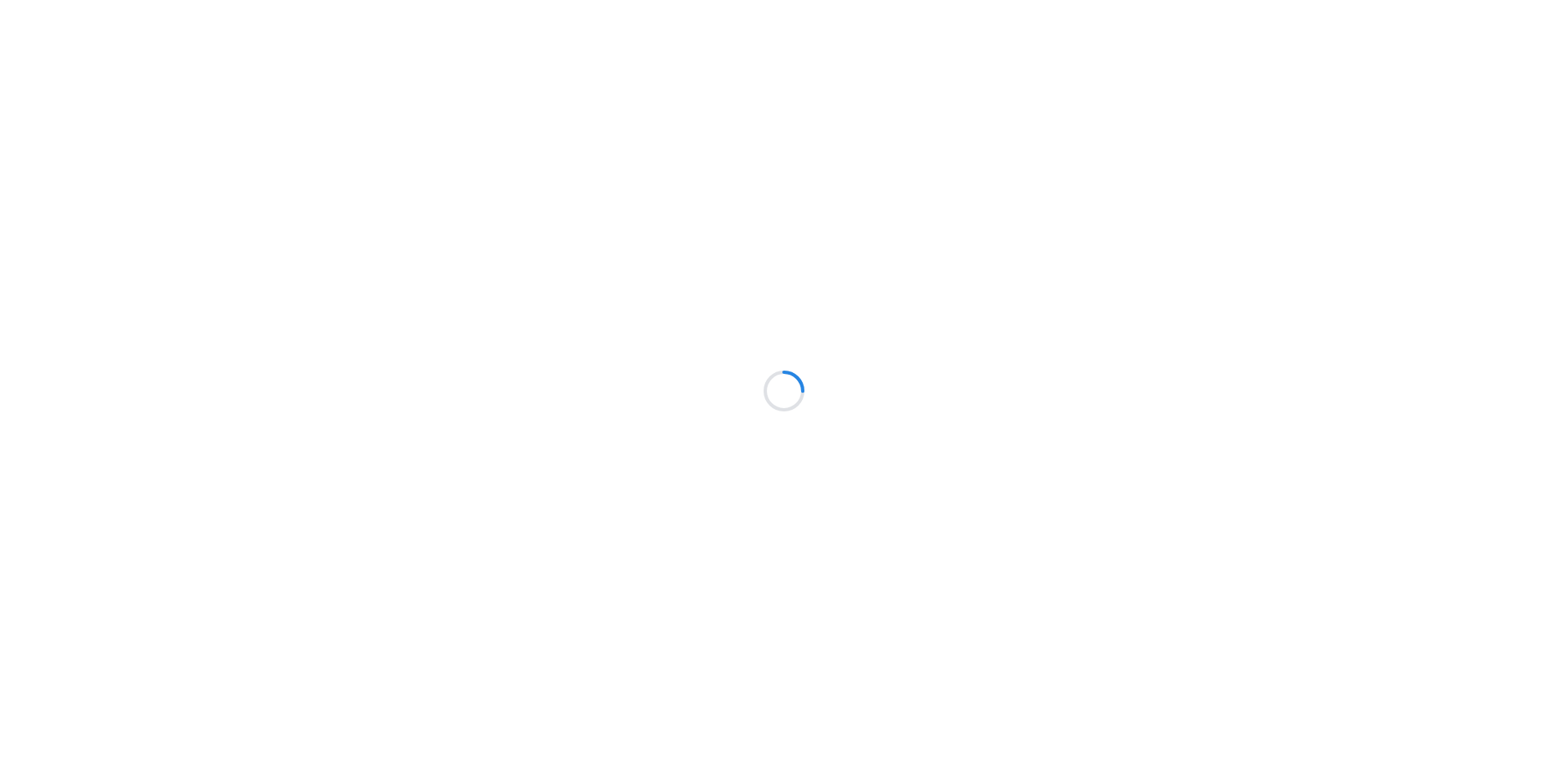 scroll, scrollTop: 0, scrollLeft: 0, axis: both 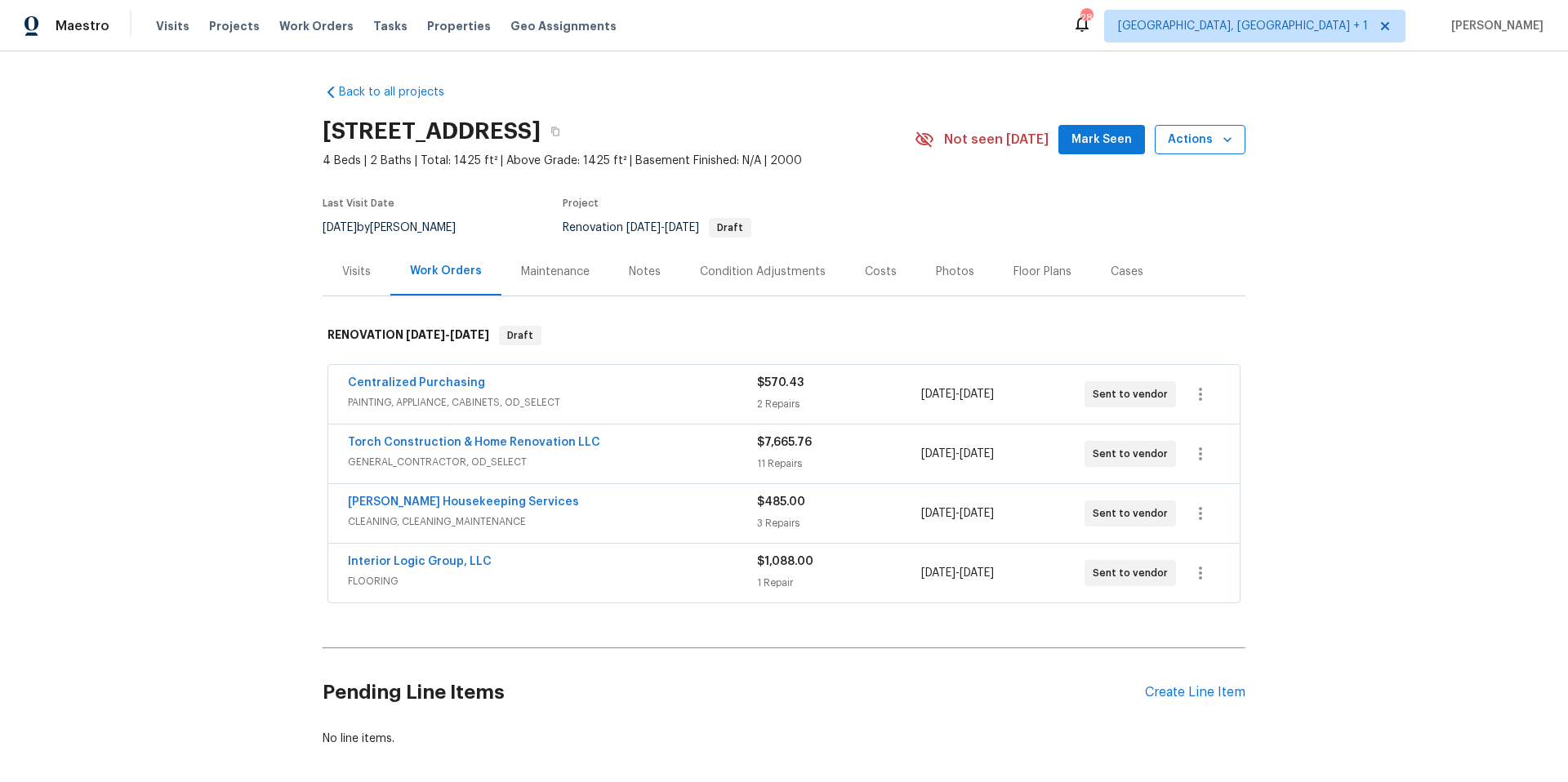 click on "Actions" at bounding box center (1200, 140) 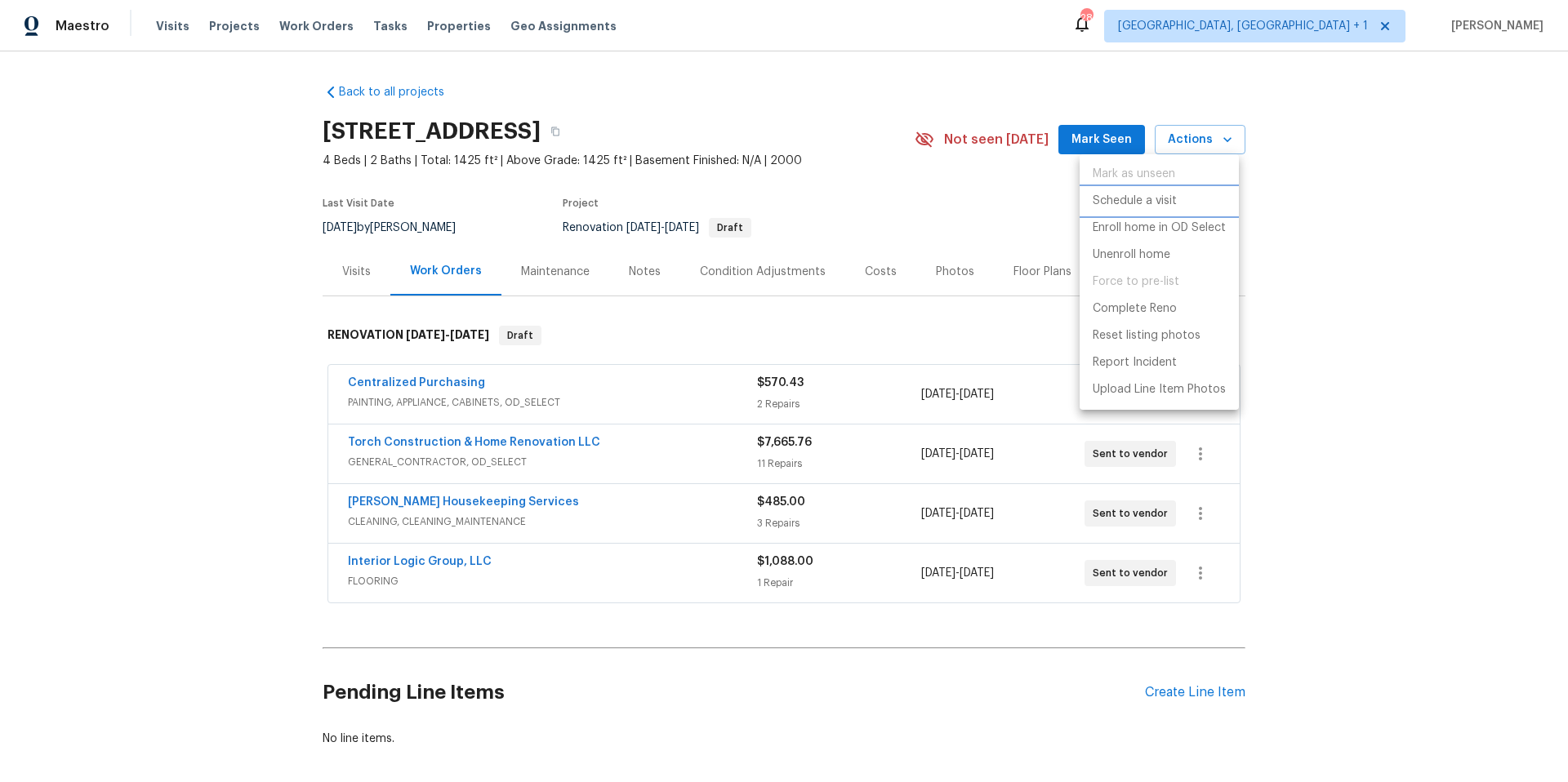 click on "Schedule a visit" at bounding box center (1134, 201) 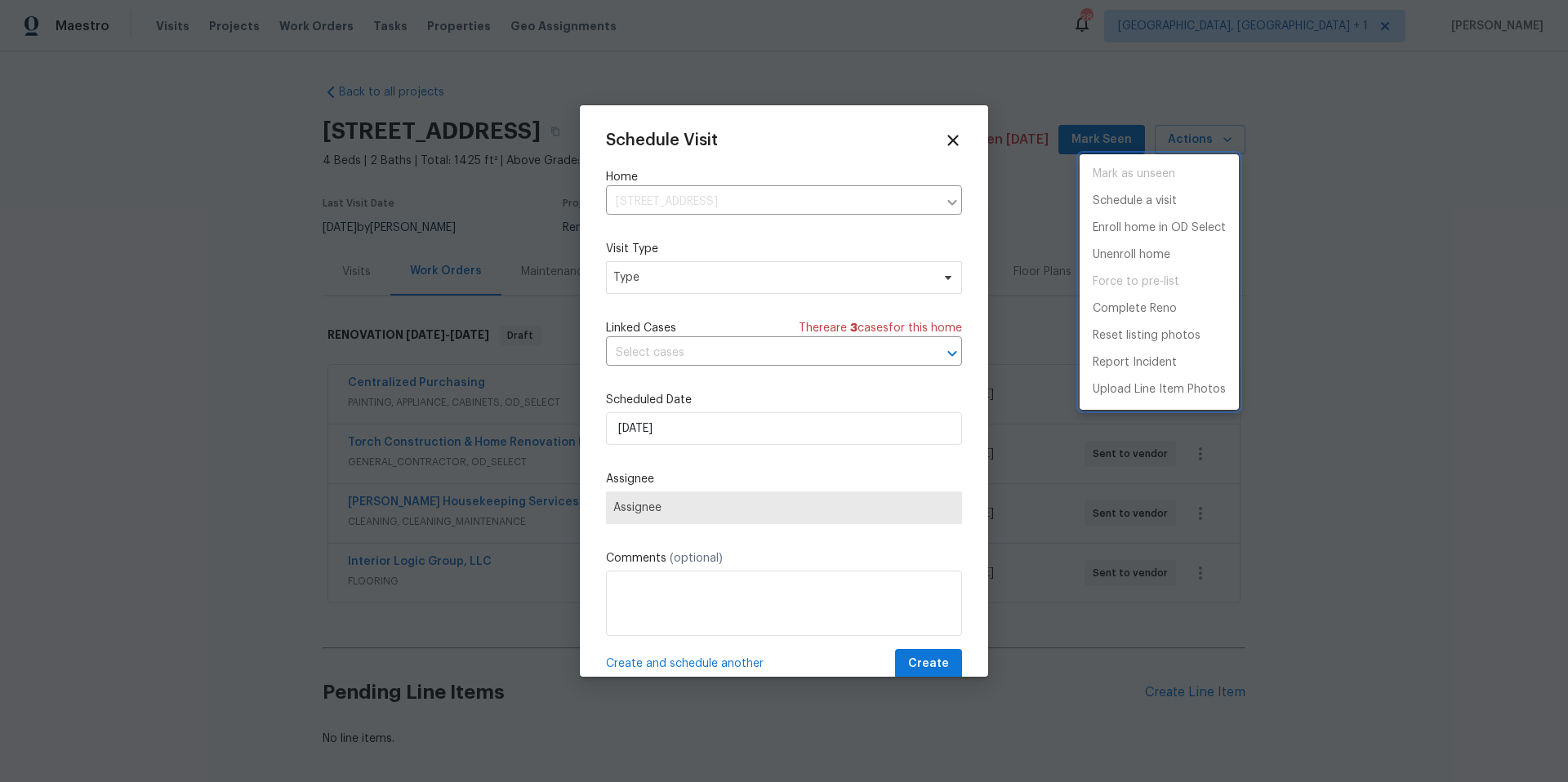 click at bounding box center [784, 391] 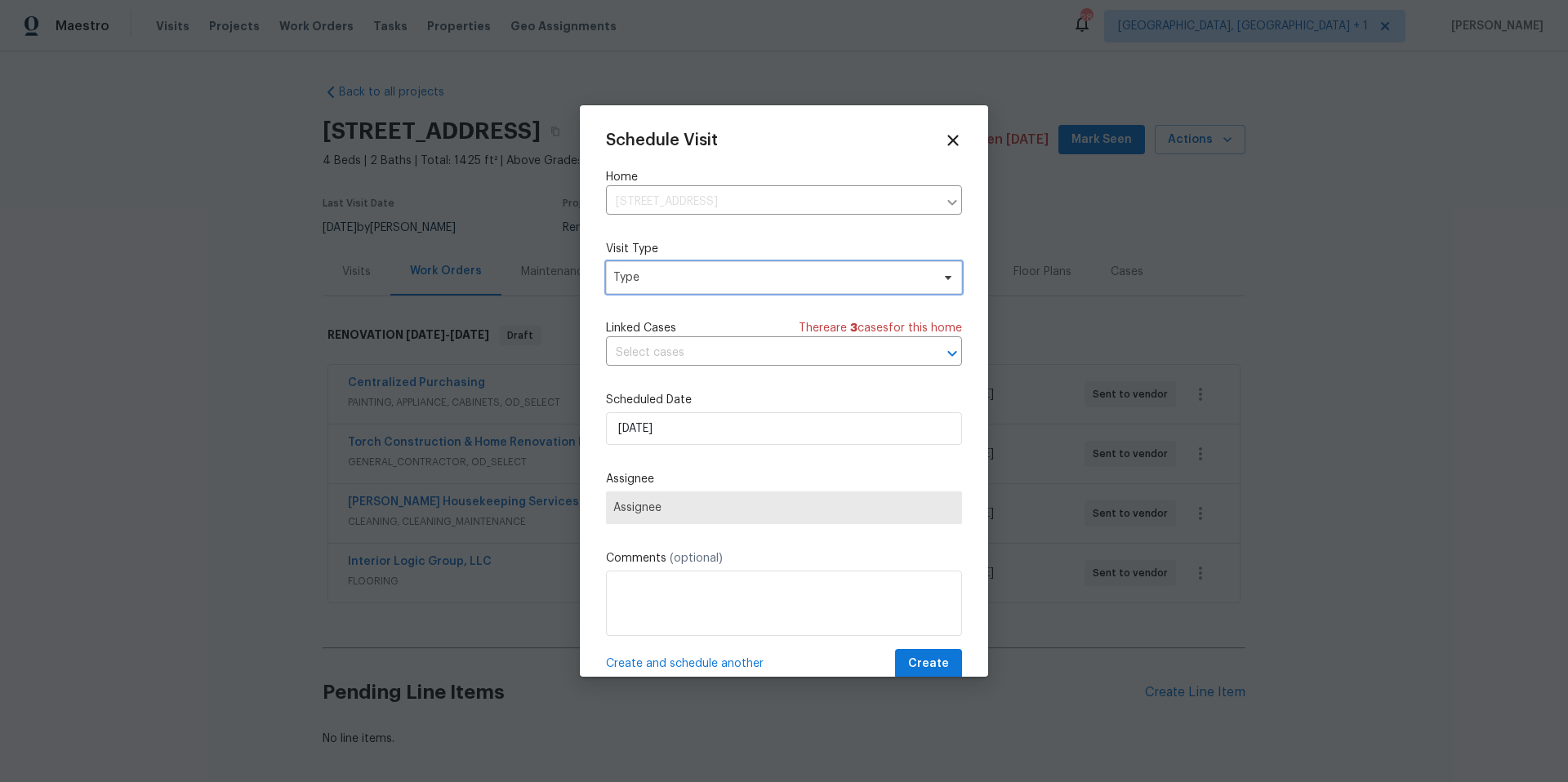 click on "Type" at bounding box center (772, 278) 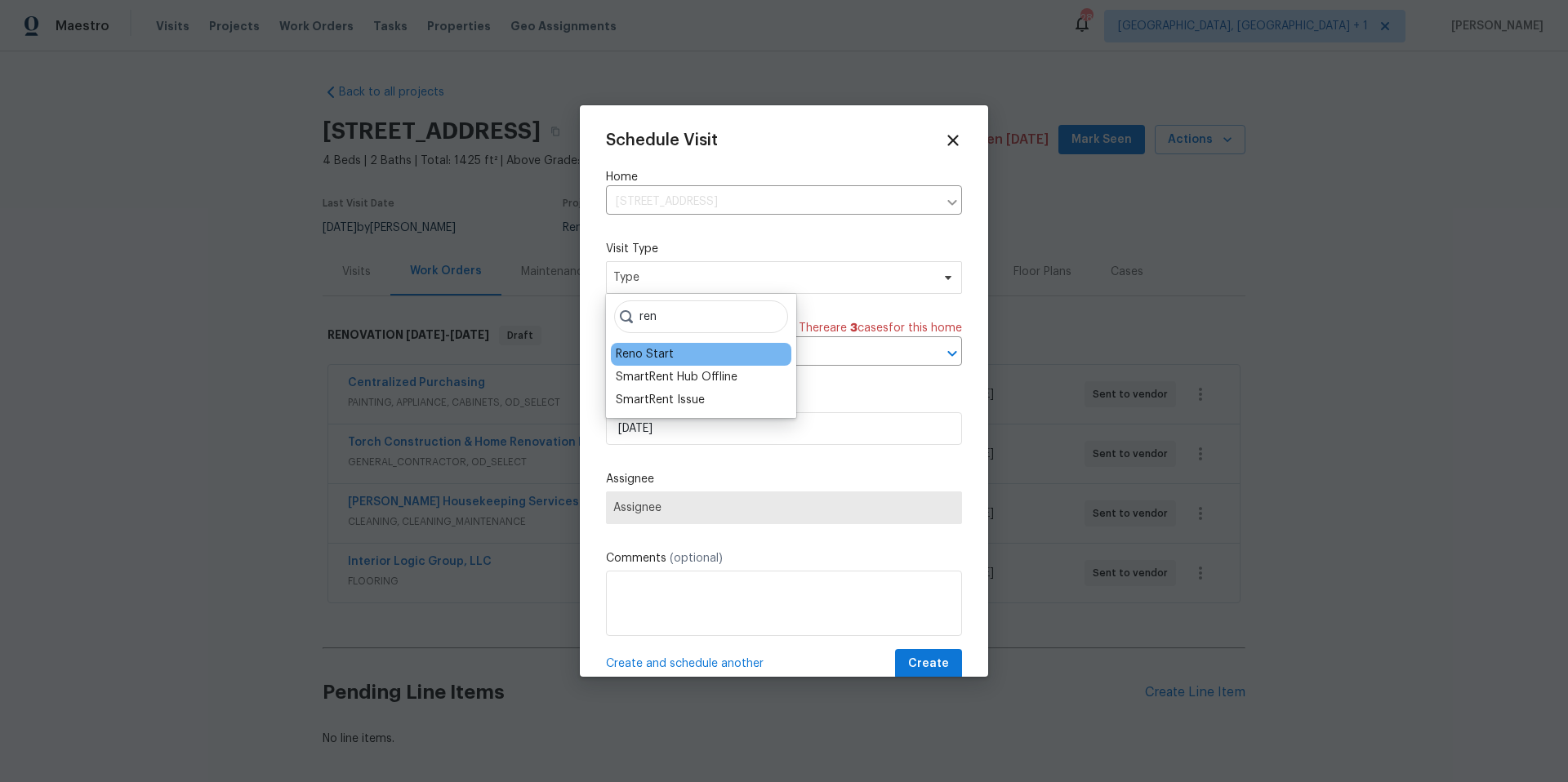 type on "ren" 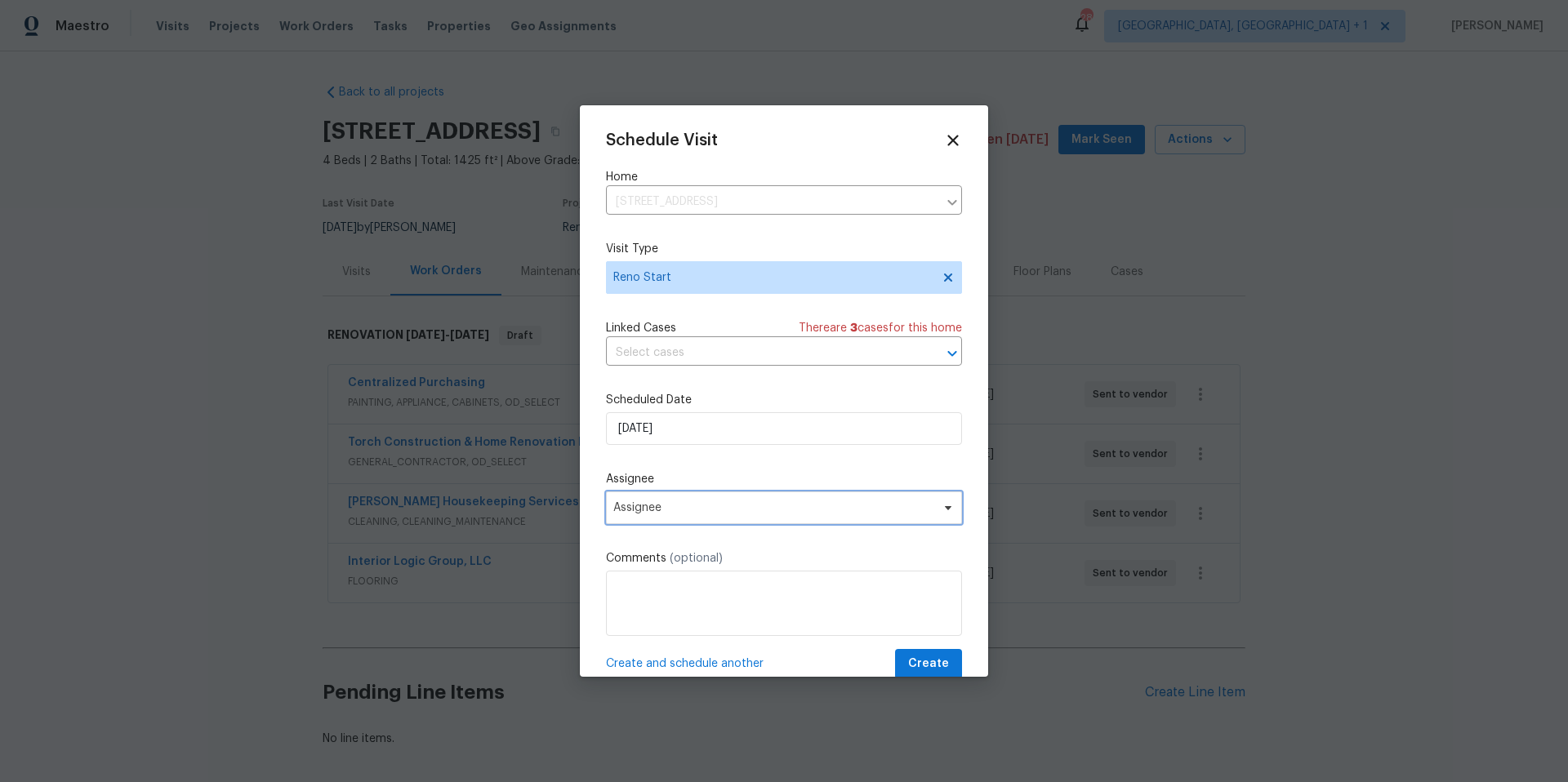 click on "Assignee" at bounding box center [773, 508] 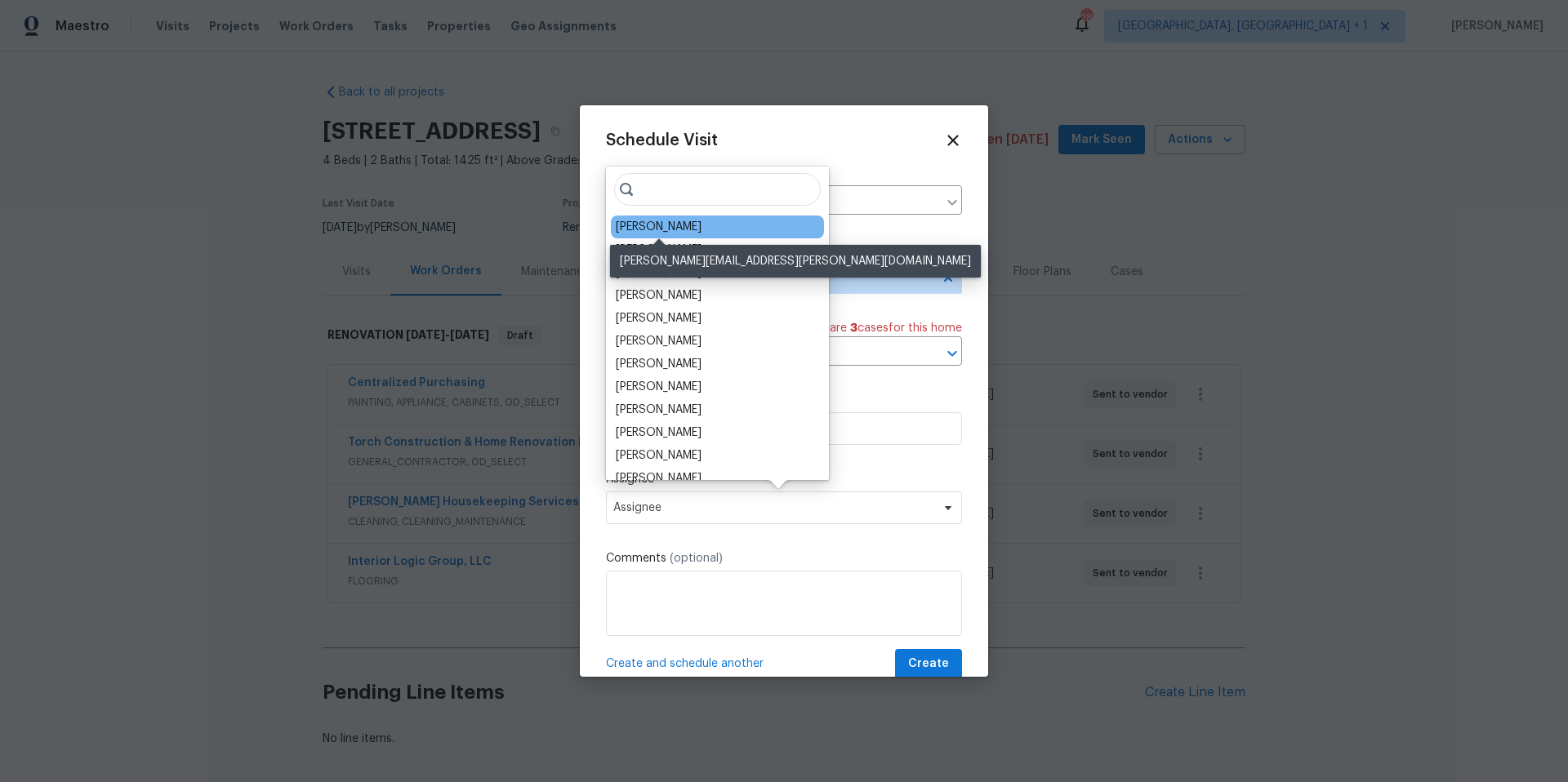 click on "[PERSON_NAME]" at bounding box center [658, 227] 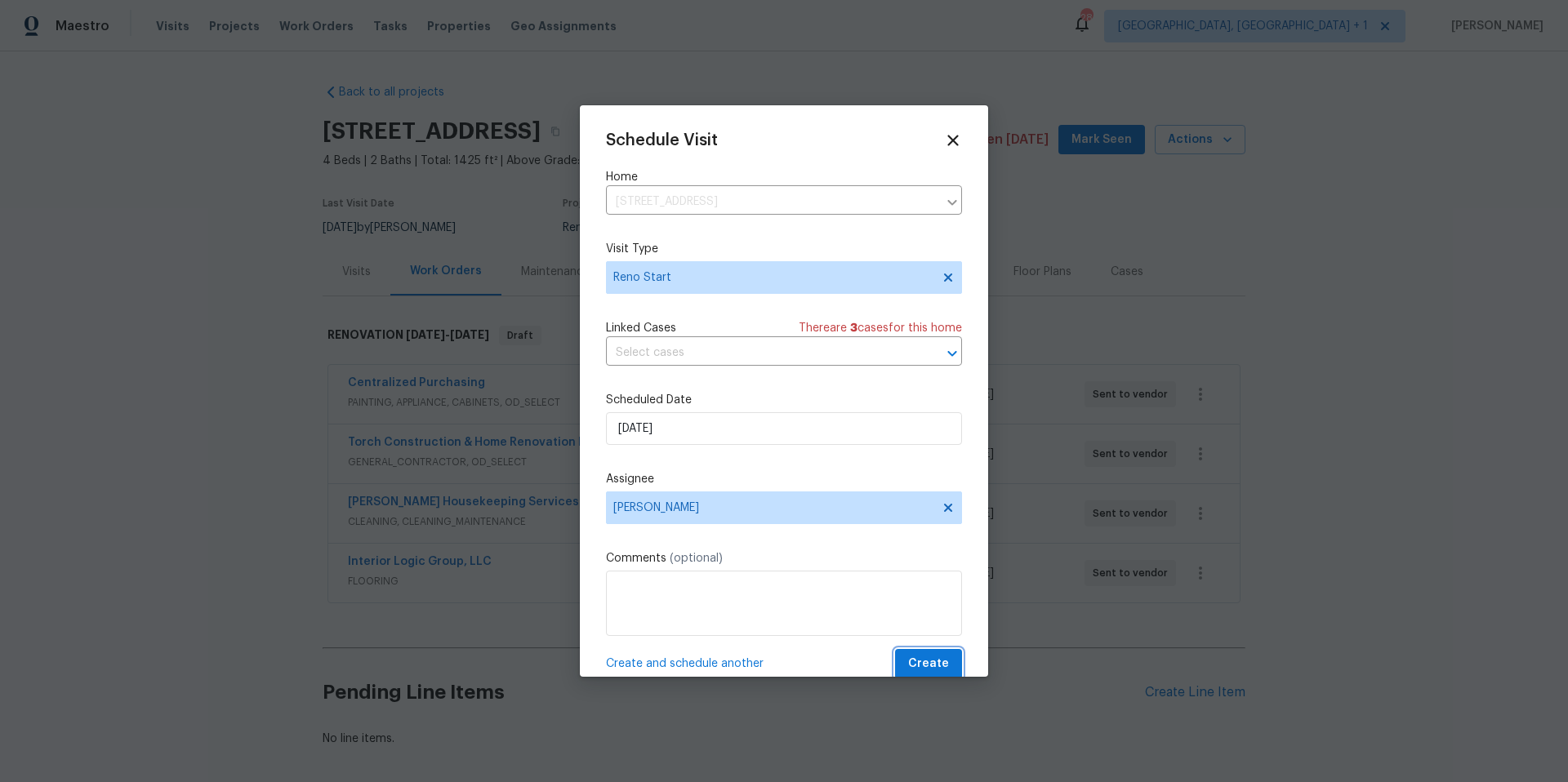 click on "Create" at bounding box center [929, 664] 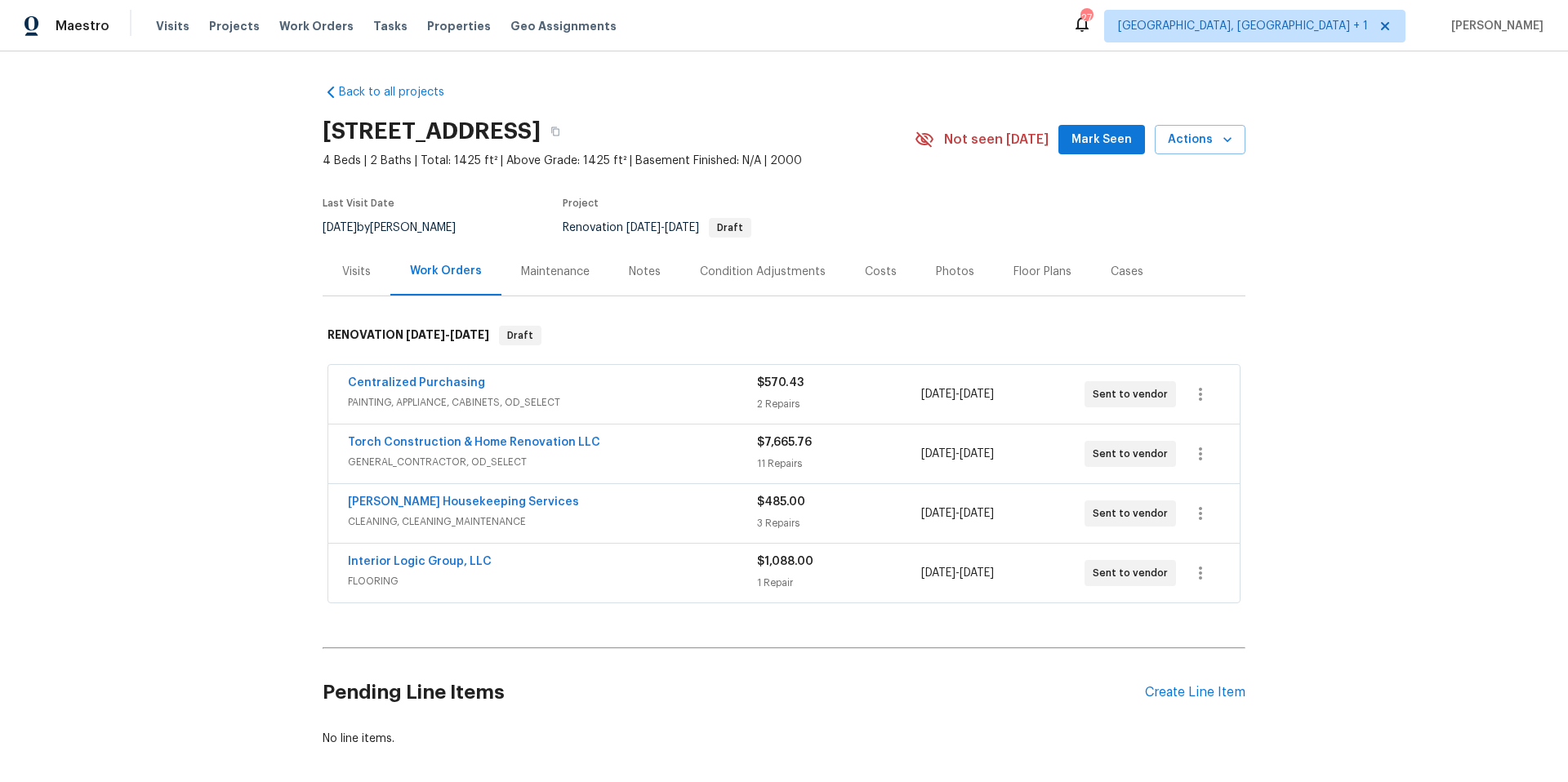 click on "Visits" at bounding box center [356, 272] 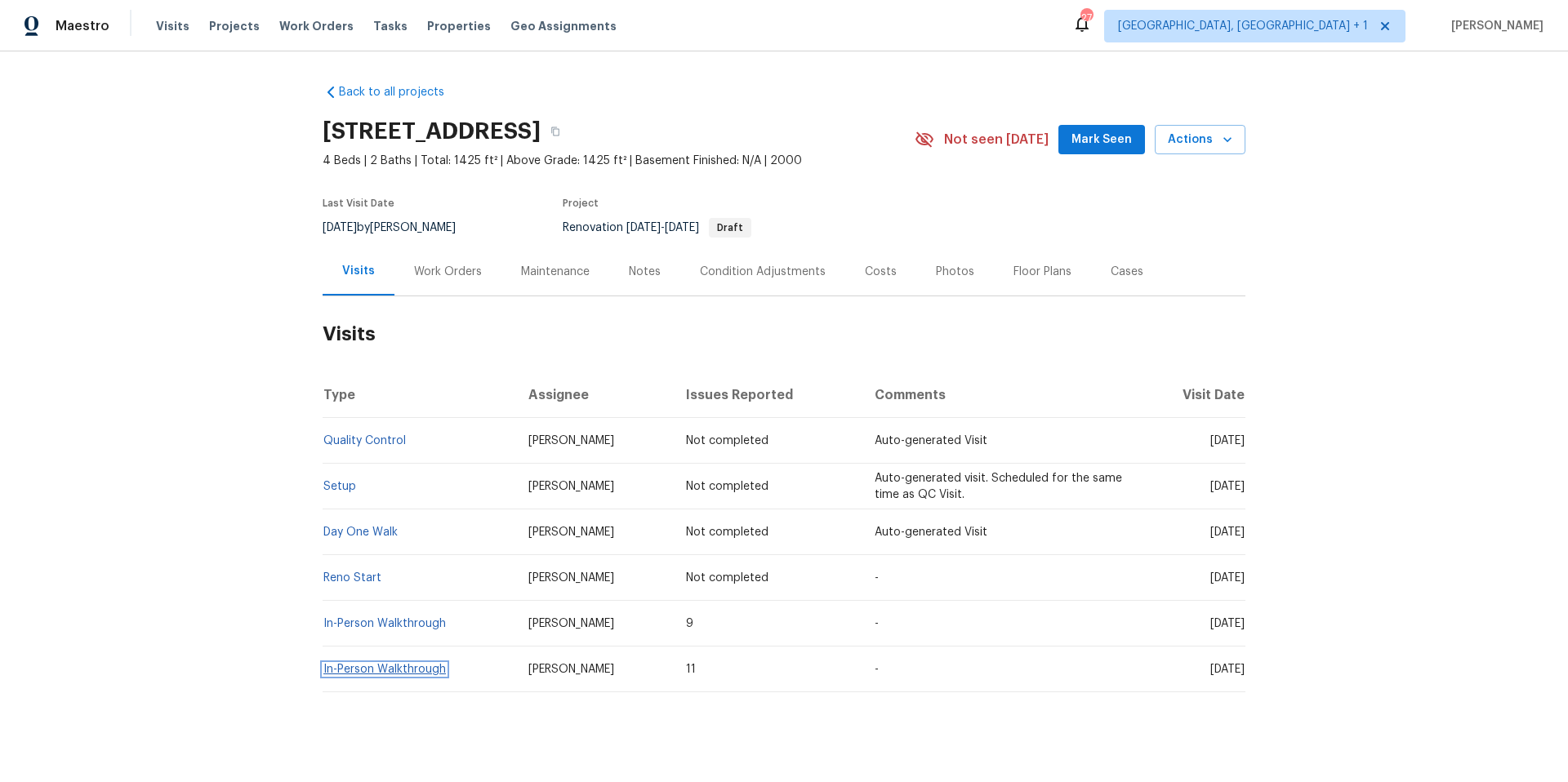 click on "In-Person Walkthrough" at bounding box center [385, 669] 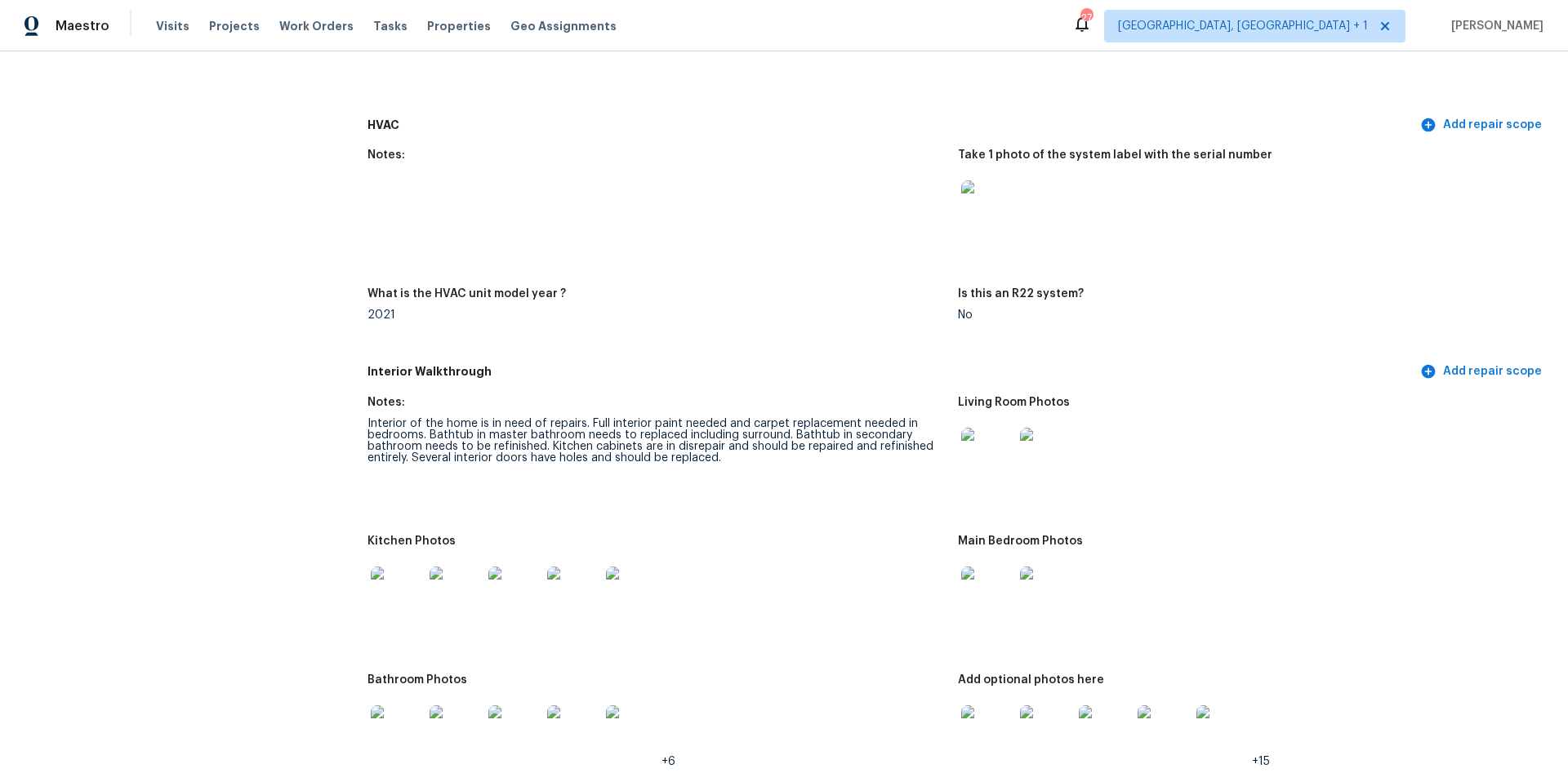 scroll, scrollTop: 1402, scrollLeft: 0, axis: vertical 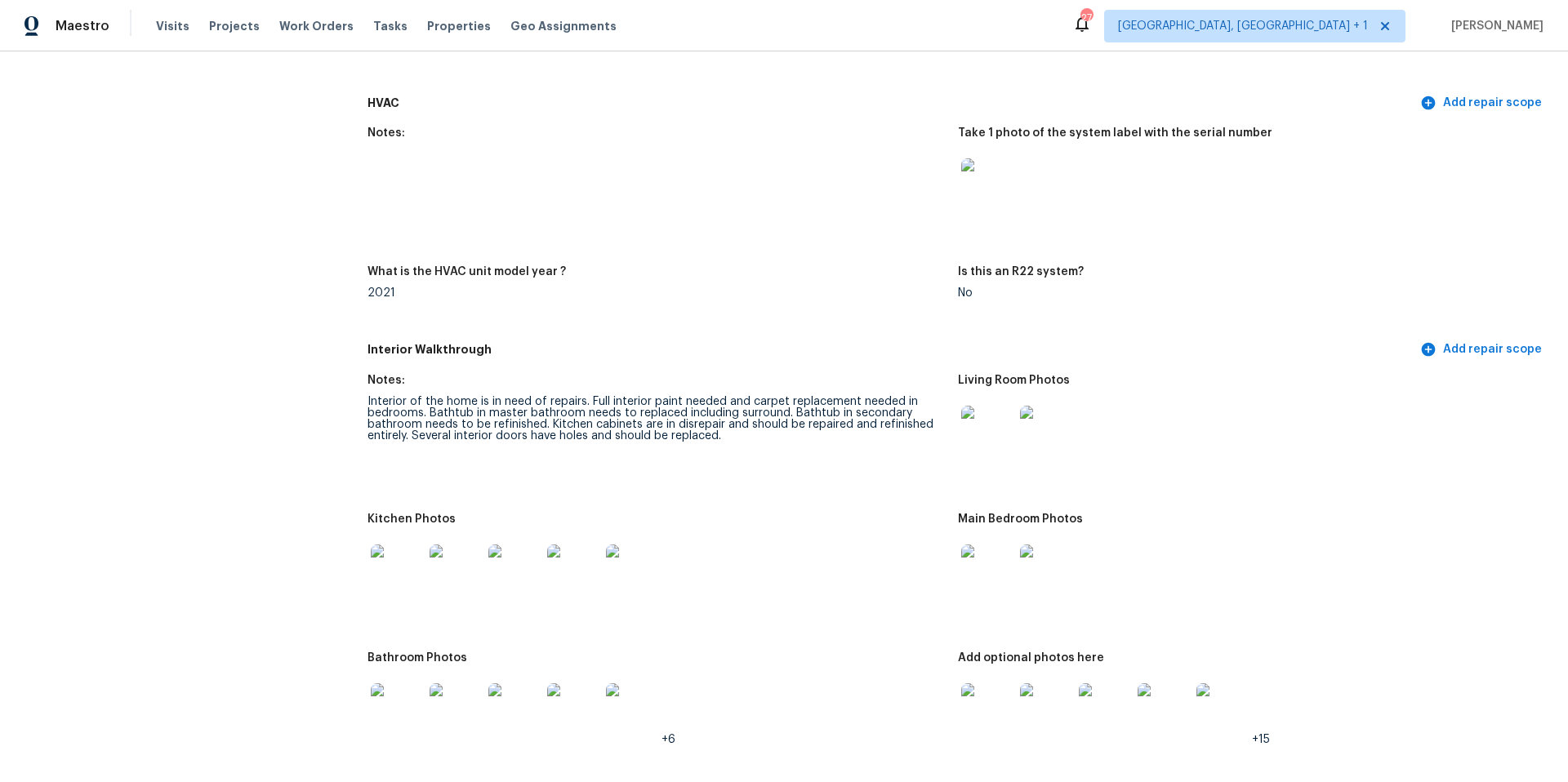 click at bounding box center (397, 571) 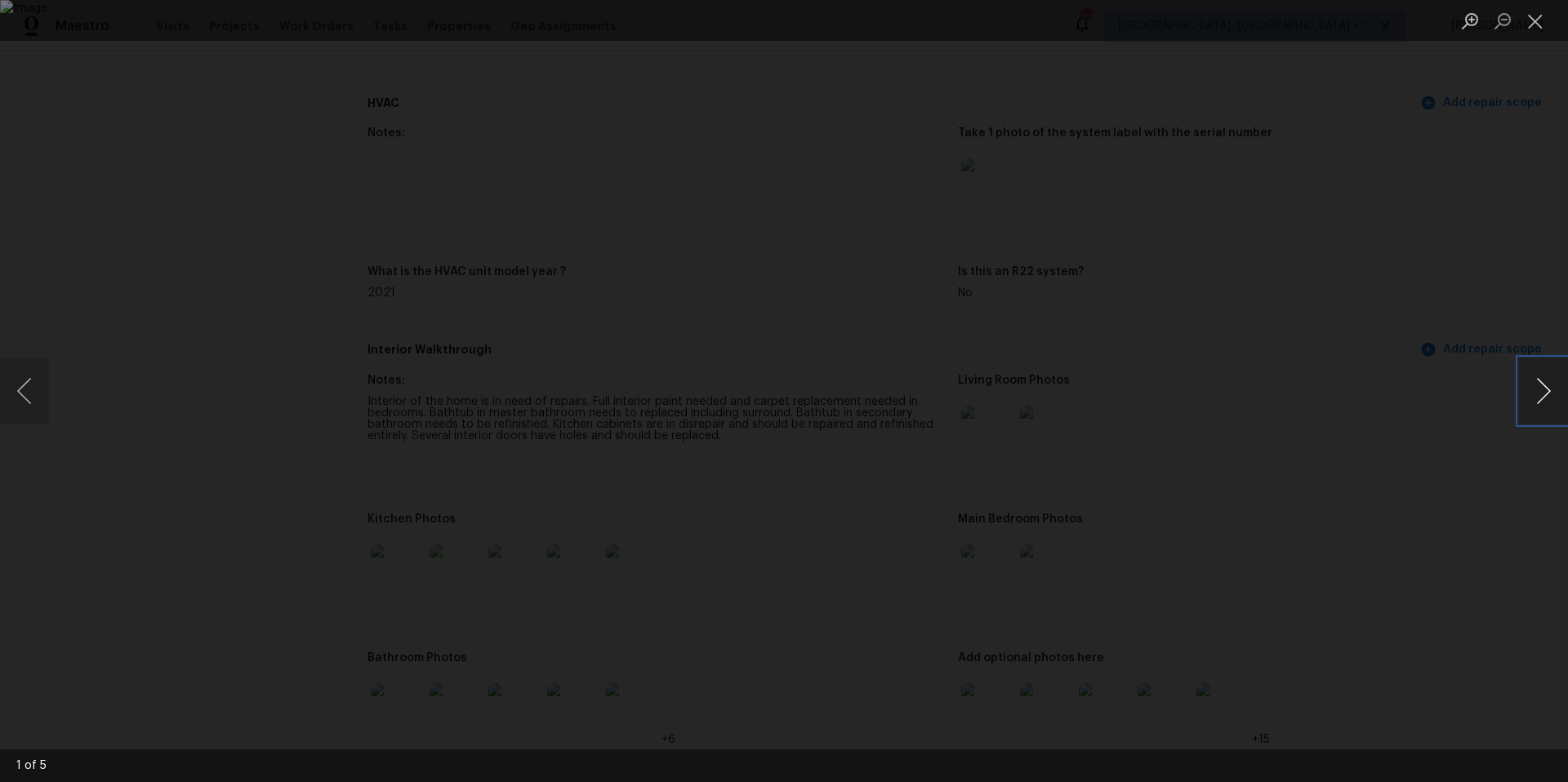 click at bounding box center [1544, 391] 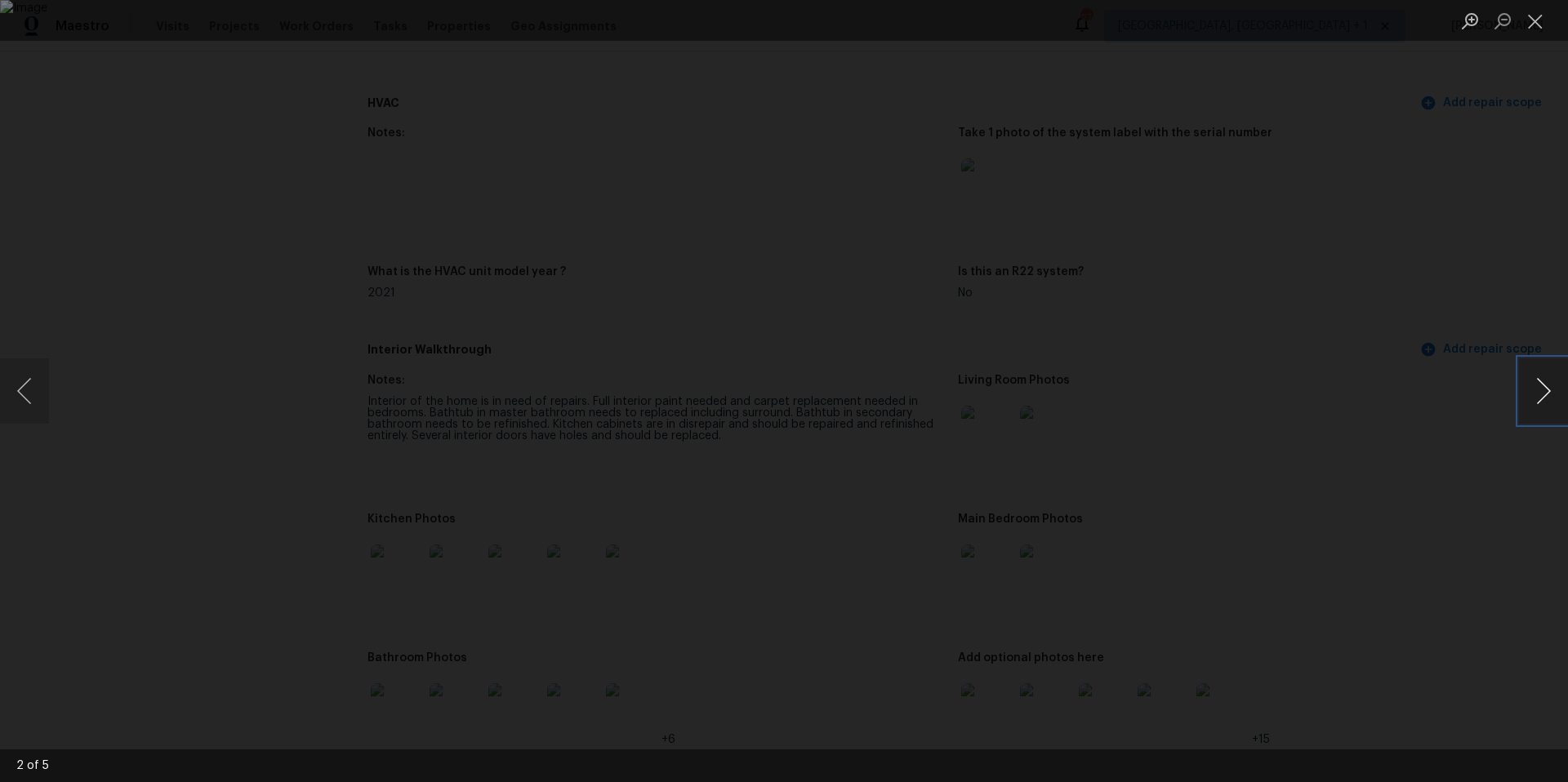 click at bounding box center (1544, 391) 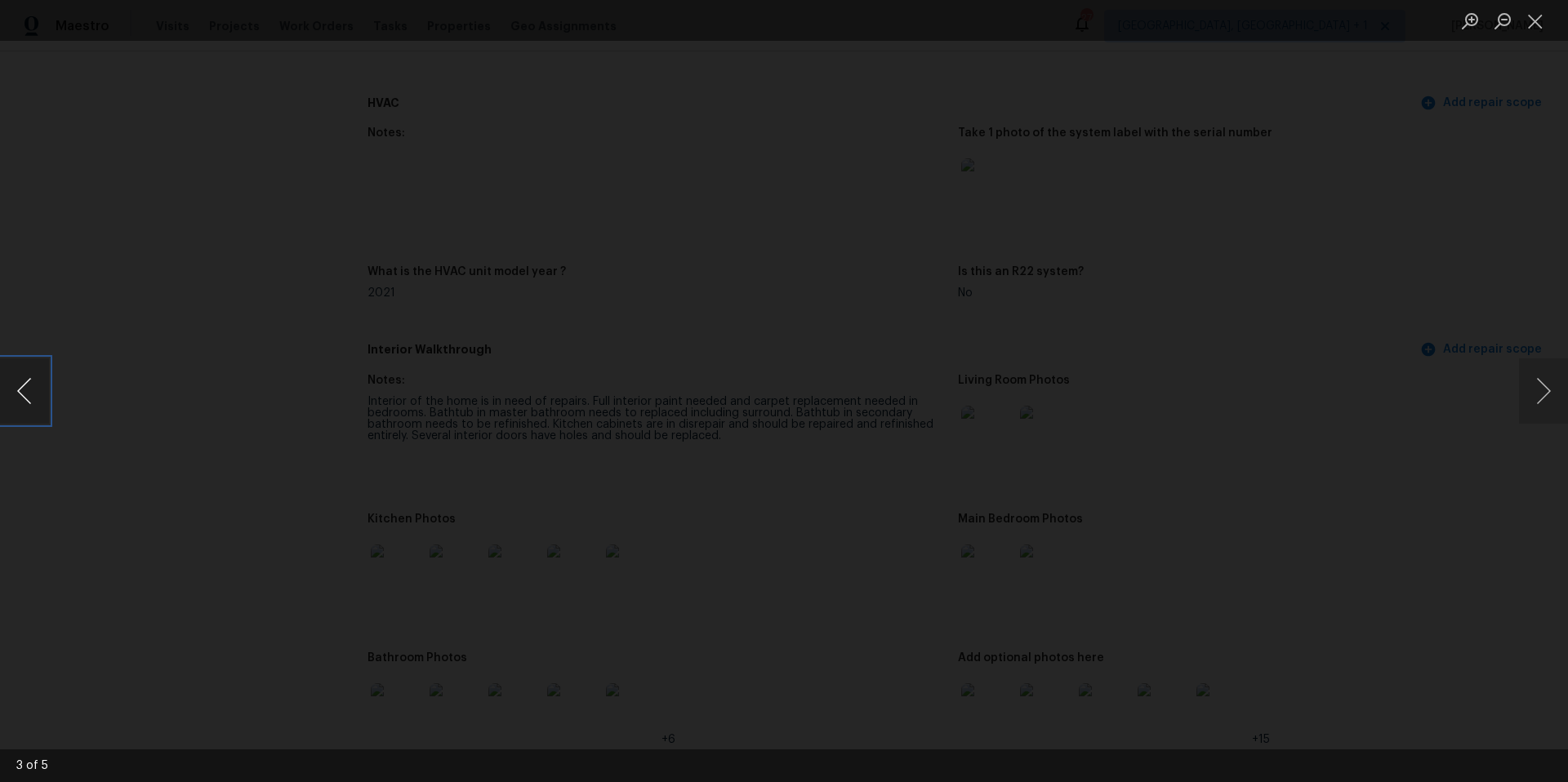 click at bounding box center (24, 391) 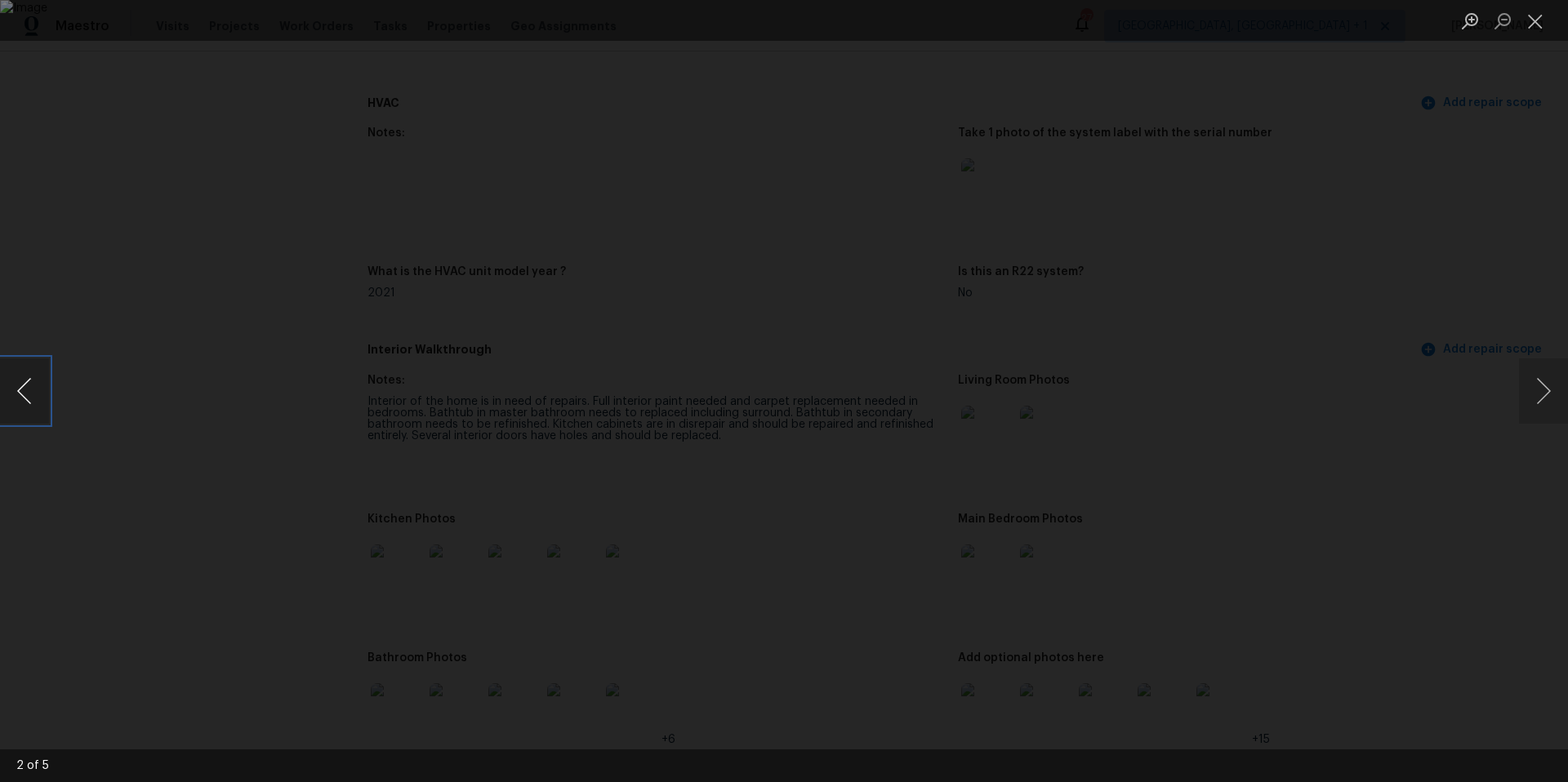 click at bounding box center (24, 391) 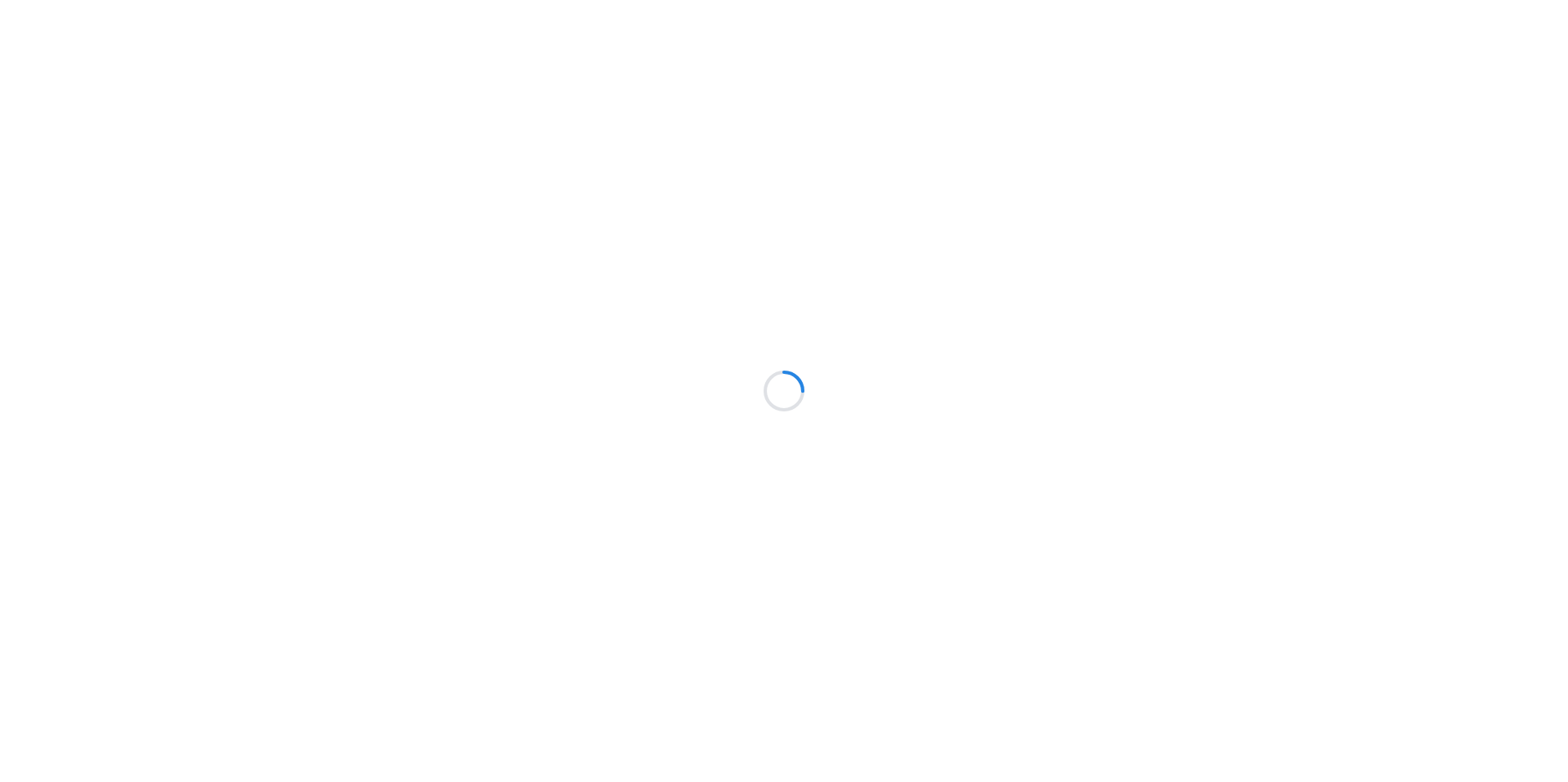 scroll, scrollTop: 0, scrollLeft: 0, axis: both 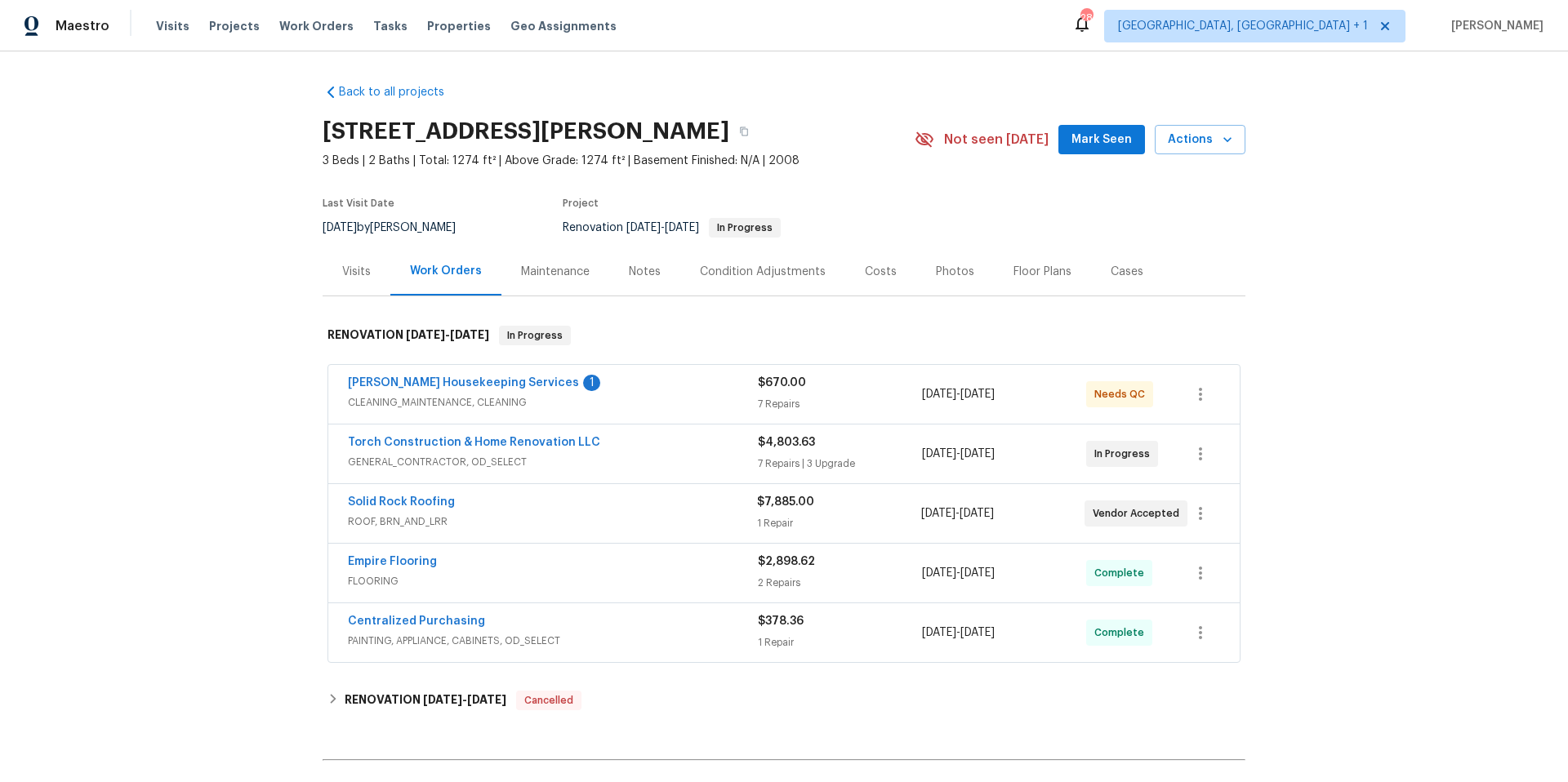 click on "[PERSON_NAME] Housekeeping Services 1" at bounding box center (553, 384) 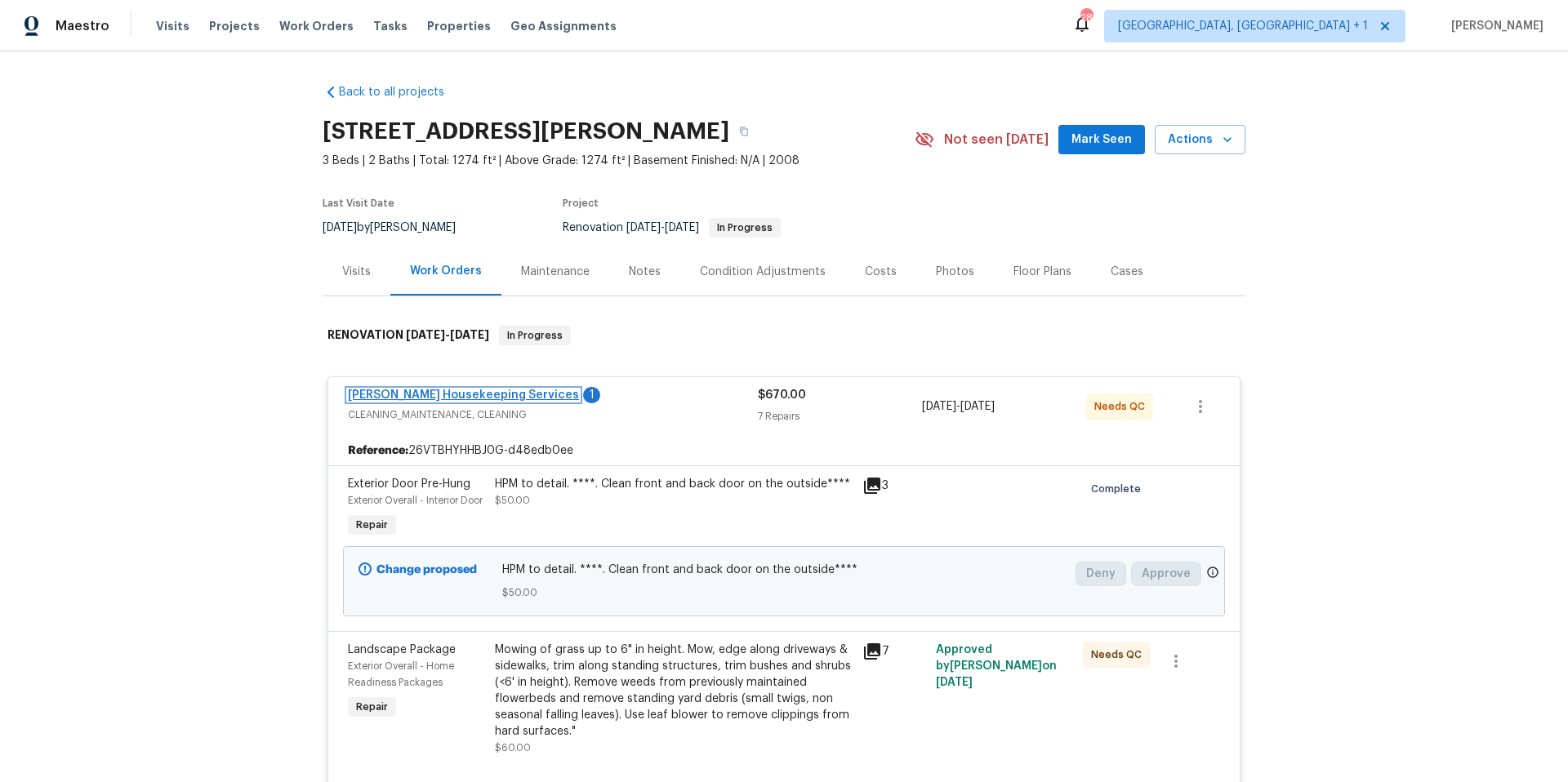 click on "[PERSON_NAME] Housekeeping Services" at bounding box center (463, 395) 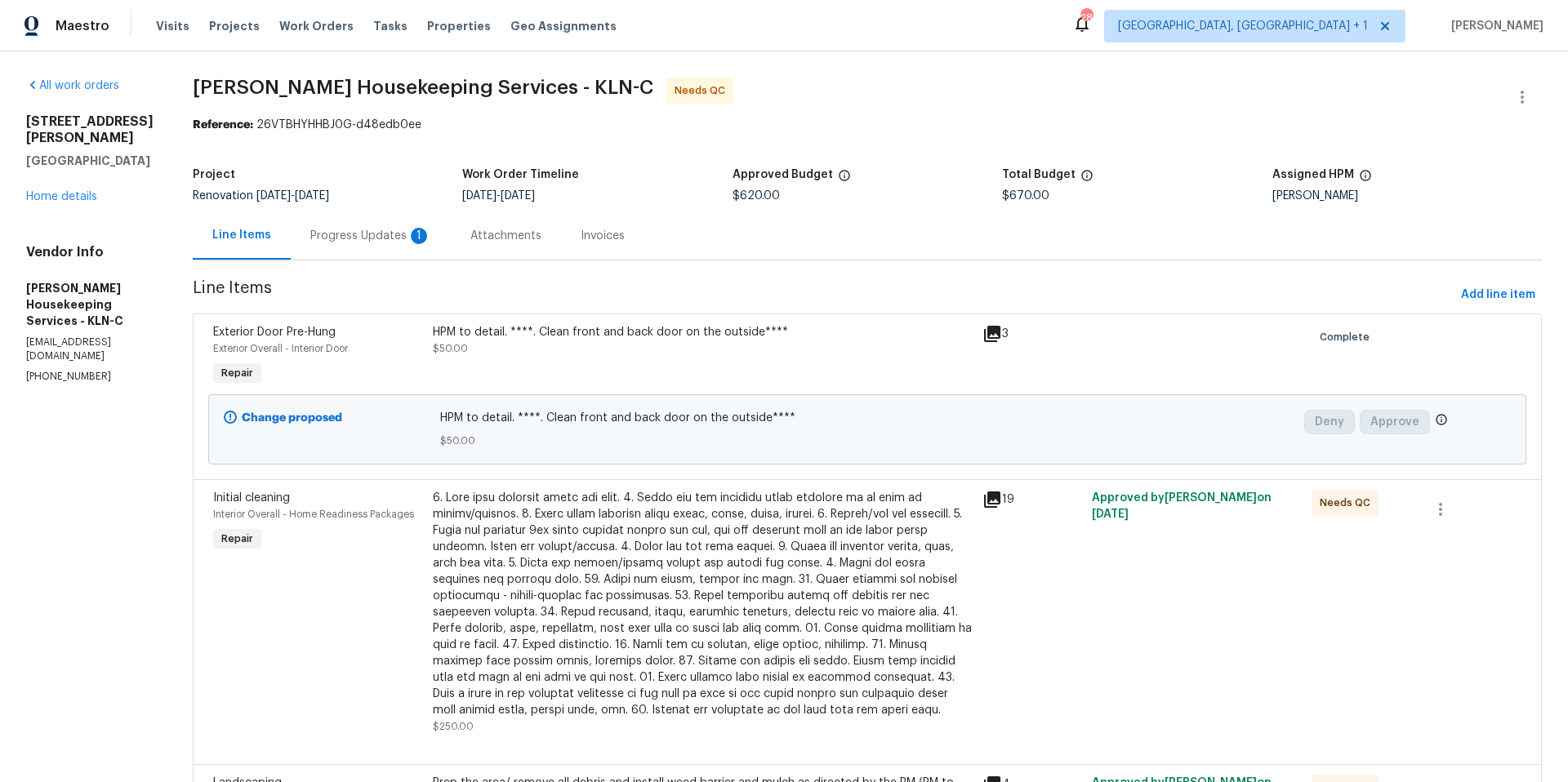 click on "Progress Updates 1" at bounding box center [371, 236] 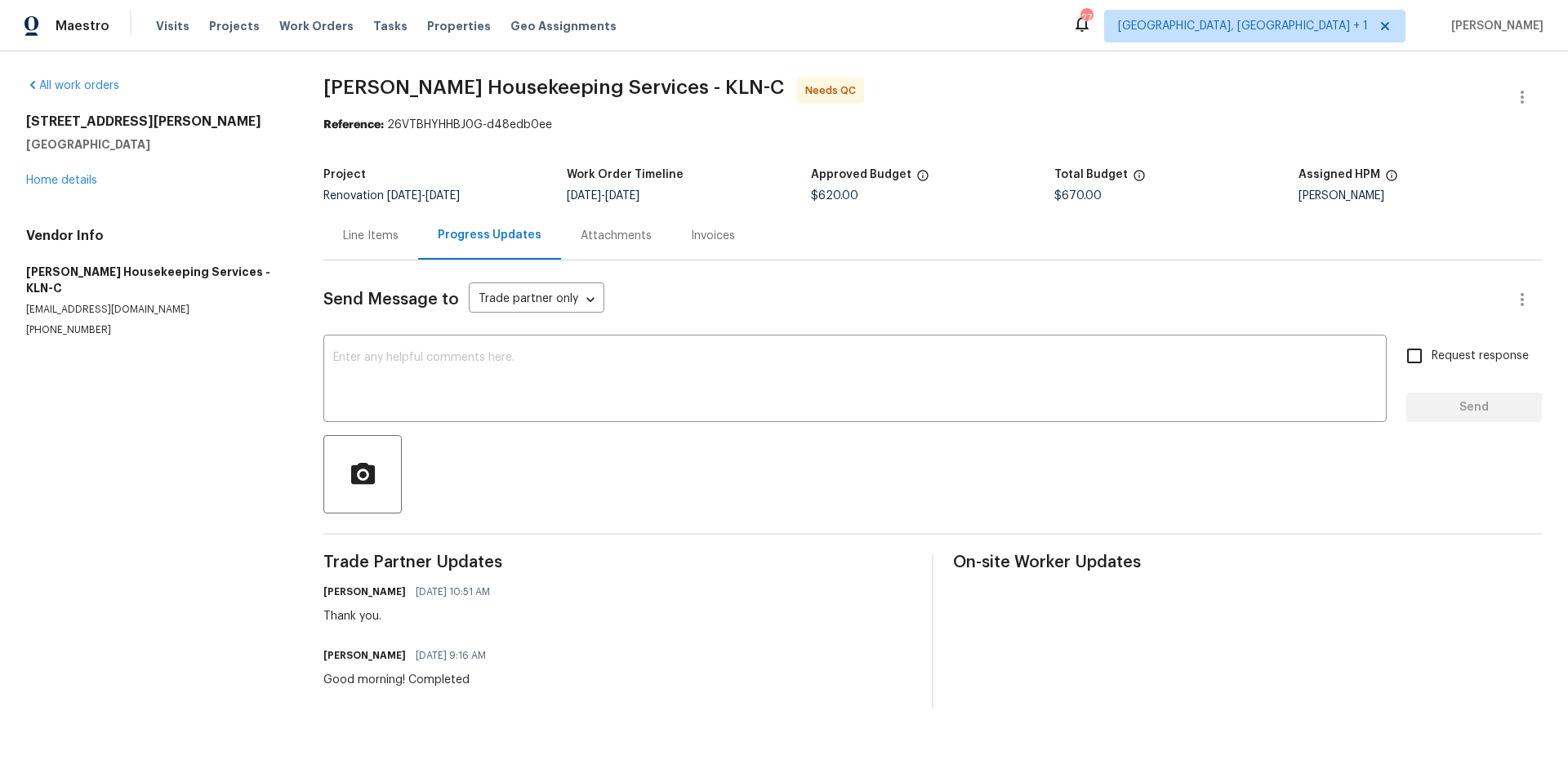 click on "Line Items" at bounding box center [371, 235] 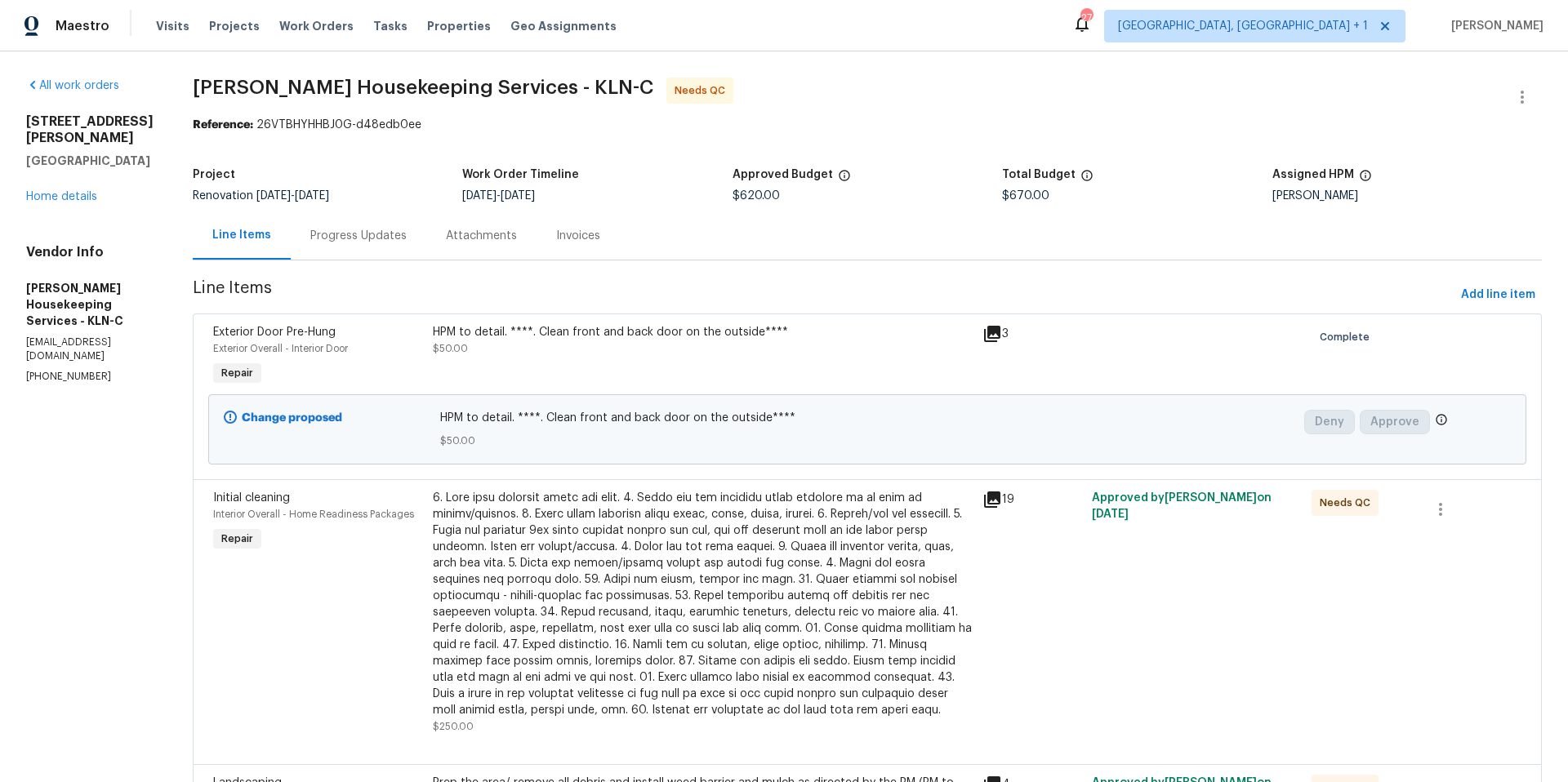 click on "HPM to detail. ****. Clean front and back door on the outside**** $50.00" at bounding box center [702, 340] 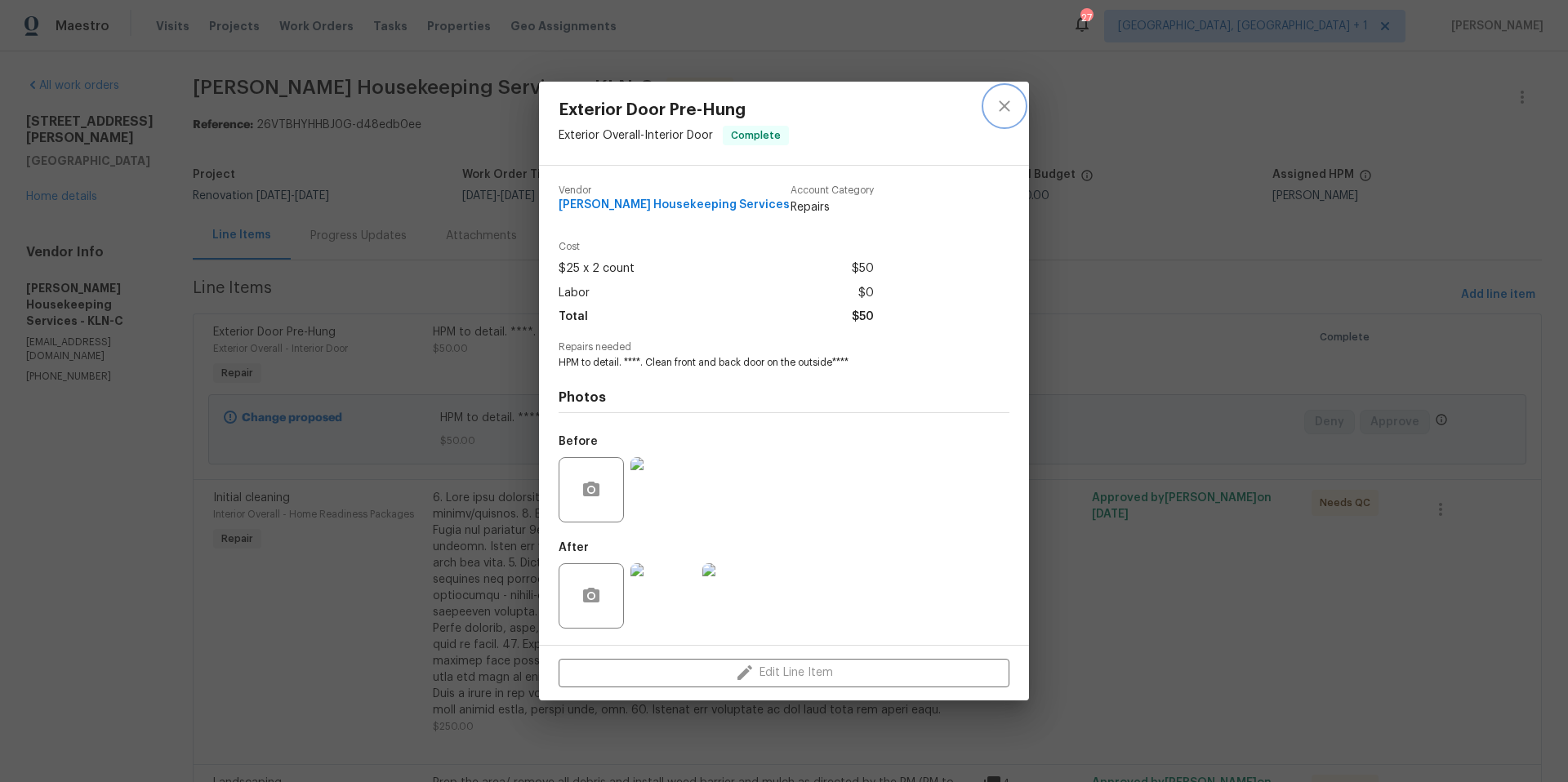 click 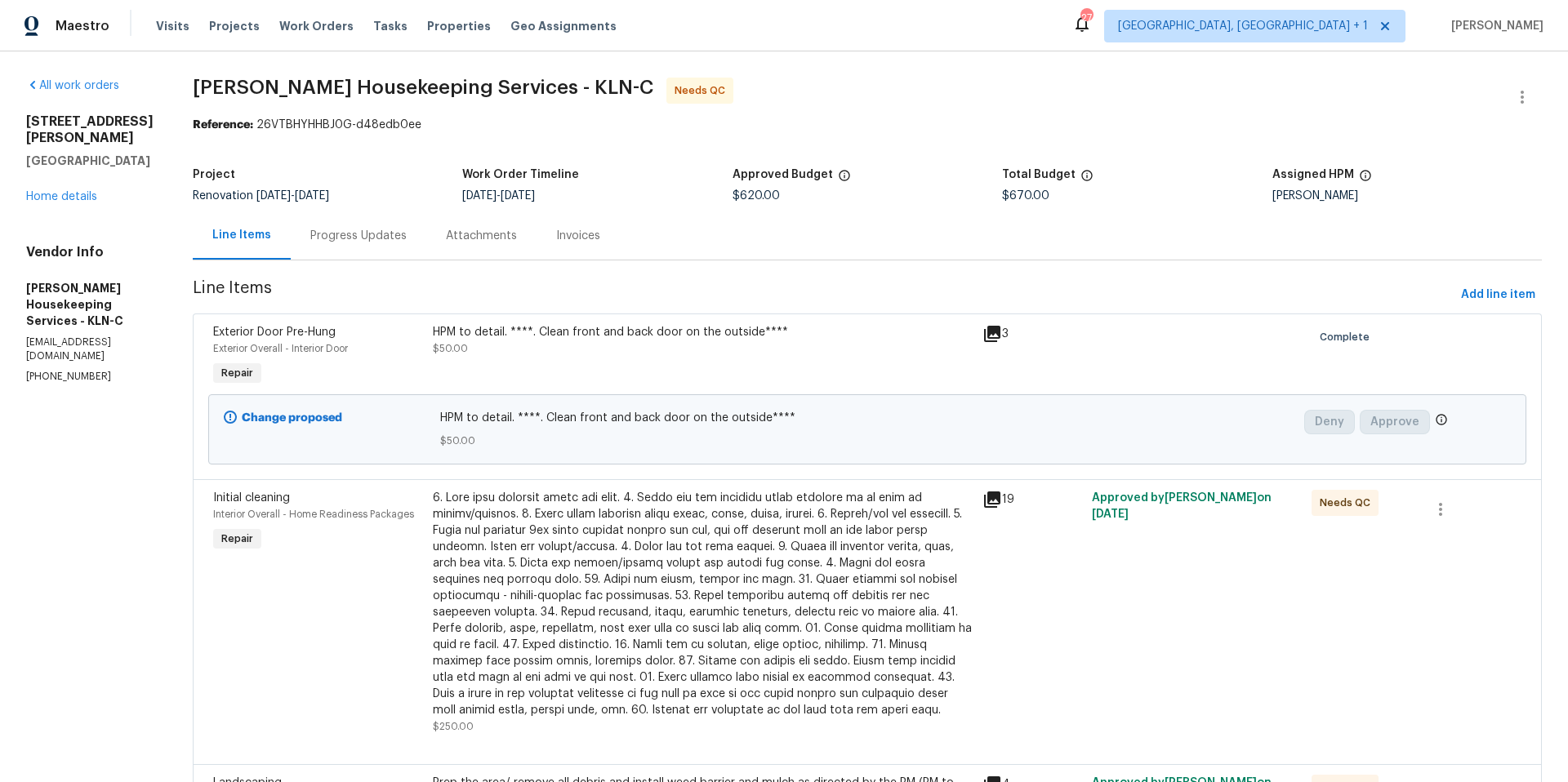 click at bounding box center (702, 604) 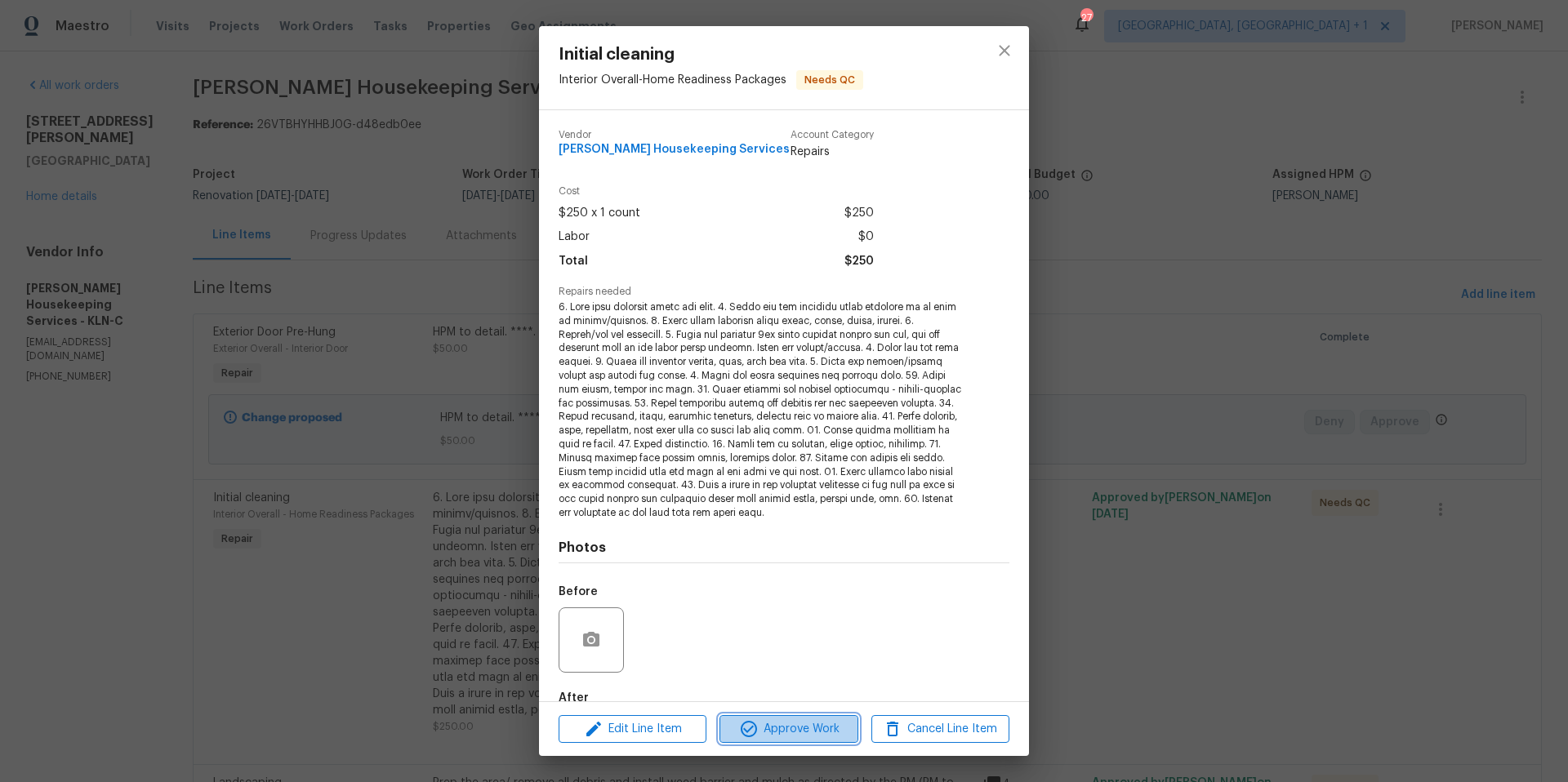 click on "Approve Work" at bounding box center [788, 729] 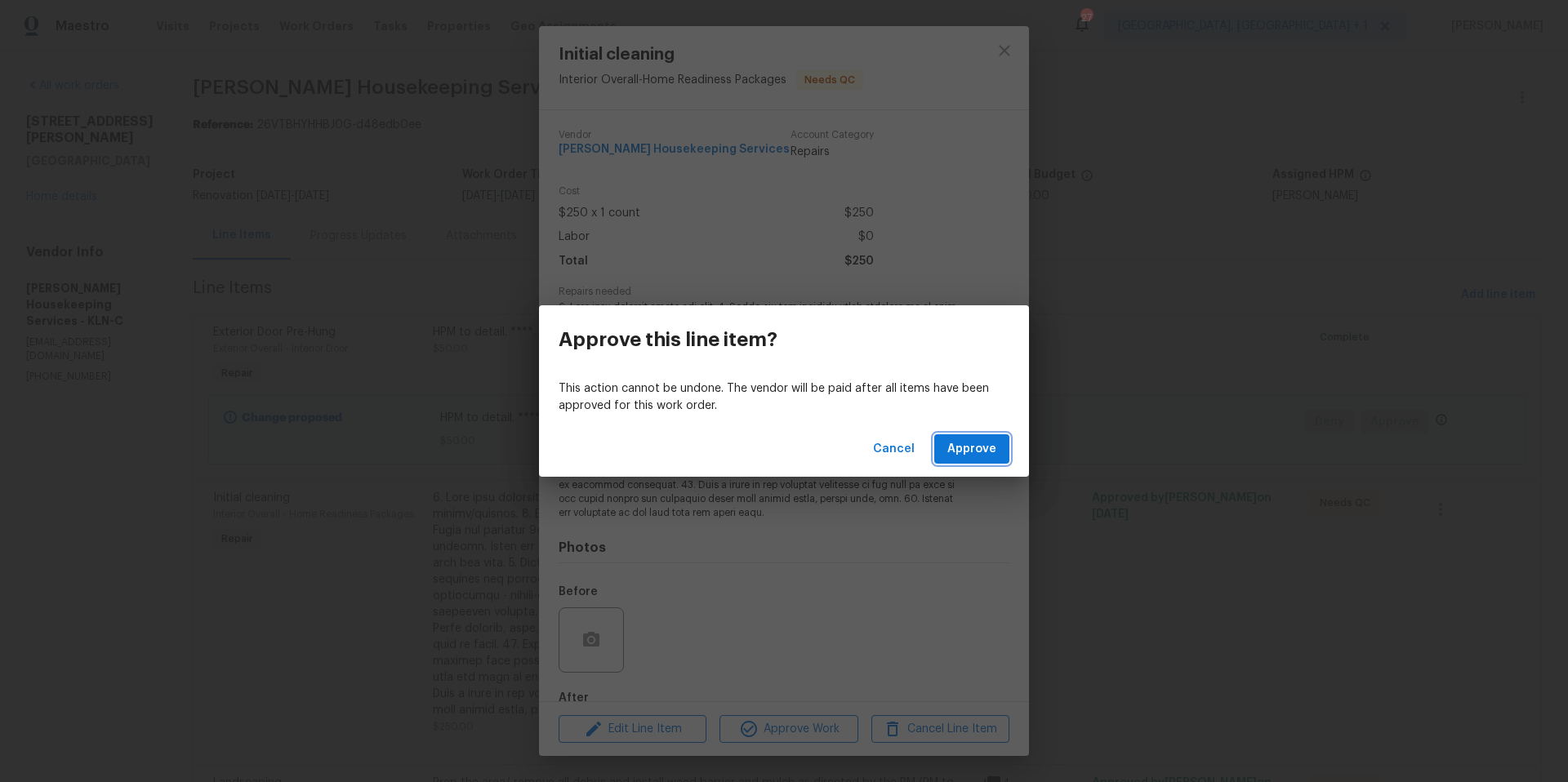 click on "Approve" at bounding box center [972, 449] 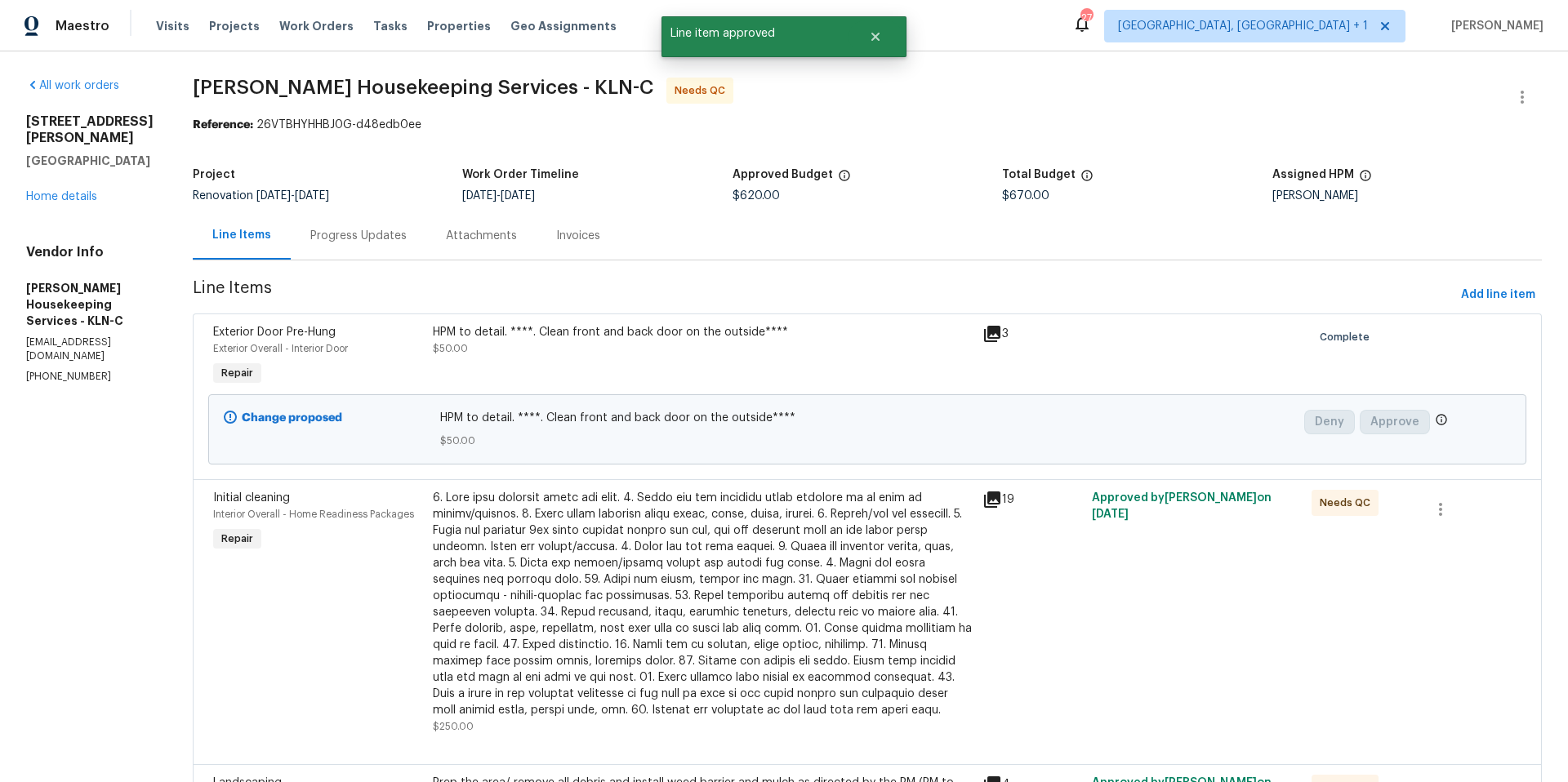 scroll, scrollTop: 0, scrollLeft: 0, axis: both 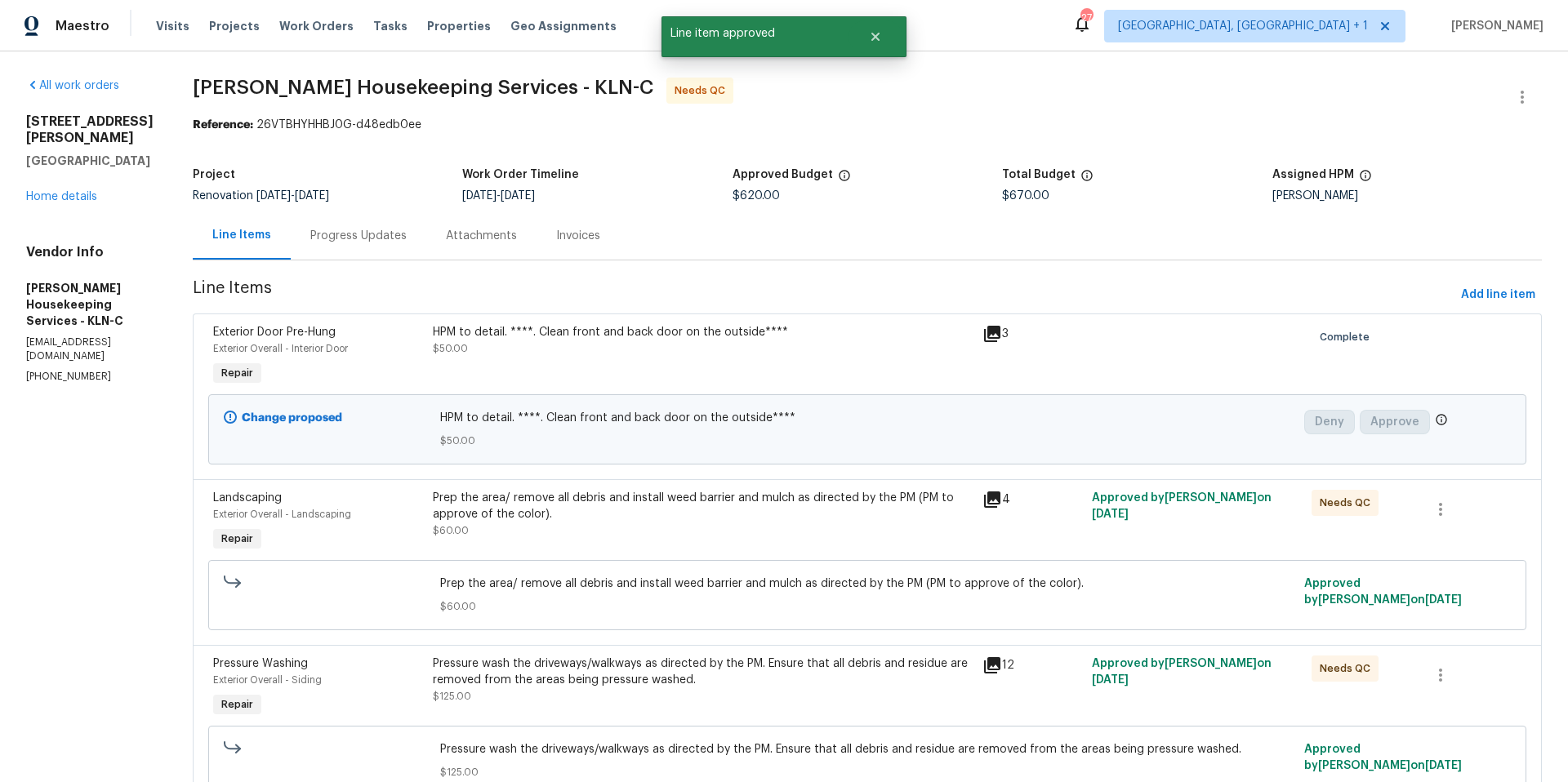 click on "Prep the area/ remove all debris and install weed barrier and mulch as directed by the PM (PM to approve of the color)." at bounding box center (702, 506) 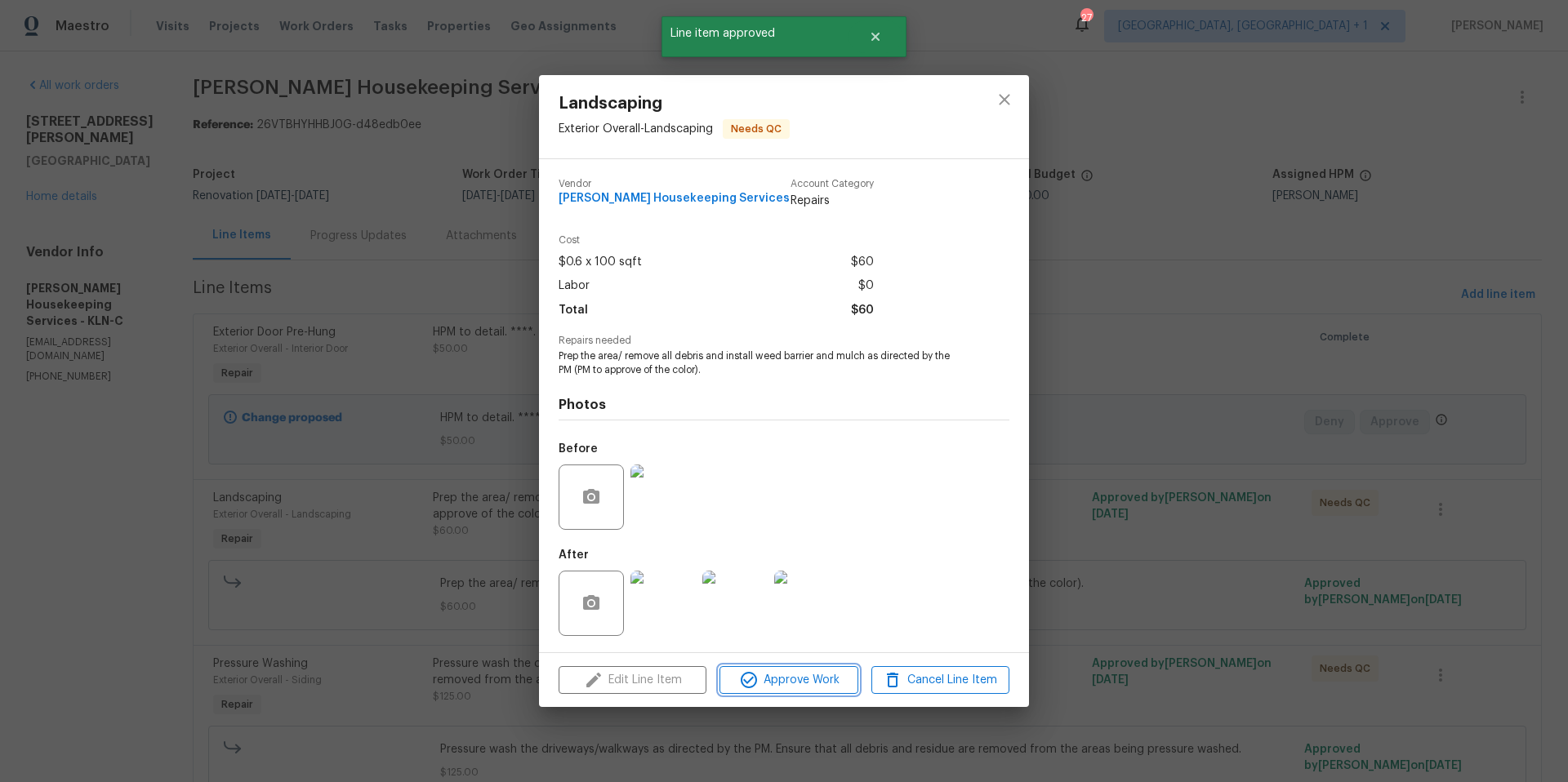 click on "Approve Work" at bounding box center [788, 680] 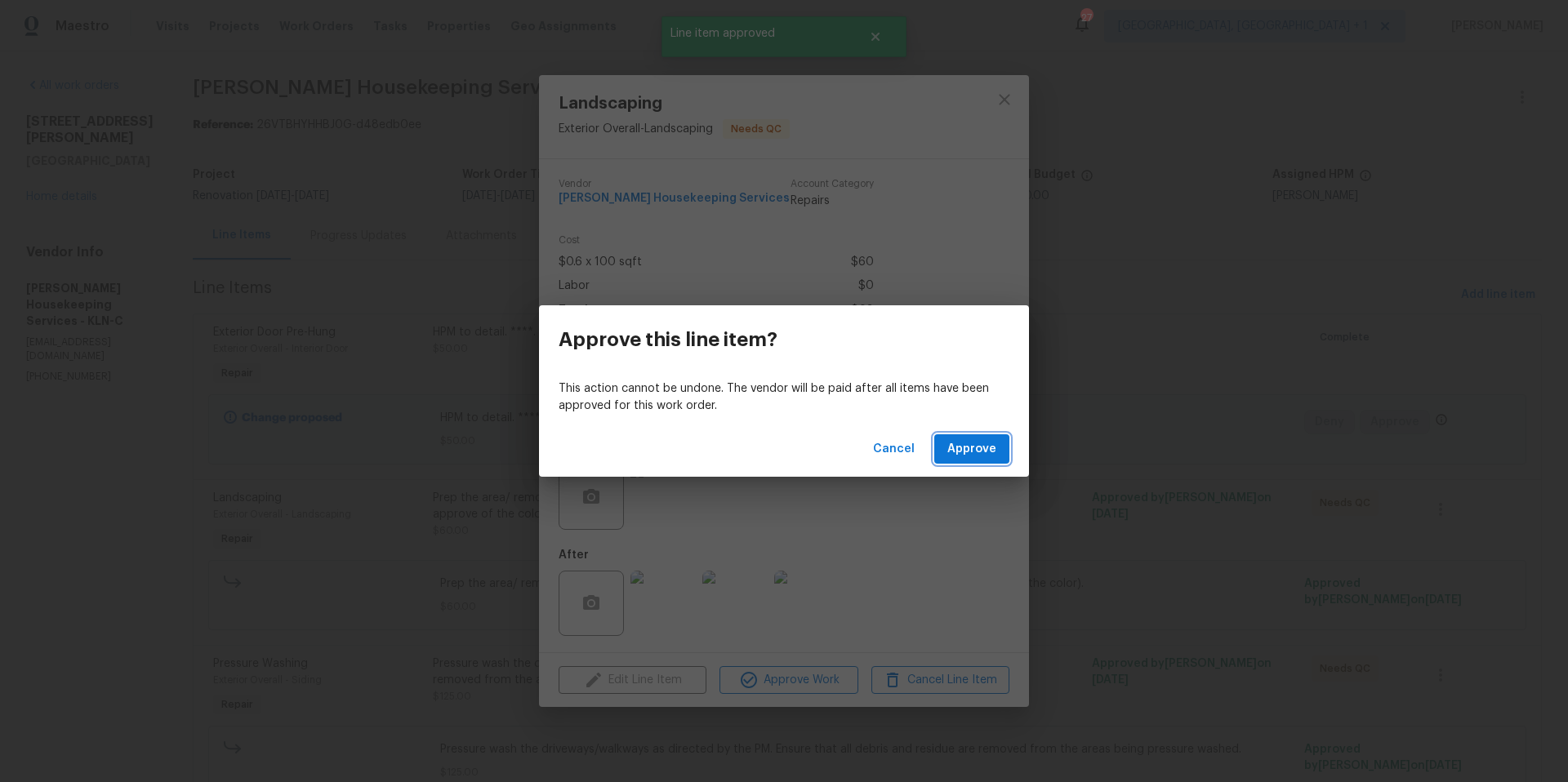 click on "Approve" at bounding box center [972, 449] 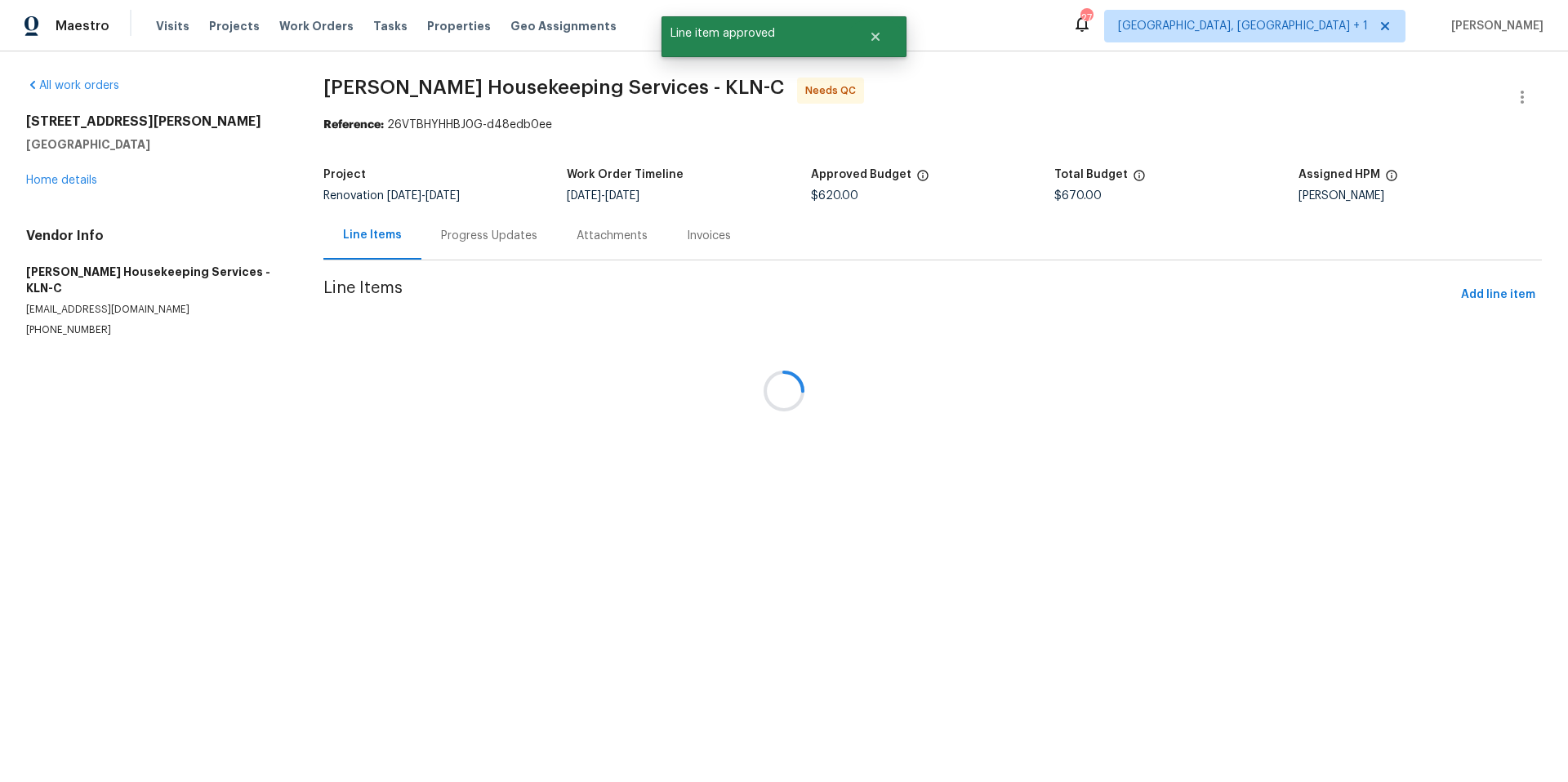 click at bounding box center (784, 391) 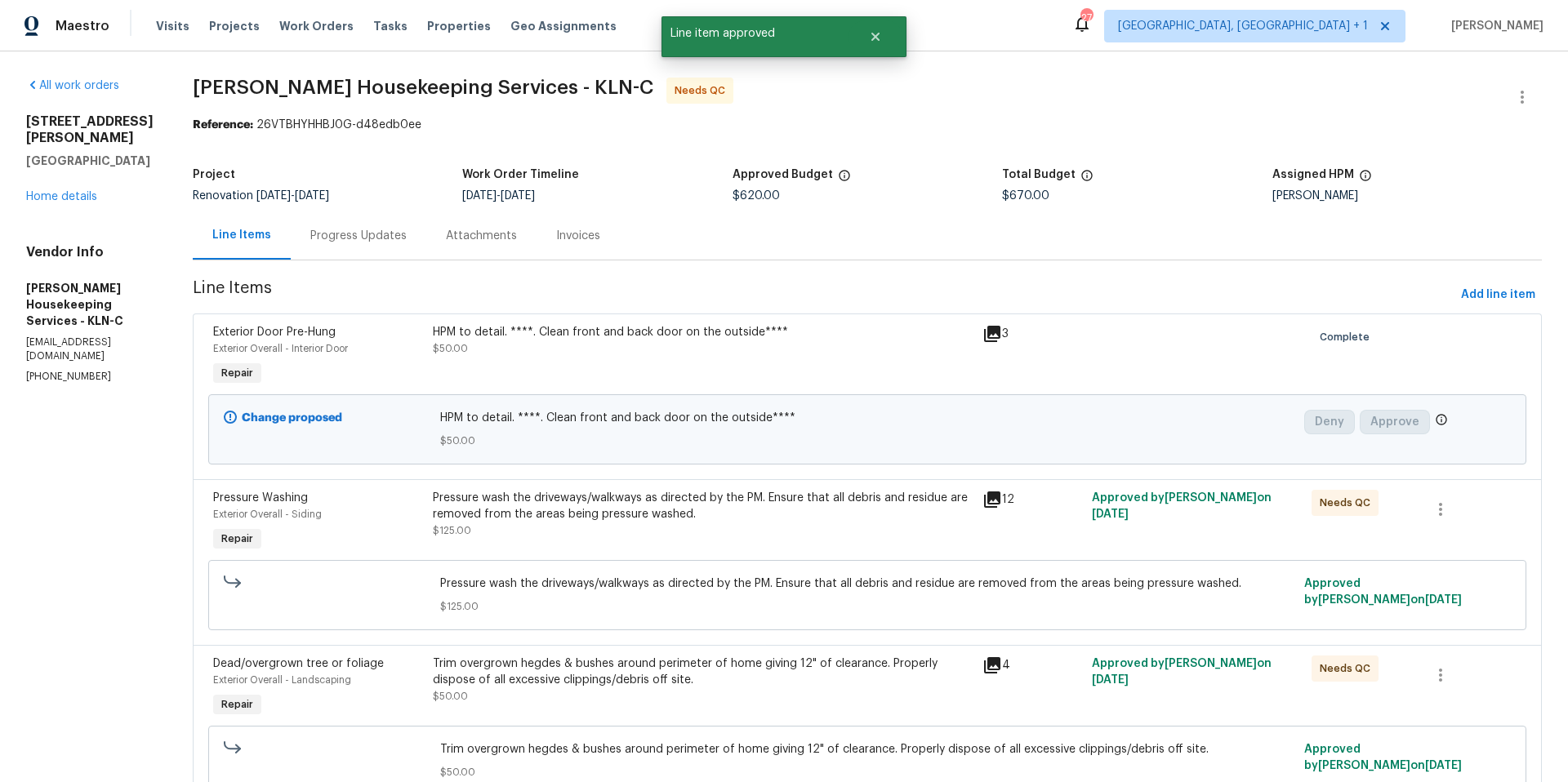 click on "Pressure wash the driveways/walkways as directed by the PM. Ensure that all debris and residue are removed from the areas being pressure washed." at bounding box center (702, 506) 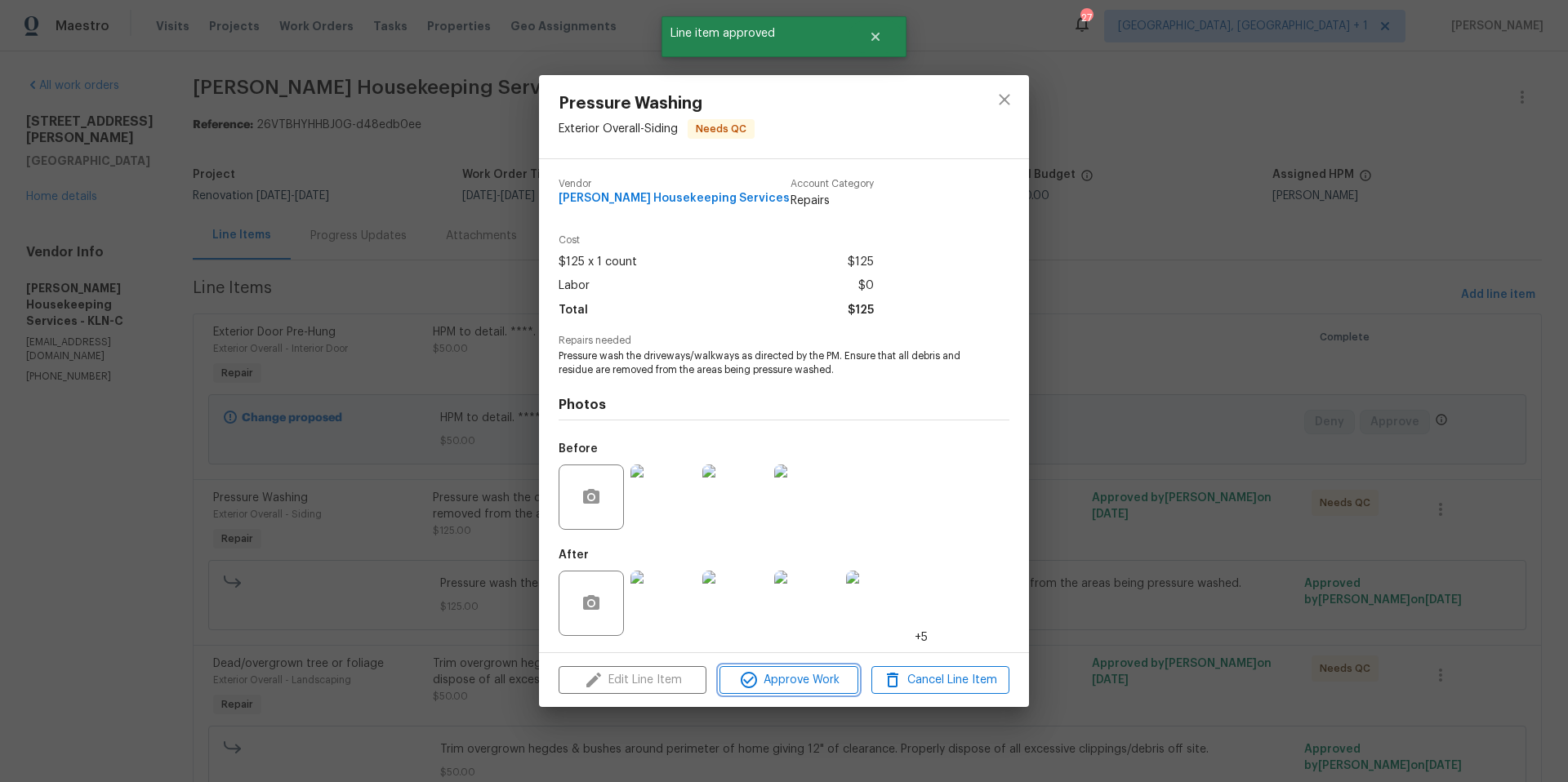 click on "Approve Work" at bounding box center (788, 680) 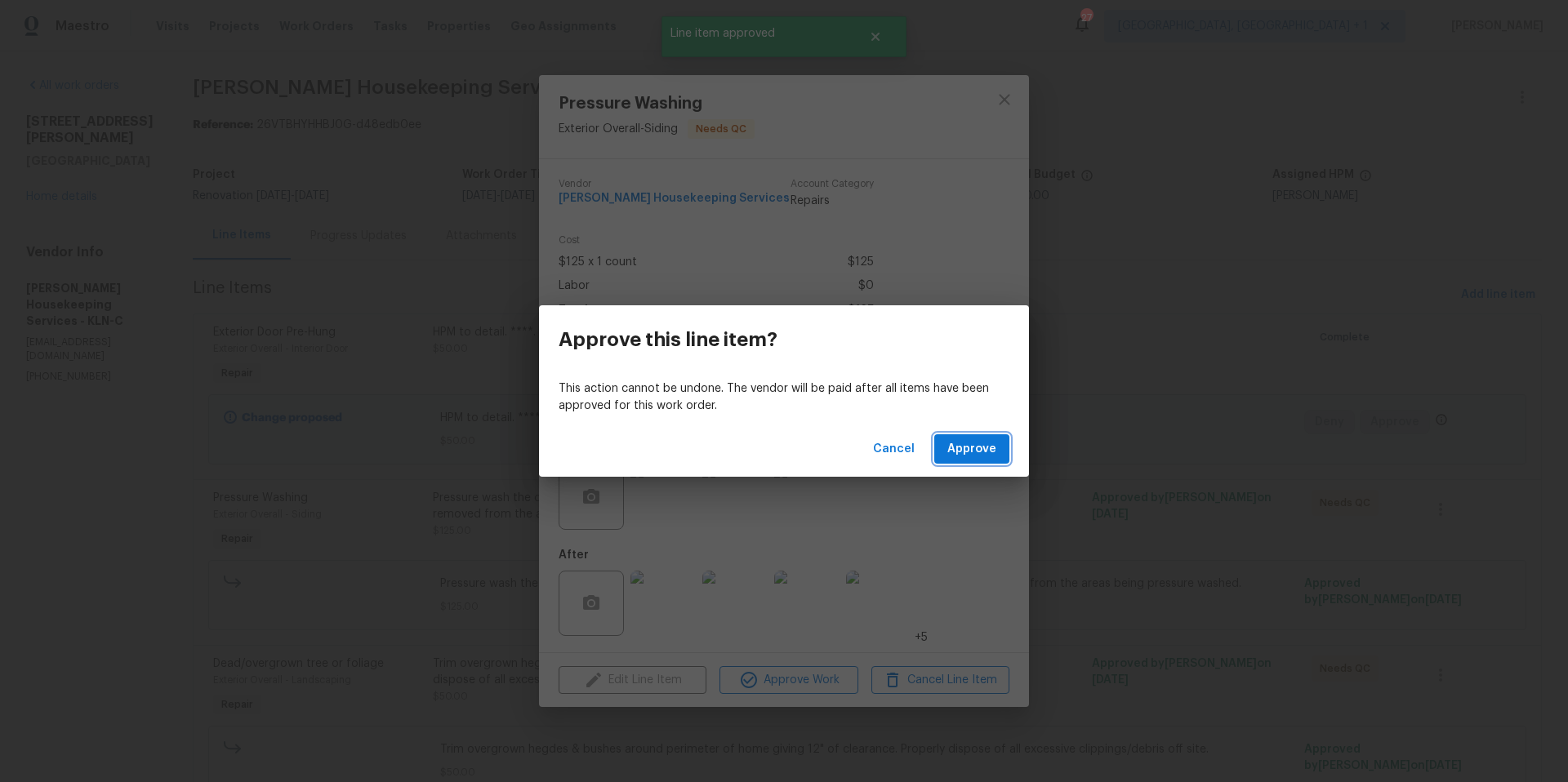 click on "Approve" at bounding box center [972, 449] 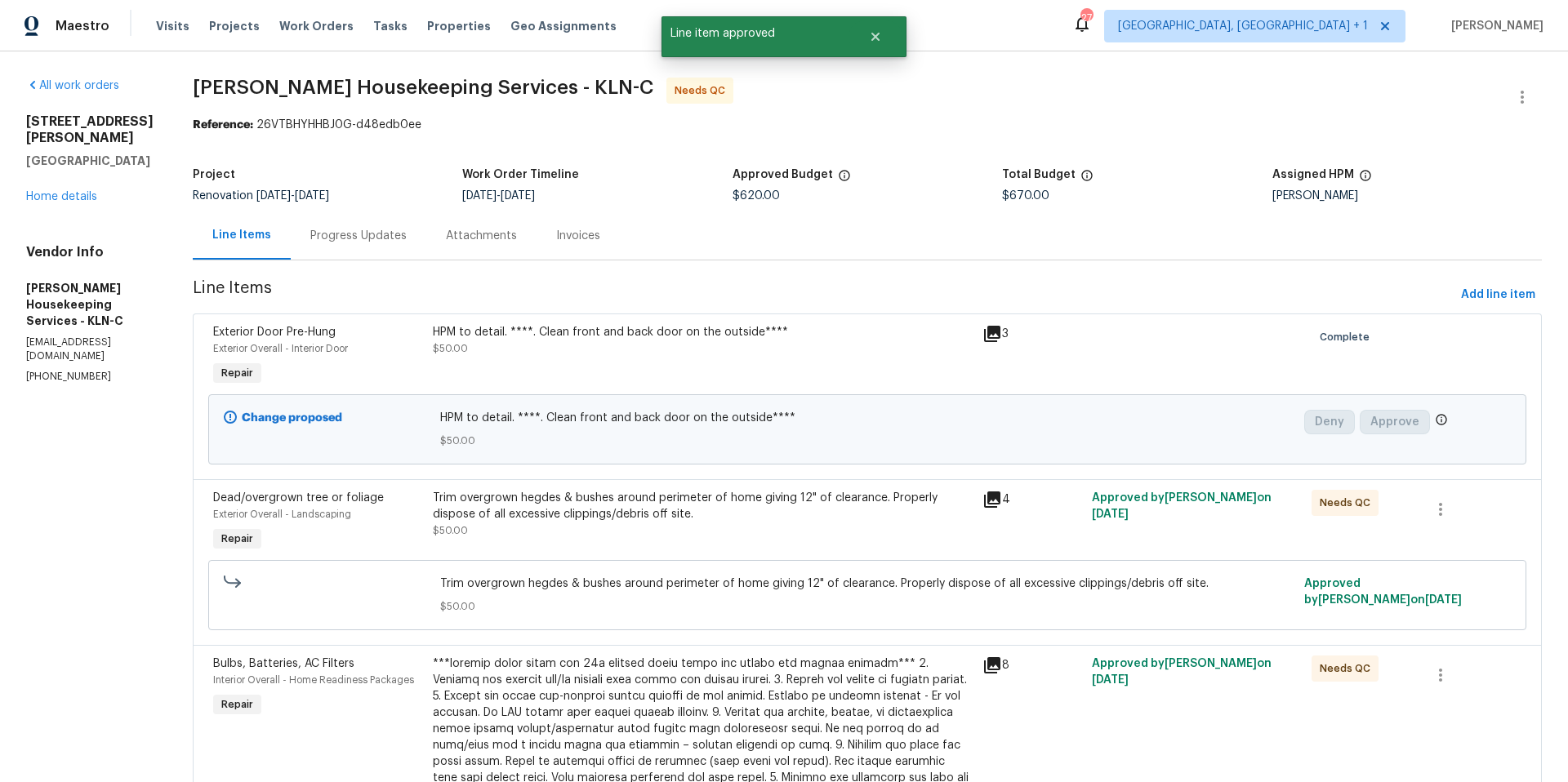 click on "Trim overgrown hegdes & bushes around perimeter of home giving 12" of clearance. Properly dispose of all excessive clippings/debris off site." at bounding box center [702, 506] 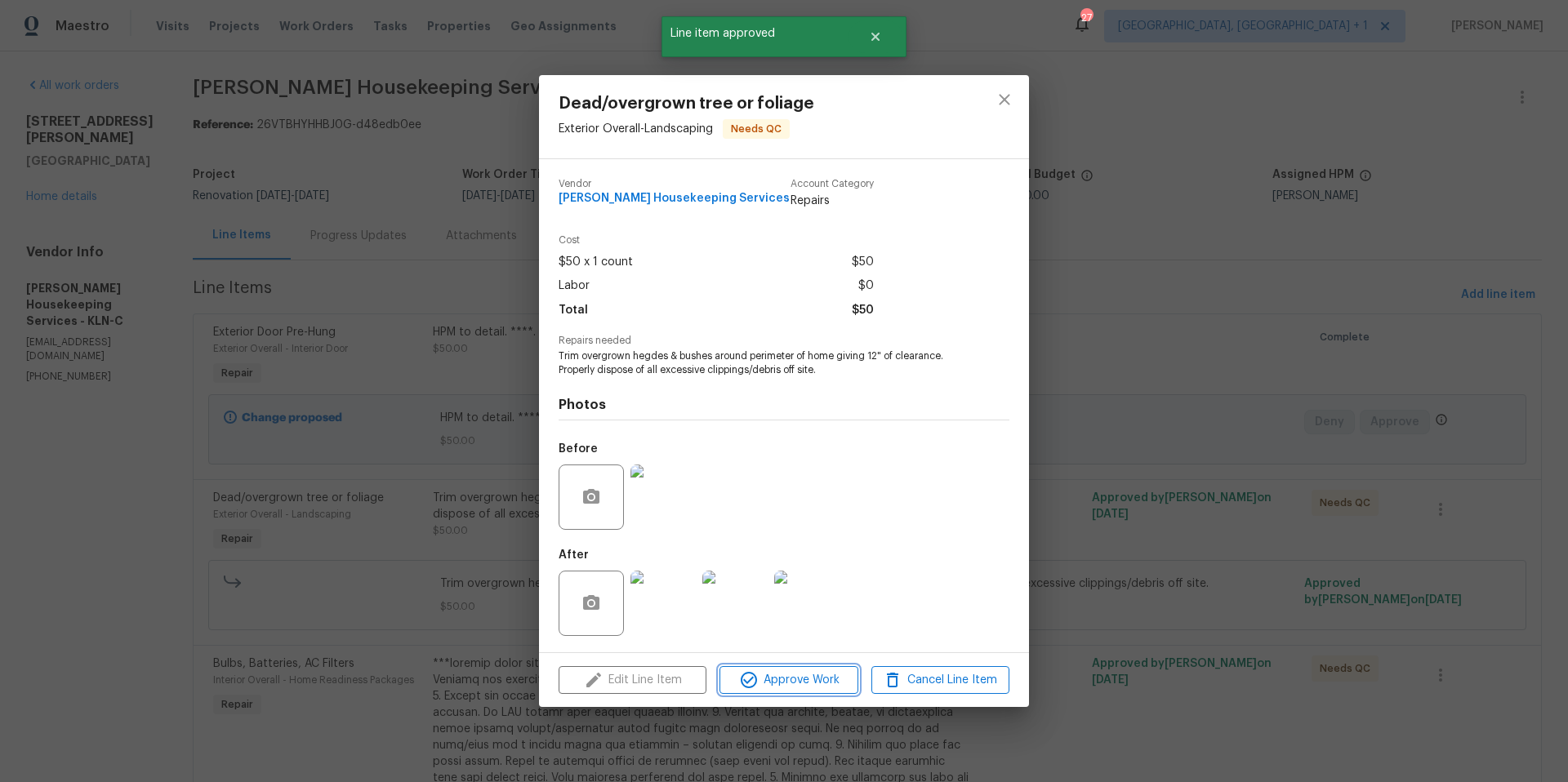 click on "Approve Work" at bounding box center (788, 680) 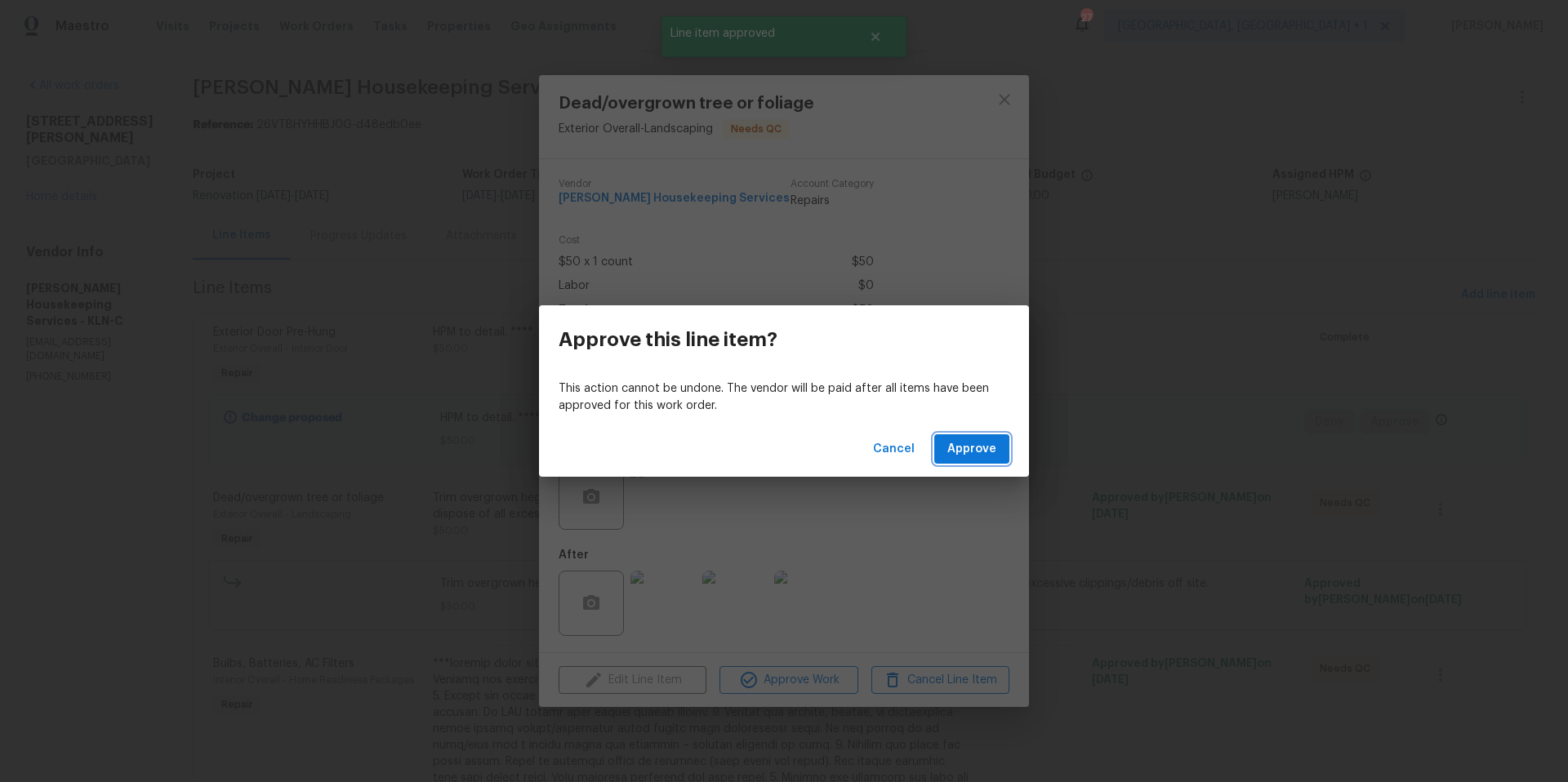 click on "Approve" at bounding box center [972, 449] 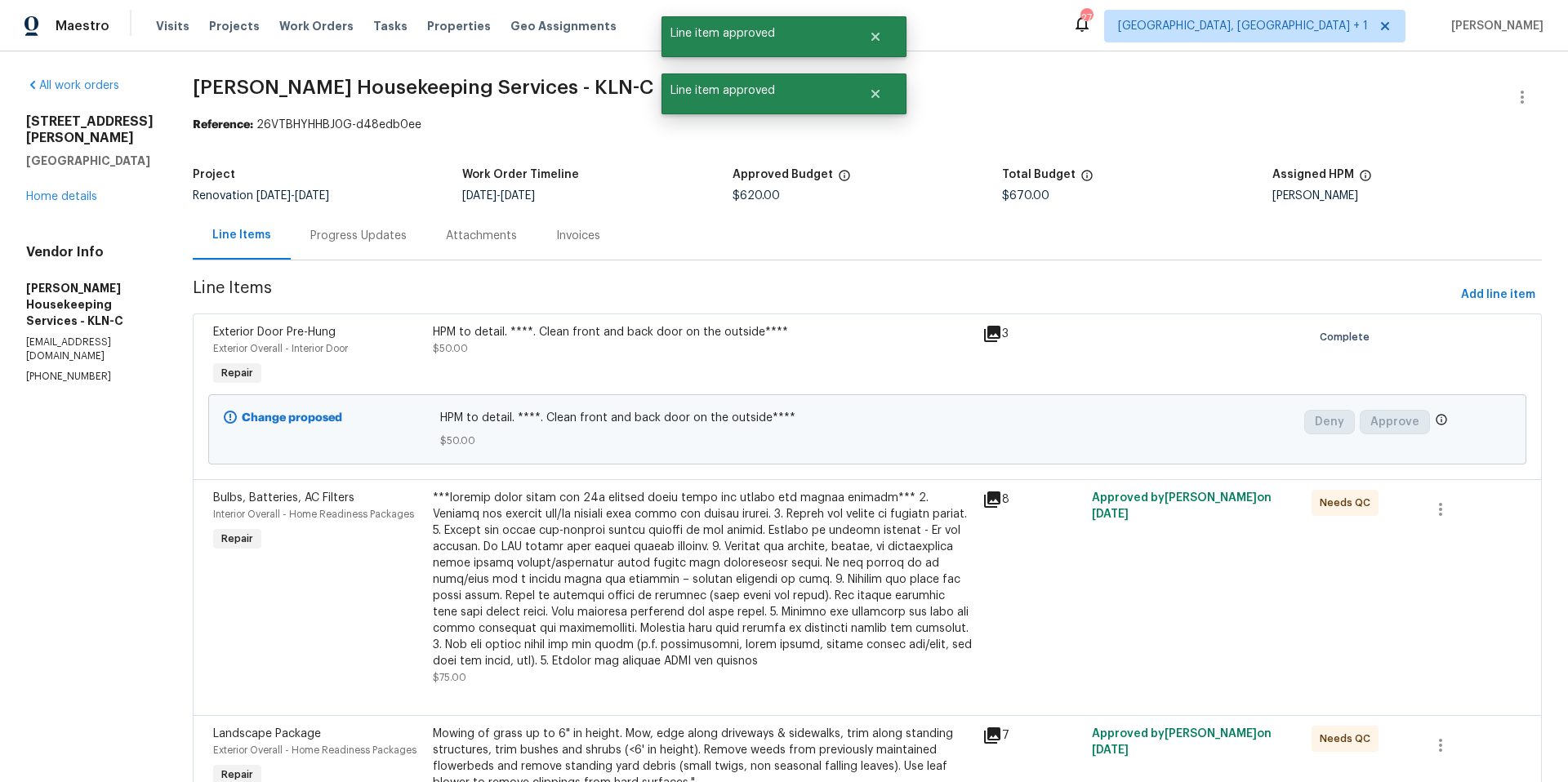 click at bounding box center [702, 580] 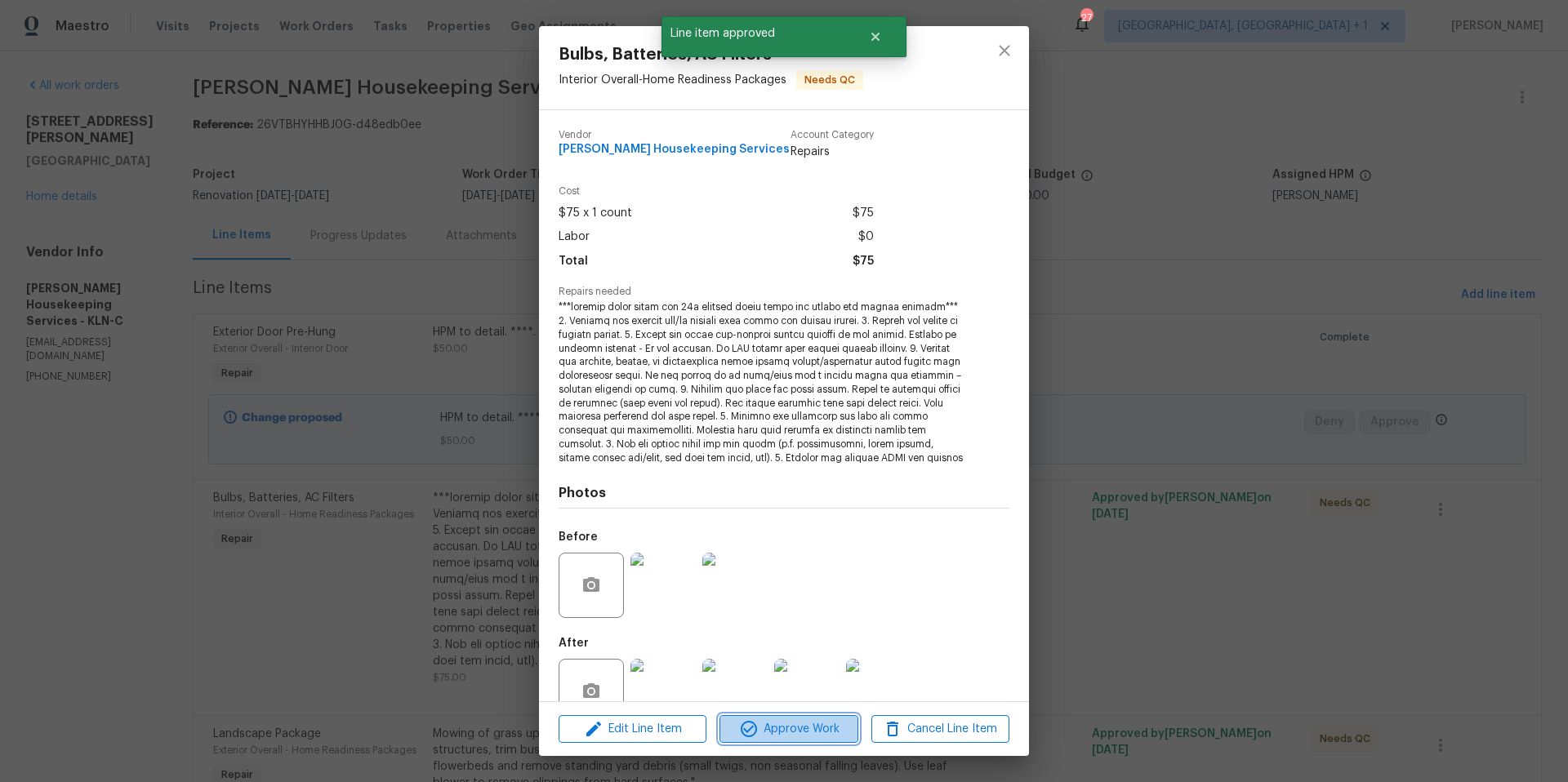 click on "Approve Work" at bounding box center [788, 729] 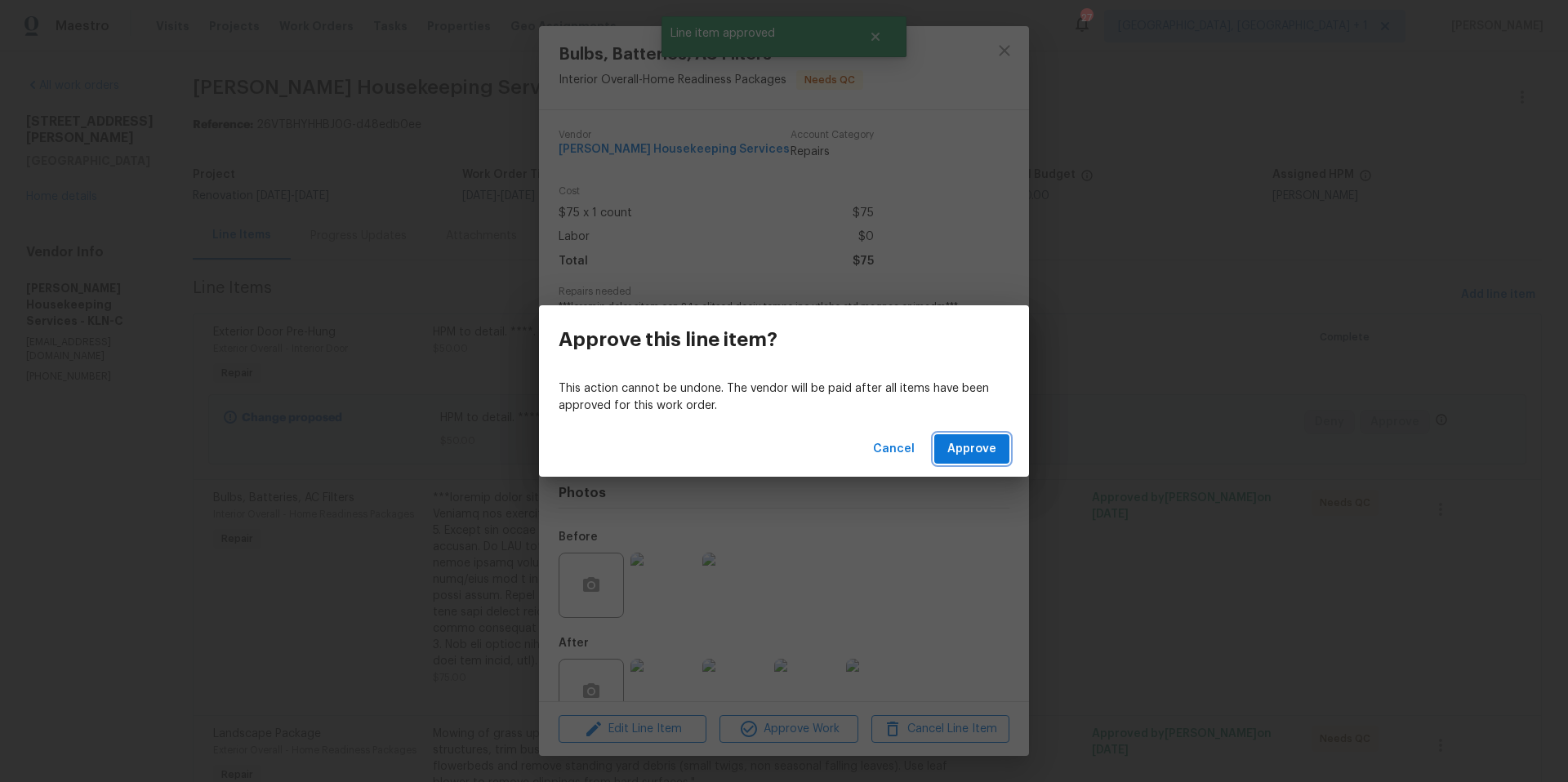 click on "Approve" at bounding box center (972, 449) 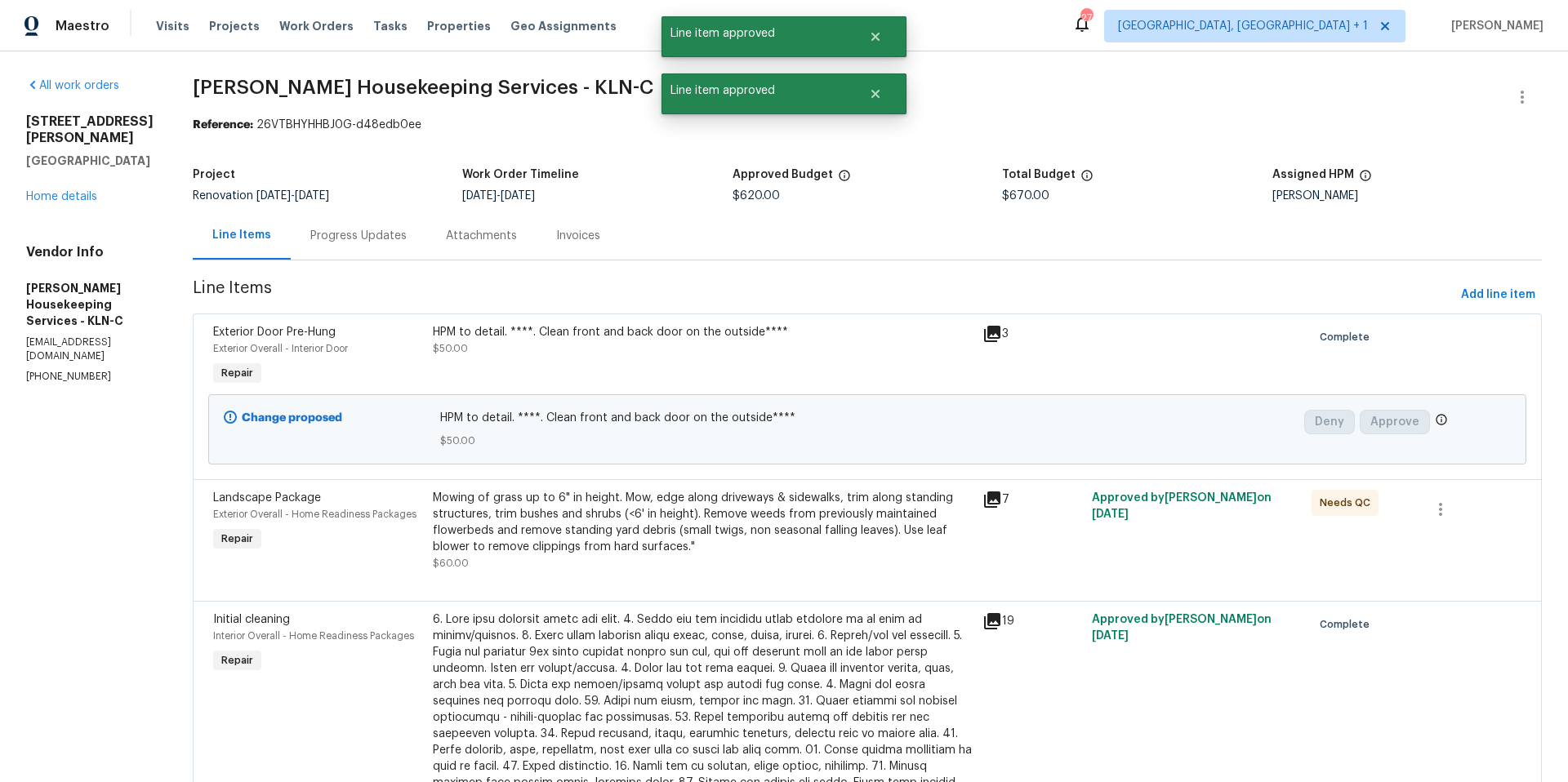 click at bounding box center [867, 581] 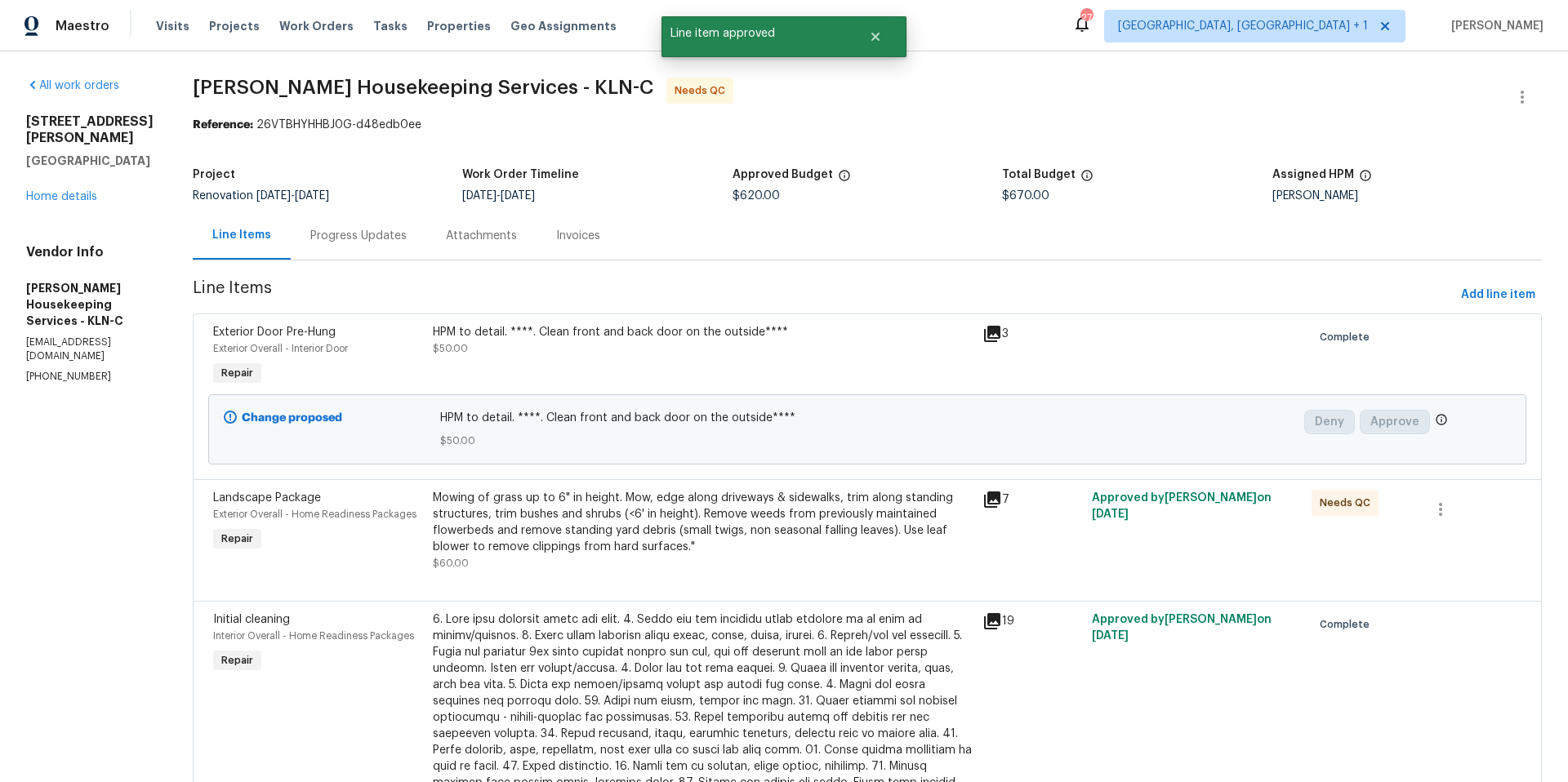 click on "Mowing of grass up to 6" in height. Mow, edge along driveways & sidewalks, trim along standing structures, trim bushes and shrubs (<6' in height). Remove weeds from previously maintained flowerbeds and remove standing yard debris (small twigs, non seasonal falling leaves).  Use leaf blower to remove clippings from hard surfaces." $60.00" at bounding box center [702, 531] 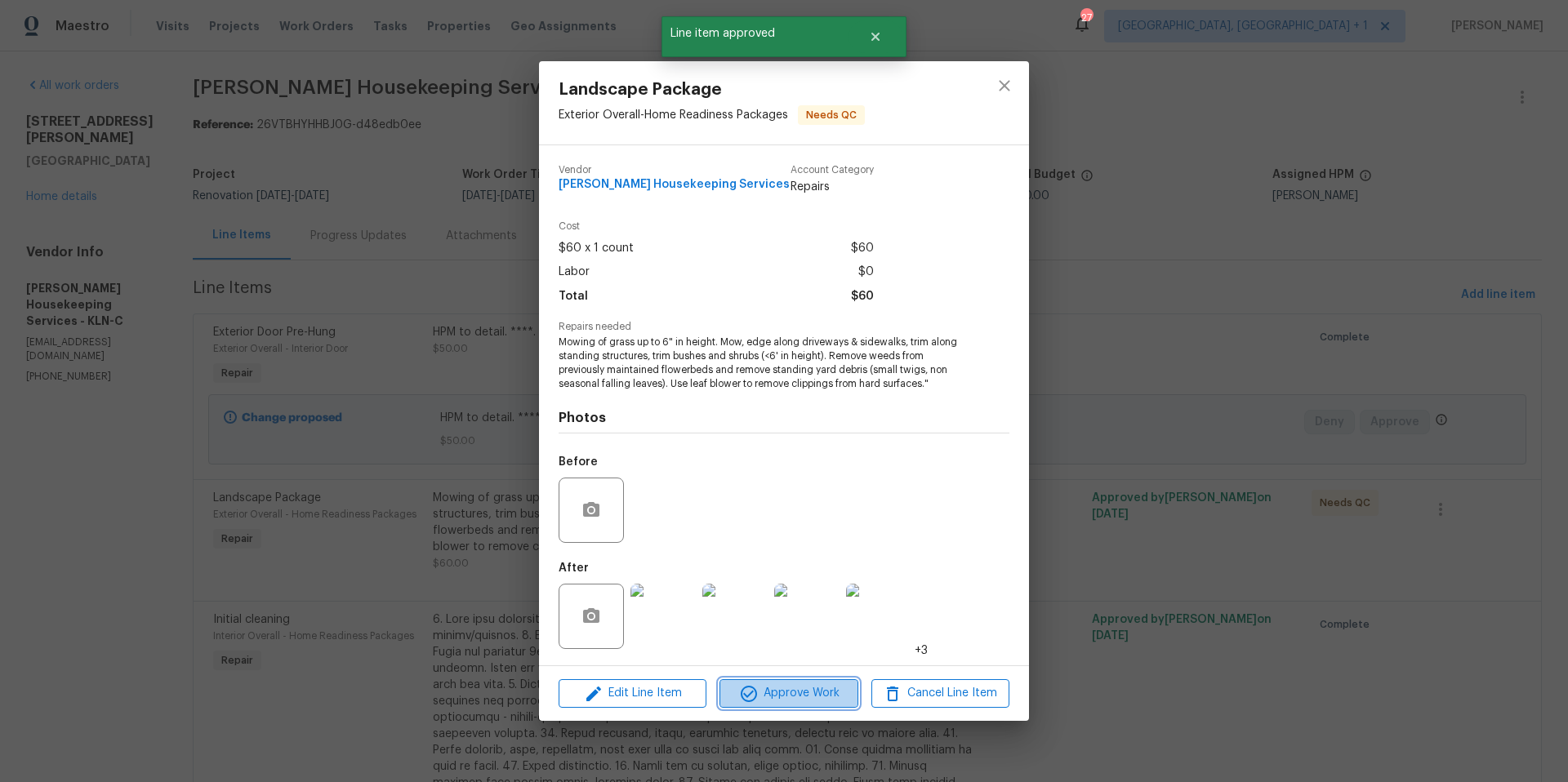 click on "Approve Work" at bounding box center (788, 693) 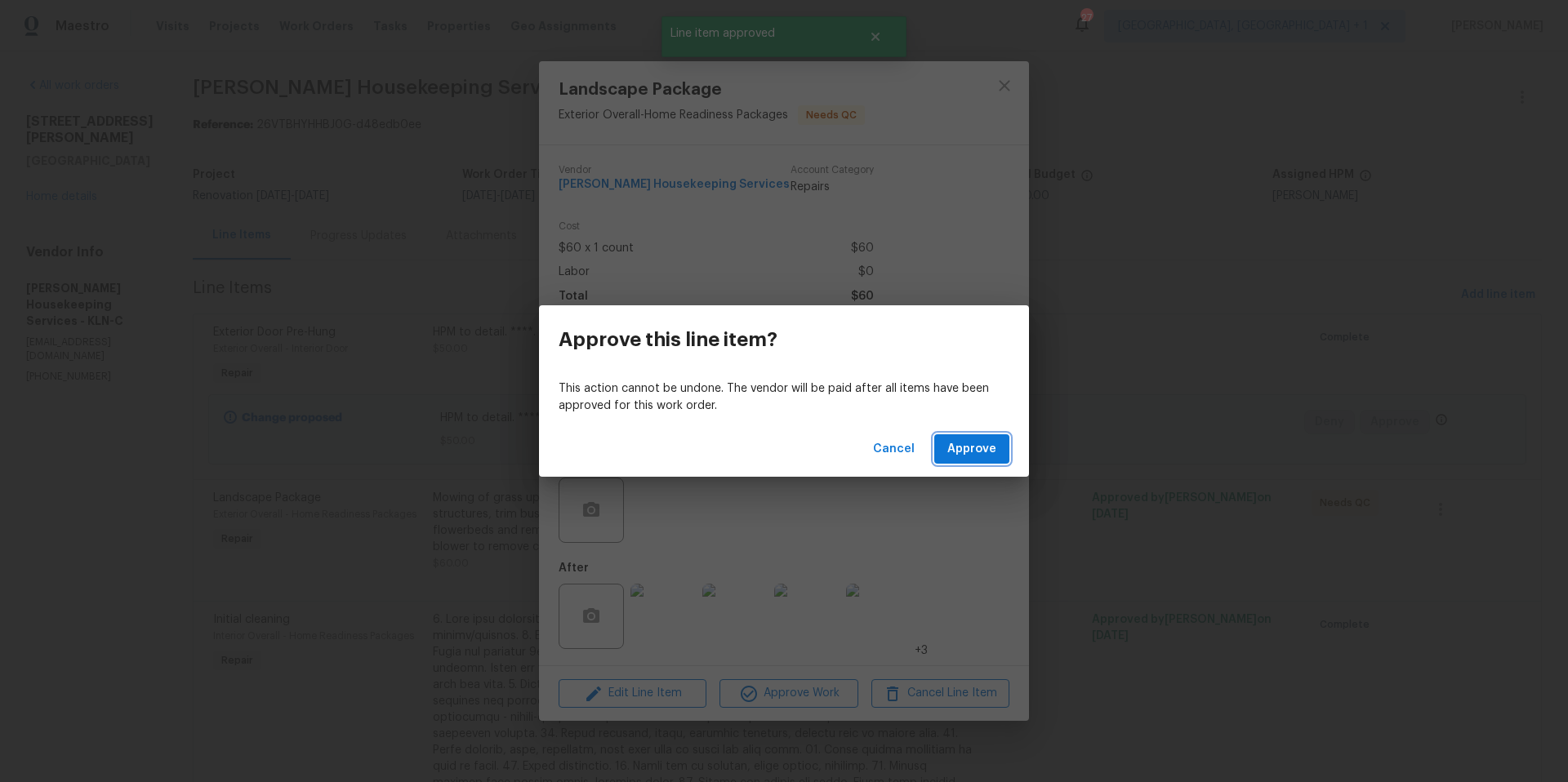 click on "Approve" at bounding box center (972, 449) 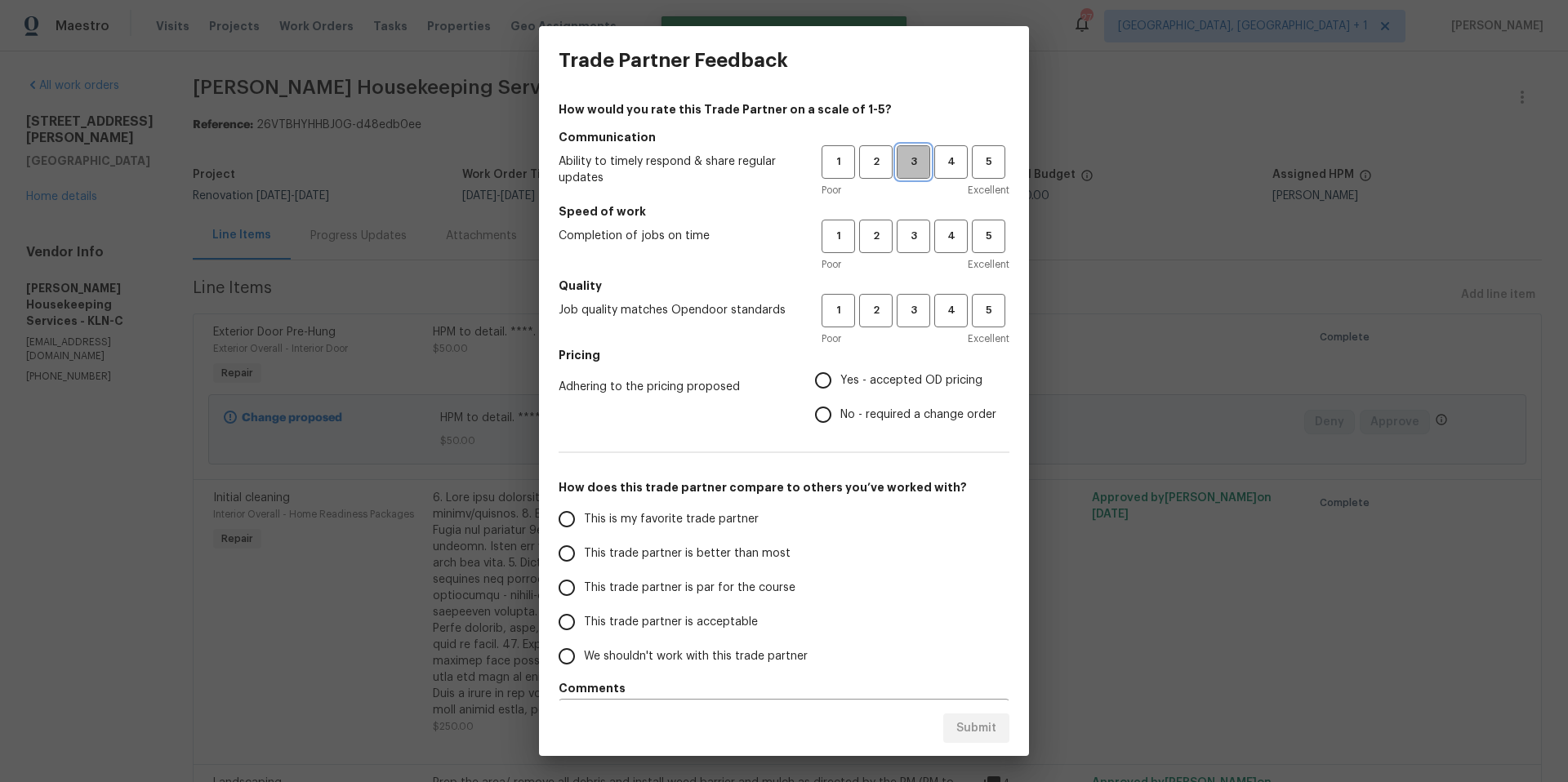 click on "3" at bounding box center [913, 162] 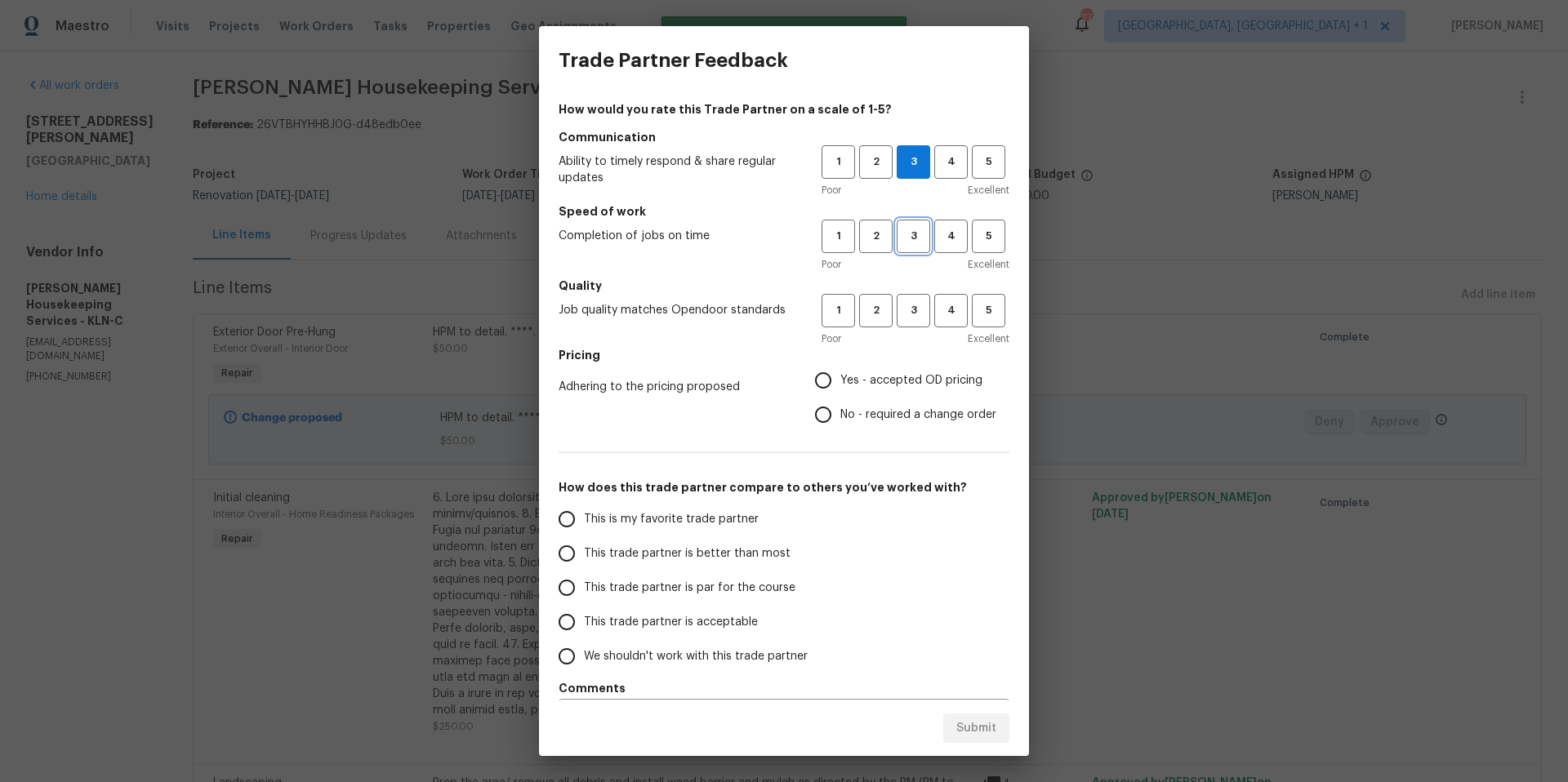 drag, startPoint x: 900, startPoint y: 228, endPoint x: 914, endPoint y: 284, distance: 57.723479 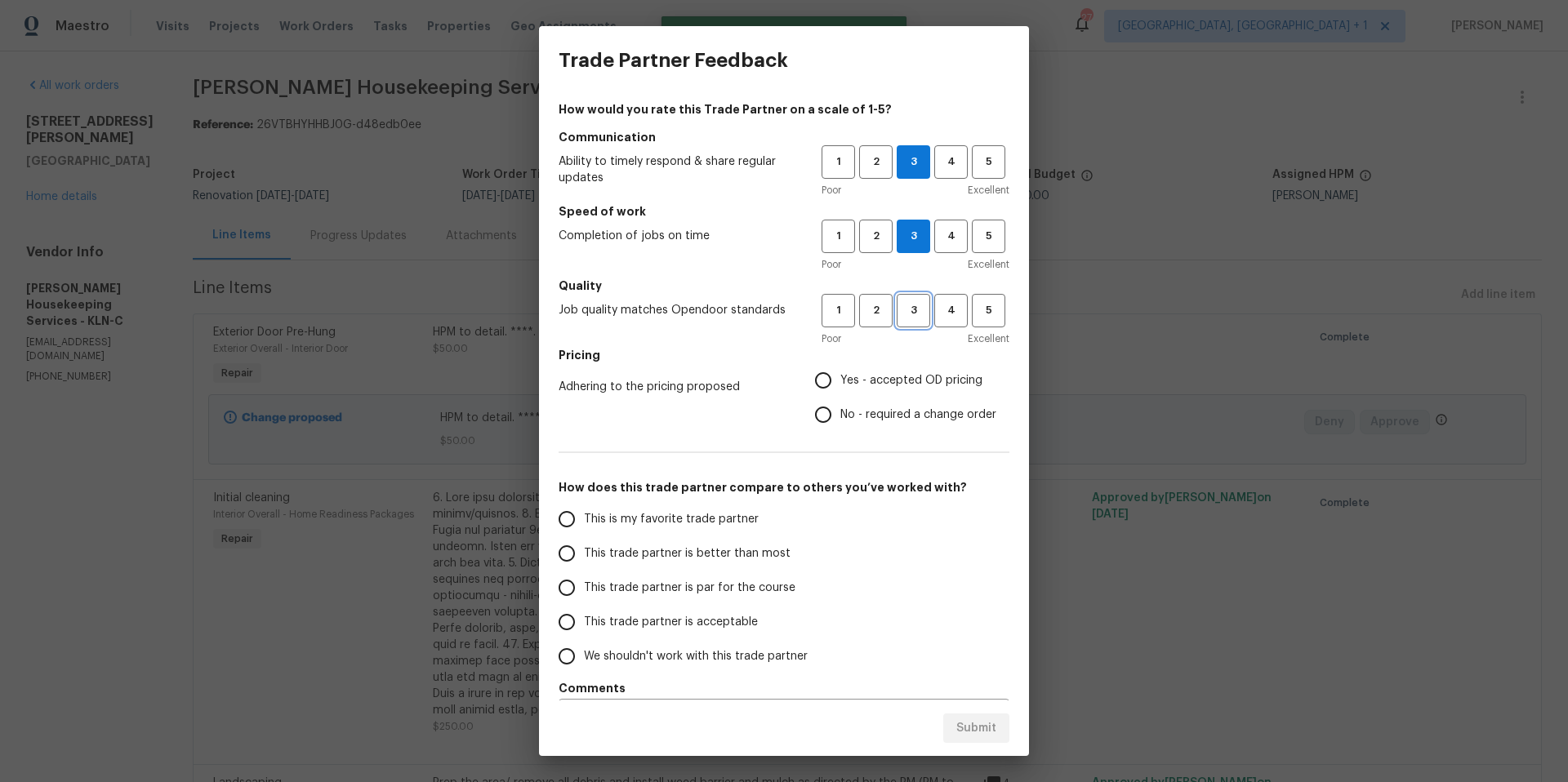 click on "3" at bounding box center [913, 310] 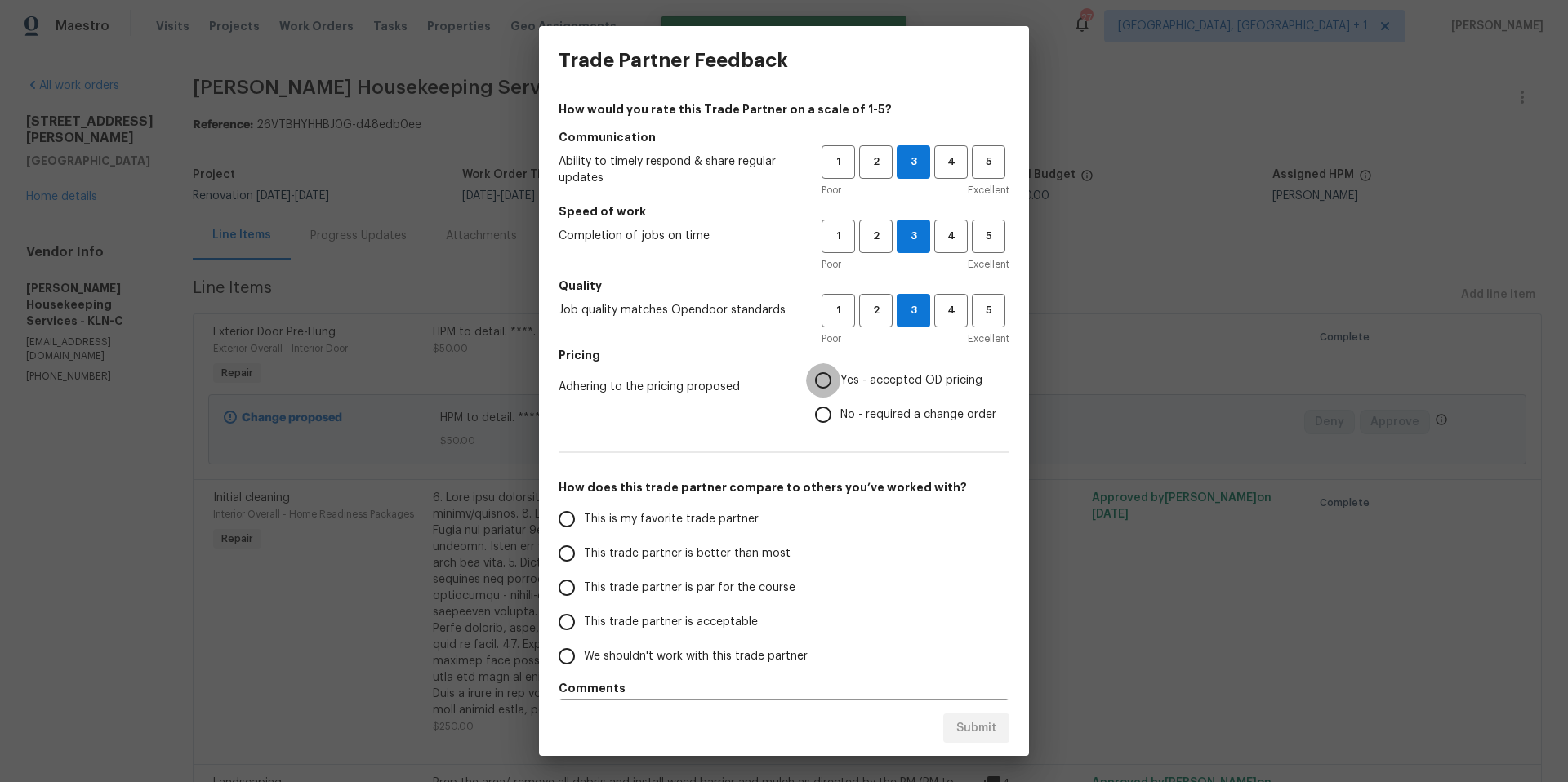 click on "Yes - accepted OD pricing" at bounding box center [823, 380] 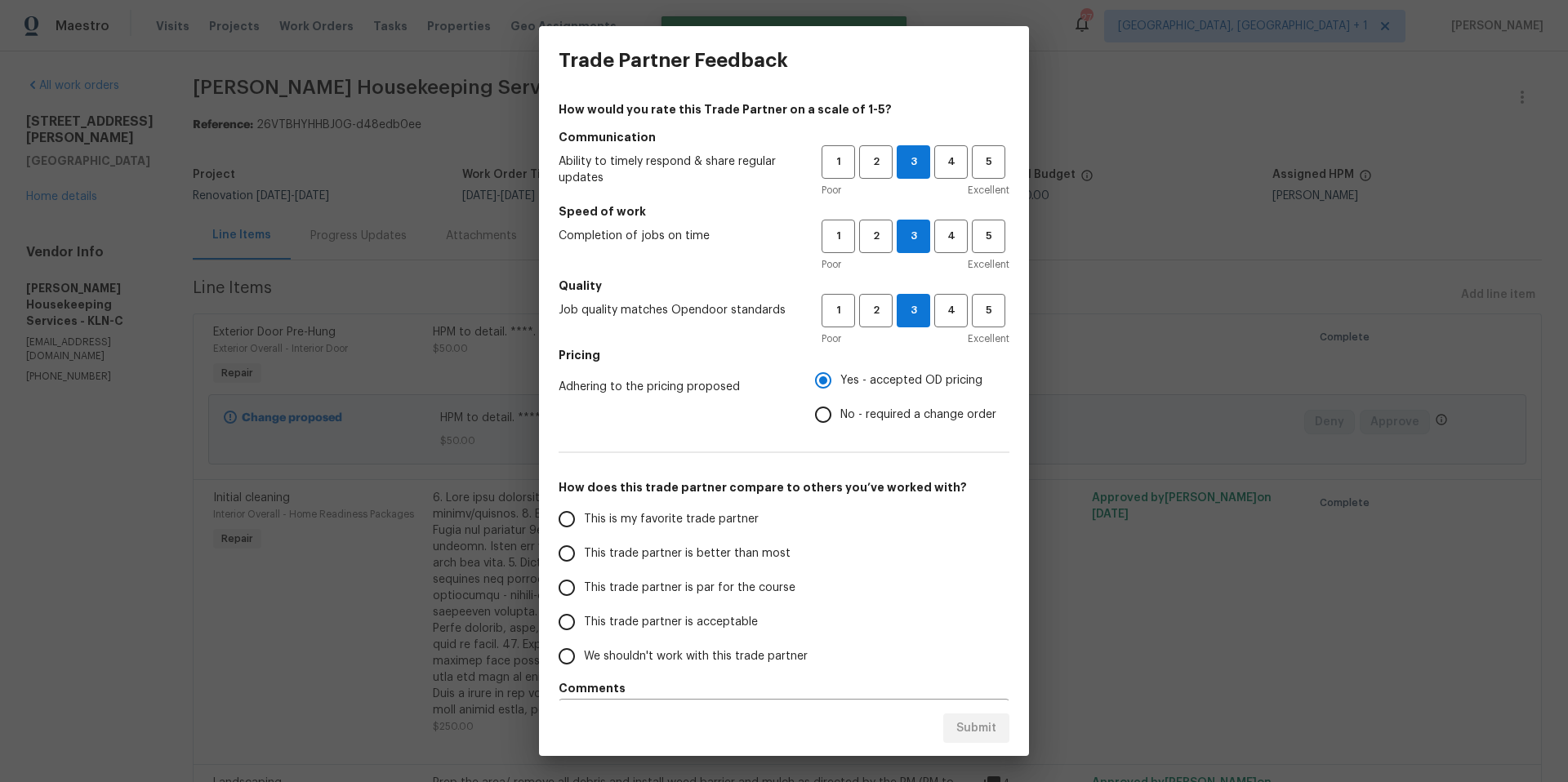 click on "This trade partner is par for the course" at bounding box center [567, 588] 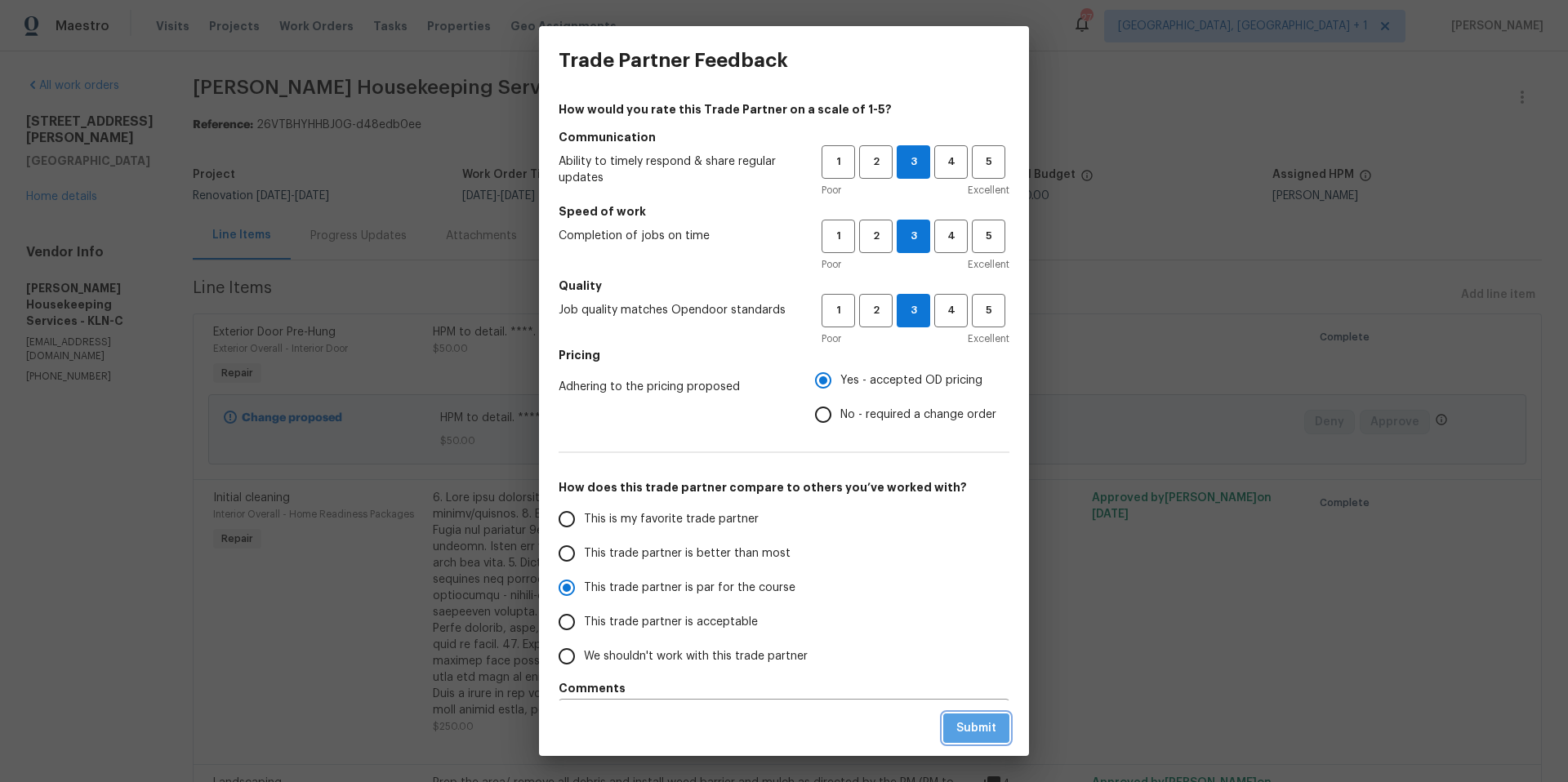 click on "Submit" at bounding box center [976, 728] 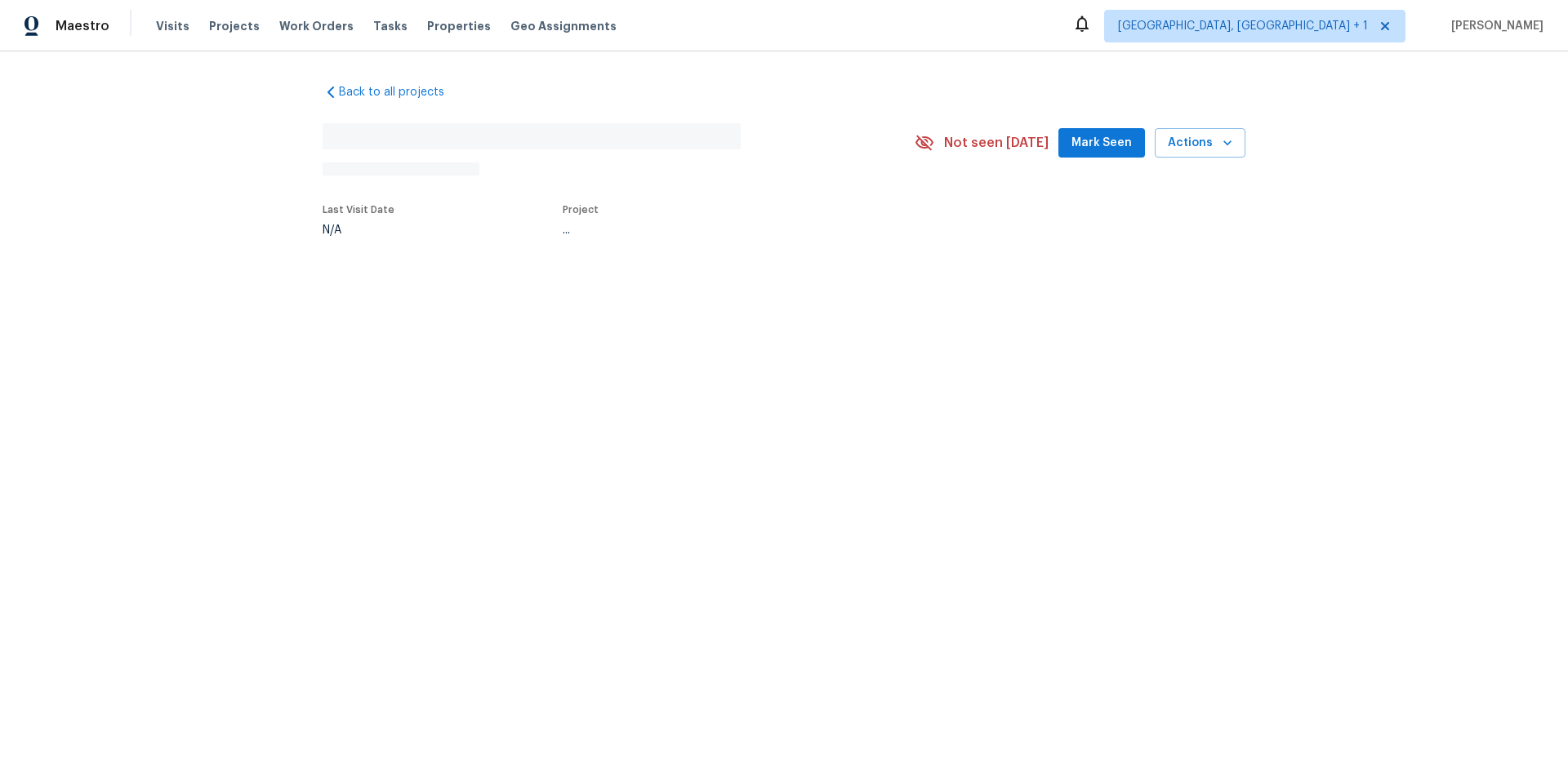 scroll, scrollTop: 0, scrollLeft: 0, axis: both 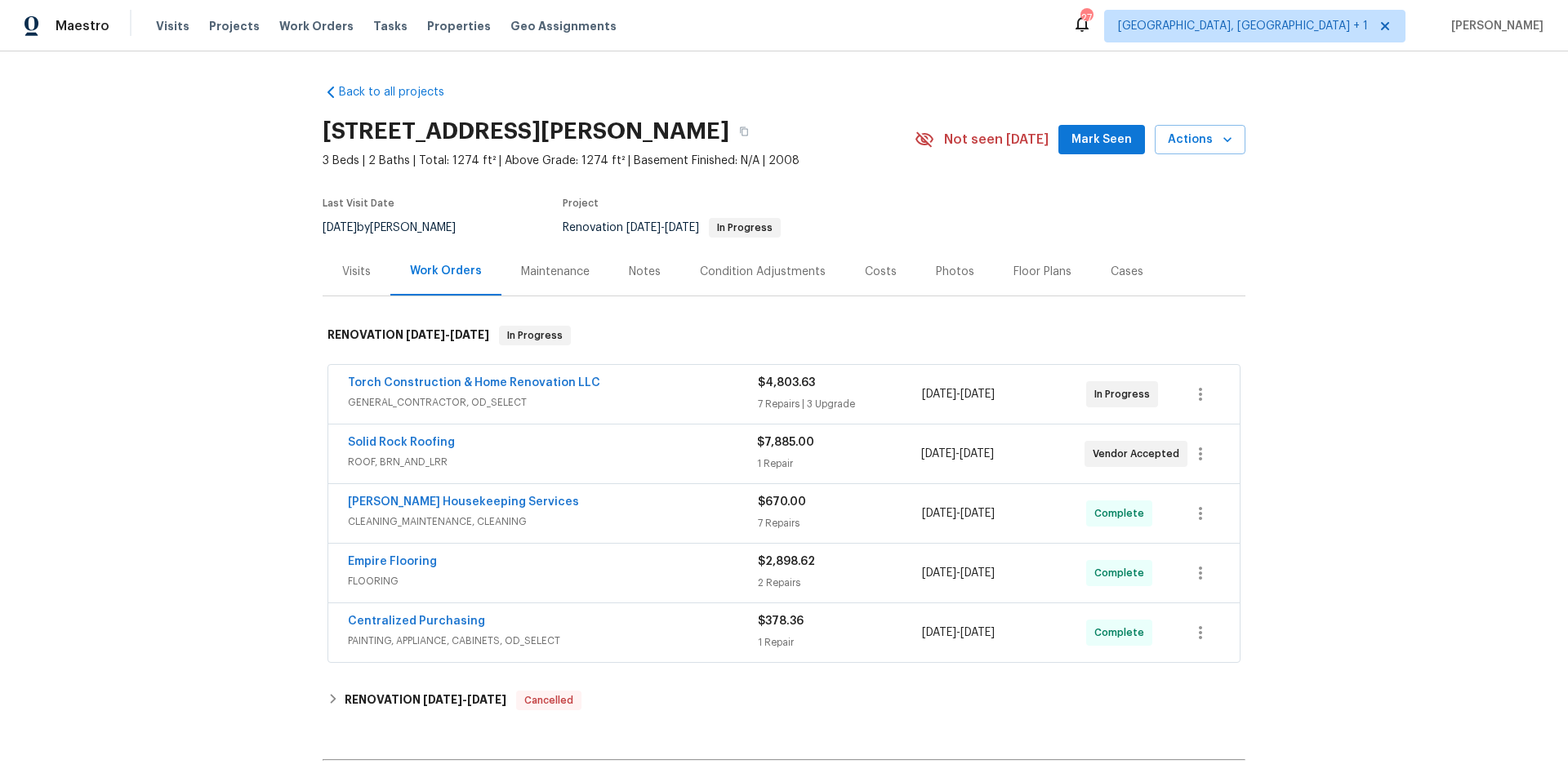 click on "Photos" at bounding box center (955, 272) 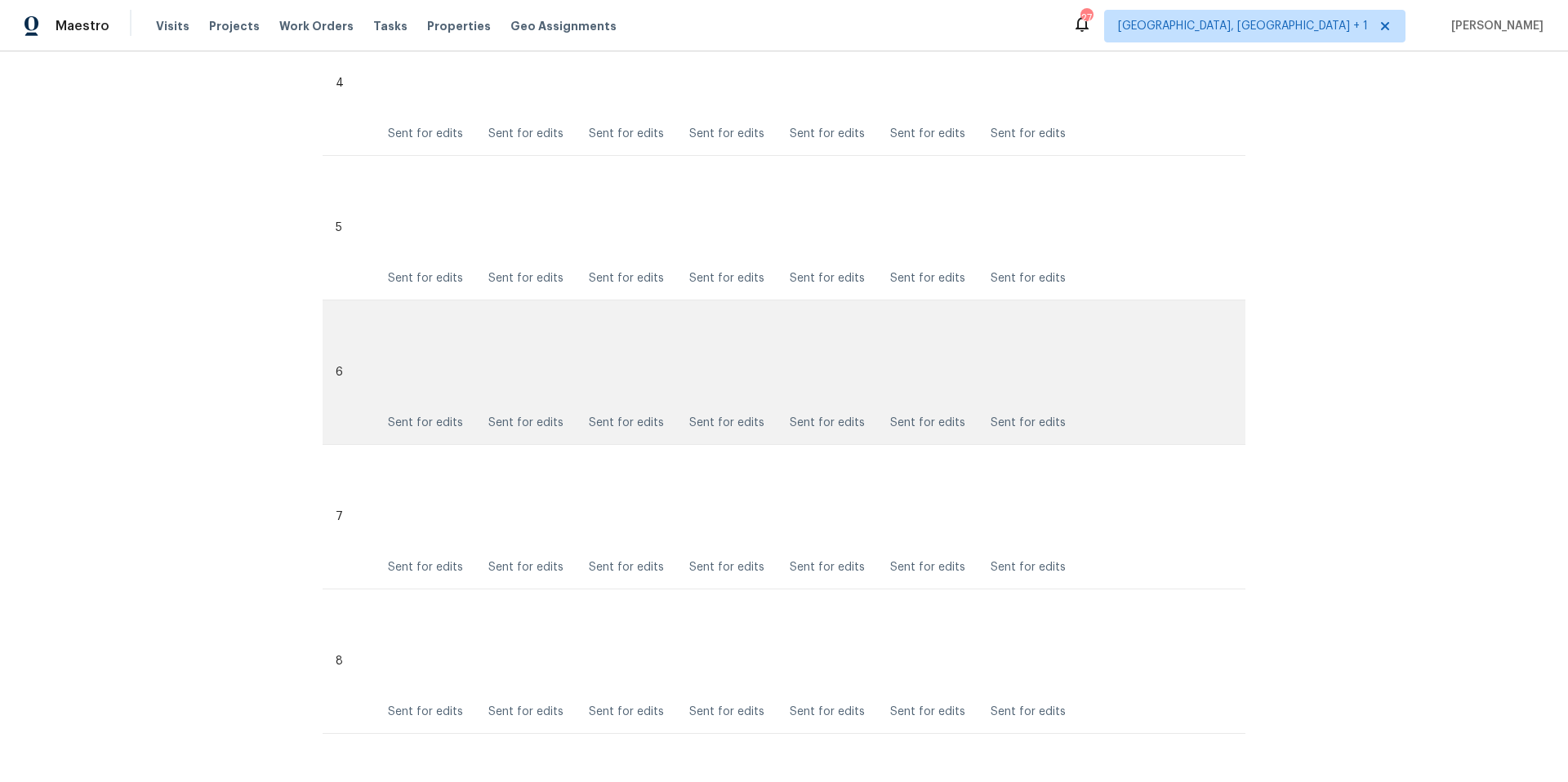 scroll, scrollTop: 24, scrollLeft: 0, axis: vertical 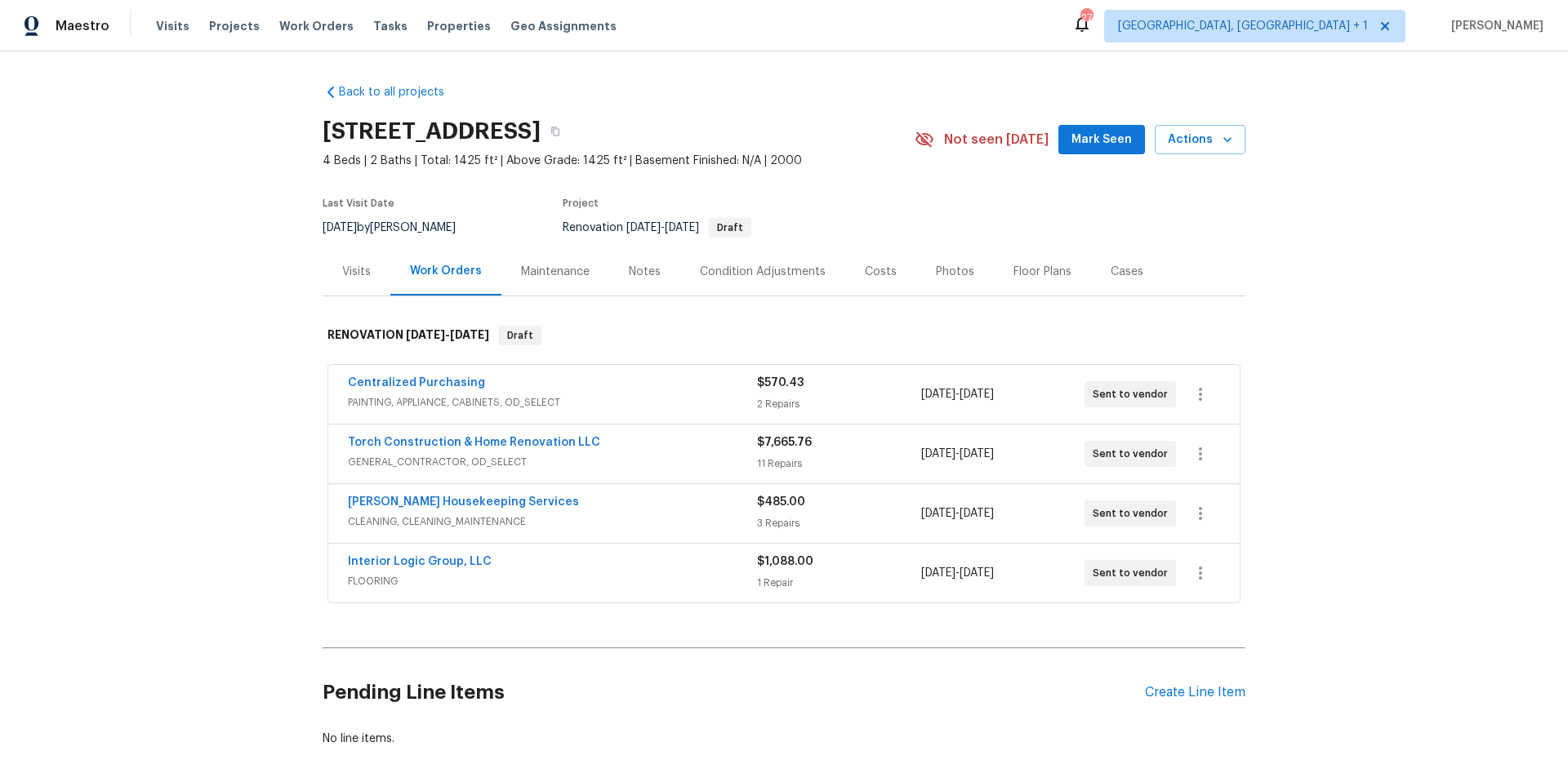 click on "Condition Adjustments" at bounding box center [763, 272] 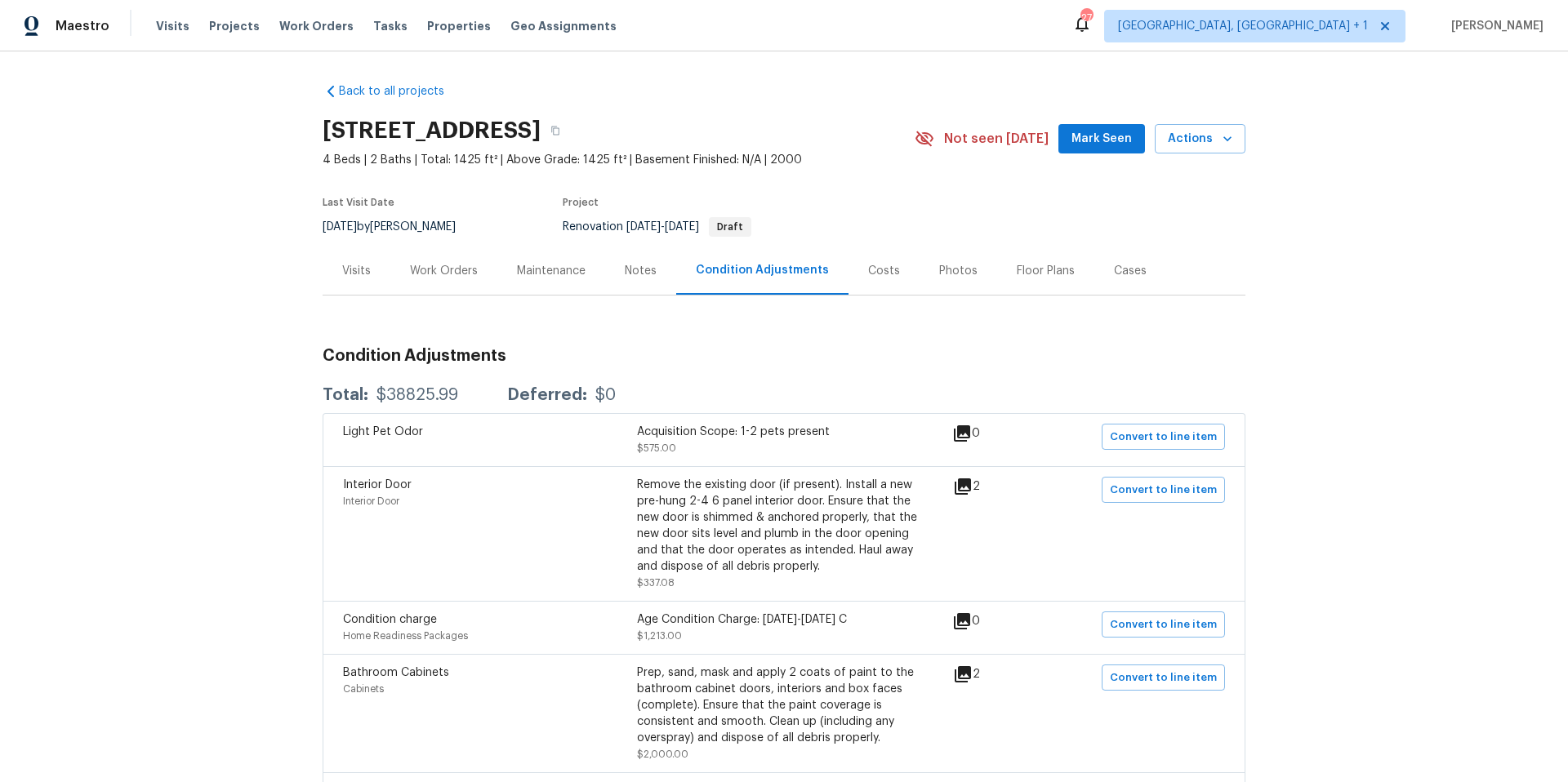 scroll, scrollTop: 0, scrollLeft: 0, axis: both 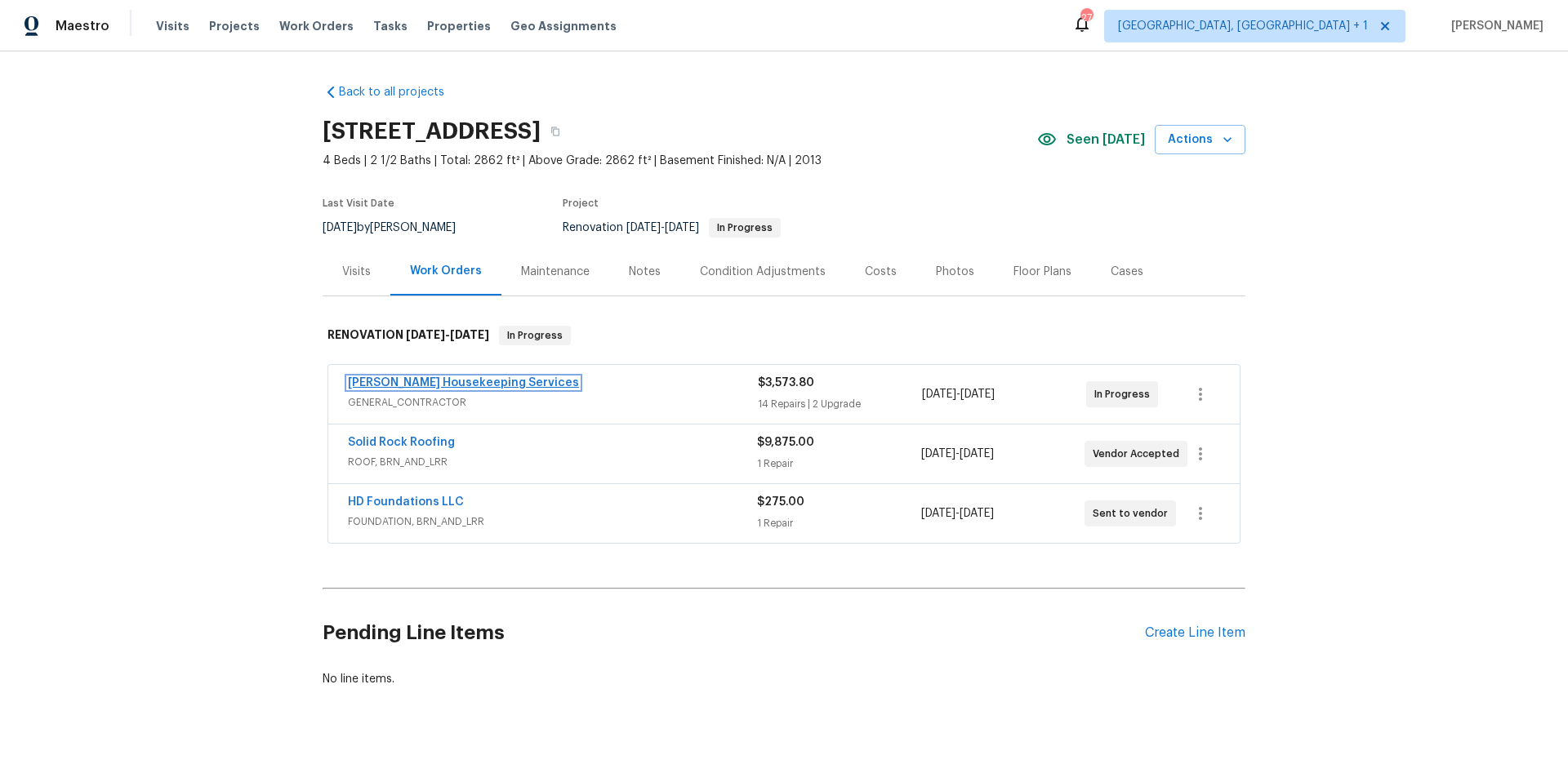 click on "[PERSON_NAME] Housekeeping Services" at bounding box center (463, 383) 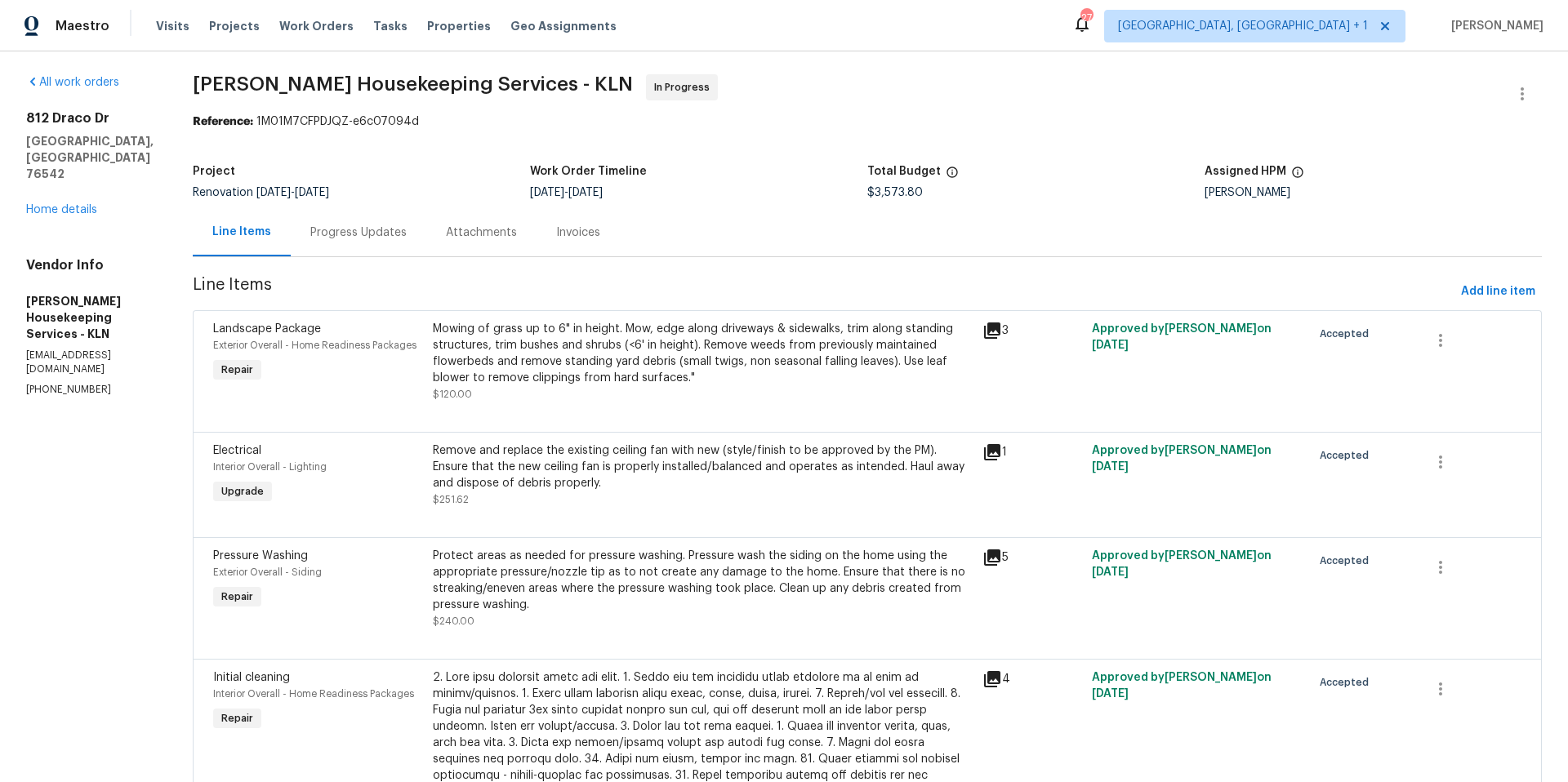 scroll, scrollTop: 0, scrollLeft: 0, axis: both 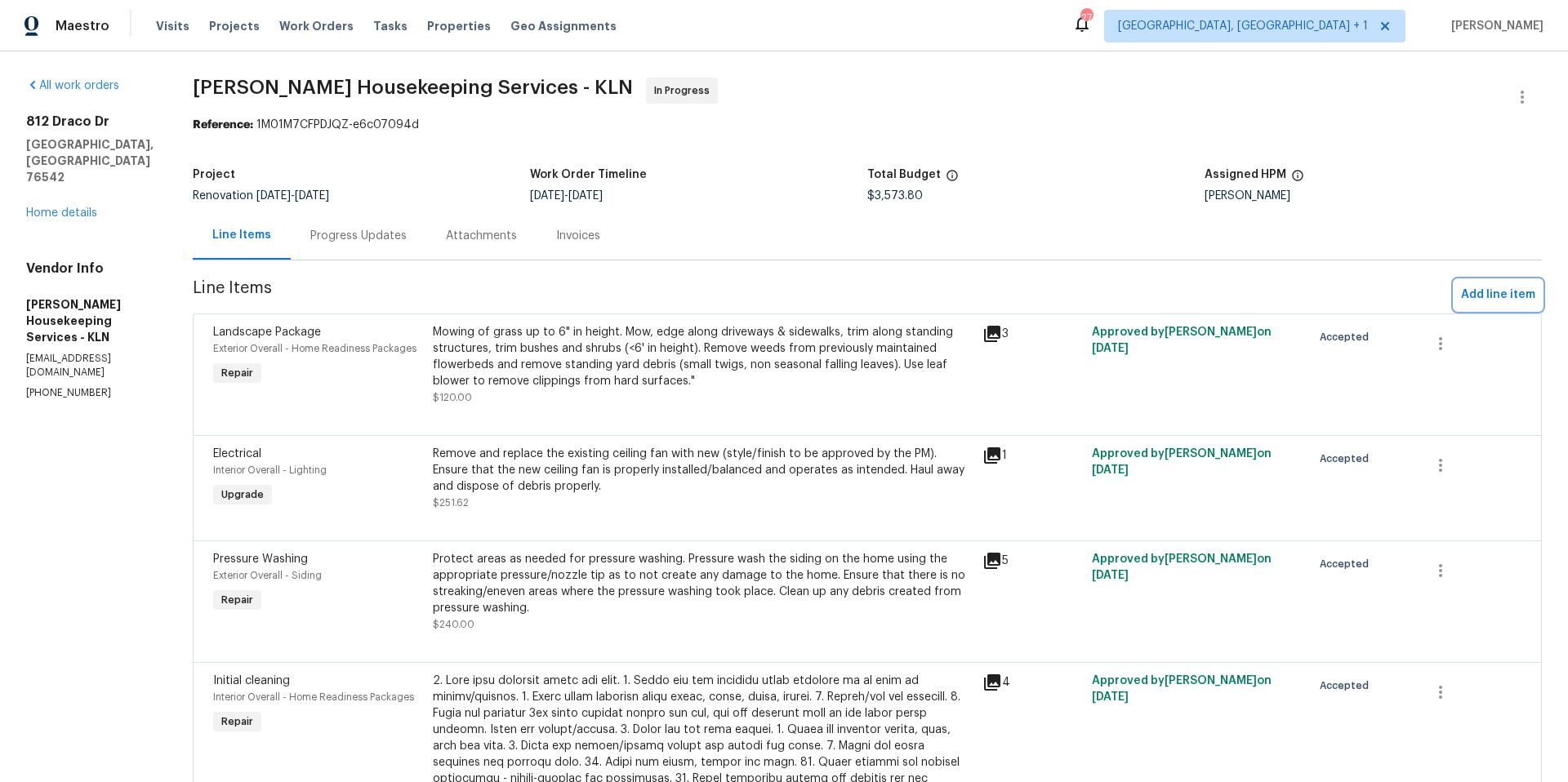 click on "Add line item" at bounding box center [1498, 295] 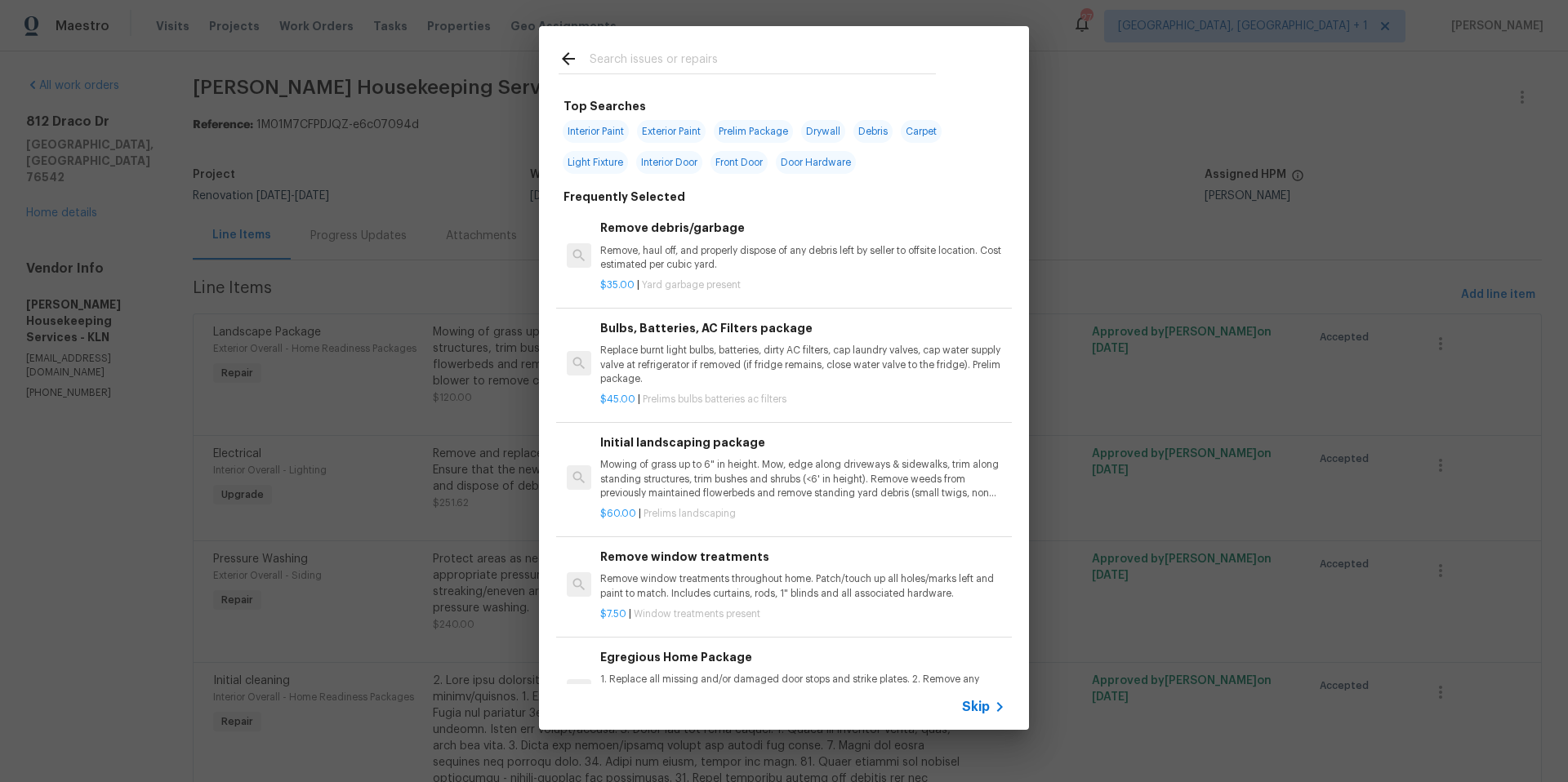 click on "Exterior Paint" at bounding box center (671, 131) 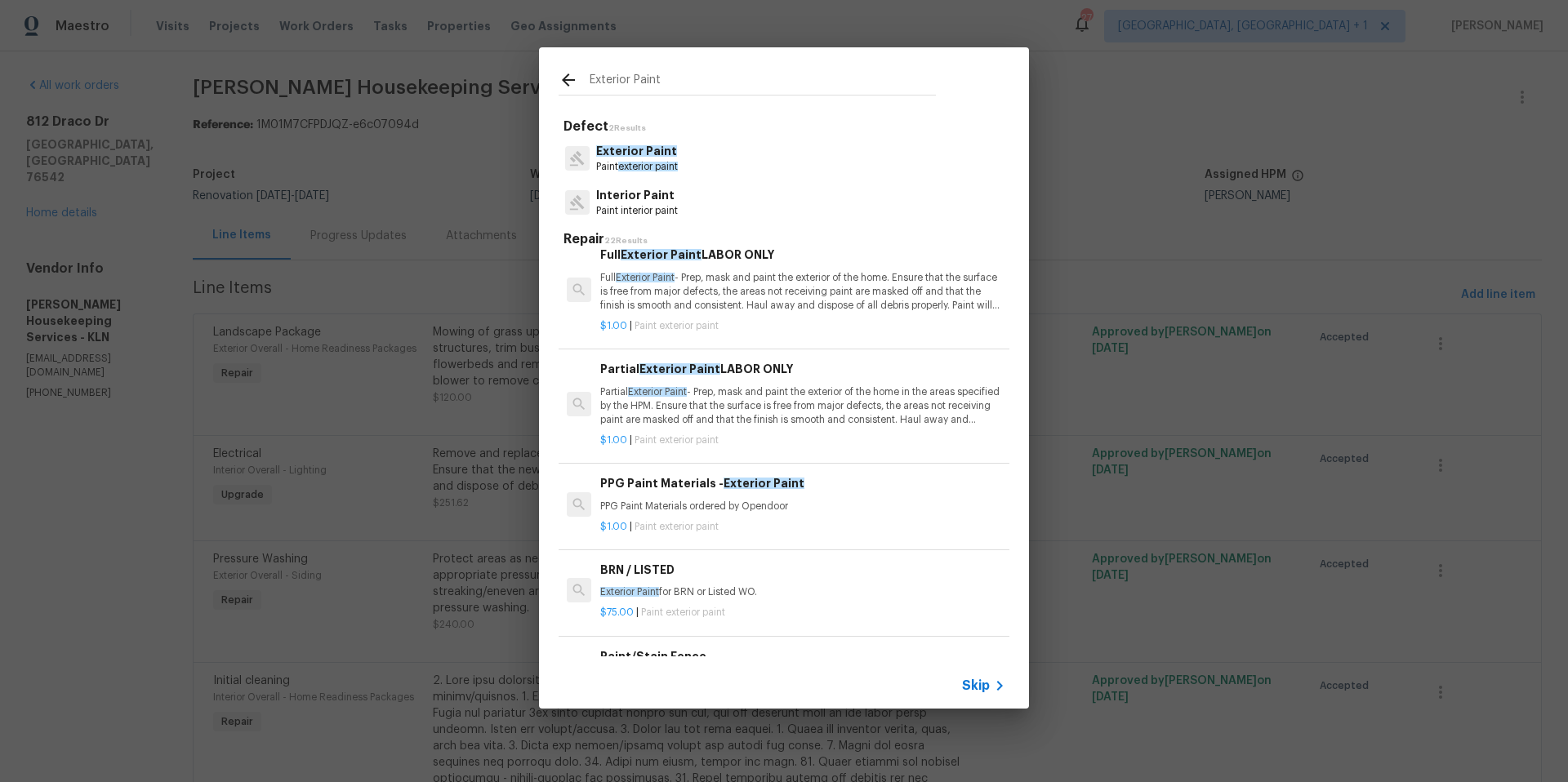 scroll, scrollTop: 0, scrollLeft: 0, axis: both 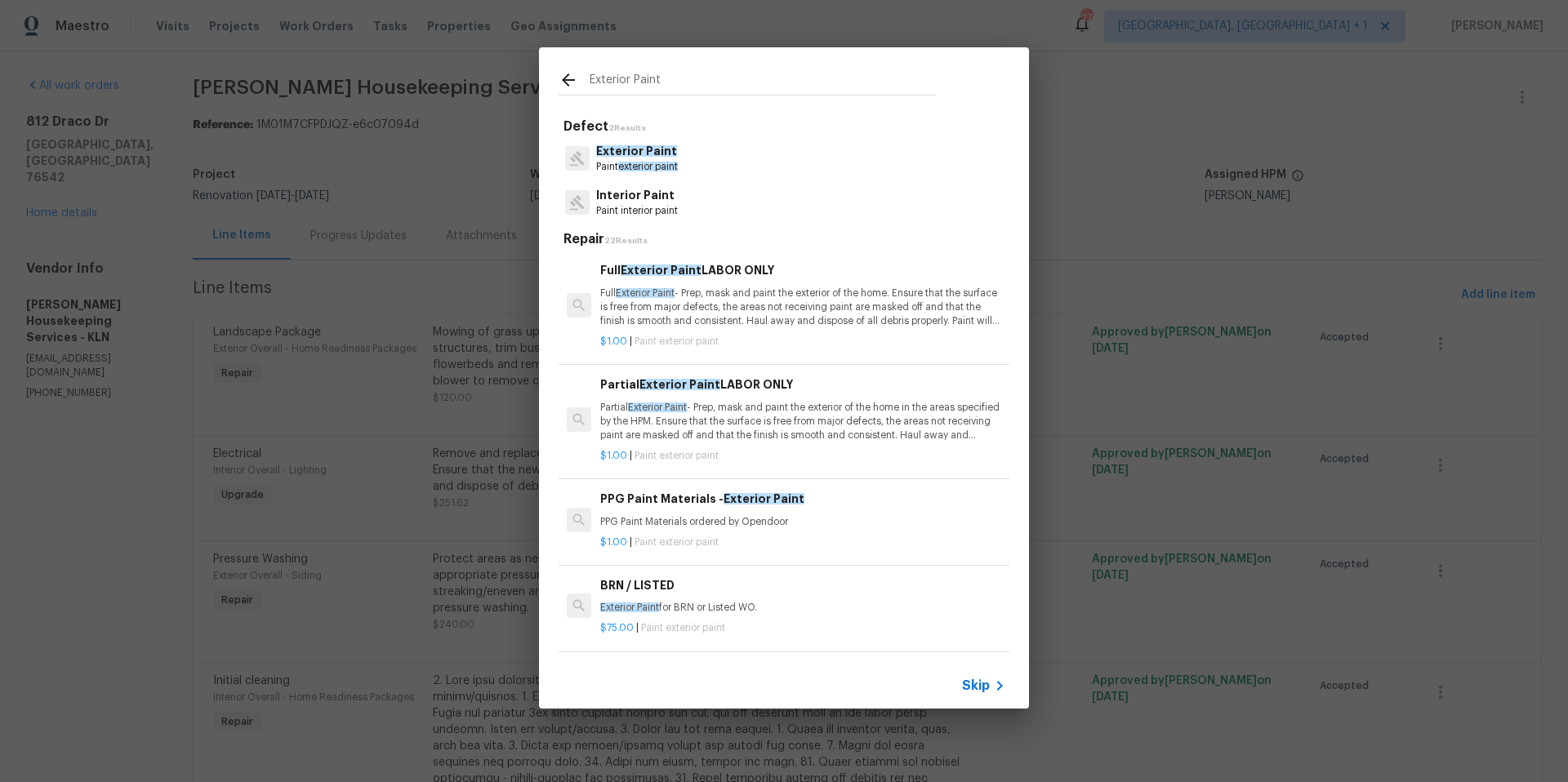 click on "Full  Exterior Paint  - Prep, mask and paint the exterior of the home. Ensure that the surface is free from major defects, the areas not receiving paint are masked off and that the finish is smooth and consistent. Haul away and dispose of all debris properly. Paint will be delivered onsite, Purchased by Opendoor." at bounding box center [803, 307] 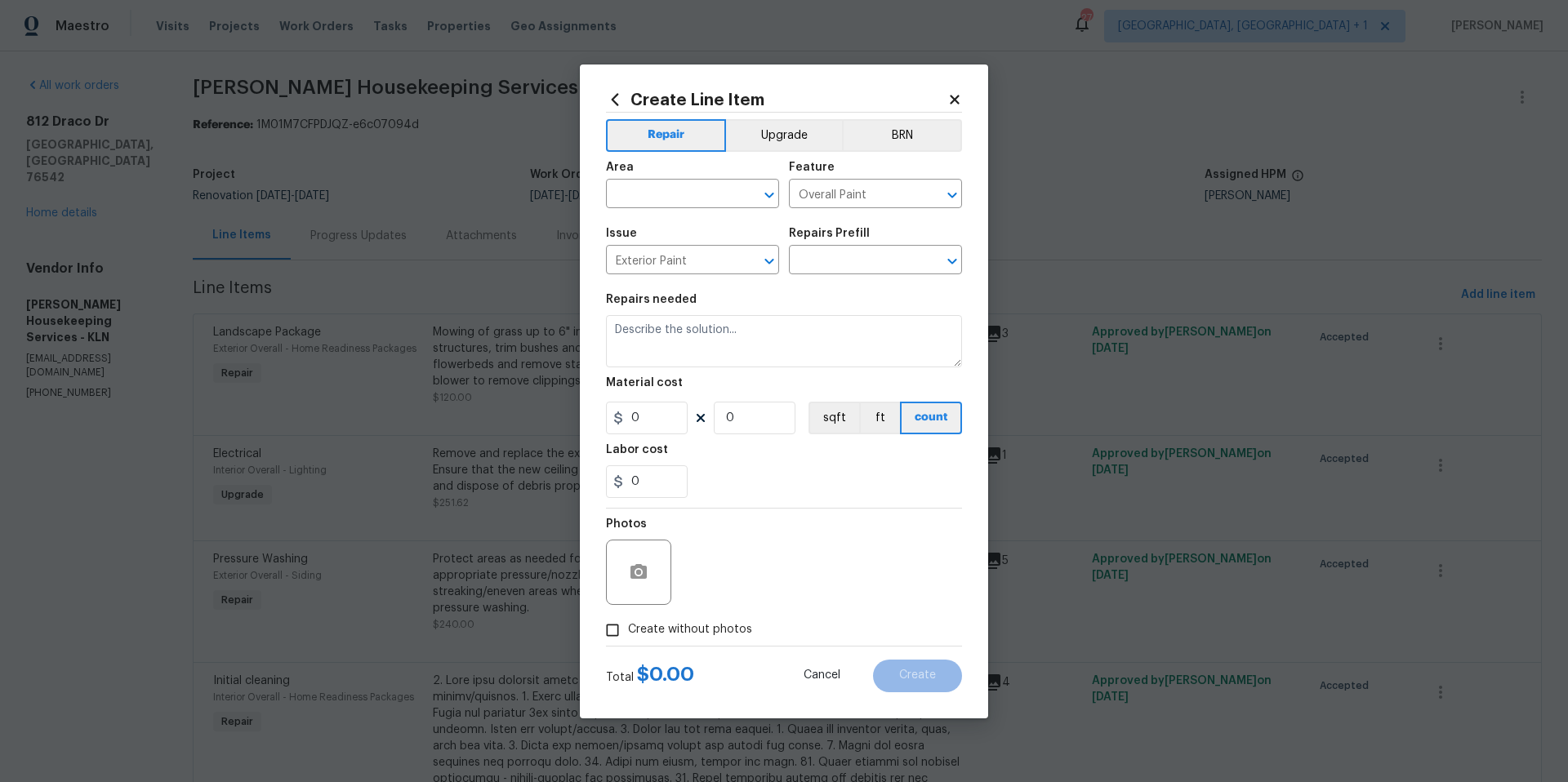 type on "Full Exterior Paint LABOR ONLY $1.00" 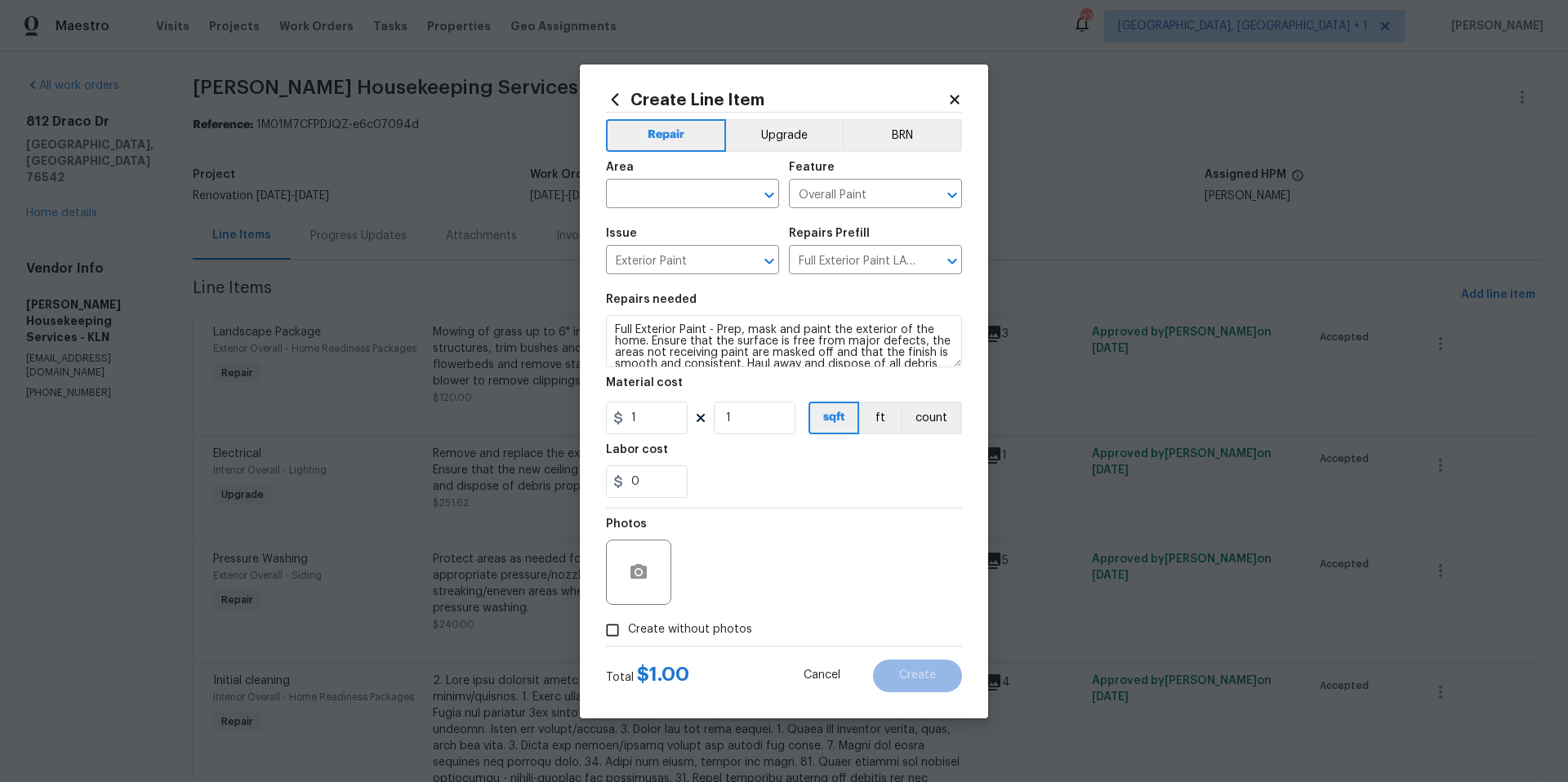 click on "Area" at bounding box center (693, 172) 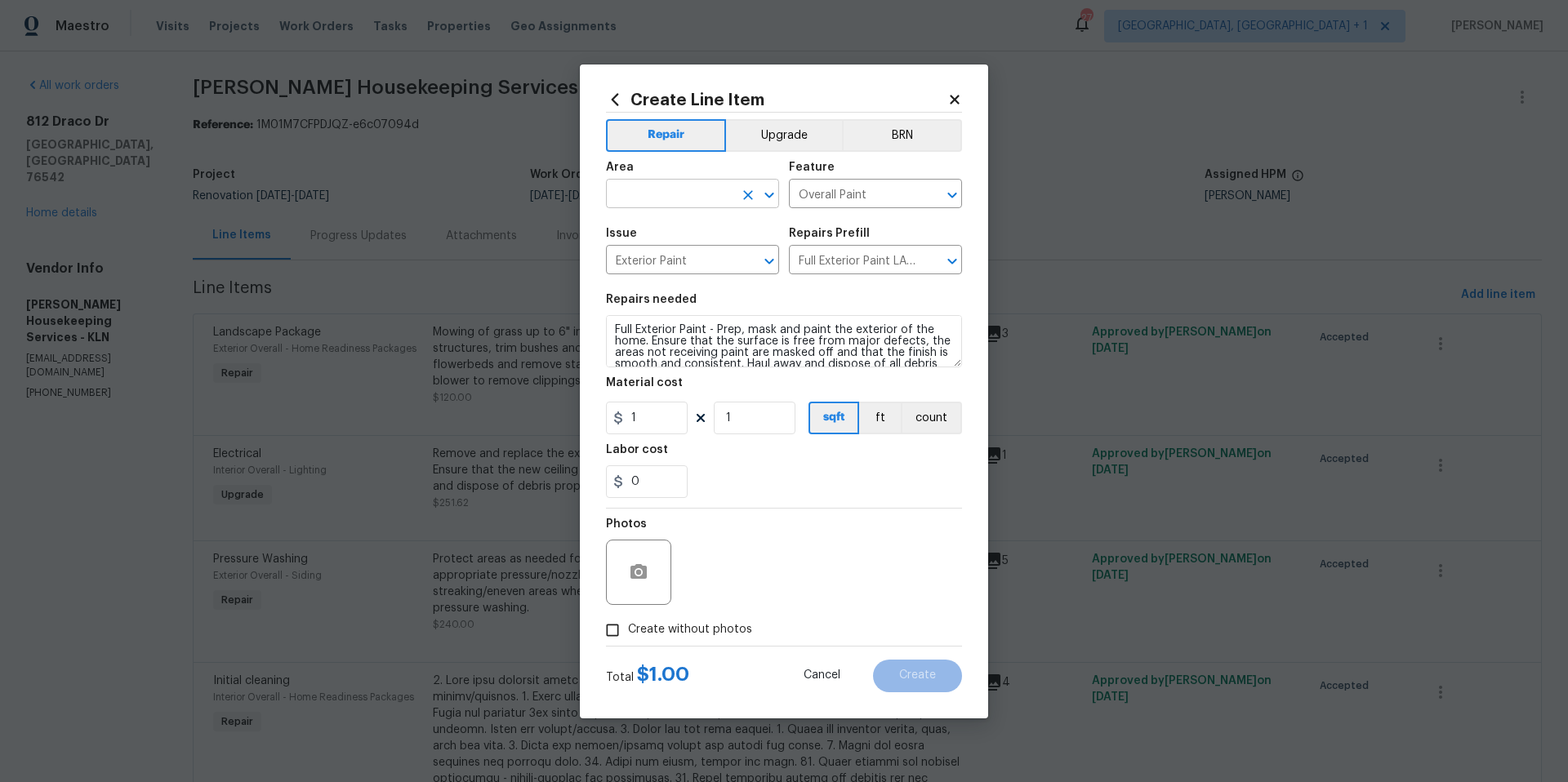 click at bounding box center [670, 195] 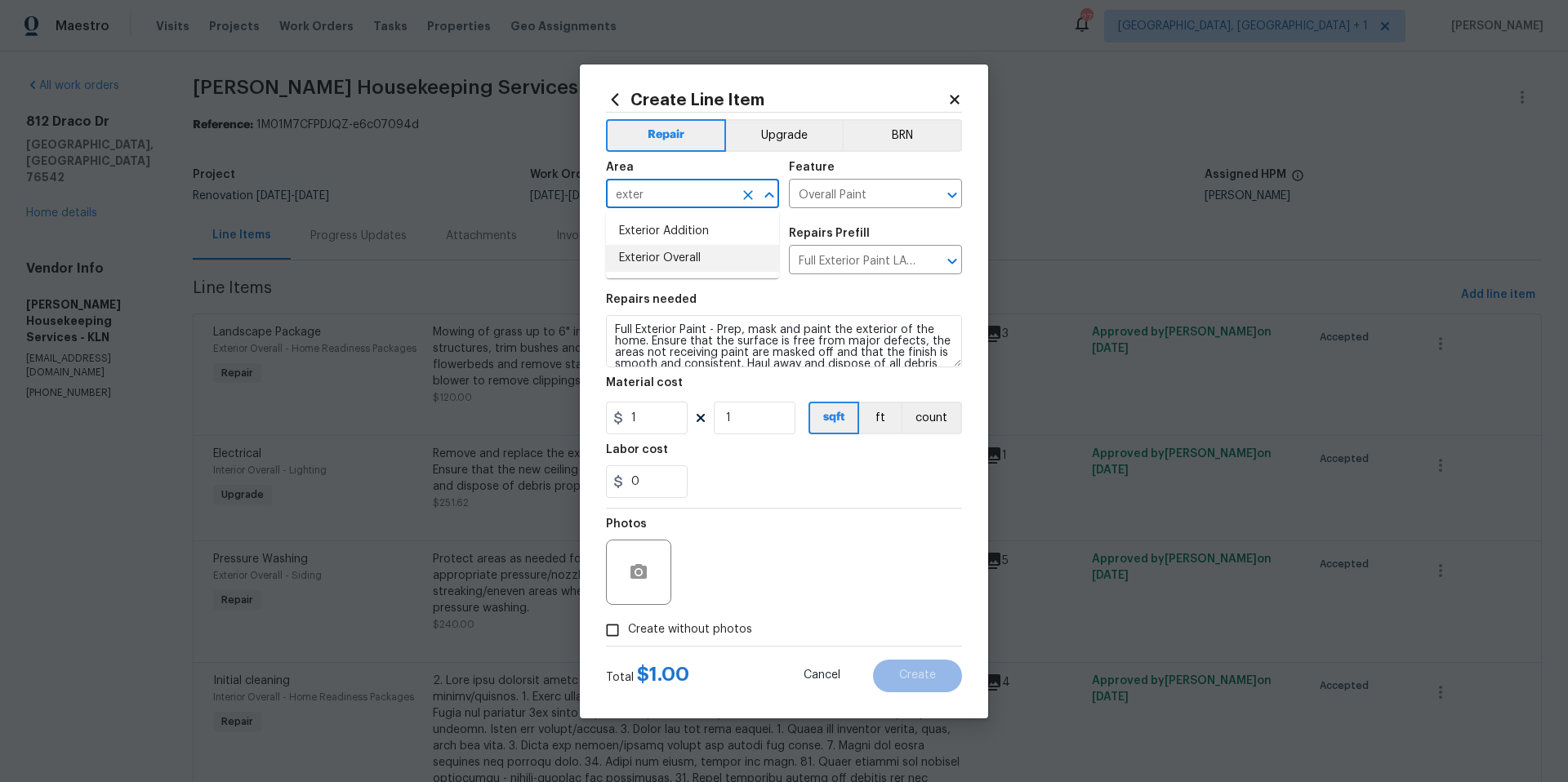 click on "Exterior Overall" at bounding box center (693, 258) 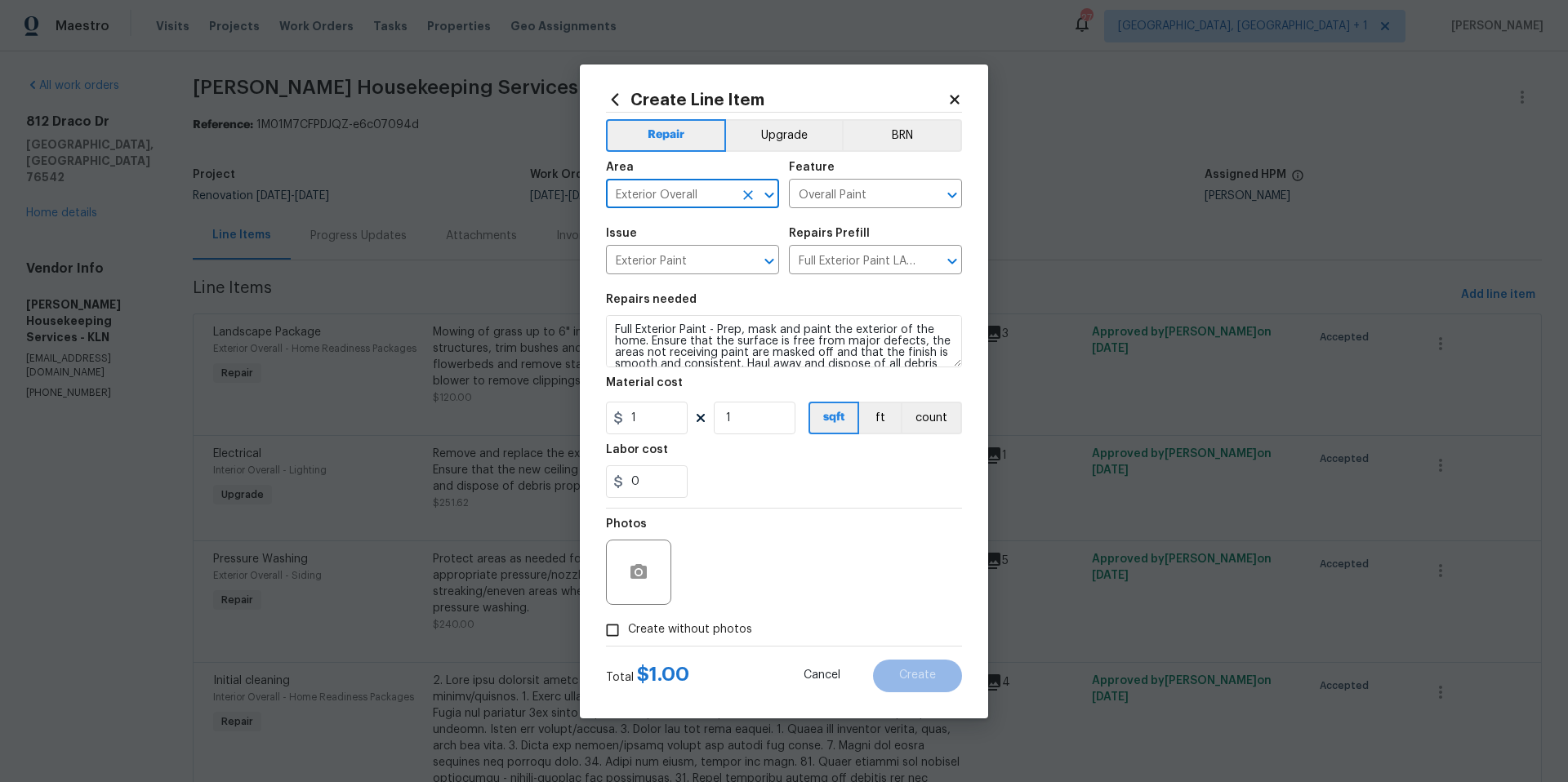 type on "Exterior Overall" 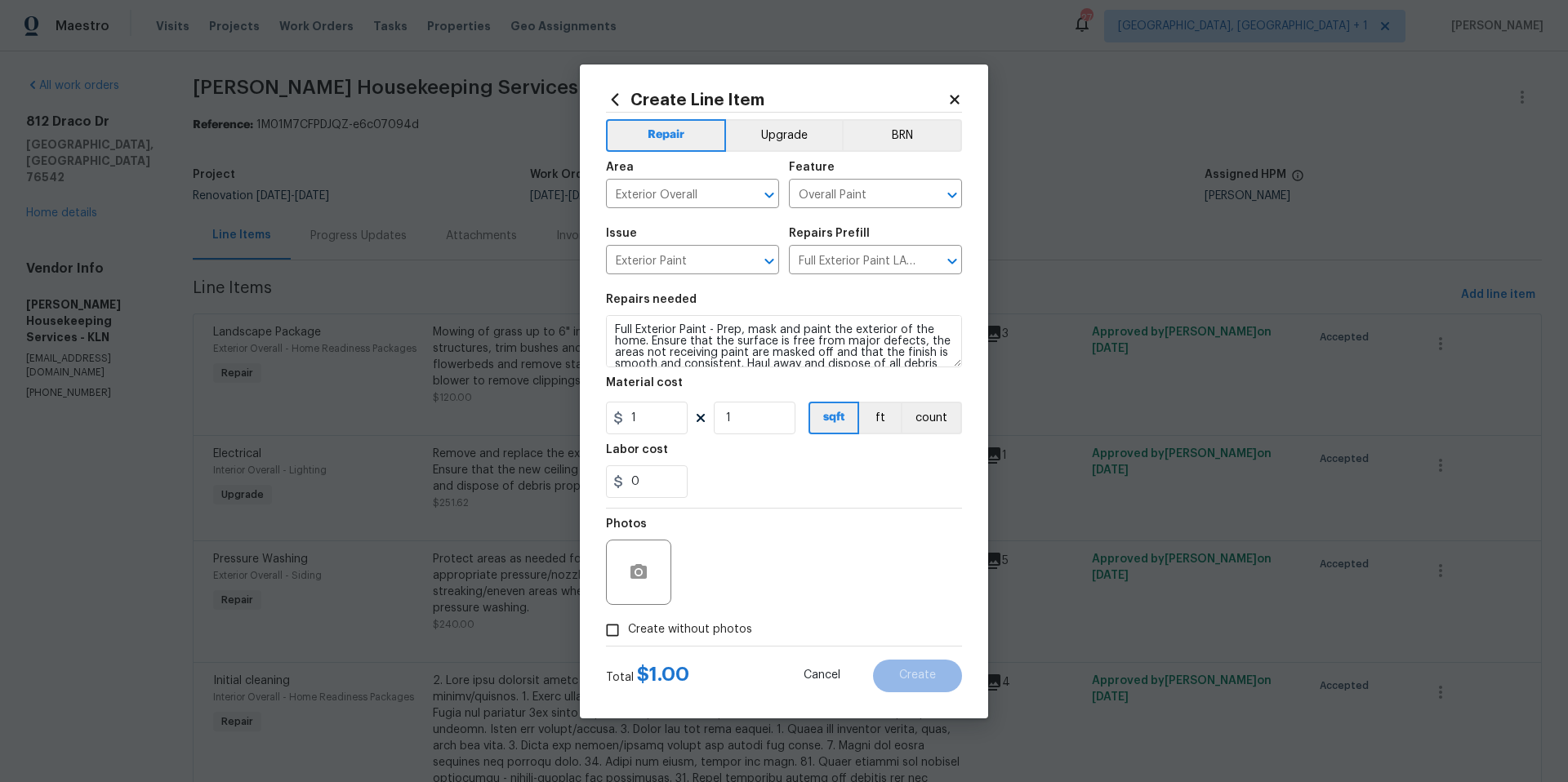 drag, startPoint x: 739, startPoint y: 81, endPoint x: 933, endPoint y: 70, distance: 194.31161 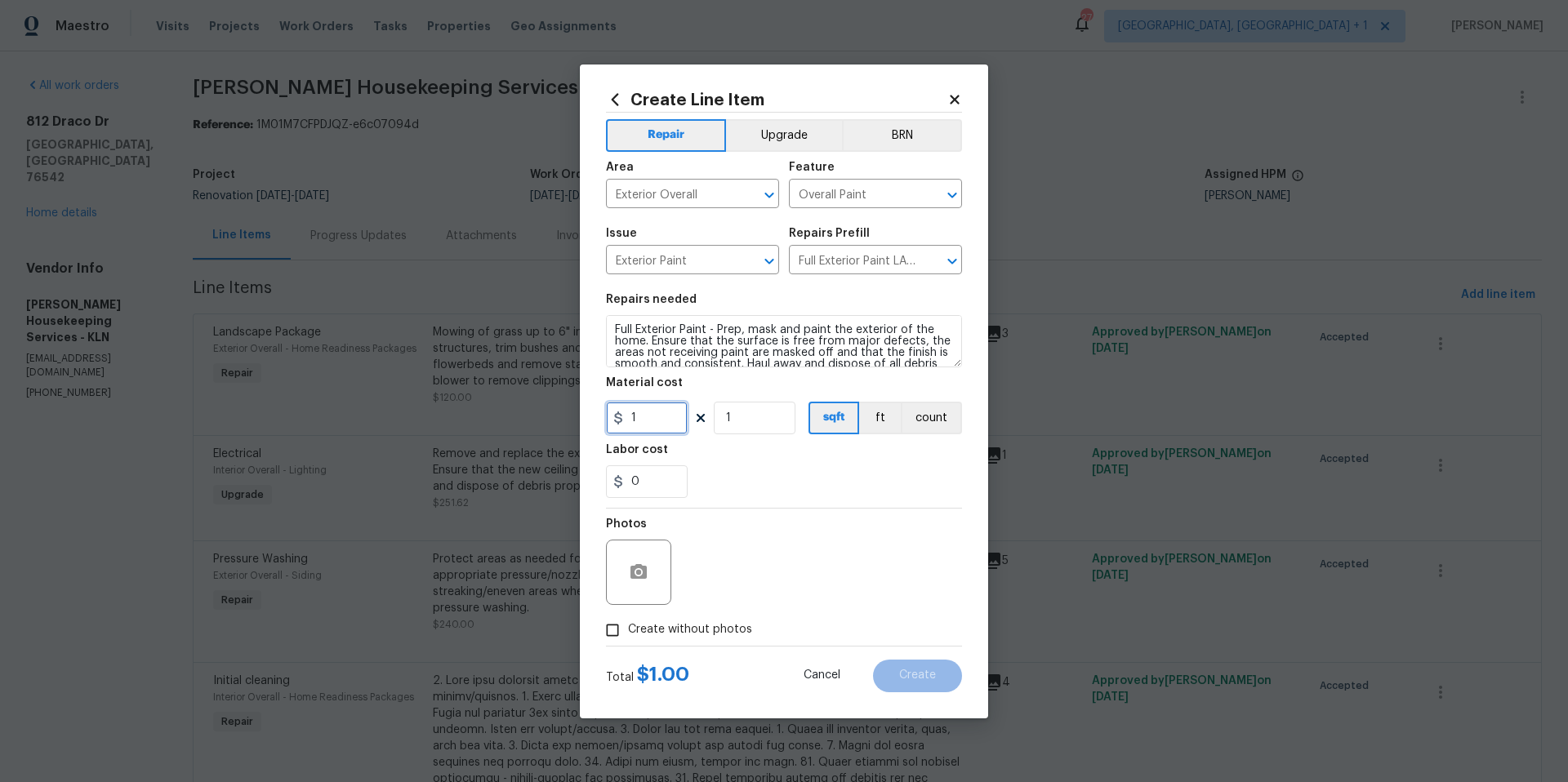 drag, startPoint x: 650, startPoint y: 421, endPoint x: 617, endPoint y: 425, distance: 33.24154 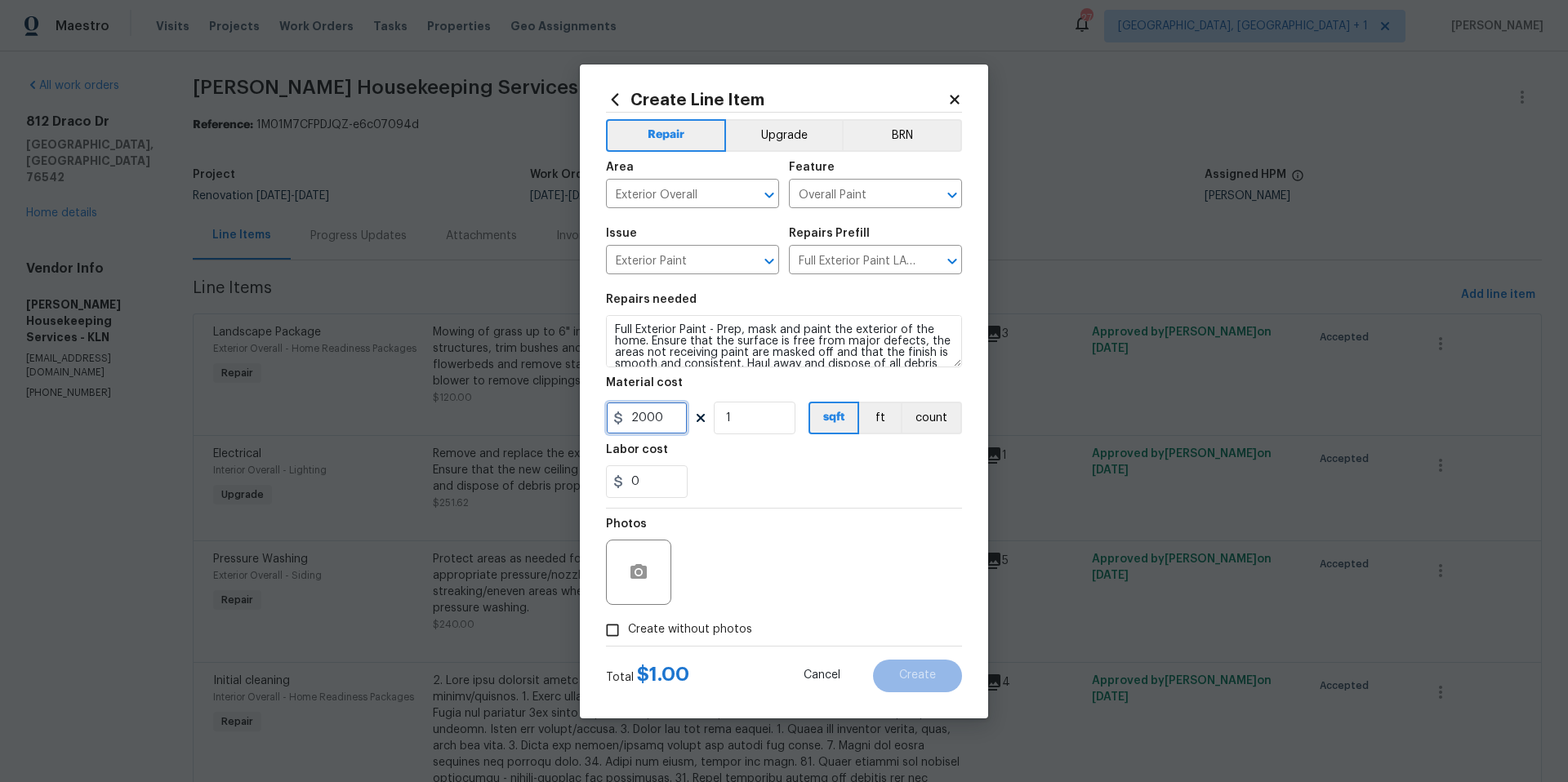type on "2000" 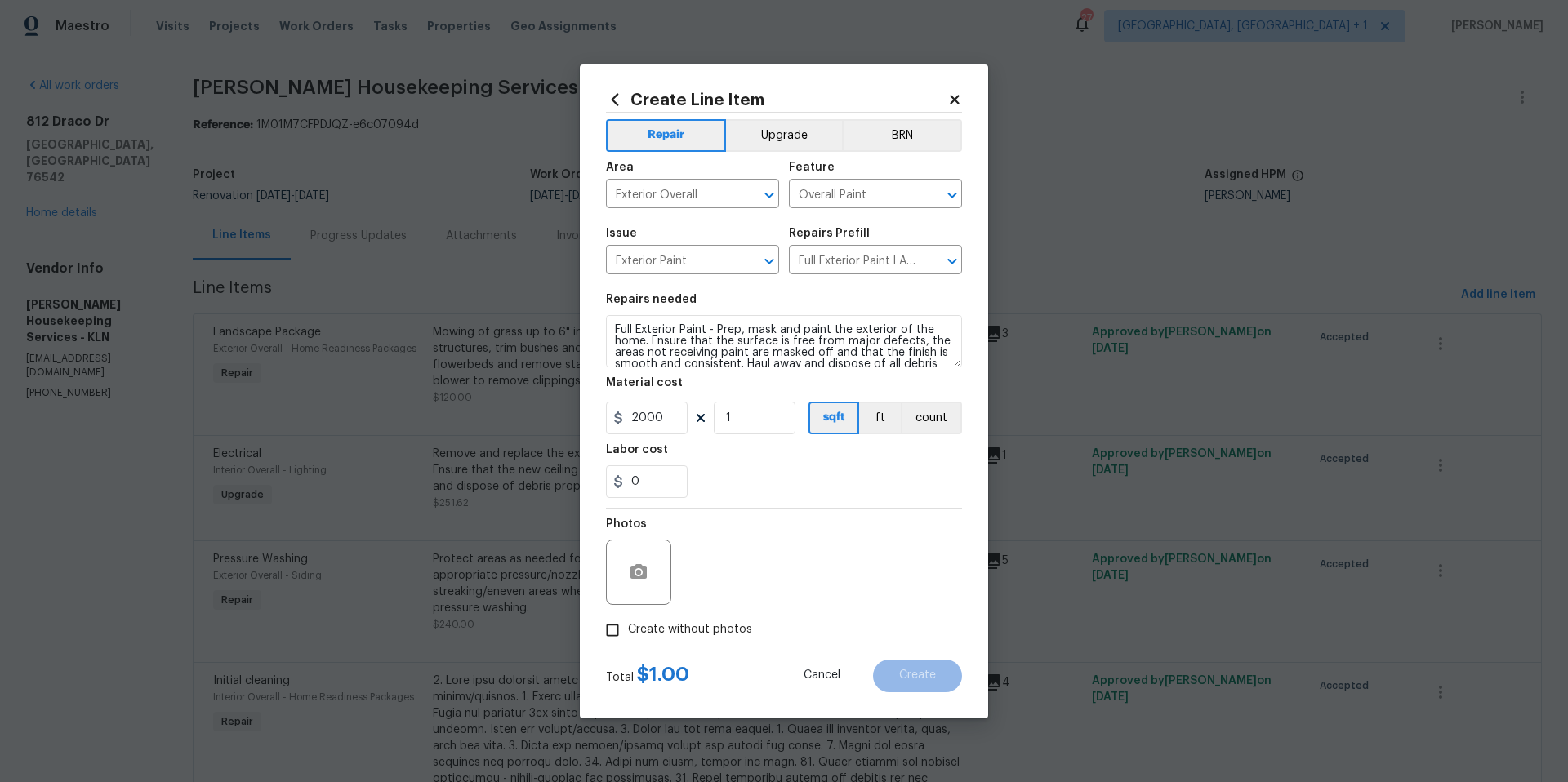 drag, startPoint x: 612, startPoint y: 629, endPoint x: 669, endPoint y: 598, distance: 64.88451 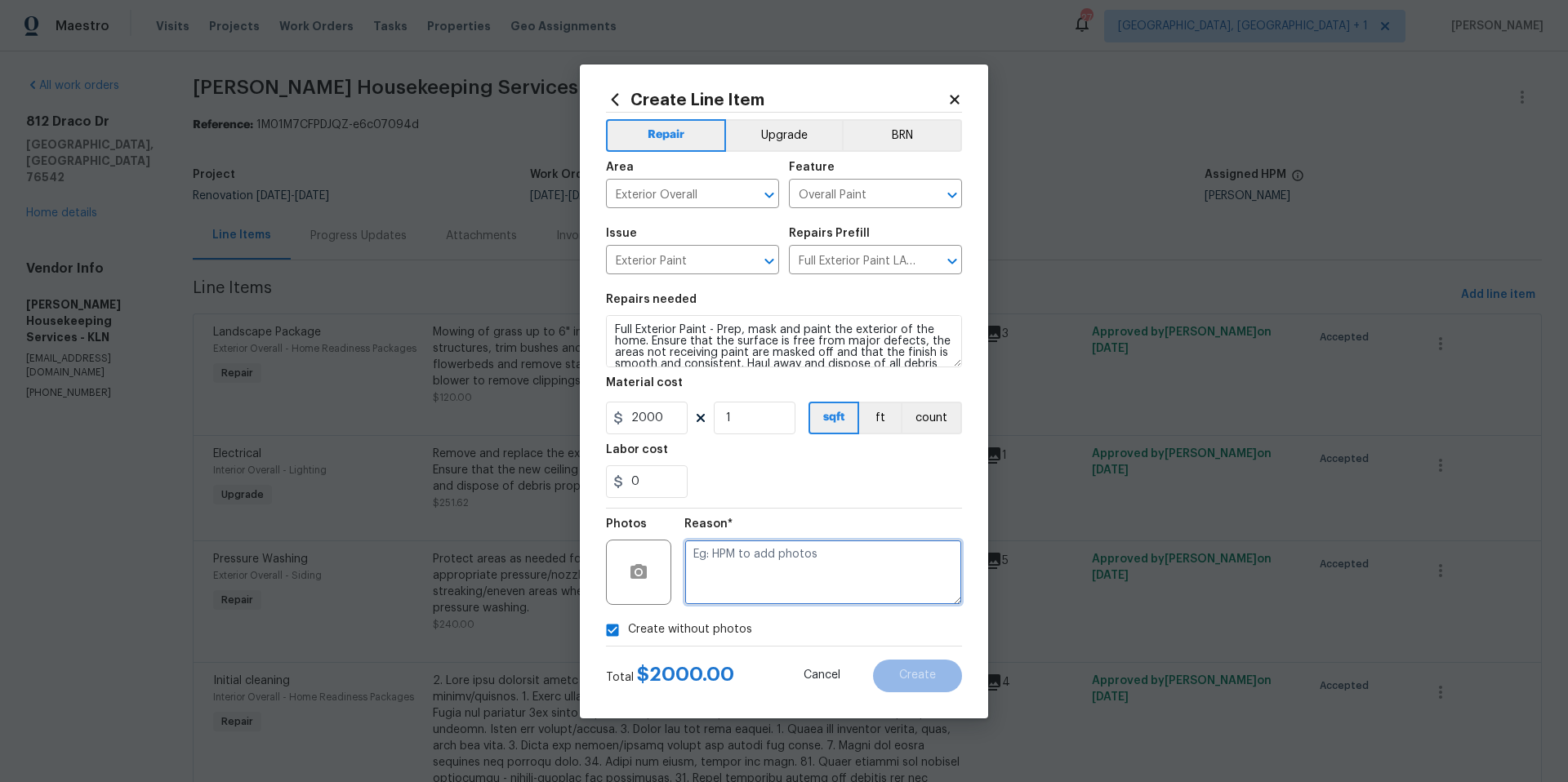 click at bounding box center (823, 572) 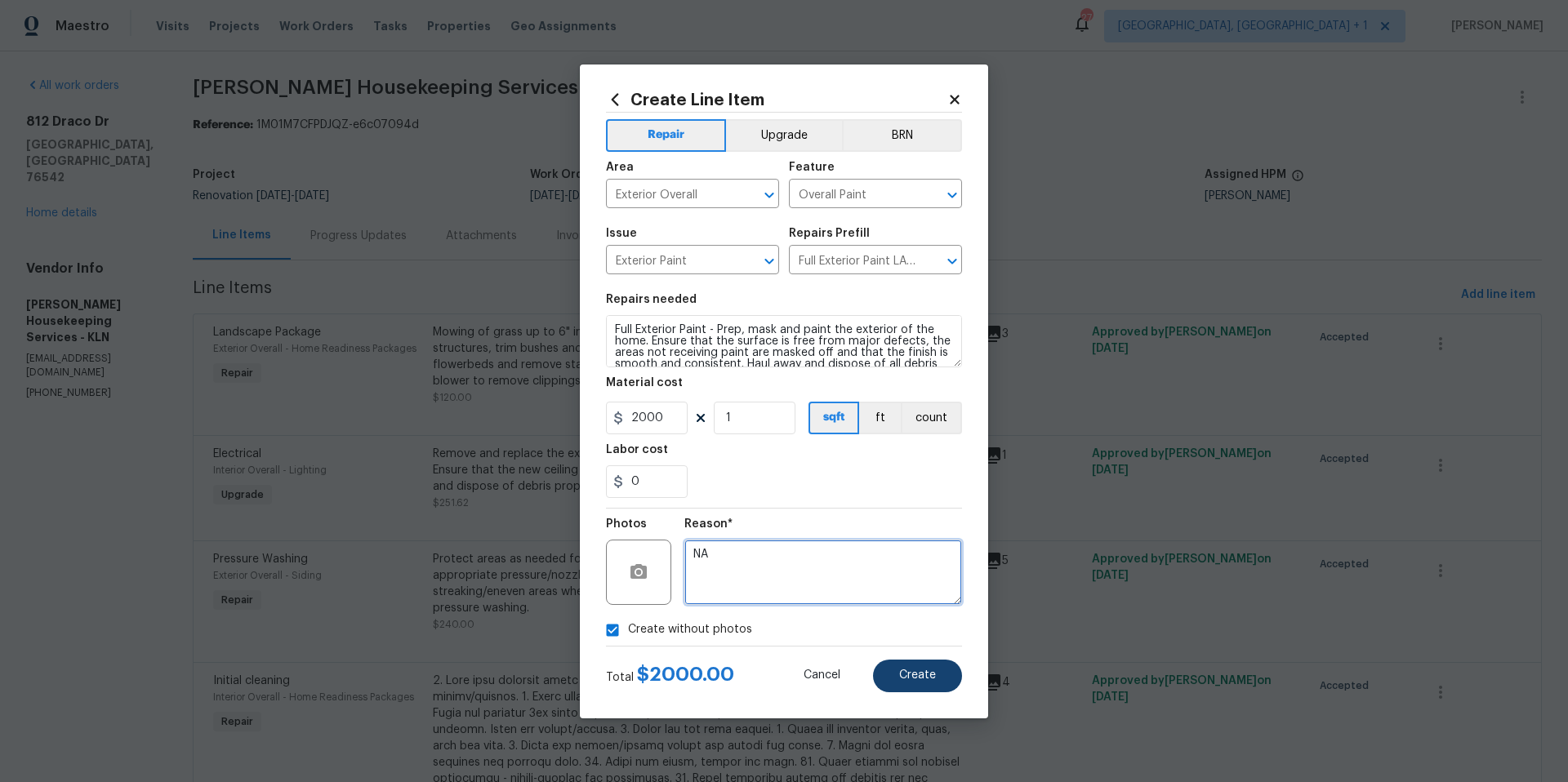 type on "NA" 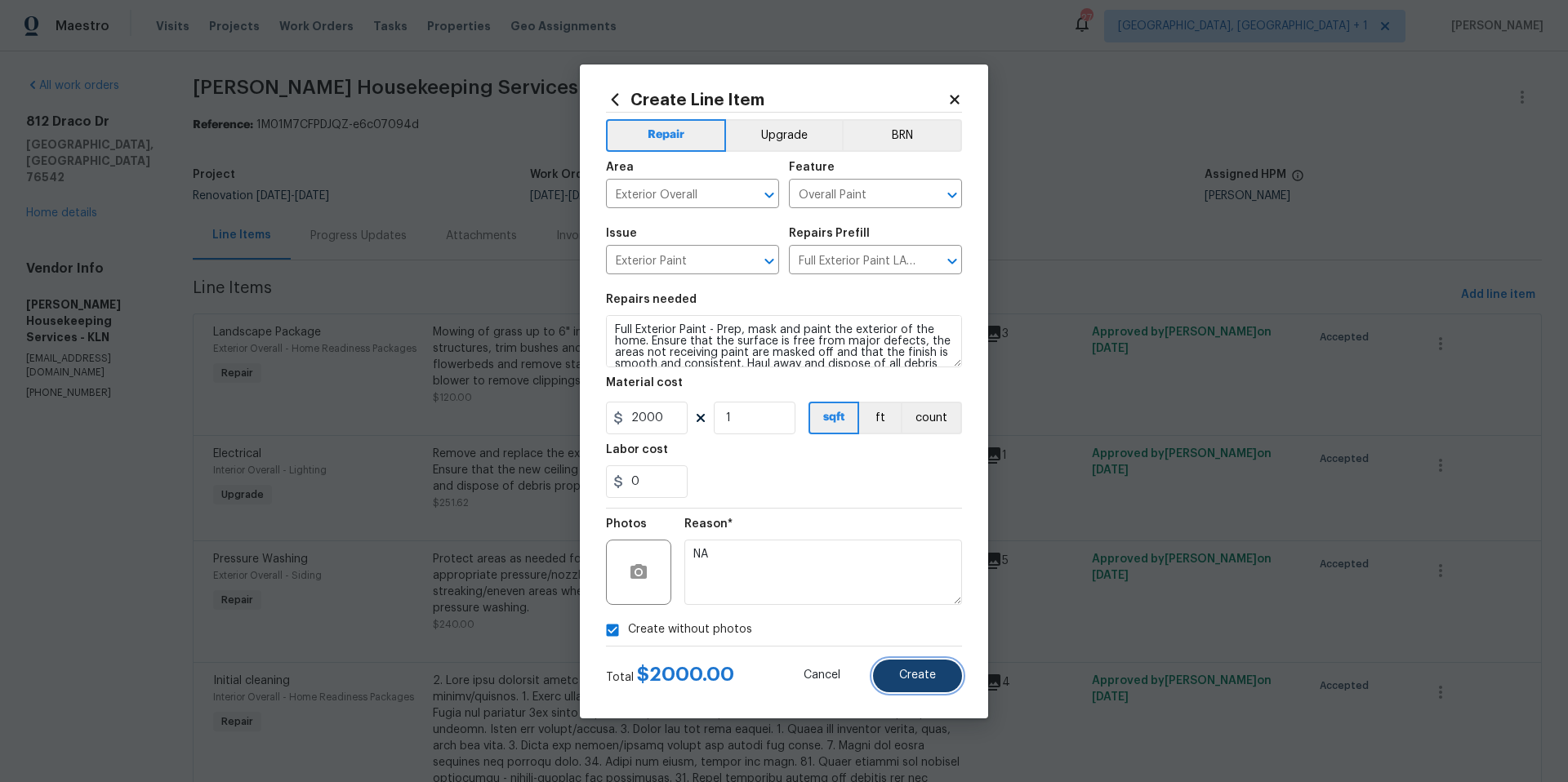 click on "Create" at bounding box center (917, 675) 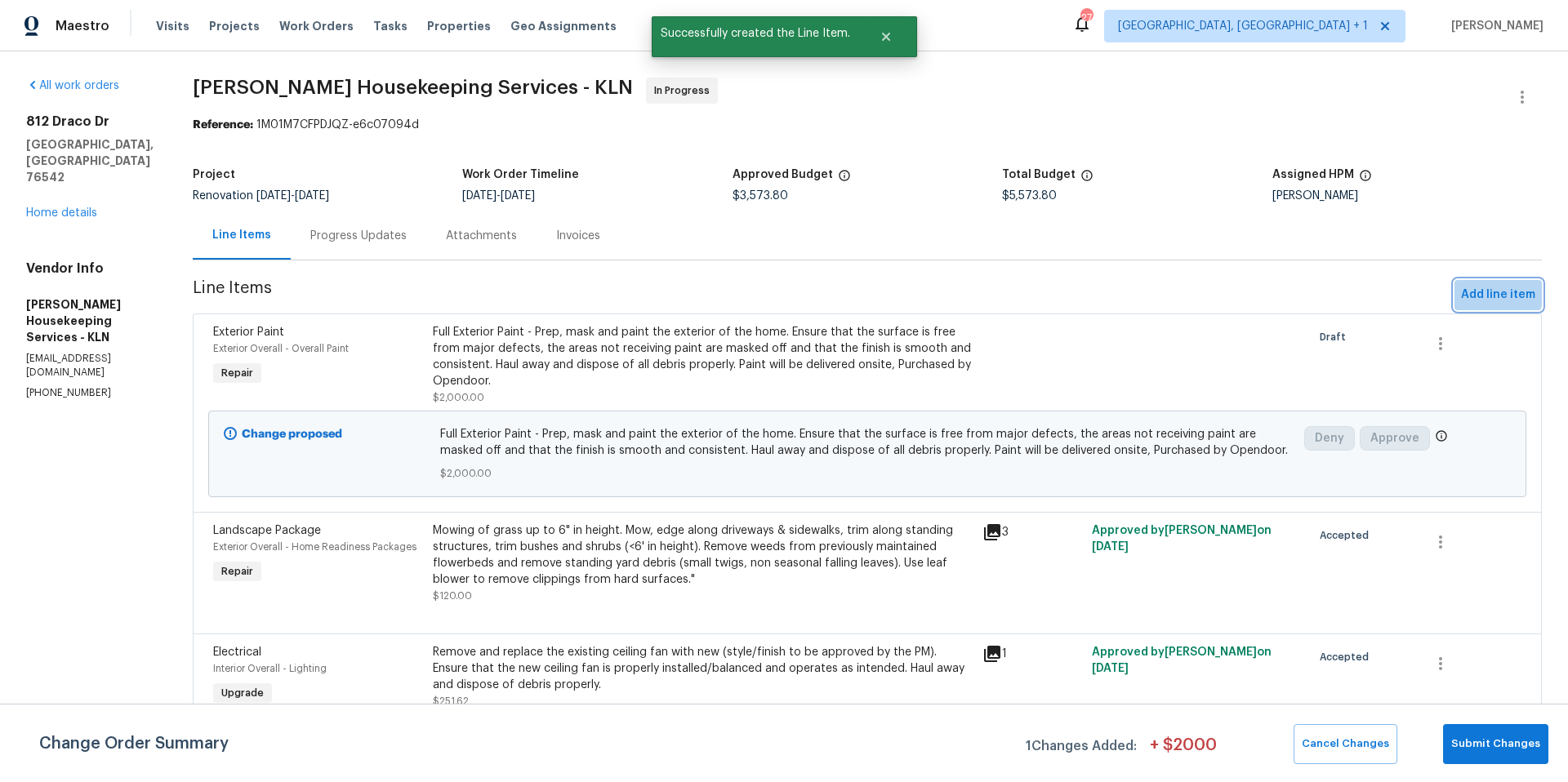 click on "Add line item" at bounding box center [1498, 295] 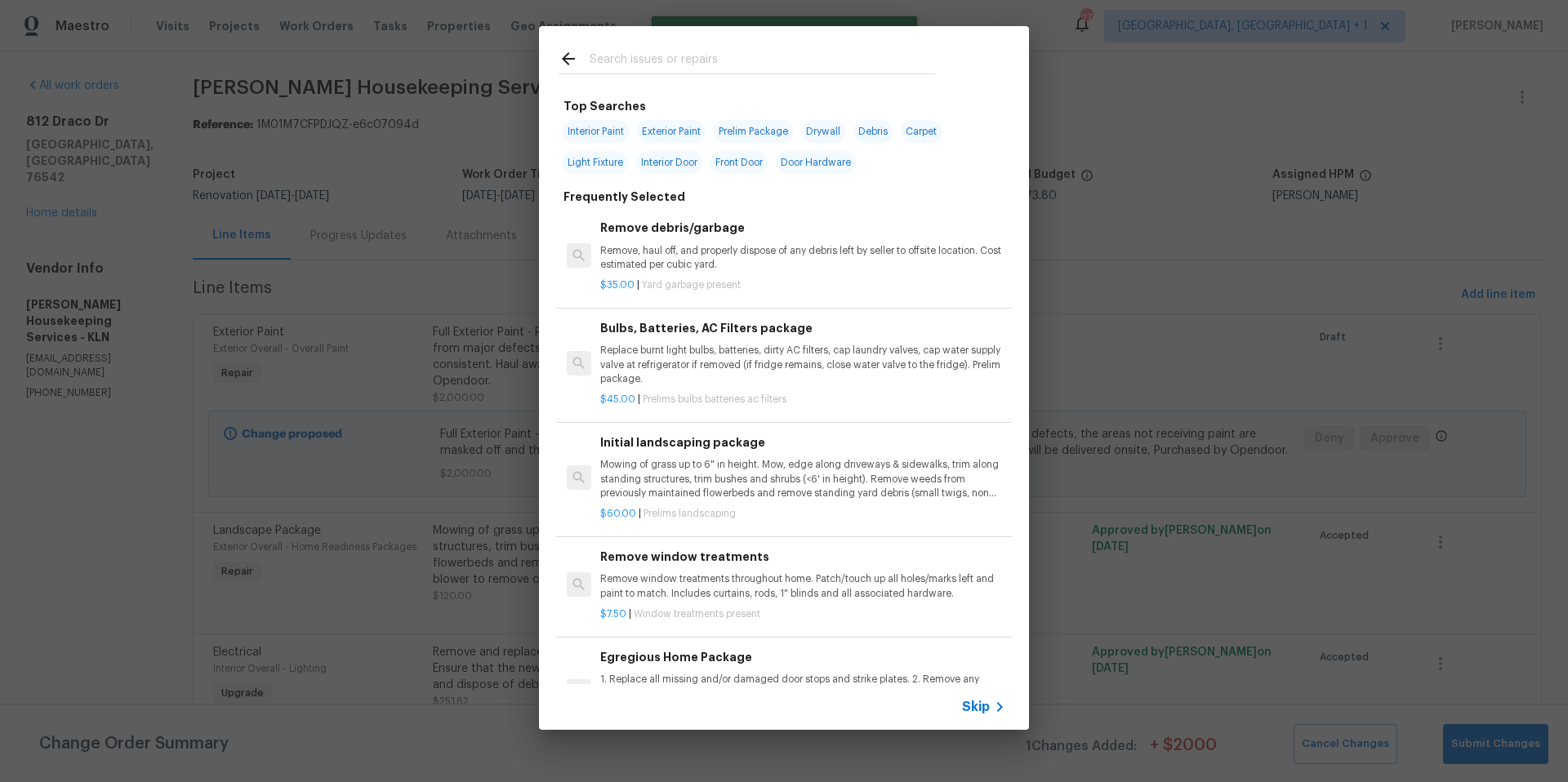 click on "Interior Paint" at bounding box center (595, 131) 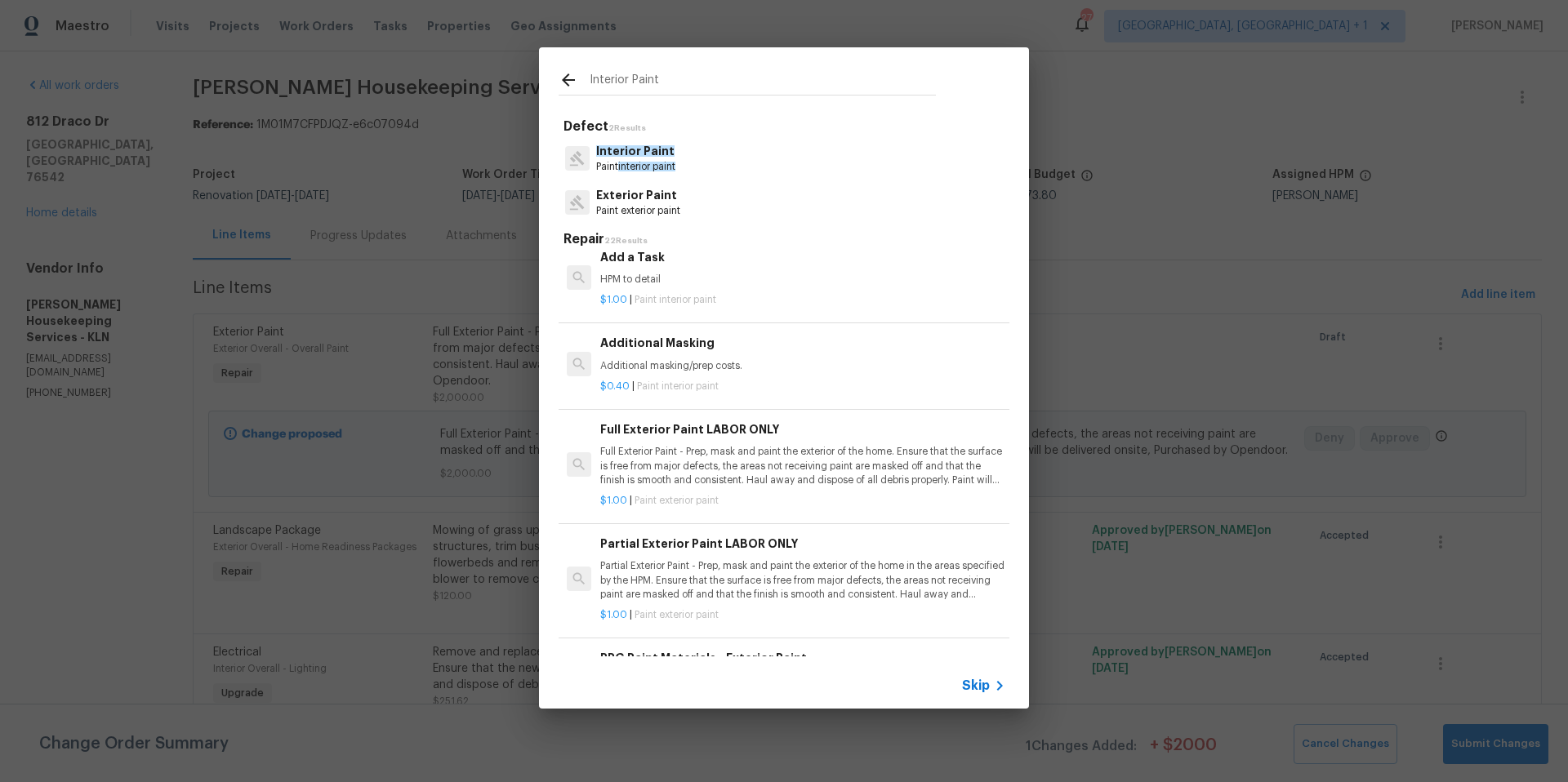 scroll, scrollTop: 549, scrollLeft: 0, axis: vertical 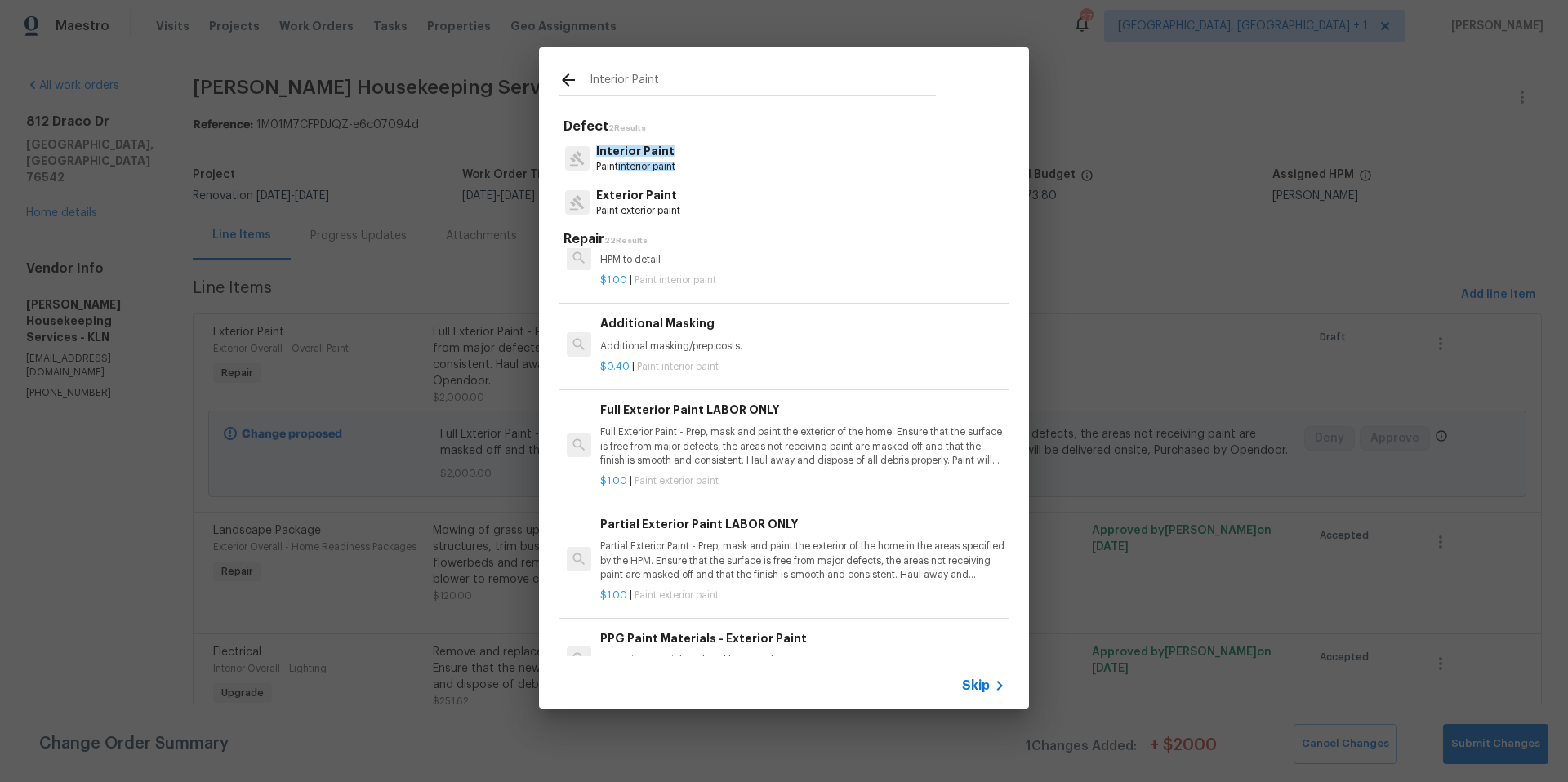 click on "Partial Exterior Paint - Prep, mask and paint the exterior of the home in the areas specified by the HPM. Ensure that the surface is free from major defects, the areas not receiving paint are masked off and that the finish is smooth and consistent. Haul away and dispose of all debris properly. Paint will be delivered onsite, Purchased by Opendoor." at bounding box center (803, 560) 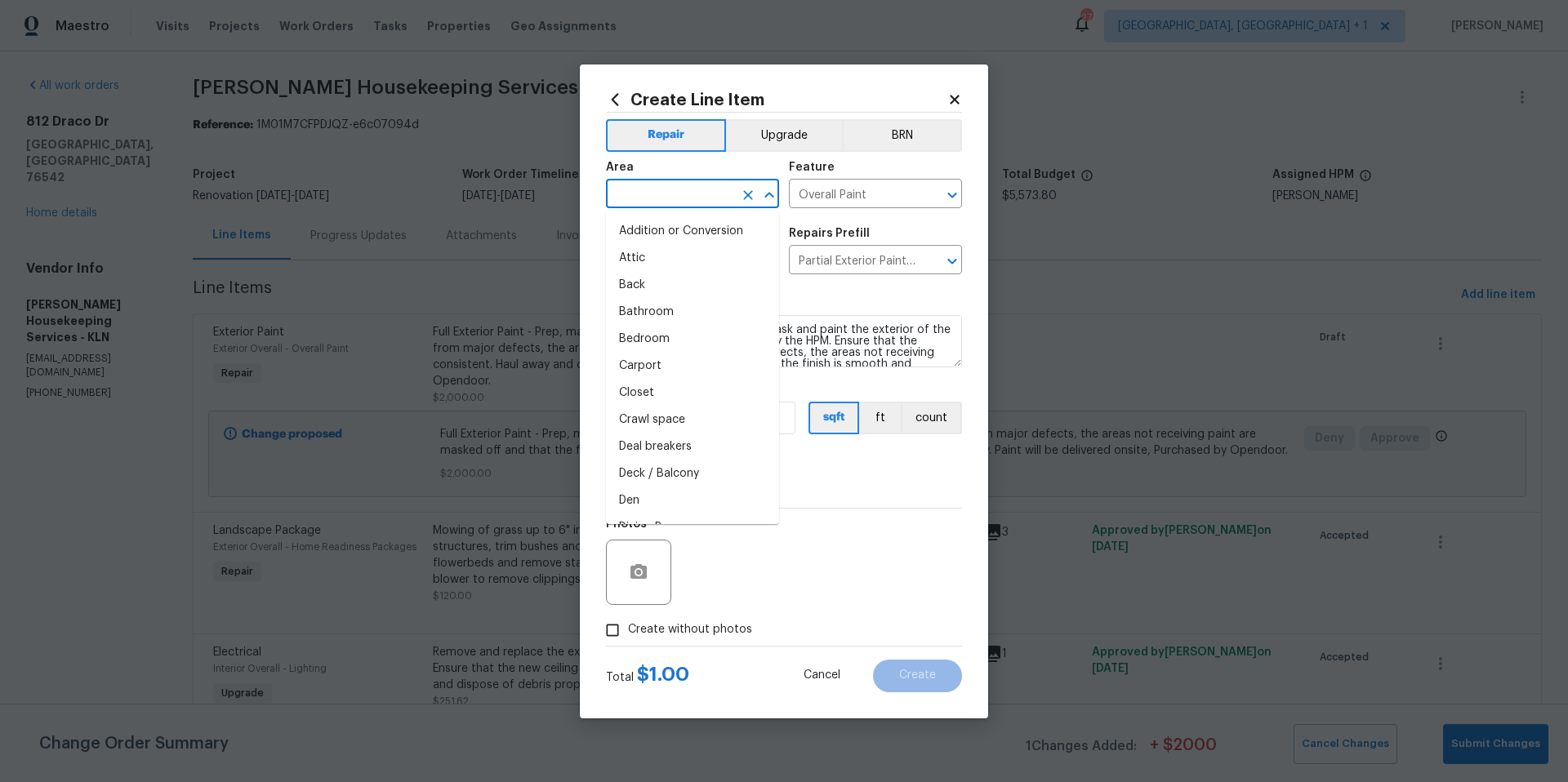 click at bounding box center [670, 195] 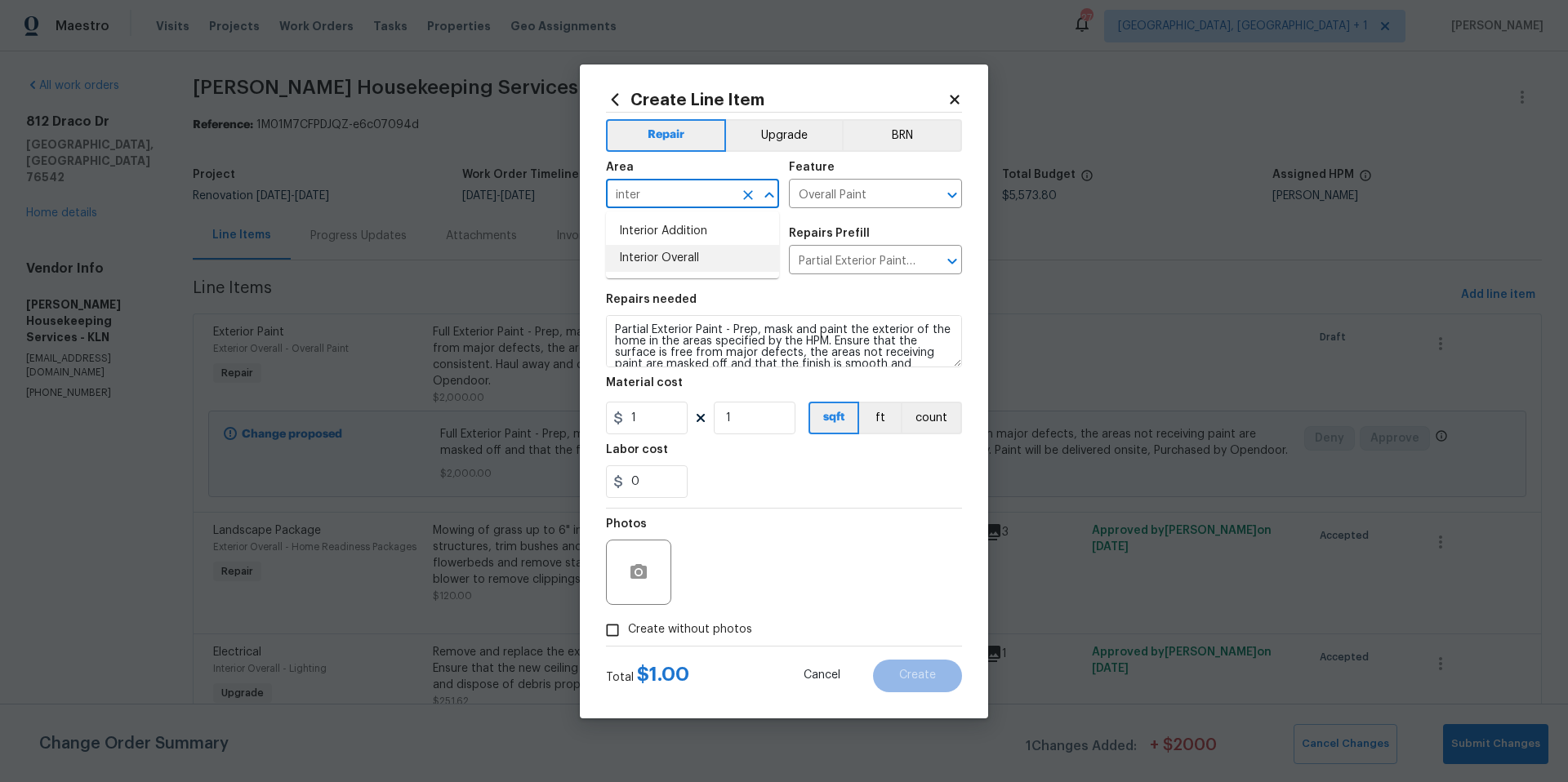 click on "Interior Overall" at bounding box center (693, 258) 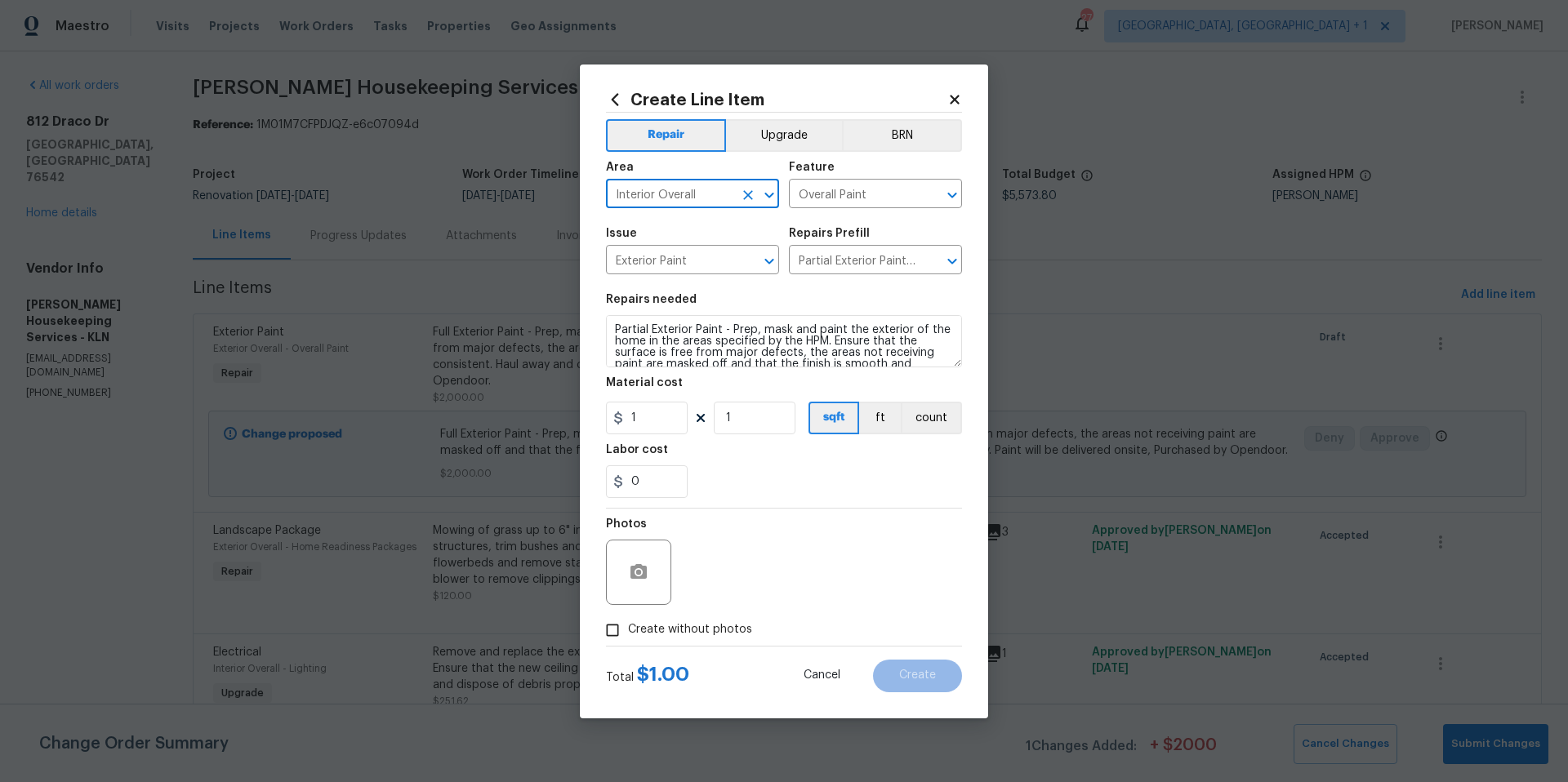 type on "Interior Overall" 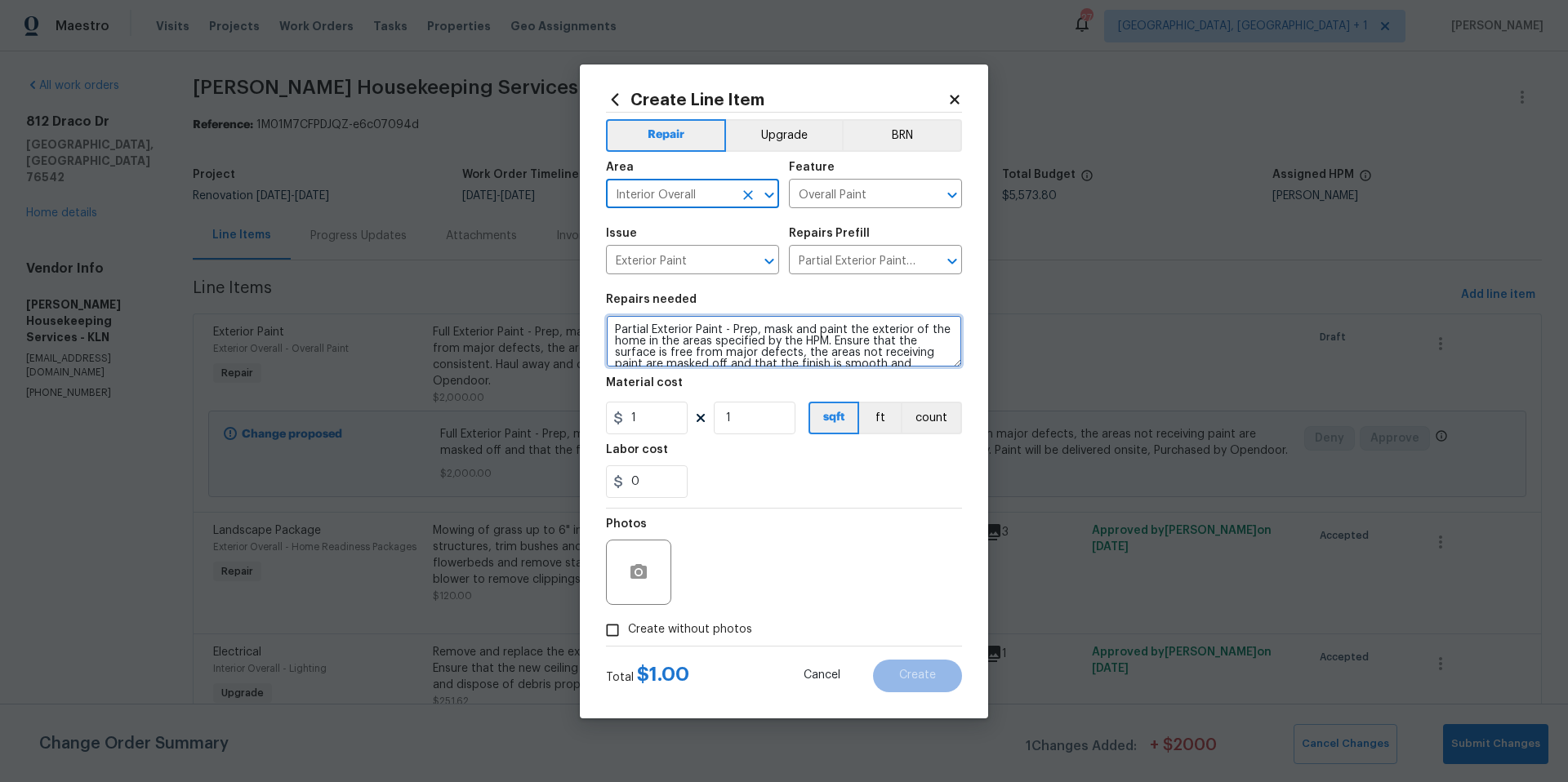 click on "Partial Exterior Paint - Prep, mask and paint the exterior of the home in the areas specified by the HPM. Ensure that the surface is free from major defects, the areas not receiving paint are masked off and that the finish is smooth and consistent. Haul away and dispose of all debris properly. Paint will be delivered onsite, Purchased by Opendoor." at bounding box center (784, 341) 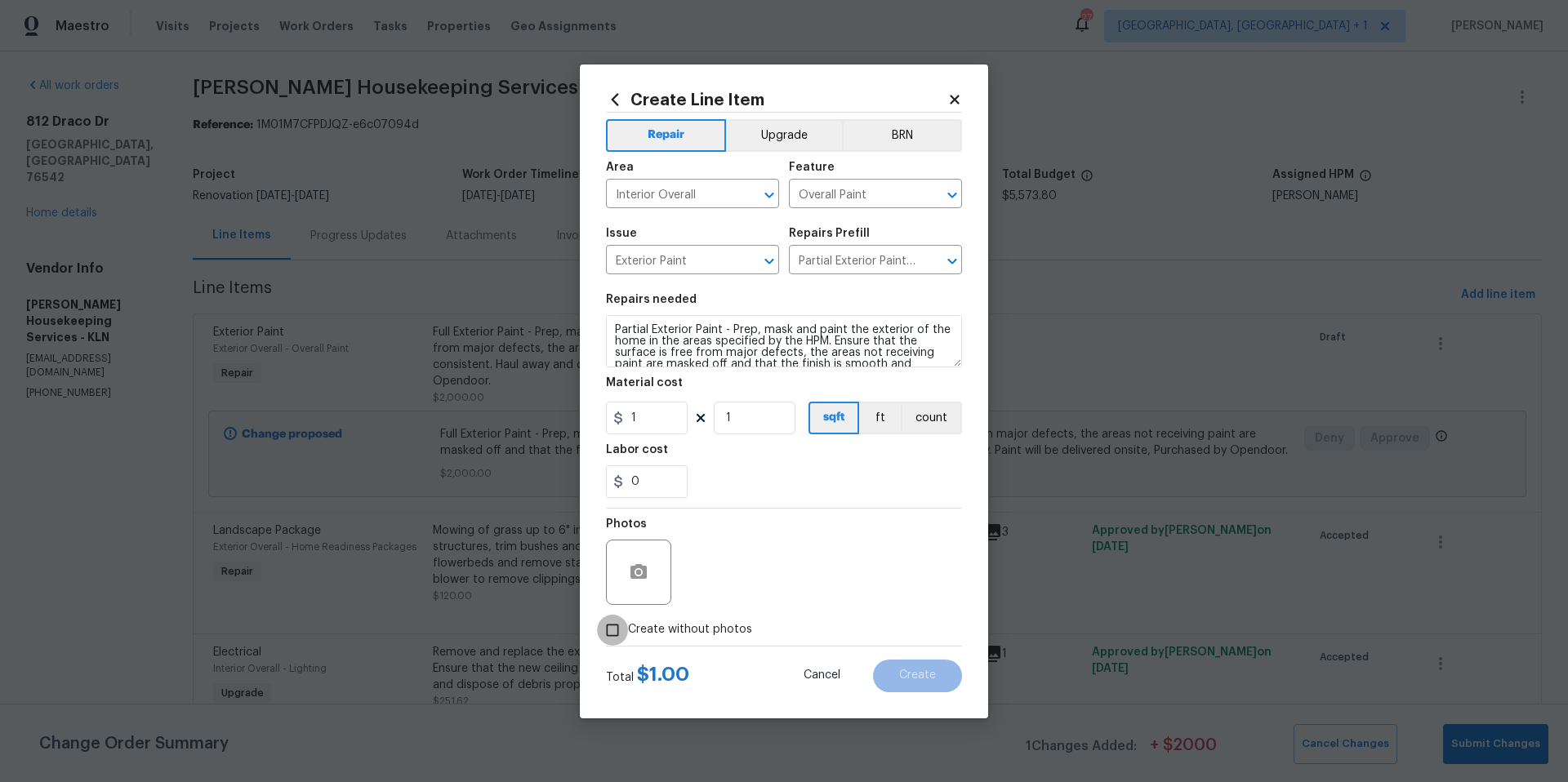 click on "Create without photos" at bounding box center [612, 630] 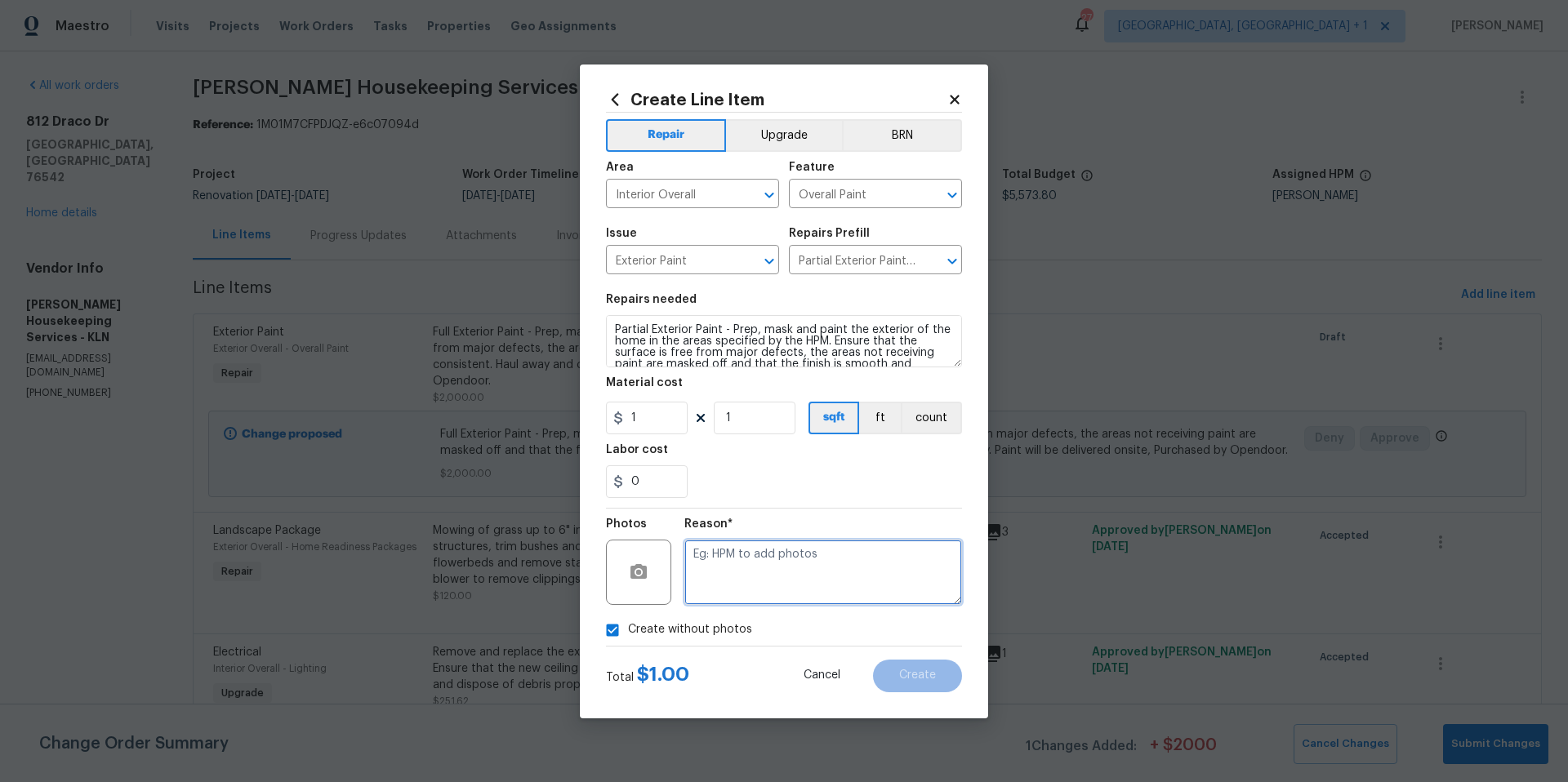 click at bounding box center [823, 572] 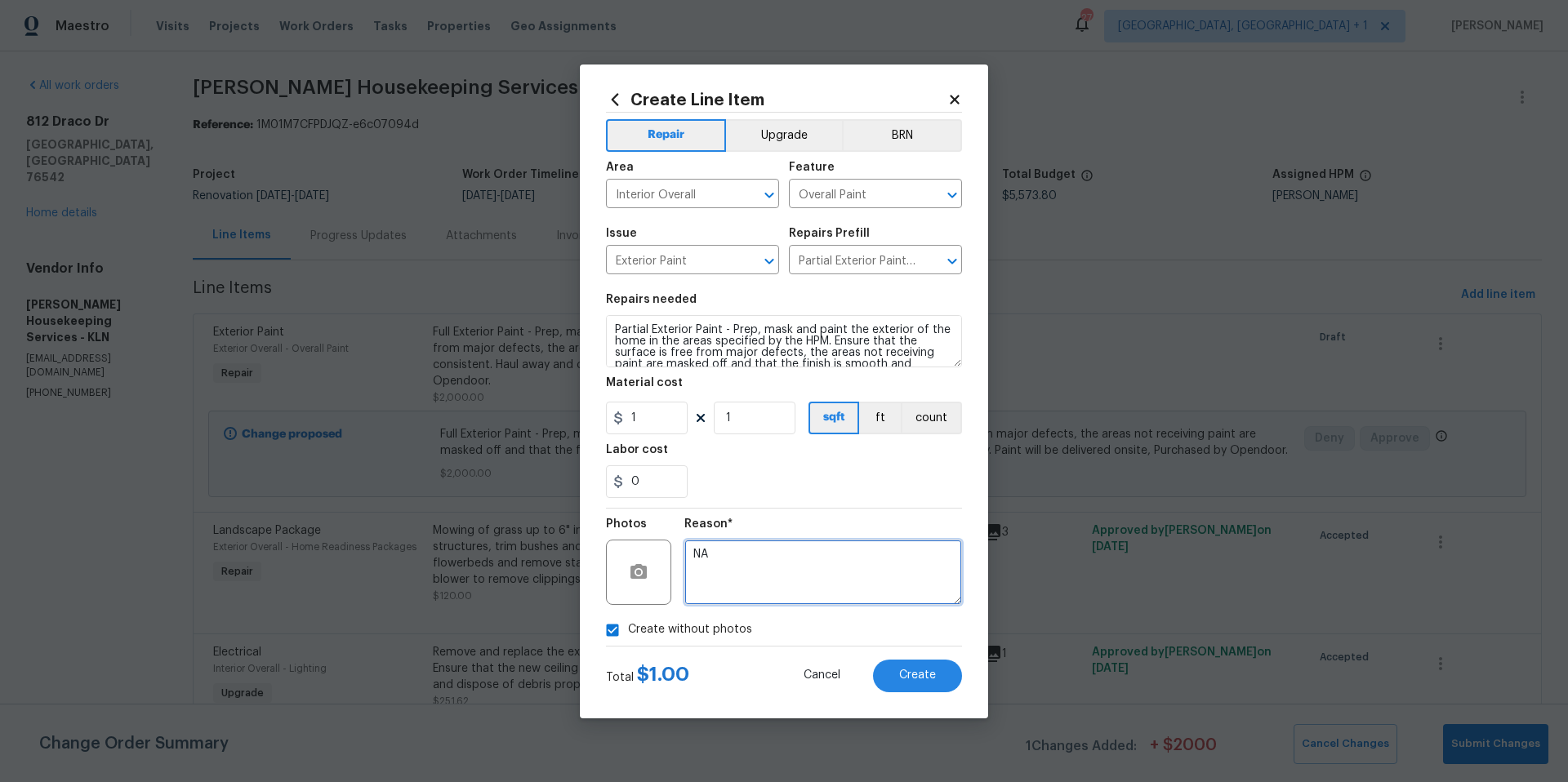type on "NA" 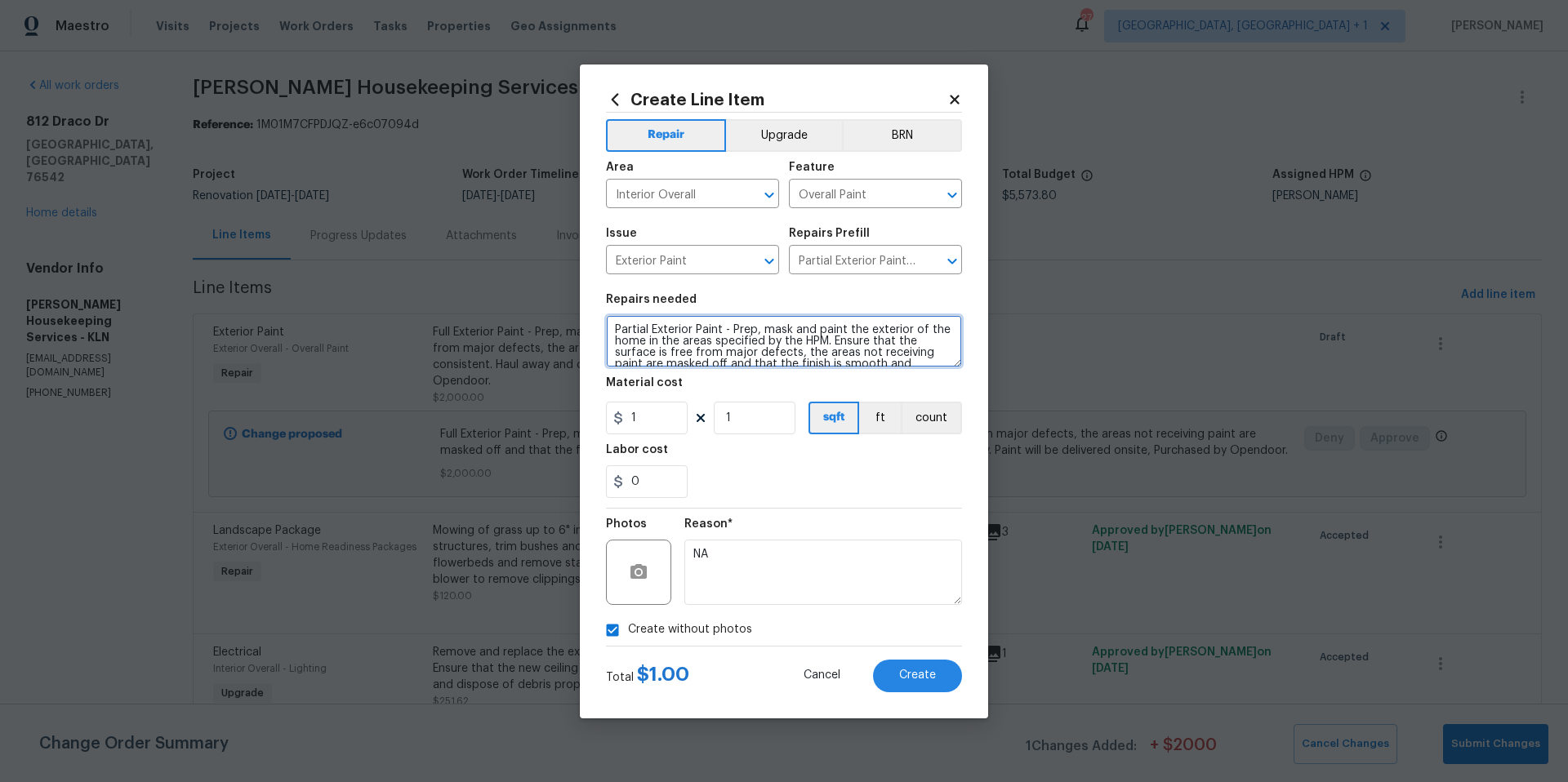 drag, startPoint x: 616, startPoint y: 325, endPoint x: 652, endPoint y: 325, distance: 36 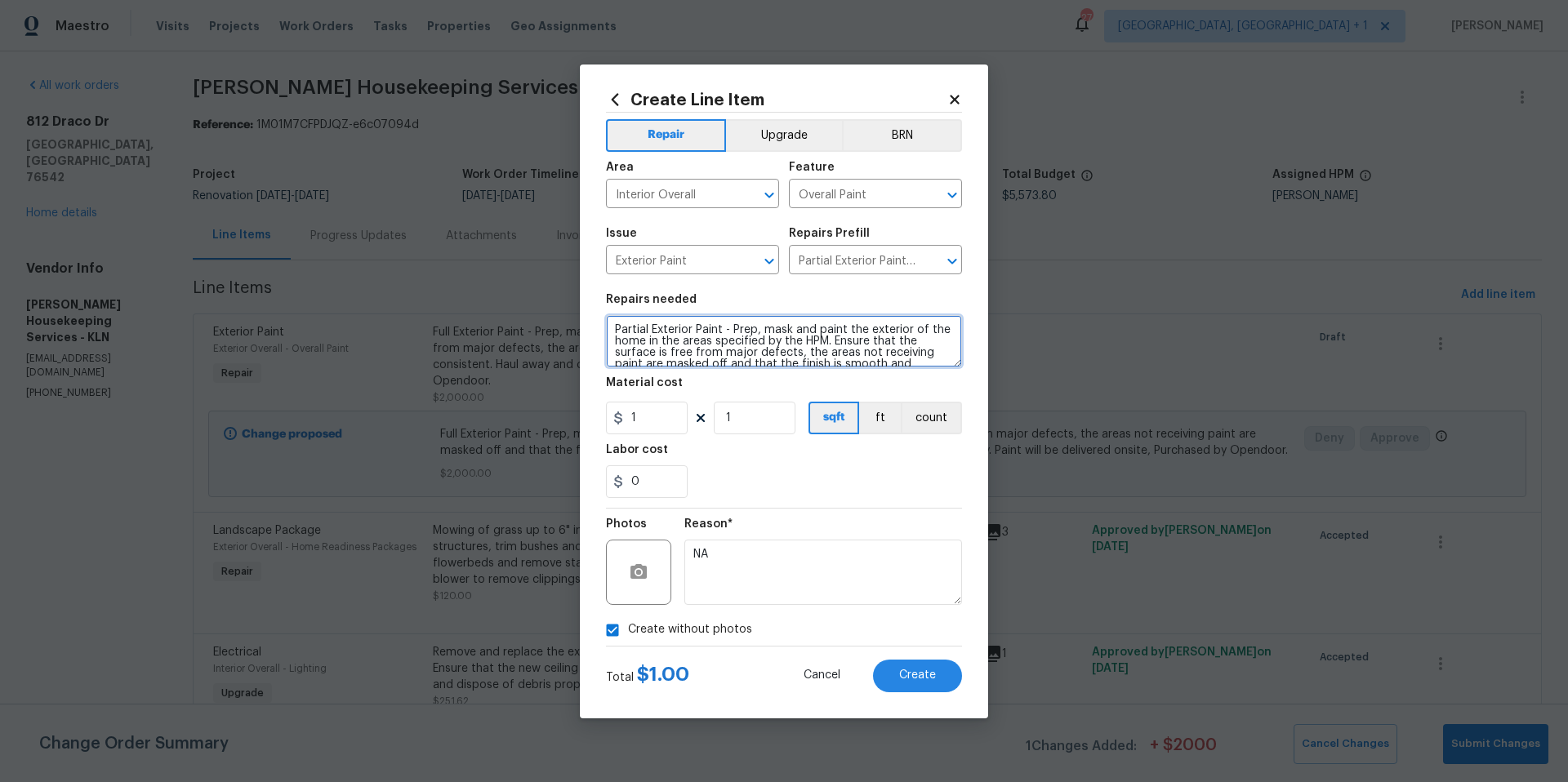 click on "Partial Exterior Paint - Prep, mask and paint the exterior of the home in the areas specified by the HPM. Ensure that the surface is free from major defects, the areas not receiving paint are masked off and that the finish is smooth and consistent. Haul away and dispose of all debris properly. Paint will be delivered onsite, Purchased by Opendoor." at bounding box center [784, 341] 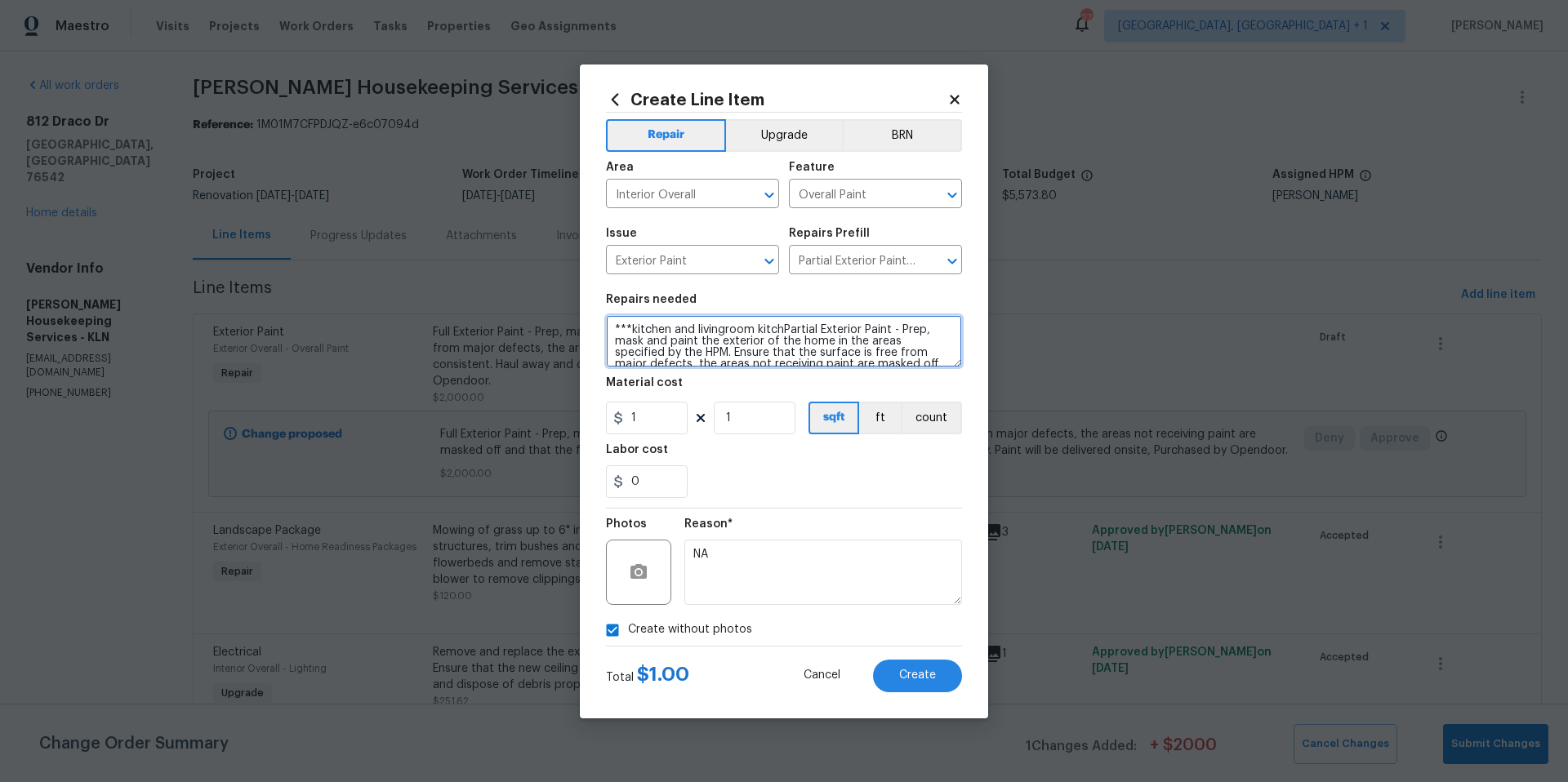 click on "***kitchen and livingroom kitchPartial Exterior Paint - Prep, mask and paint the exterior of the home in the areas specified by the HPM. Ensure that the surface is free from major defects, the areas not receiving paint are masked off and that the finish is smooth and consistent. Haul away and dispose of all debris properly. Paint will be delivered onsite, Purchased by Opendoor." at bounding box center [784, 341] 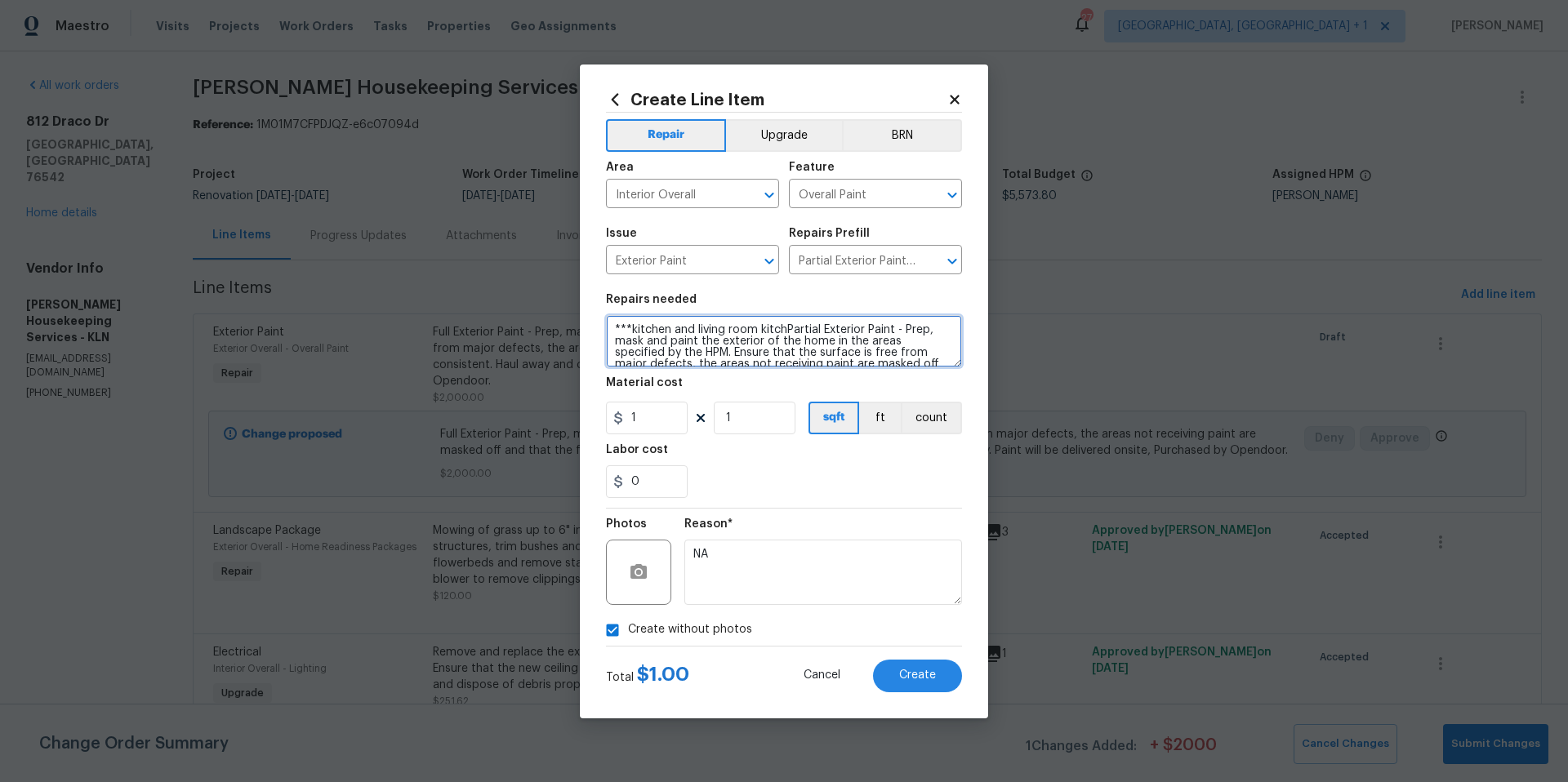 click on "***kitchen and living room kitchPartial Exterior Paint - Prep, mask and paint the exterior of the home in the areas specified by the HPM. Ensure that the surface is free from major defects, the areas not receiving paint are masked off and that the finish is smooth and consistent. Haul away and dispose of all debris properly. Paint will be delivered onsite, Purchased by Opendoor." at bounding box center (784, 341) 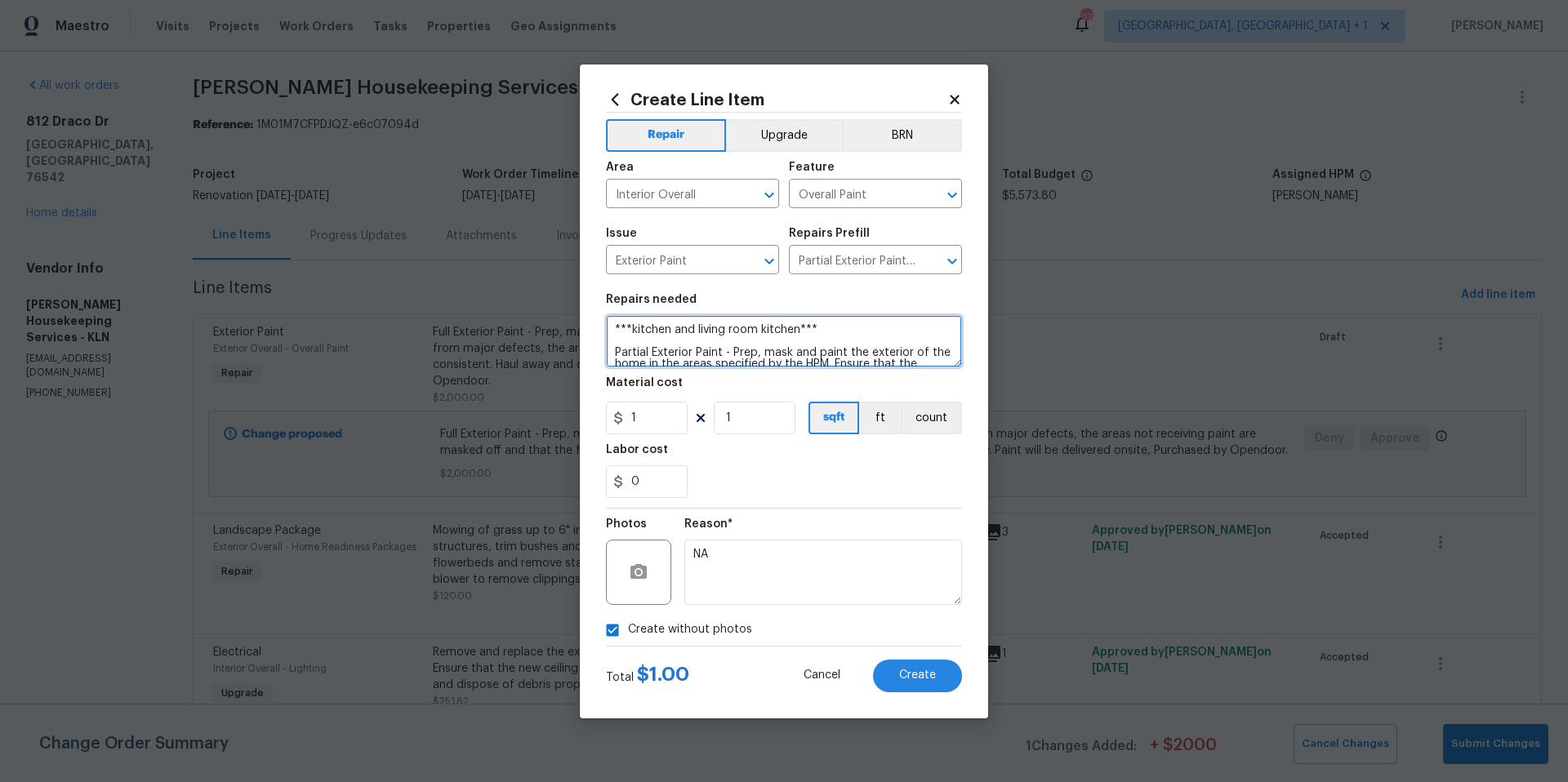 type on "***kitchen and living room kitchen***
Partial Exterior Paint - Prep, mask and paint the exterior of the home in the areas specified by the HPM. Ensure that the surface is free from major defects, the areas not receiving paint are masked off and that the finish is smooth and consistent. Haul away and dispose of all debris properly. Paint will be delivered onsite, Purchased by Opendoor." 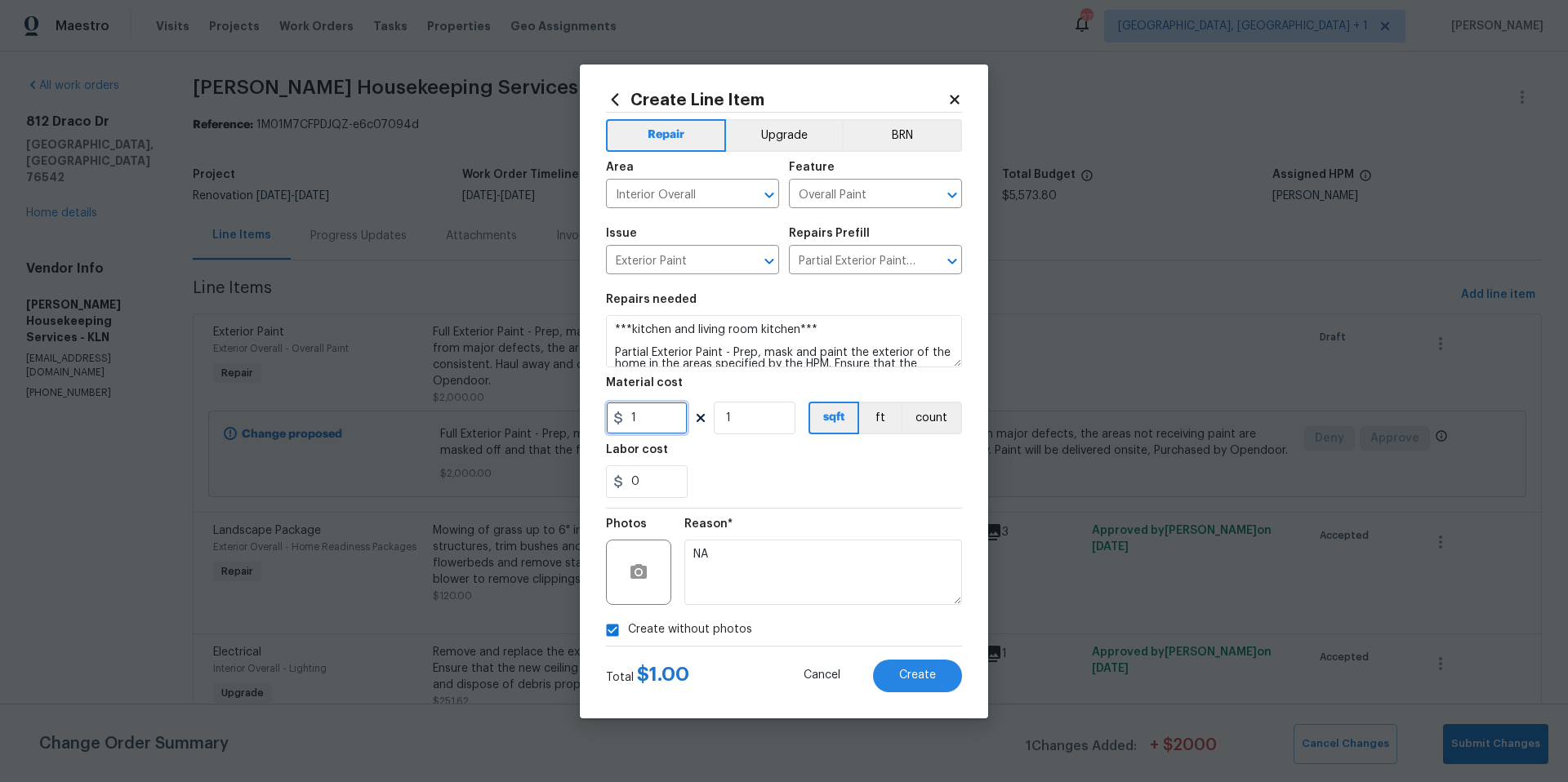 drag, startPoint x: 641, startPoint y: 418, endPoint x: 622, endPoint y: 415, distance: 19.235384 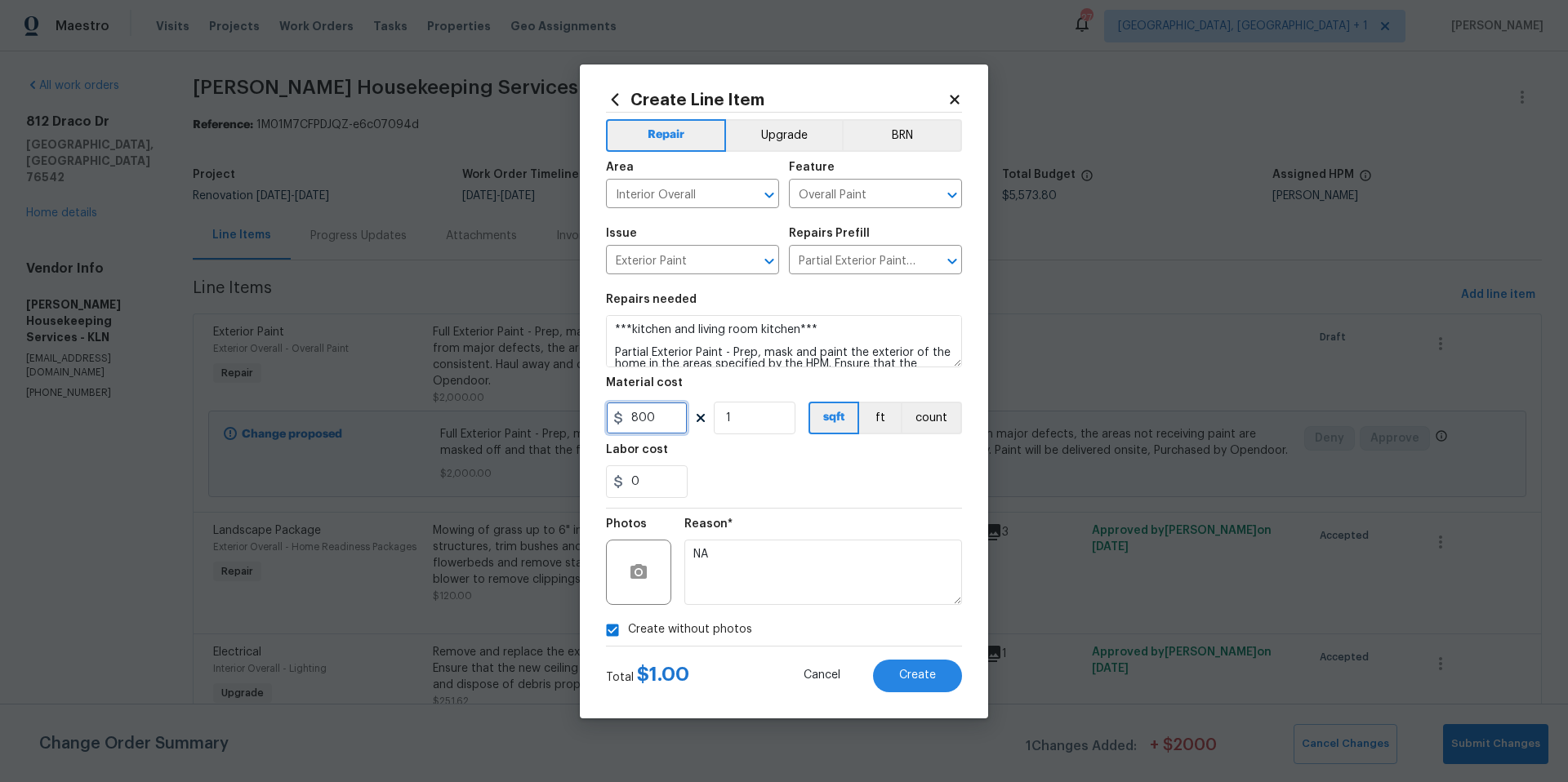 type on "800" 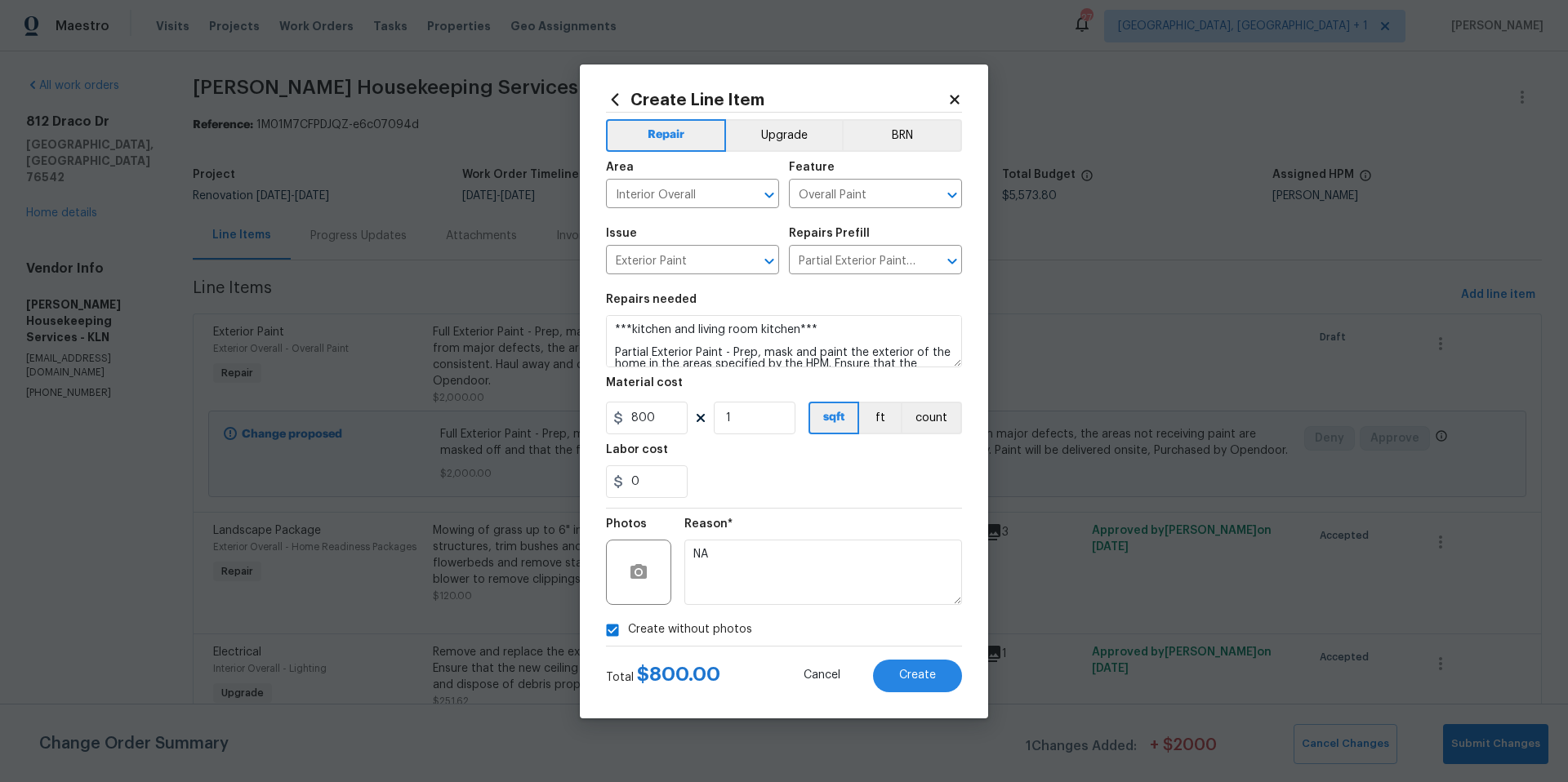 click on "0" at bounding box center (784, 482) 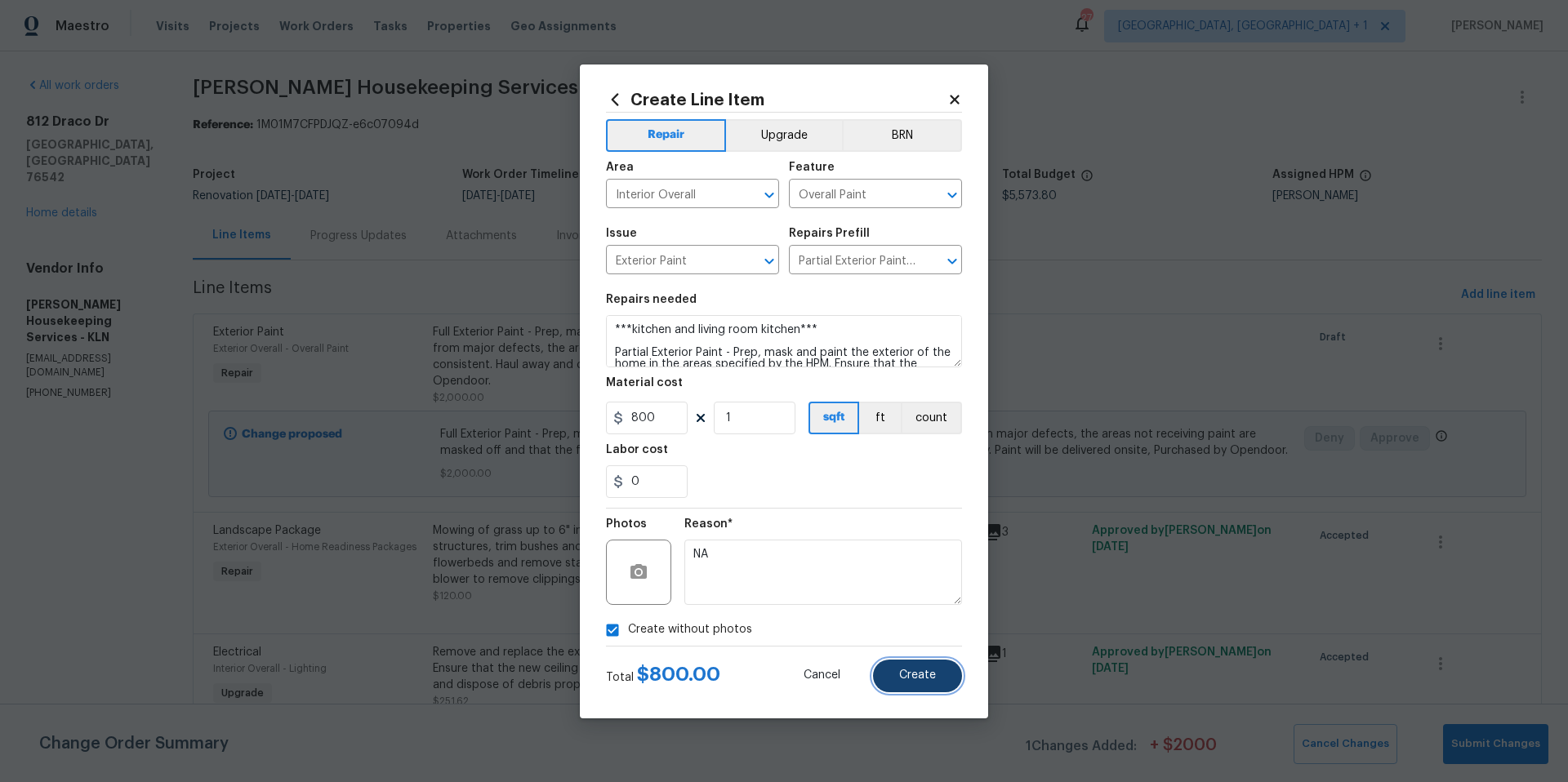 click on "Create" at bounding box center (917, 675) 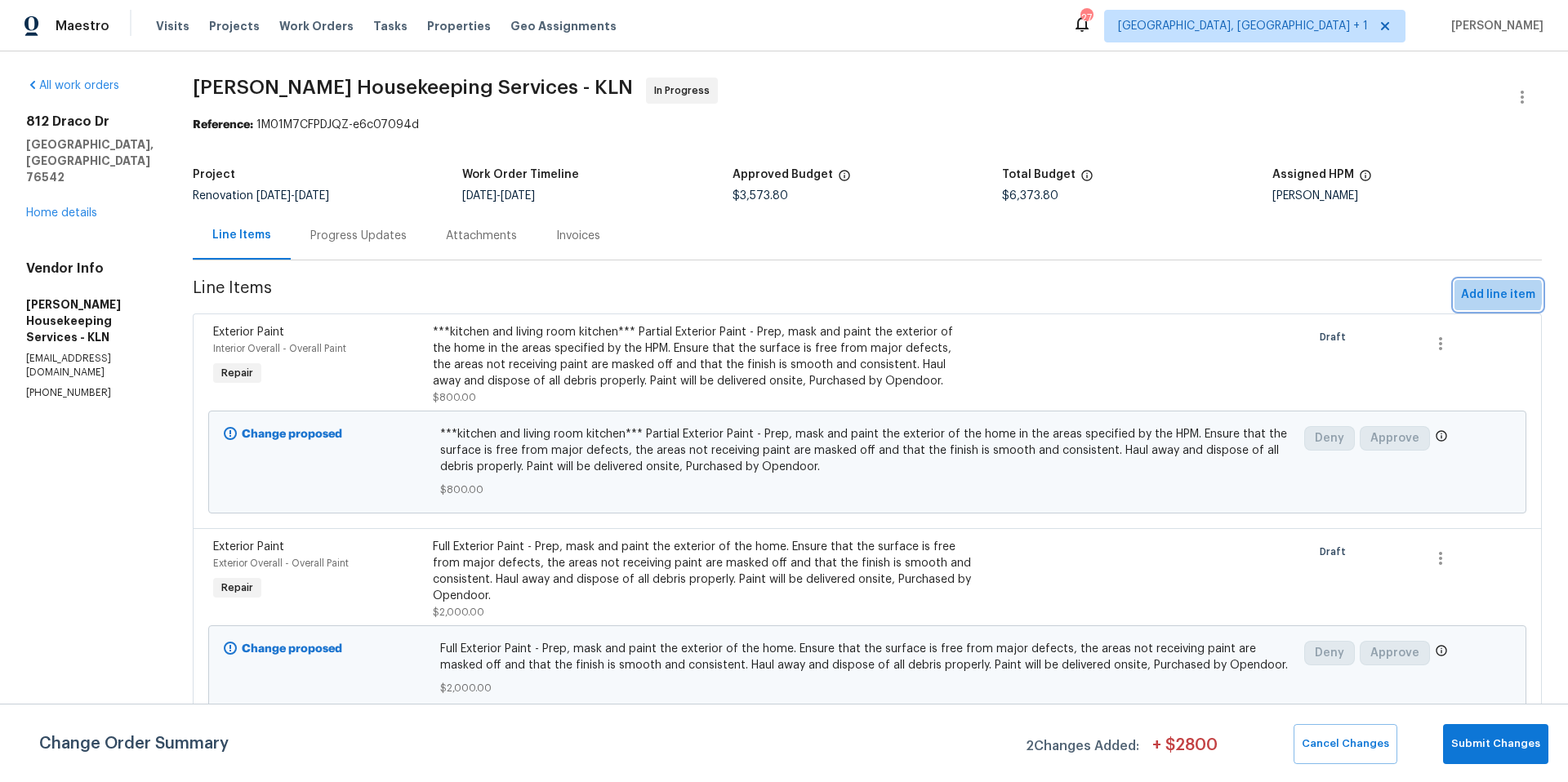 click on "Add line item" at bounding box center [1498, 295] 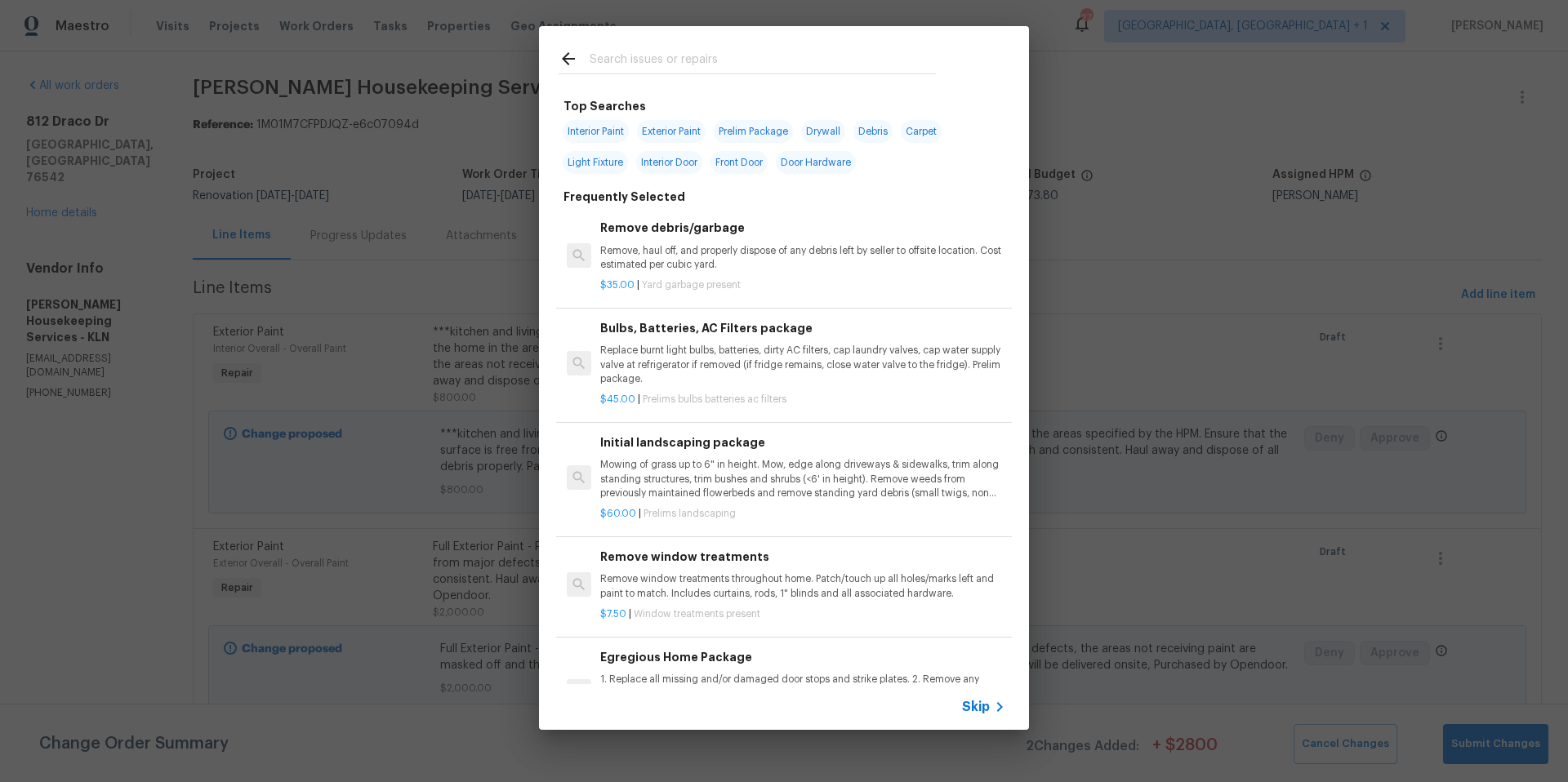 click at bounding box center (763, 61) 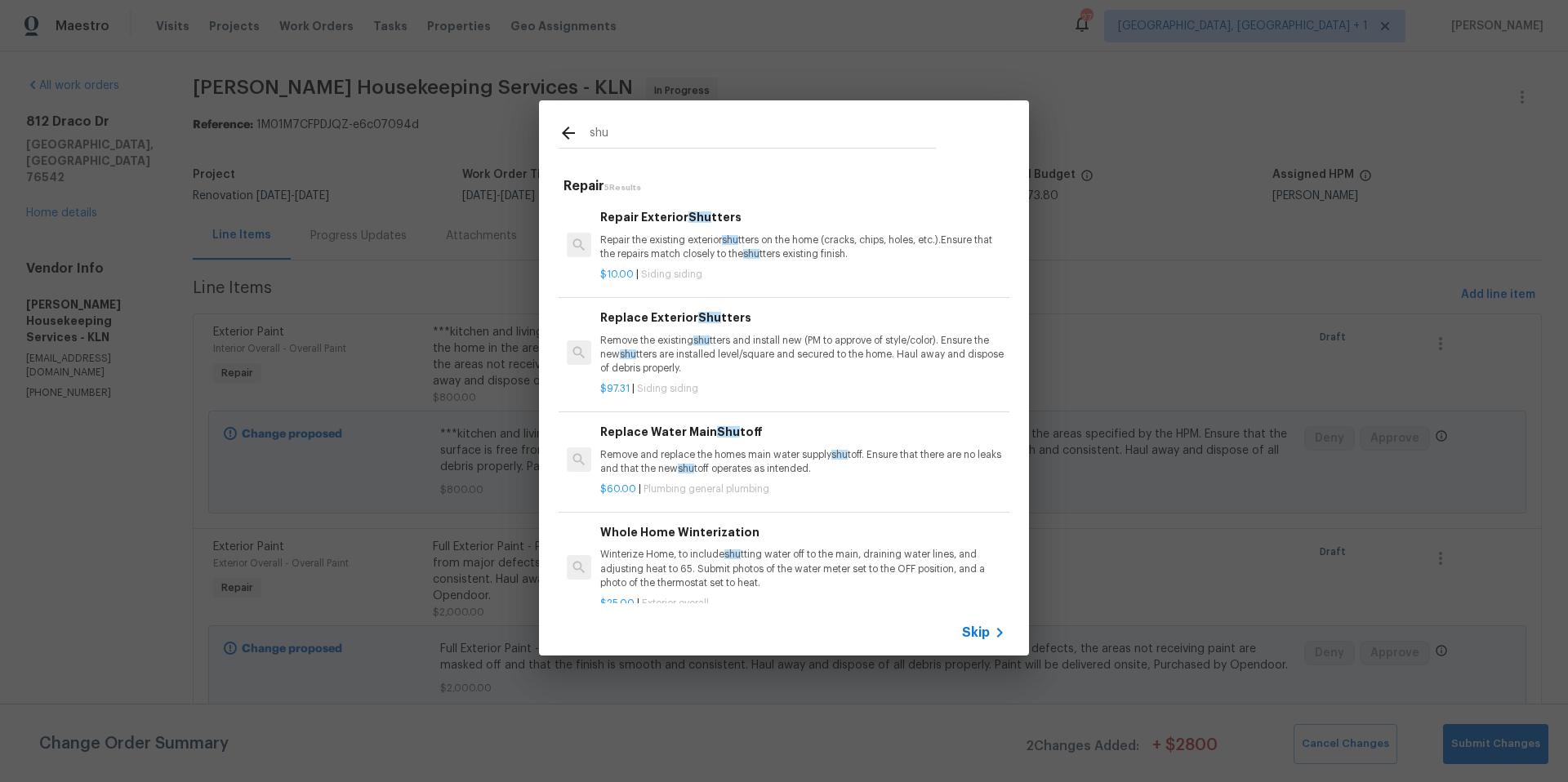 type on "shu" 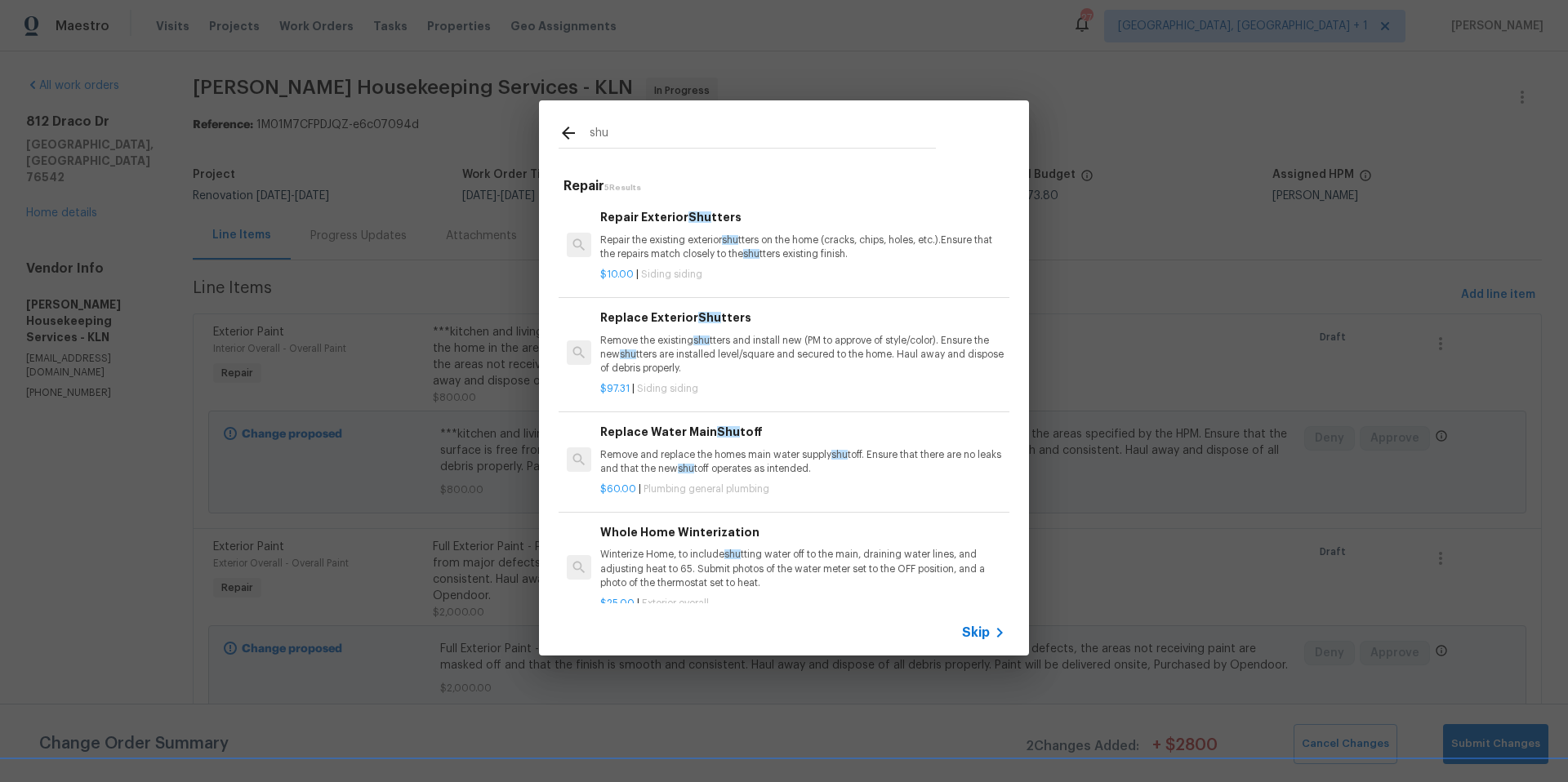 click on "Remove the existing  shu tters and install new (PM to approve of style/color). Ensure the new  shu tters are installed level/square and secured to the home. Haul away and dispose of debris properly." at bounding box center (803, 354) 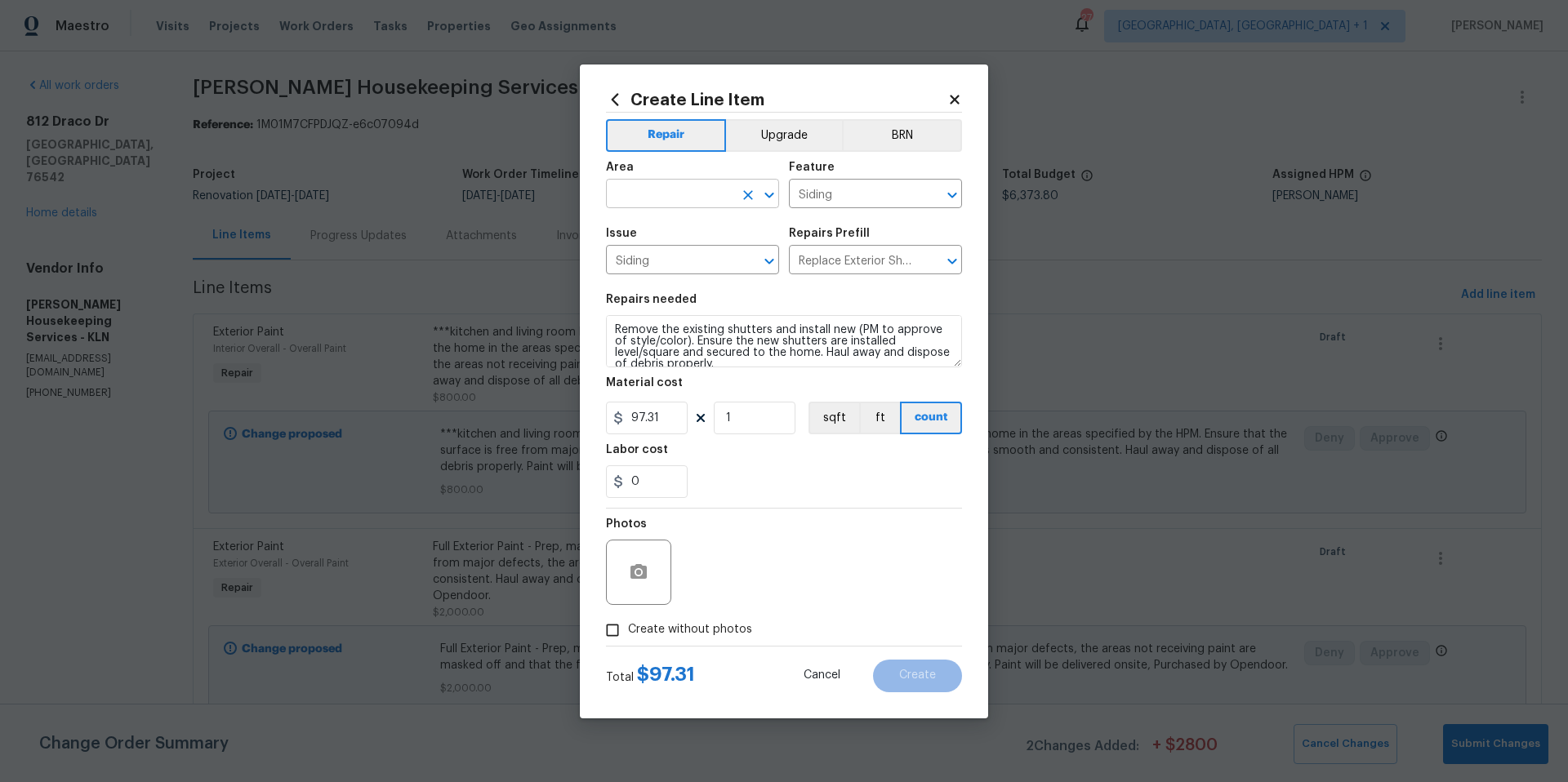 click at bounding box center [670, 195] 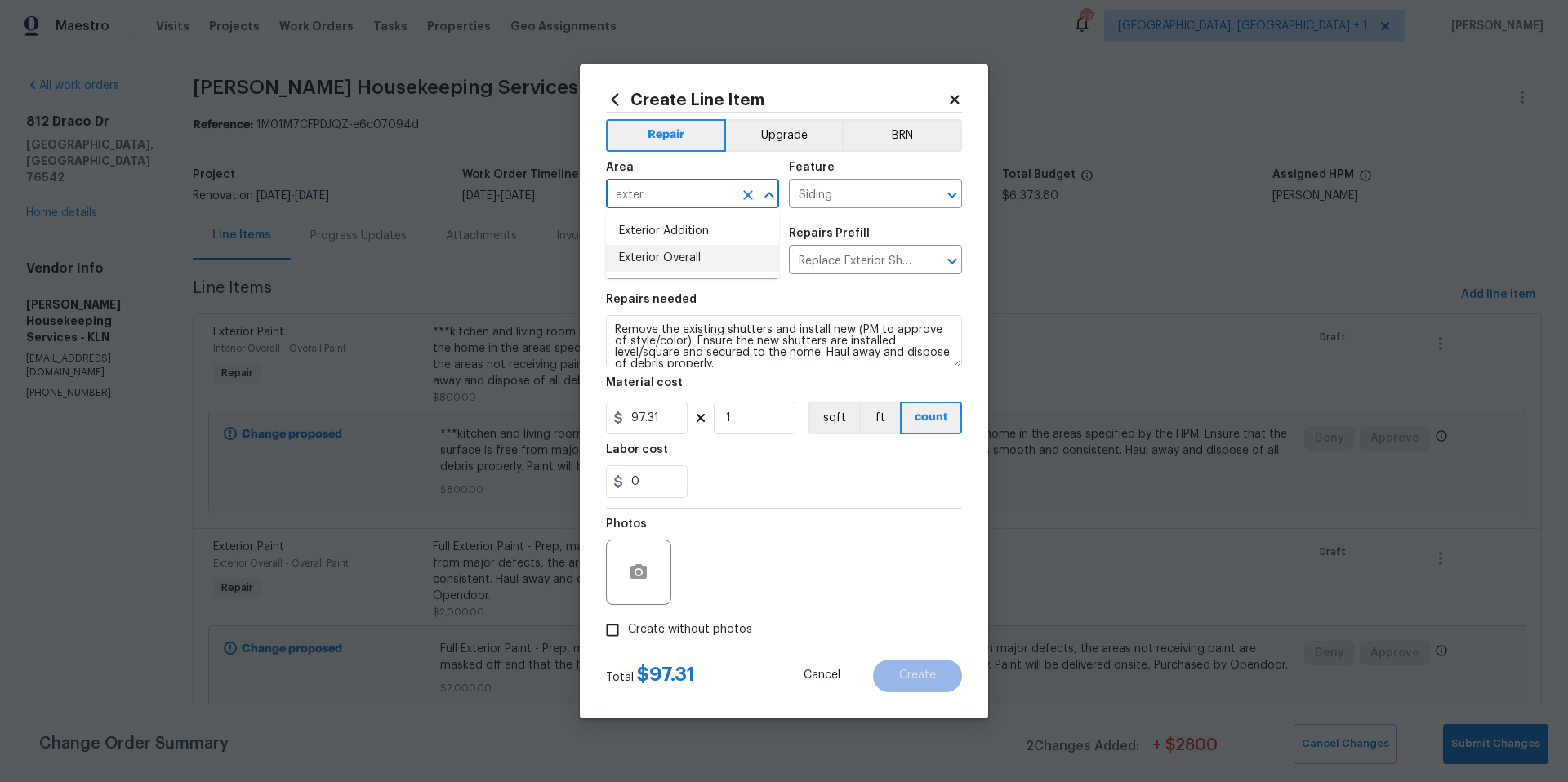 click on "Exterior Overall" at bounding box center [693, 258] 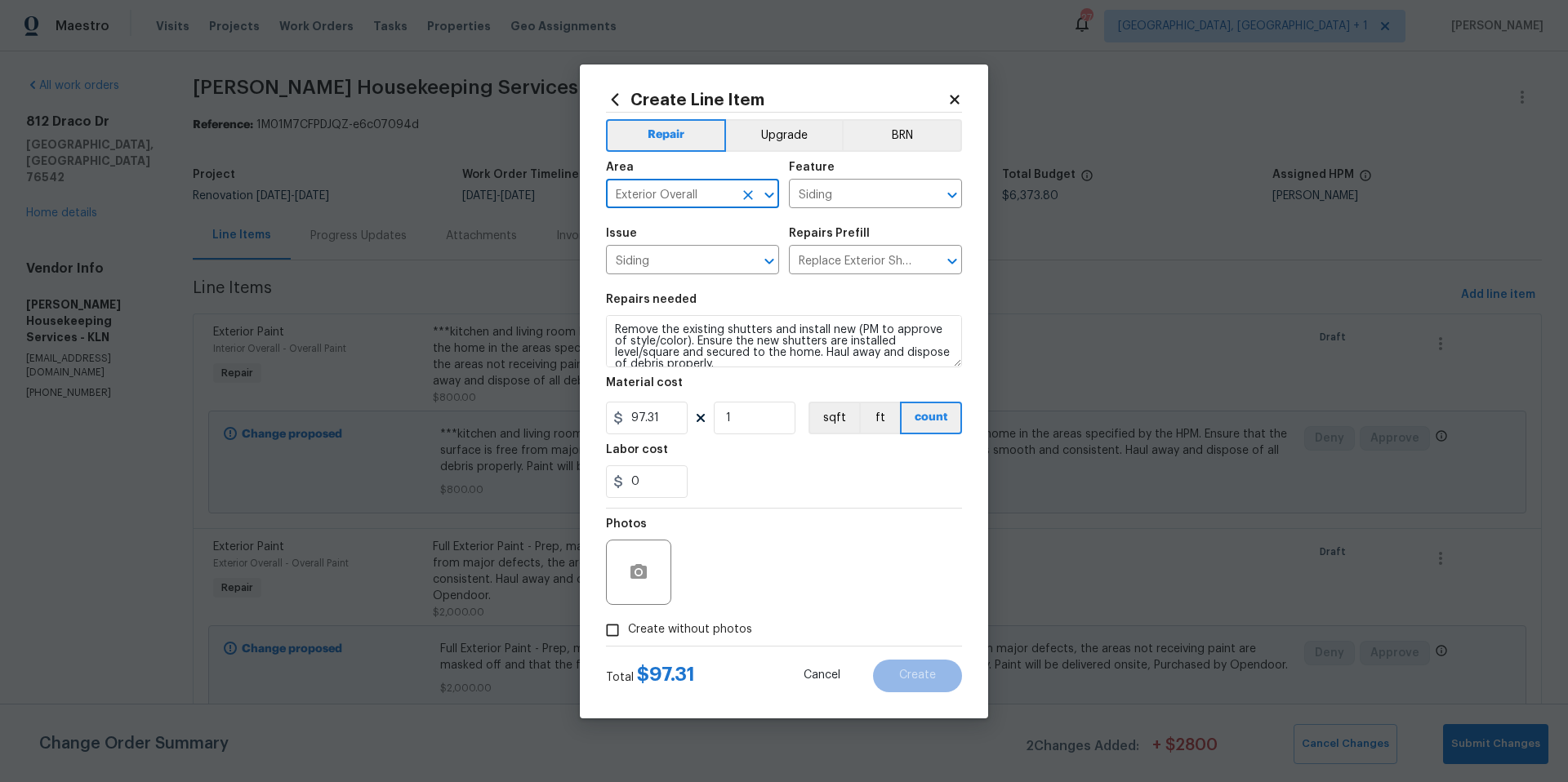 type on "Exterior Overall" 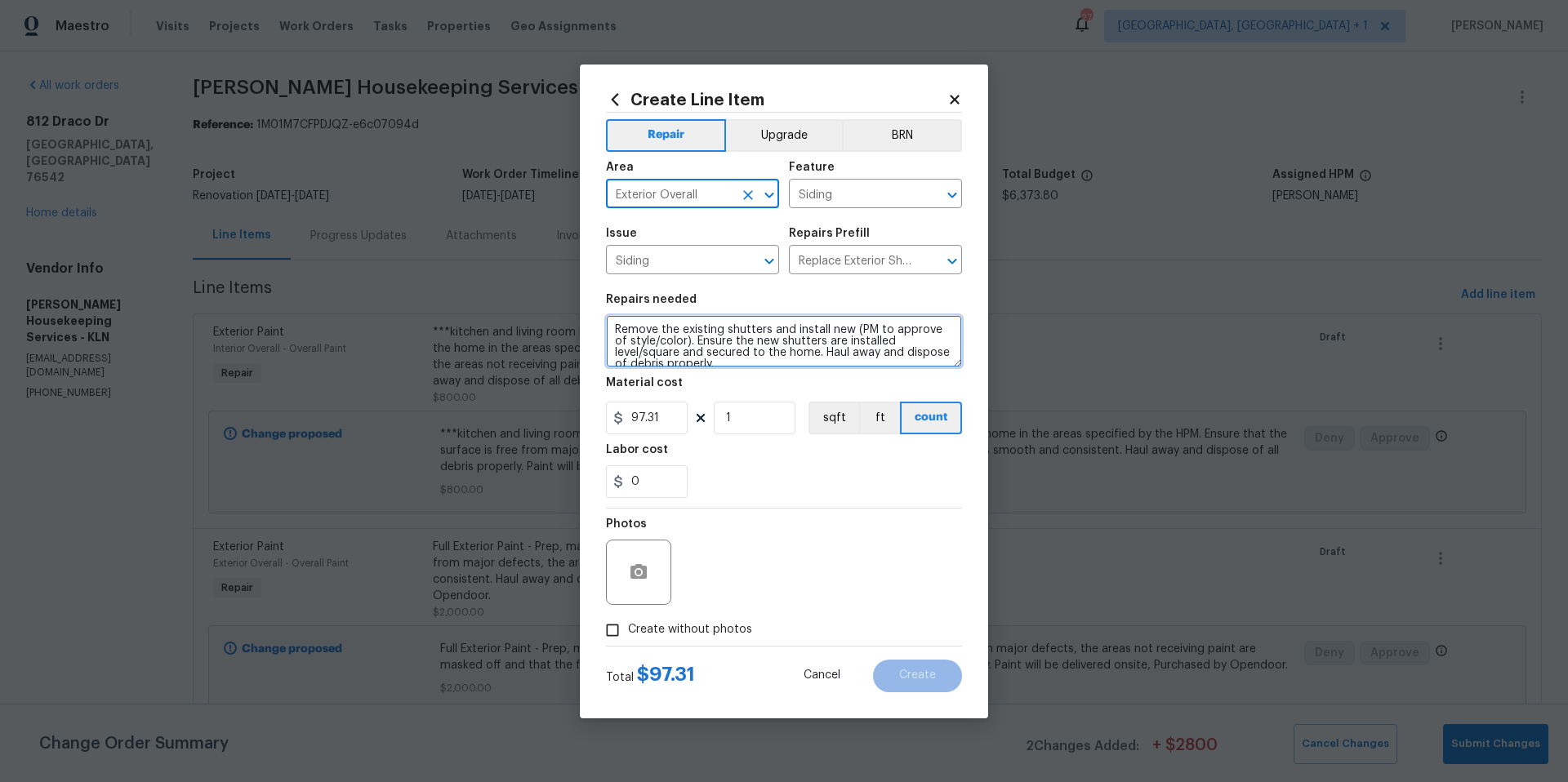click on "Remove the existing shutters and install new (PM to approve of style/color). Ensure the new shutters are installed level/square and secured to the home. Haul away and dispose of debris properly." at bounding box center (784, 341) 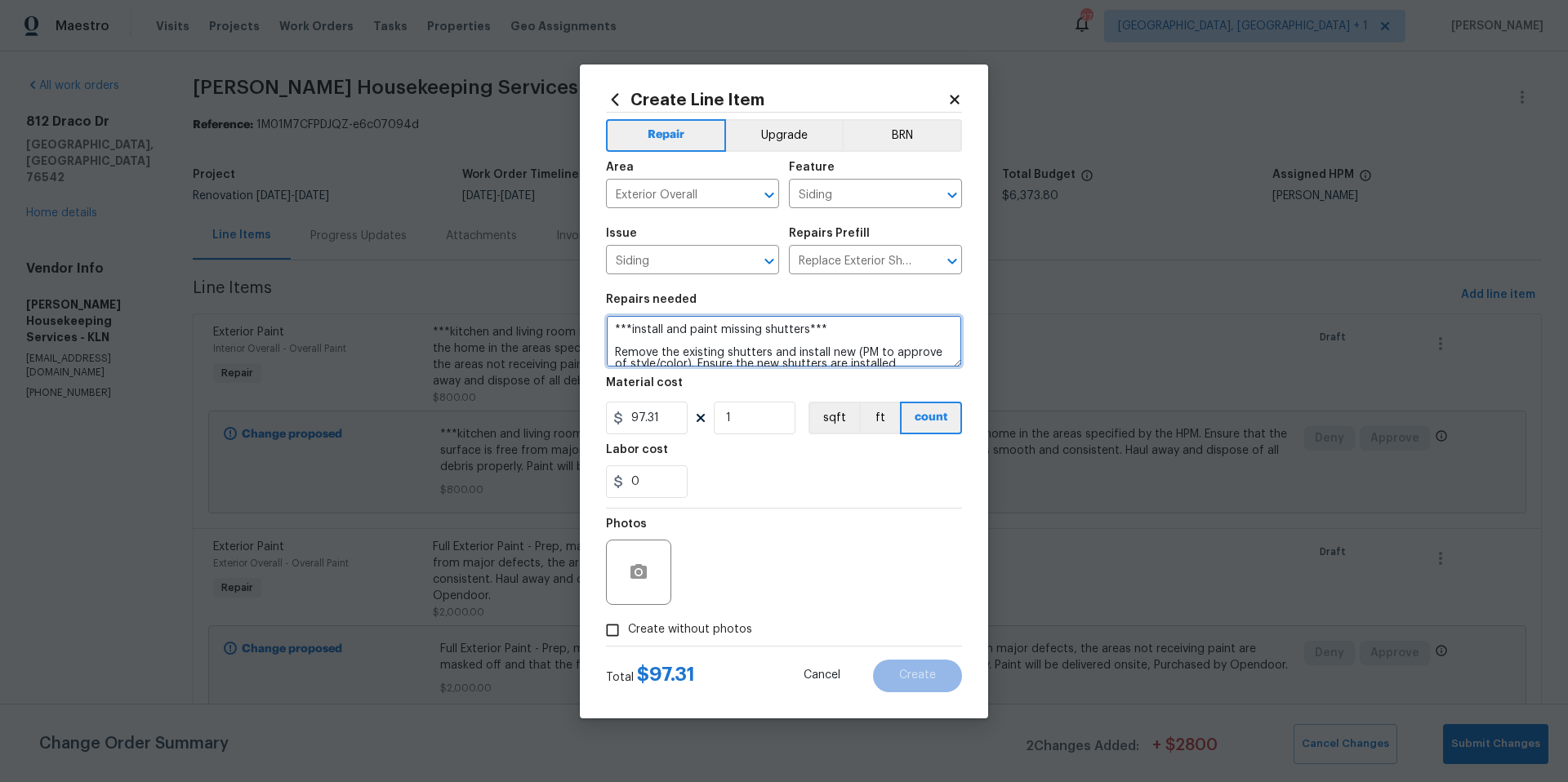 type on "***install and paint missing shutters***
Remove the existing shutters and install new (PM to approve of style/color). Ensure the new shutters are installed level/square and secured to the home. Haul away and dispose of debris properly." 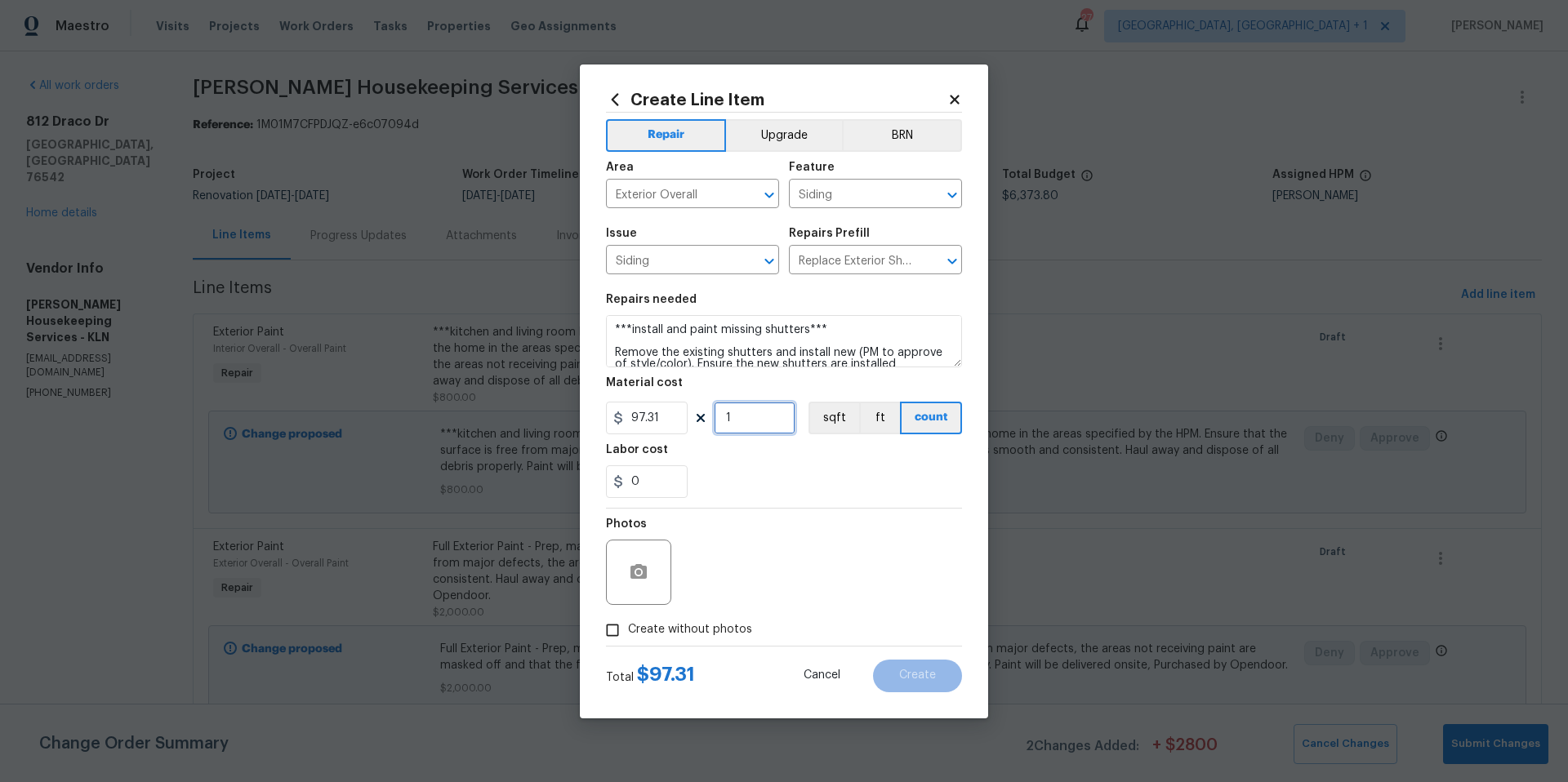 click on "1" at bounding box center (755, 418) 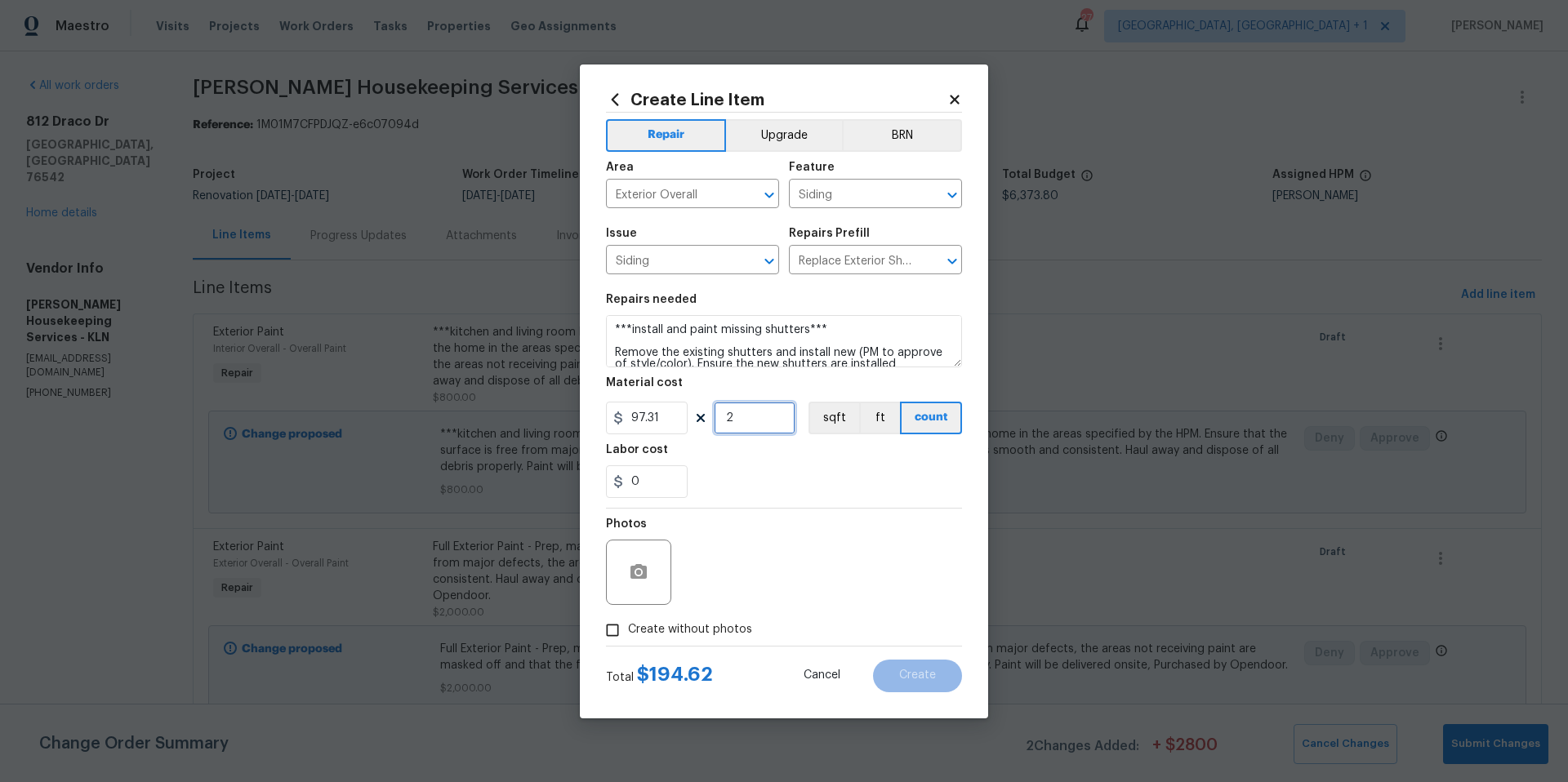 type on "2" 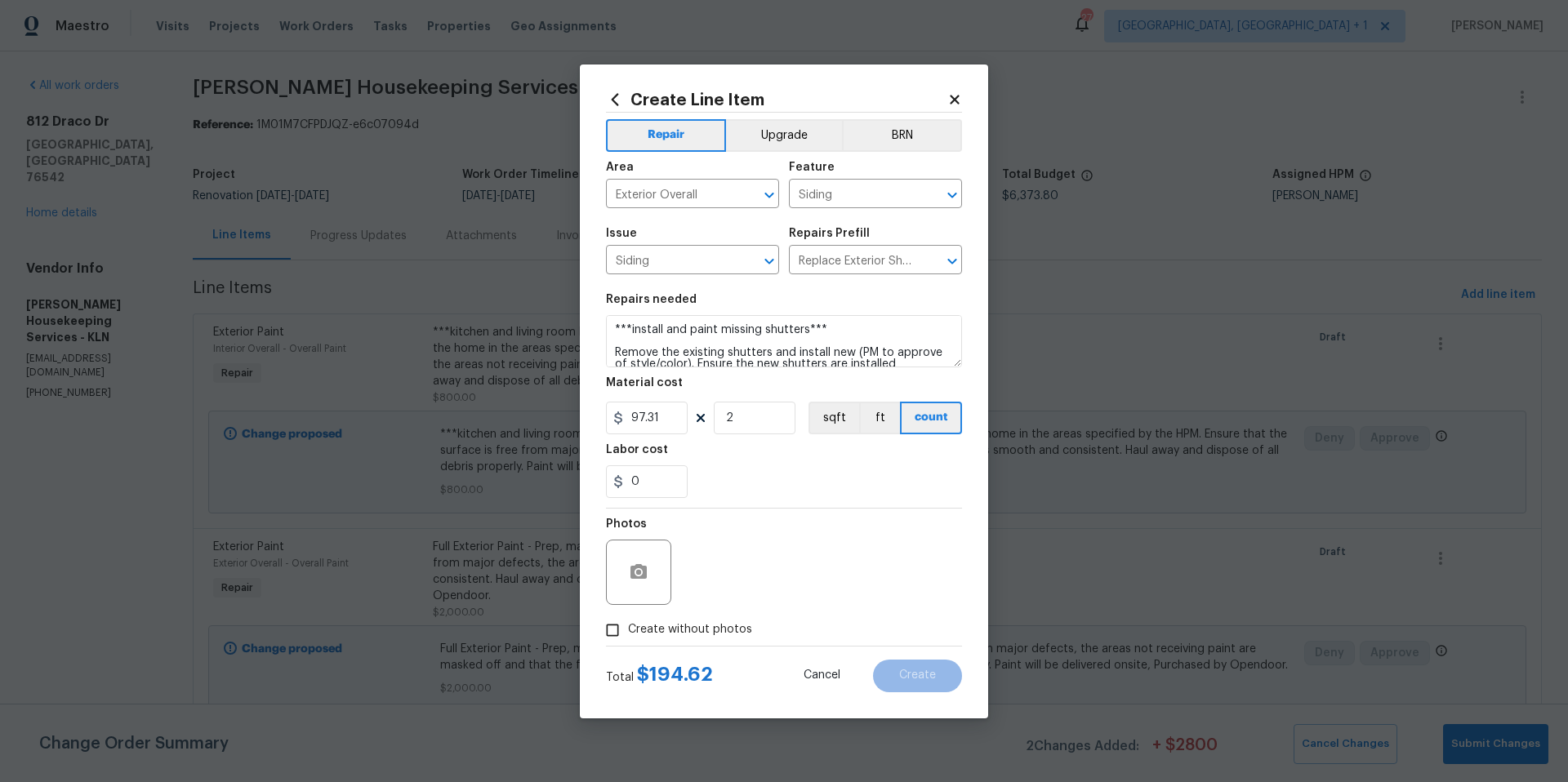 click on "Create without photos" at bounding box center [690, 629] 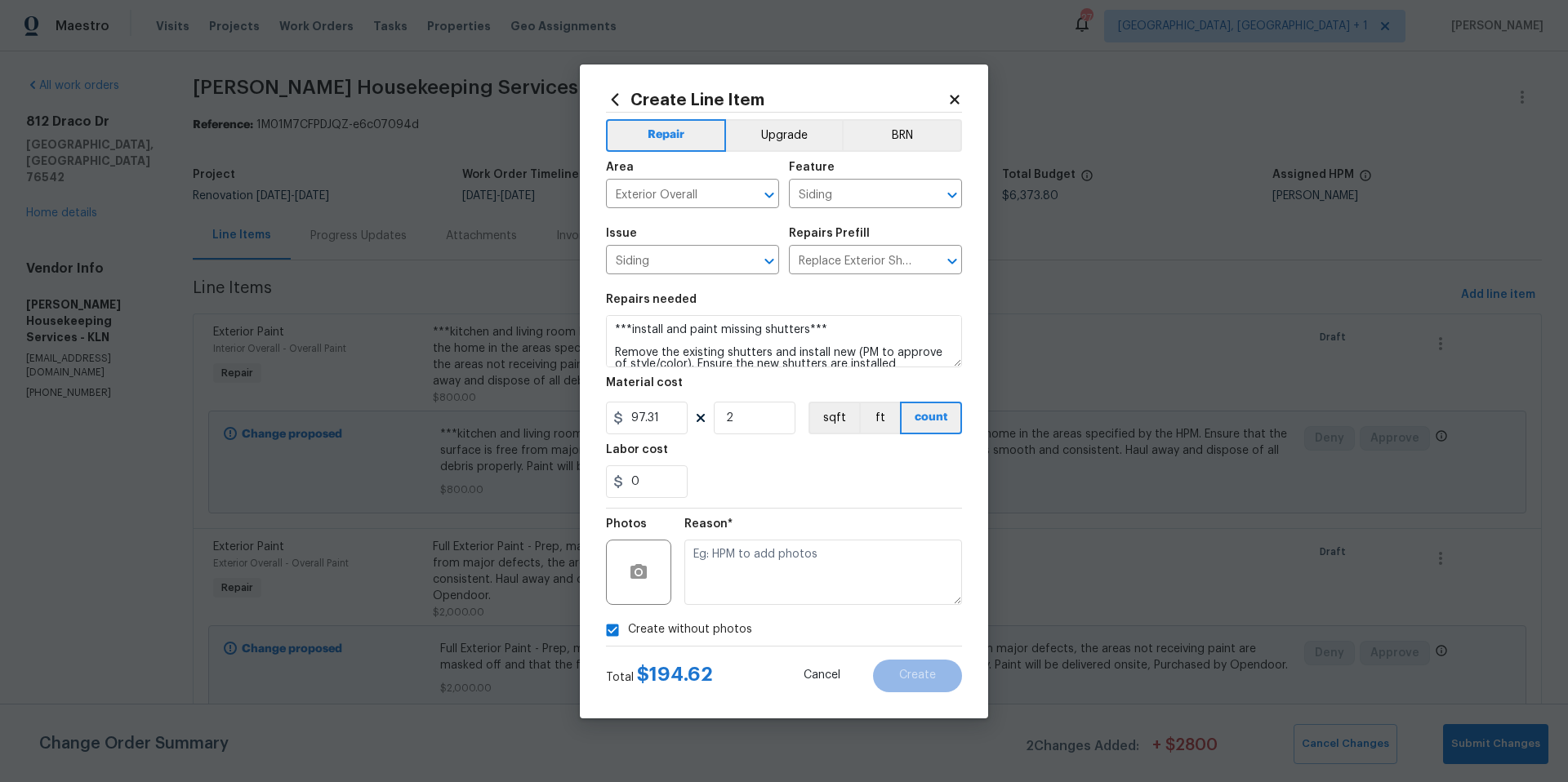 drag, startPoint x: 672, startPoint y: 576, endPoint x: 720, endPoint y: 557, distance: 51.623638 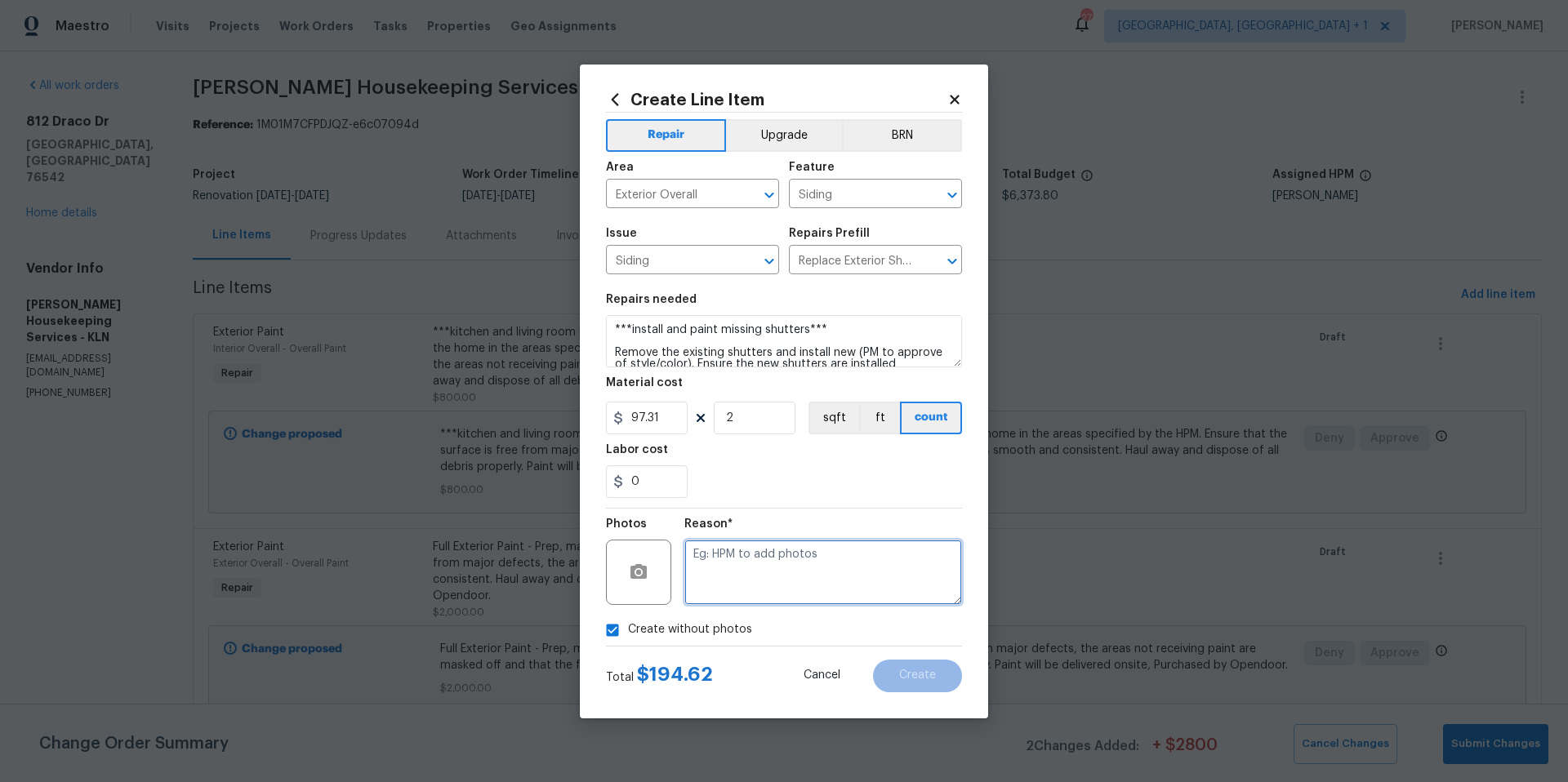 click at bounding box center [823, 572] 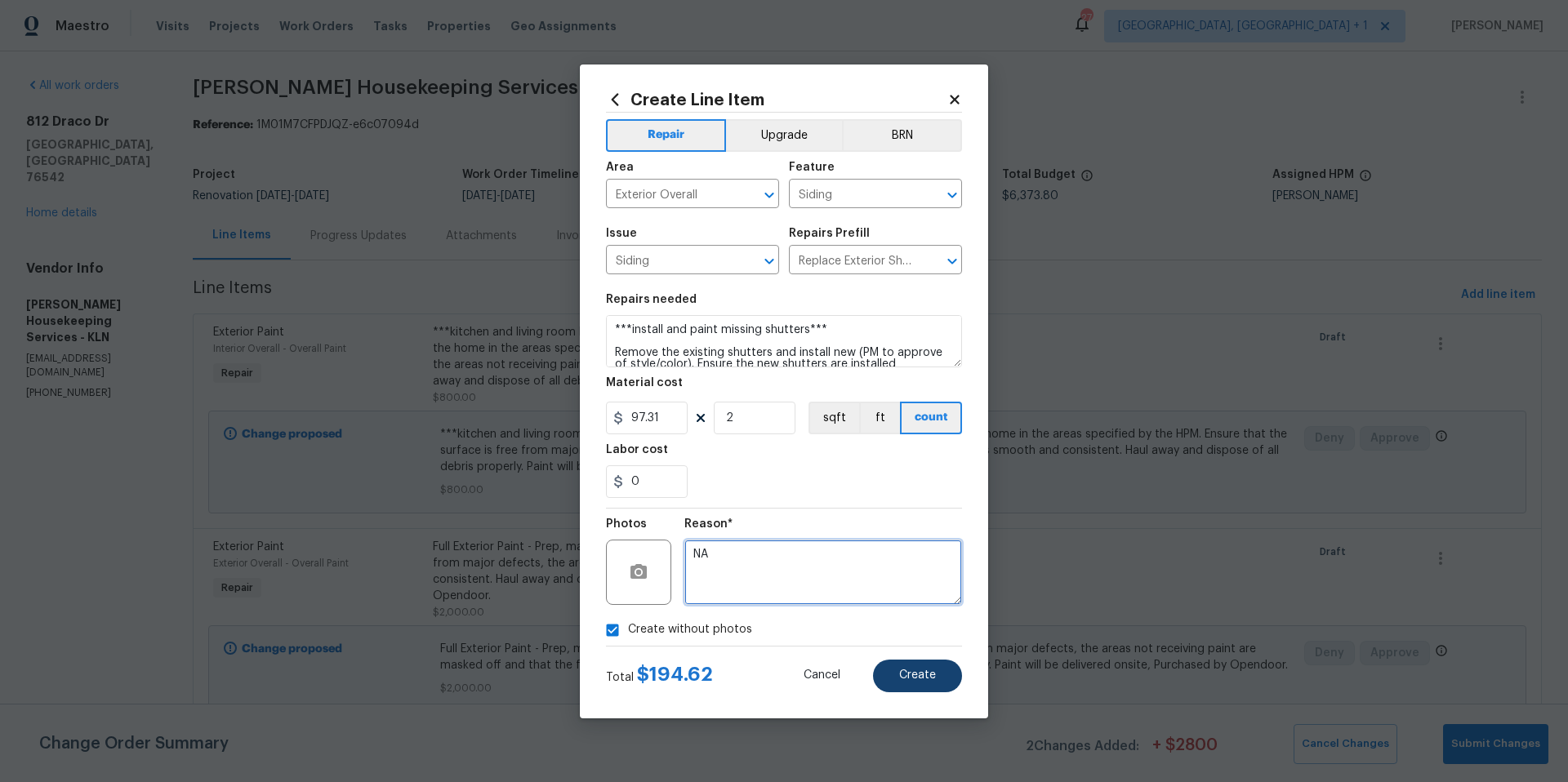 type on "NA" 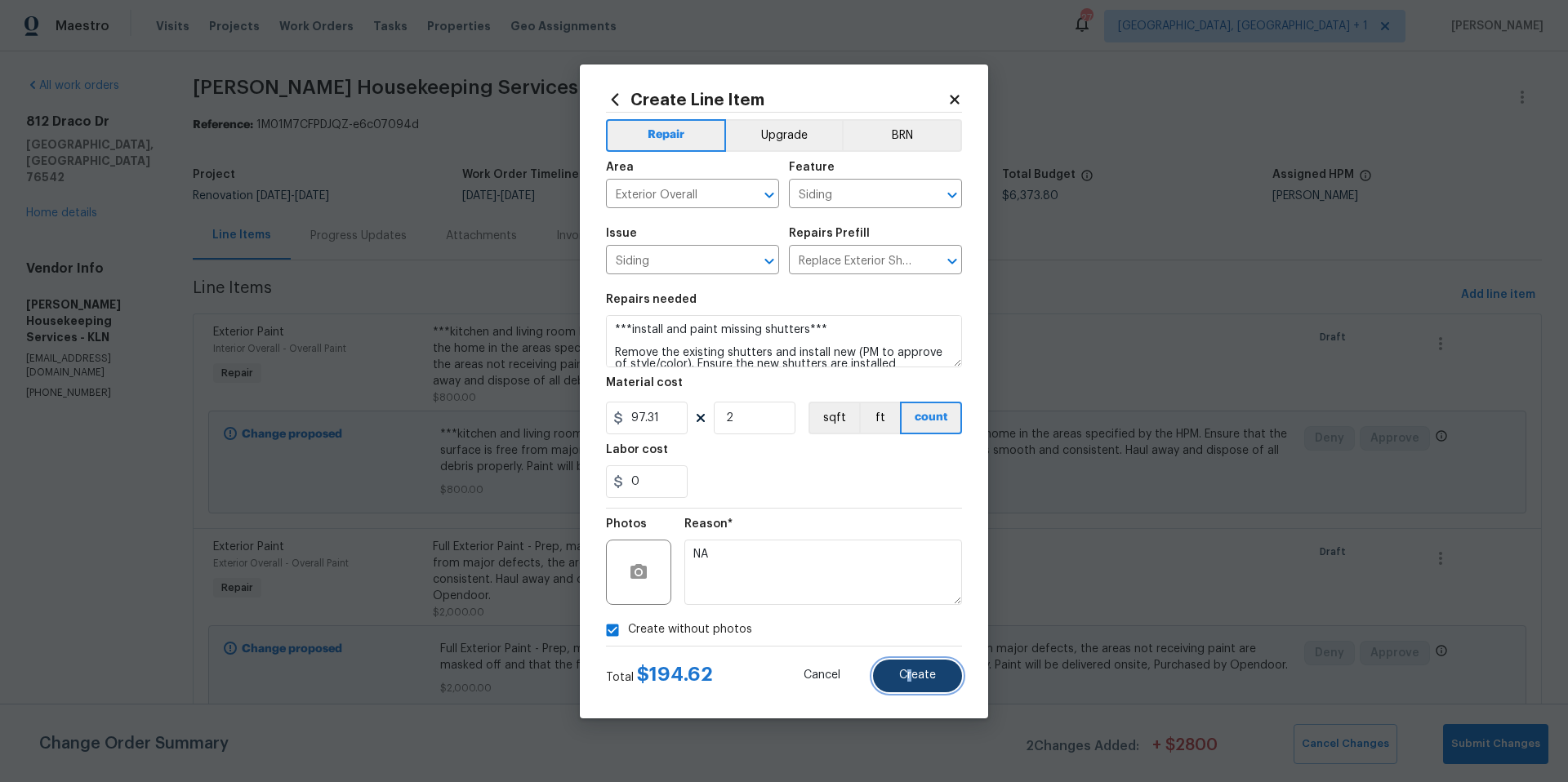 drag, startPoint x: 910, startPoint y: 676, endPoint x: 902, endPoint y: 671, distance: 9.433981 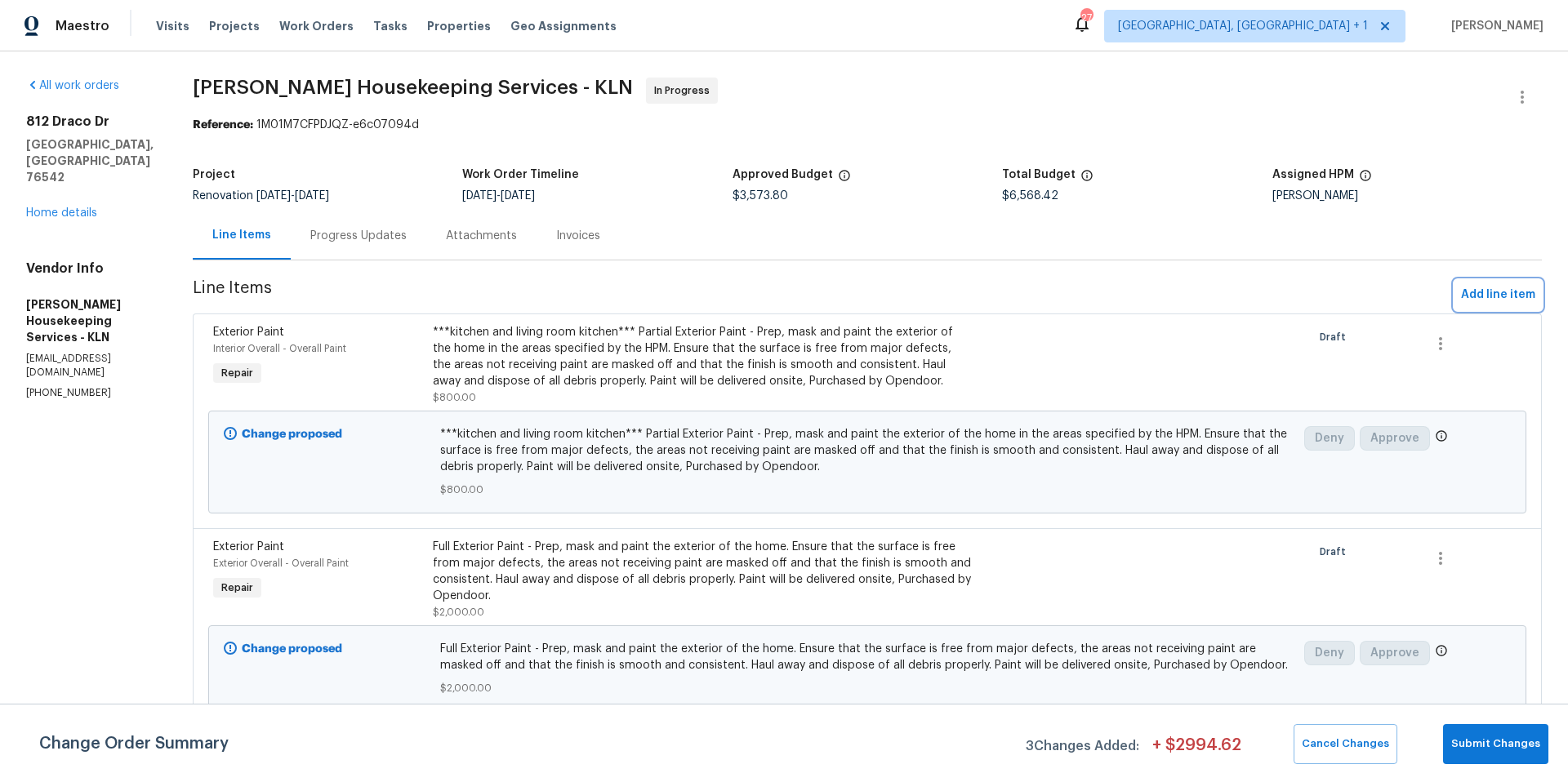 click on "Add line item" at bounding box center (1498, 295) 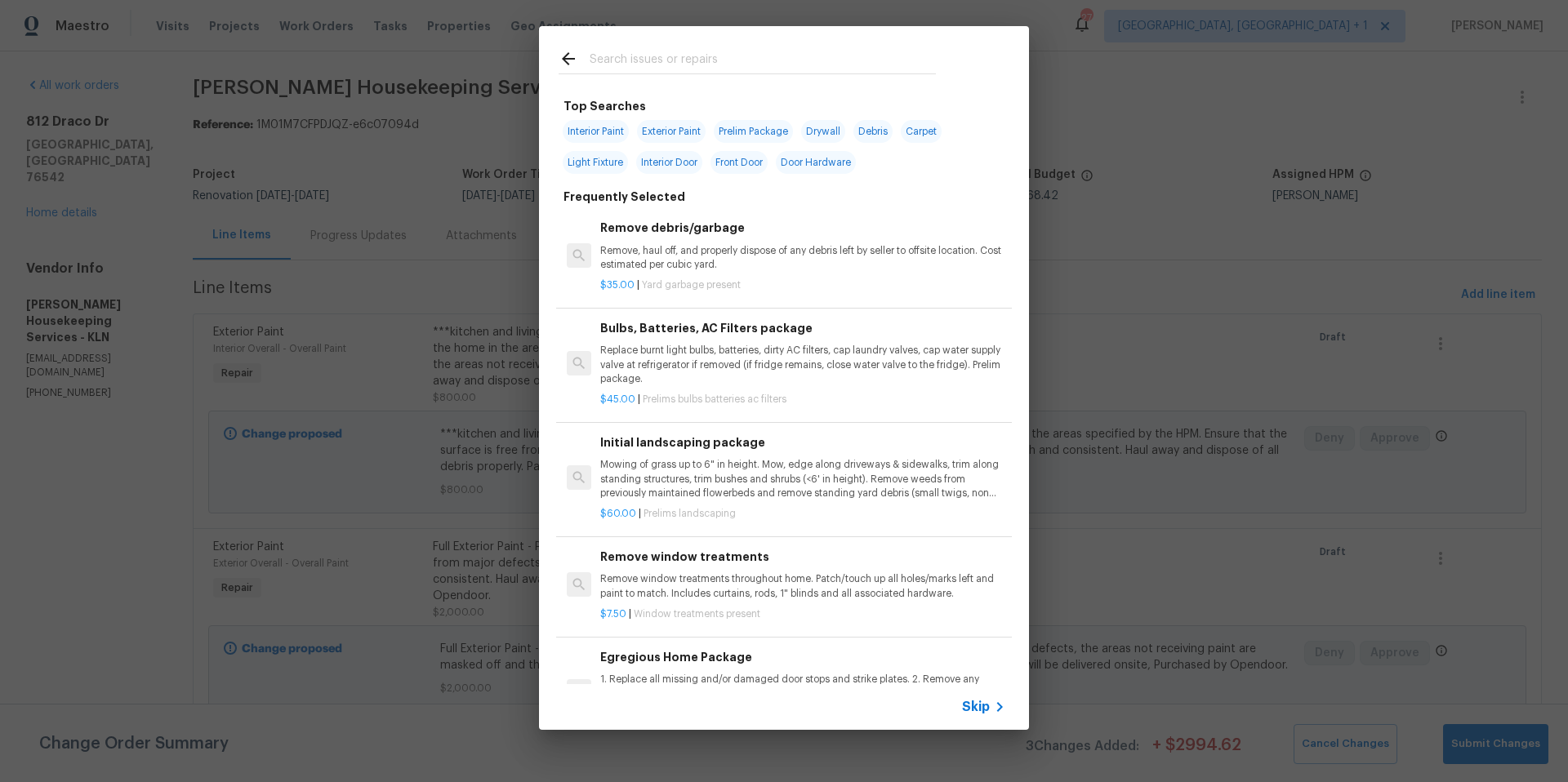 click at bounding box center (763, 61) 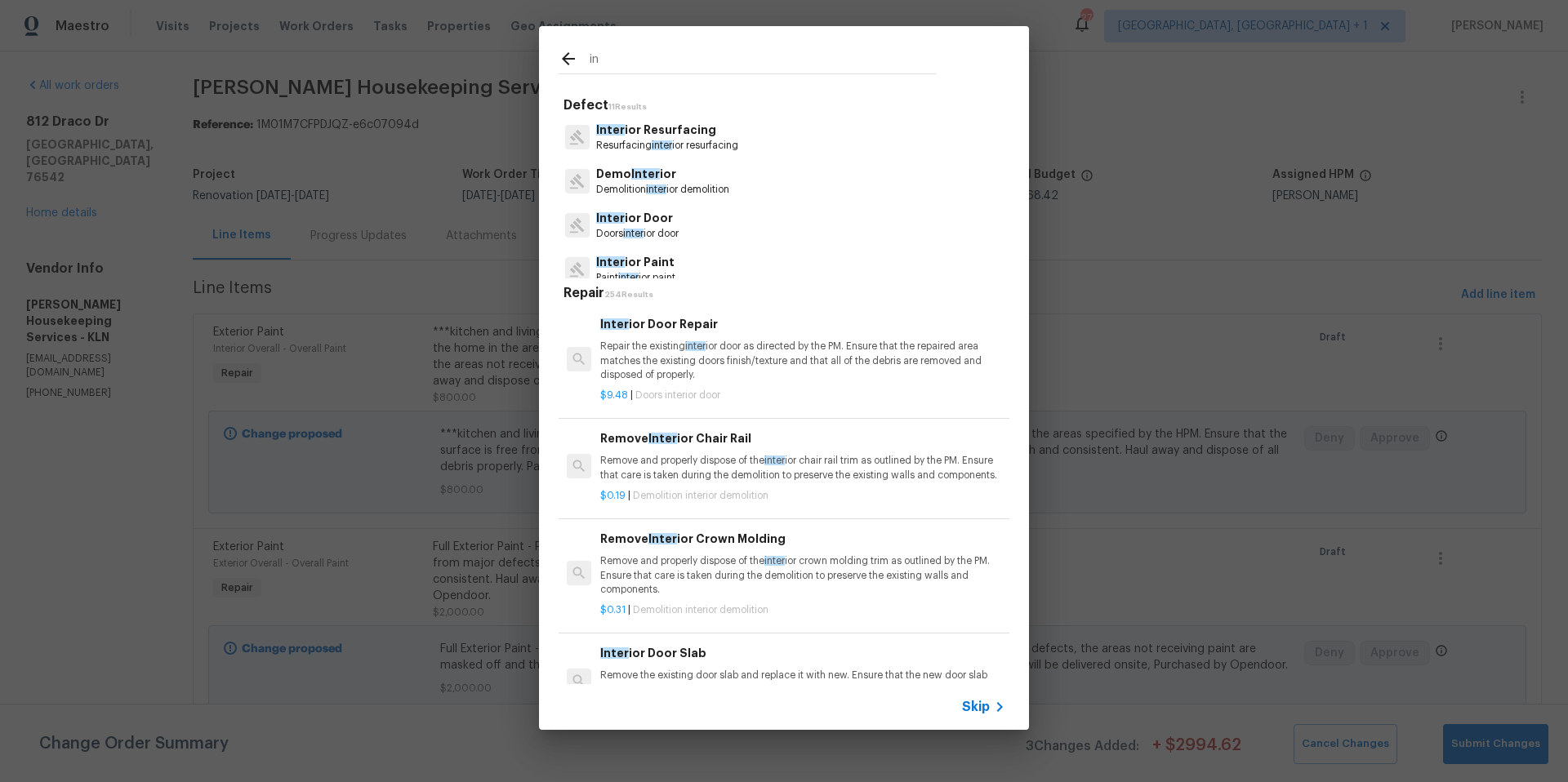 type on "i" 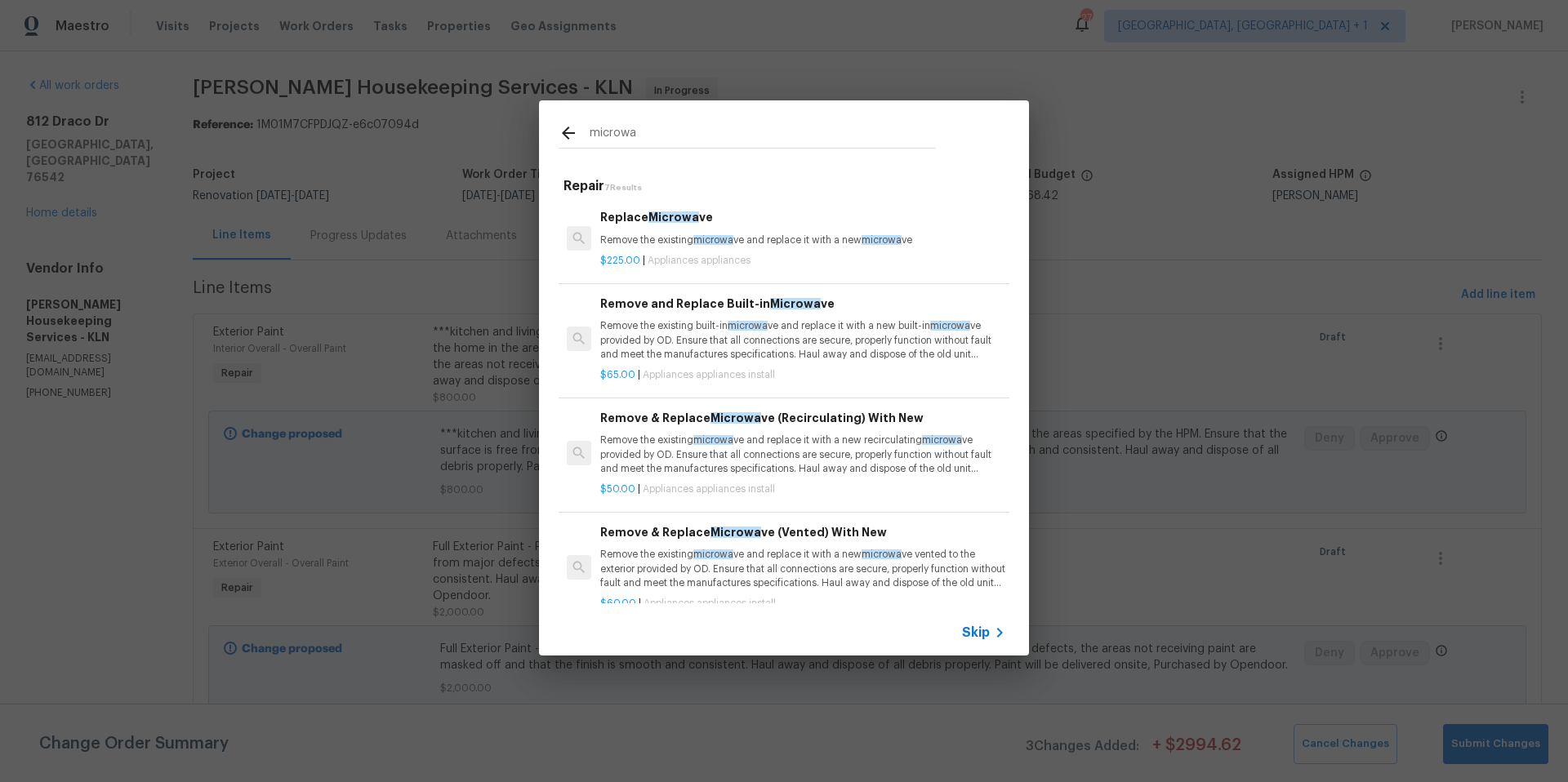 type on "microwa" 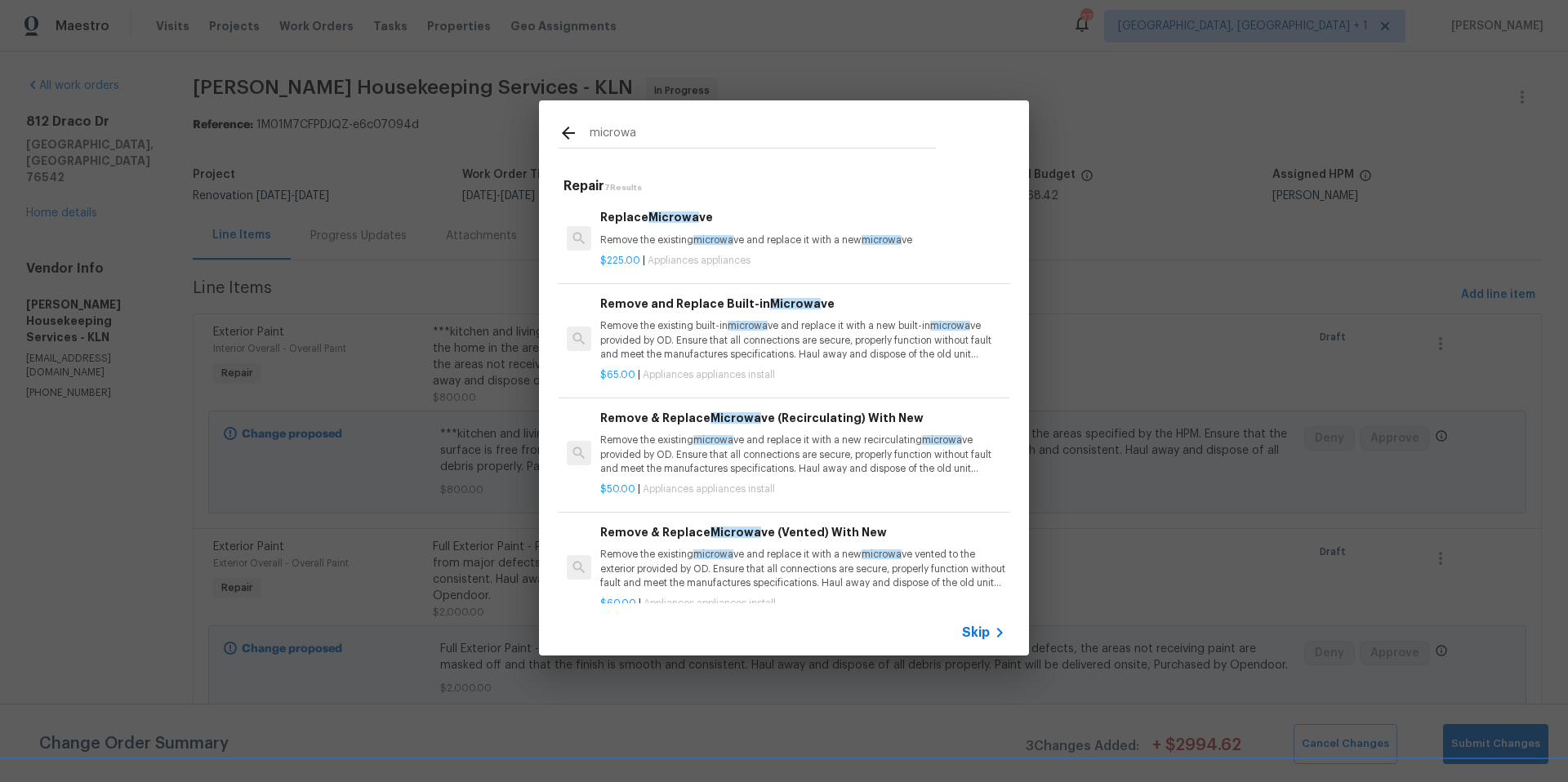 click on "Remove the existing built-in  microwa ve and replace it with a new built-in  microwa ve provided by OD. Ensure that all connections are secure, properly function without fault and meet the manufactures specifications. Haul away and dispose of the old unit properly." at bounding box center (803, 340) 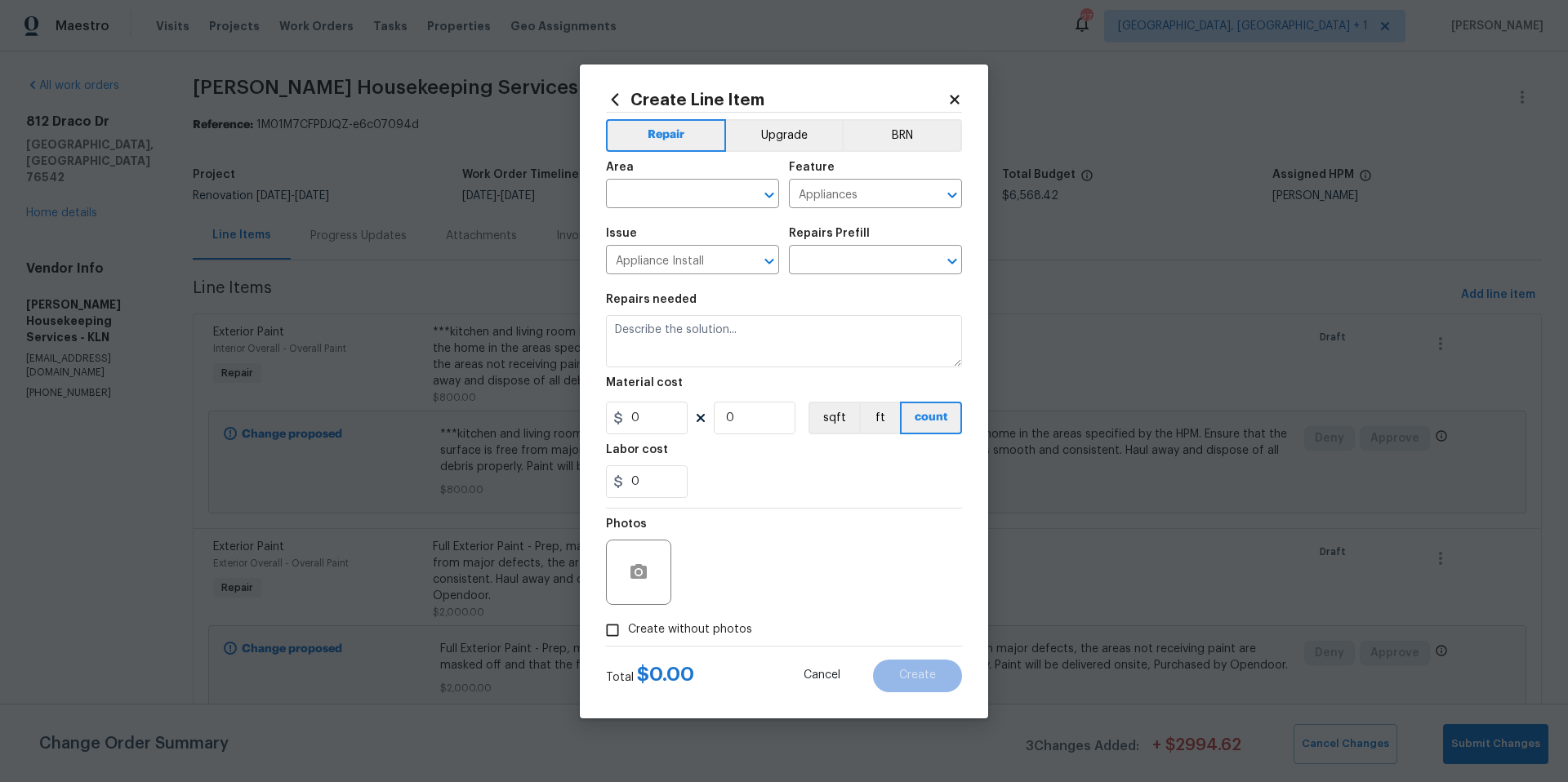 type on "Remove and Replace Built-in Microwave $65.00" 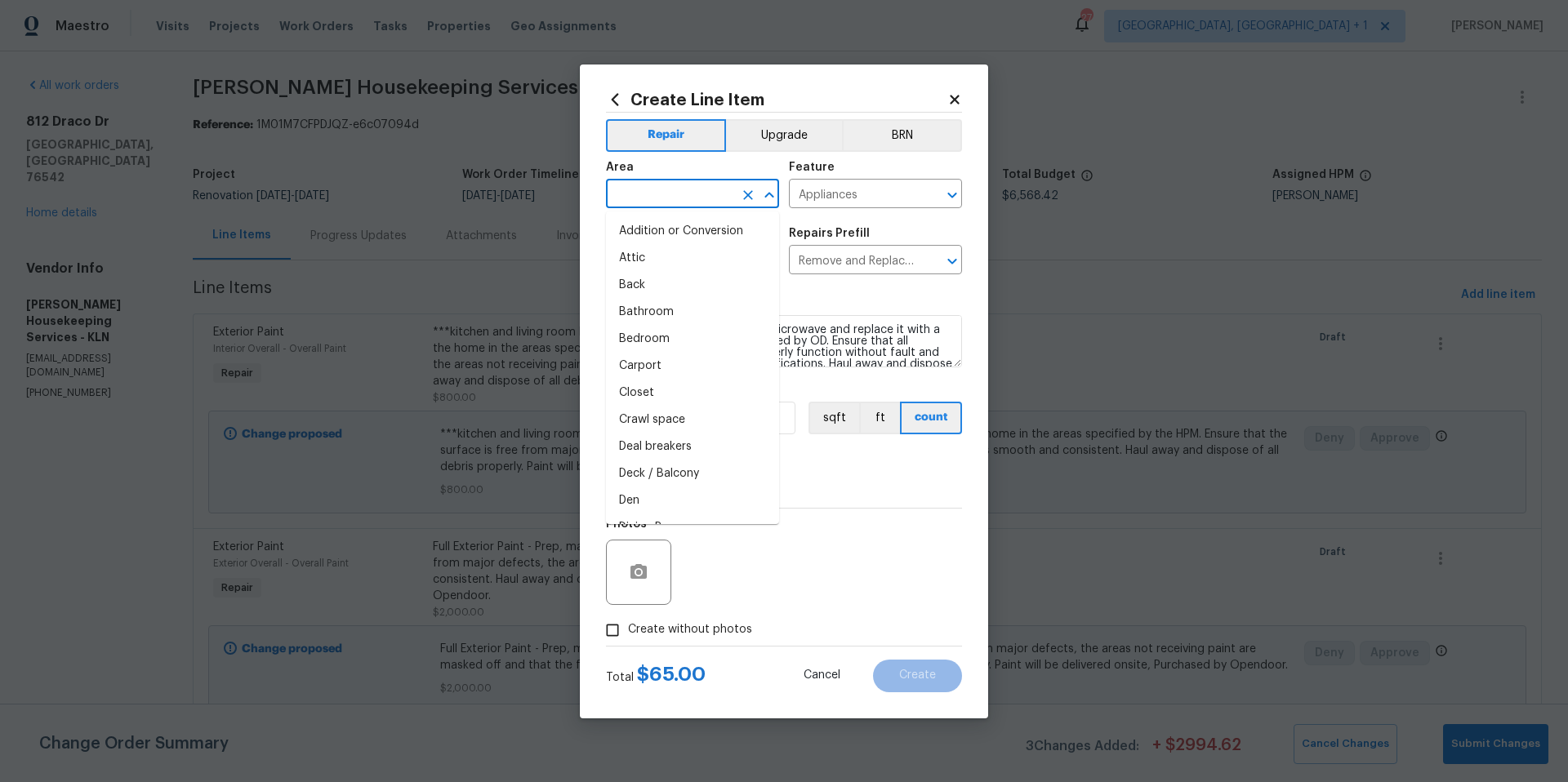 click at bounding box center [670, 195] 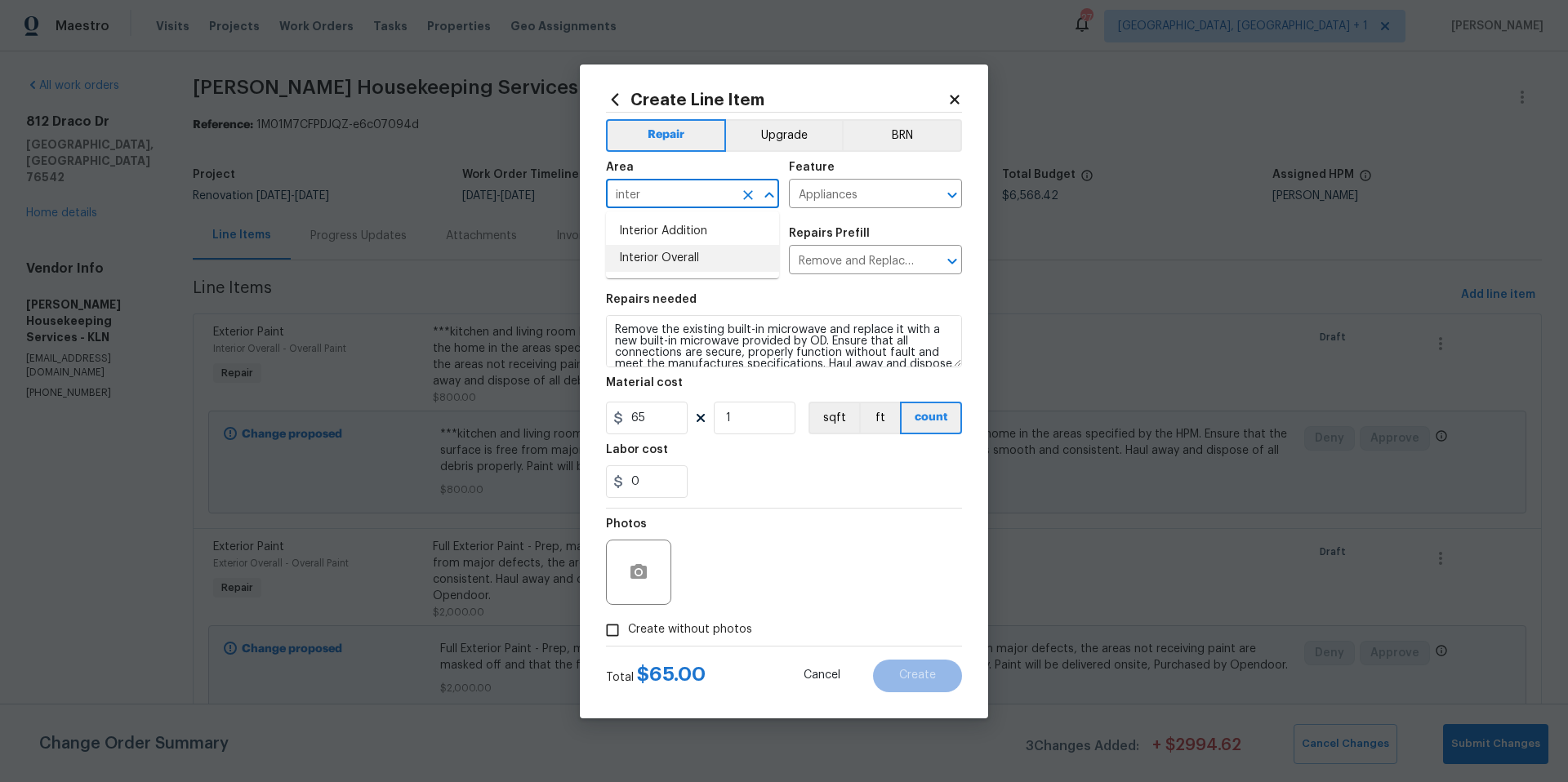 click on "Interior Overall" at bounding box center [693, 258] 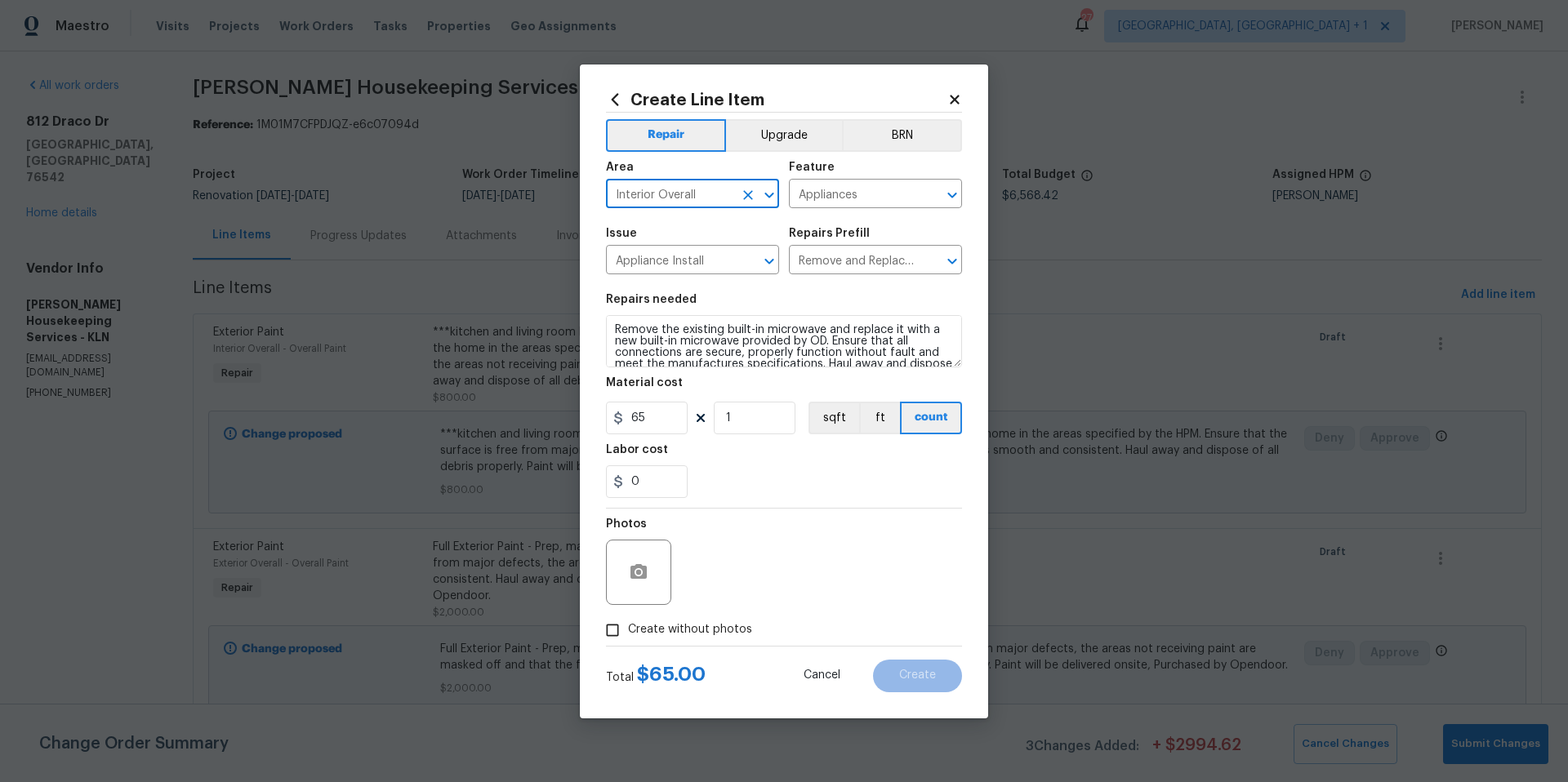 type on "Interior Overall" 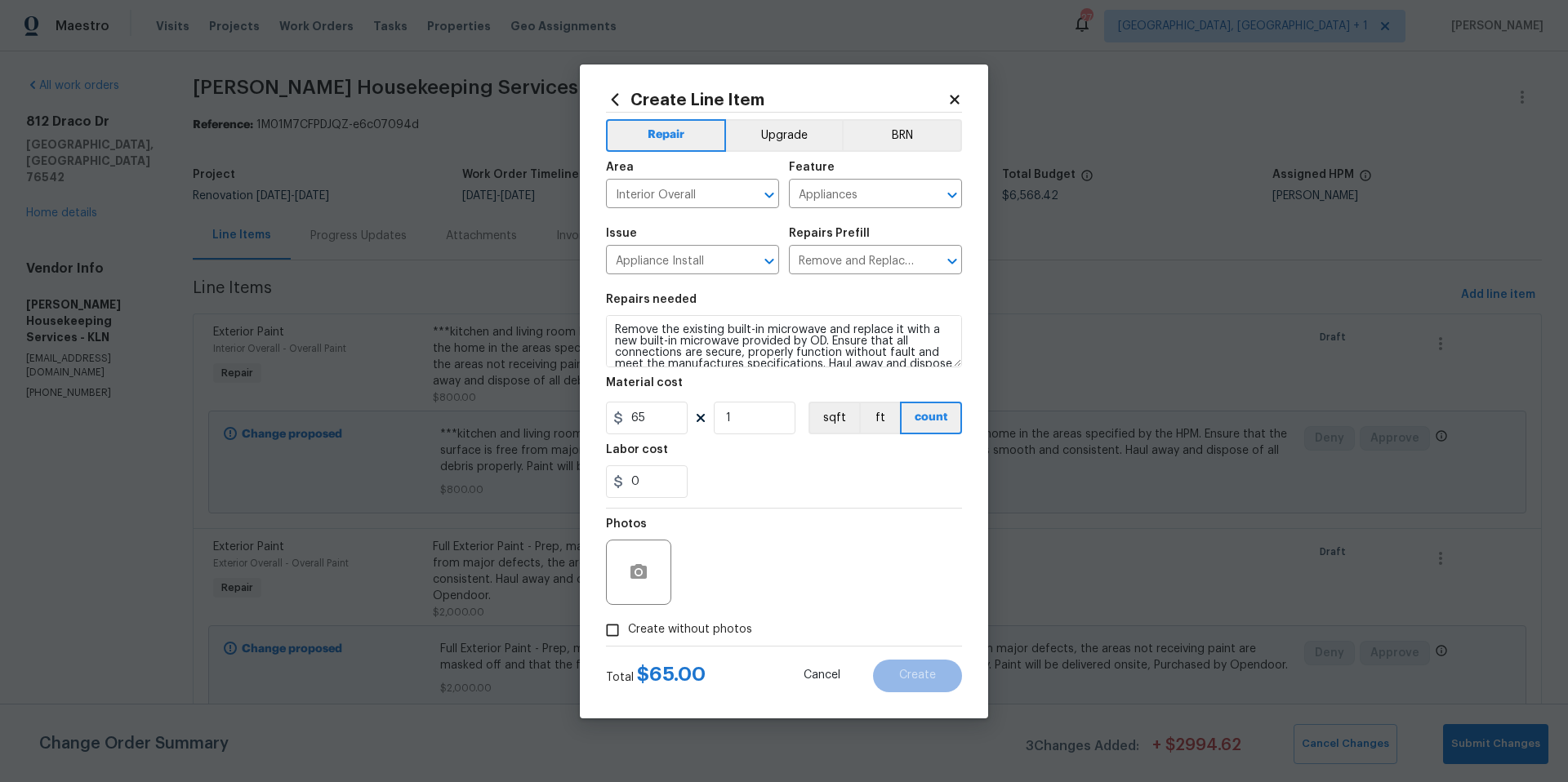 click on "Create without photos" at bounding box center [690, 629] 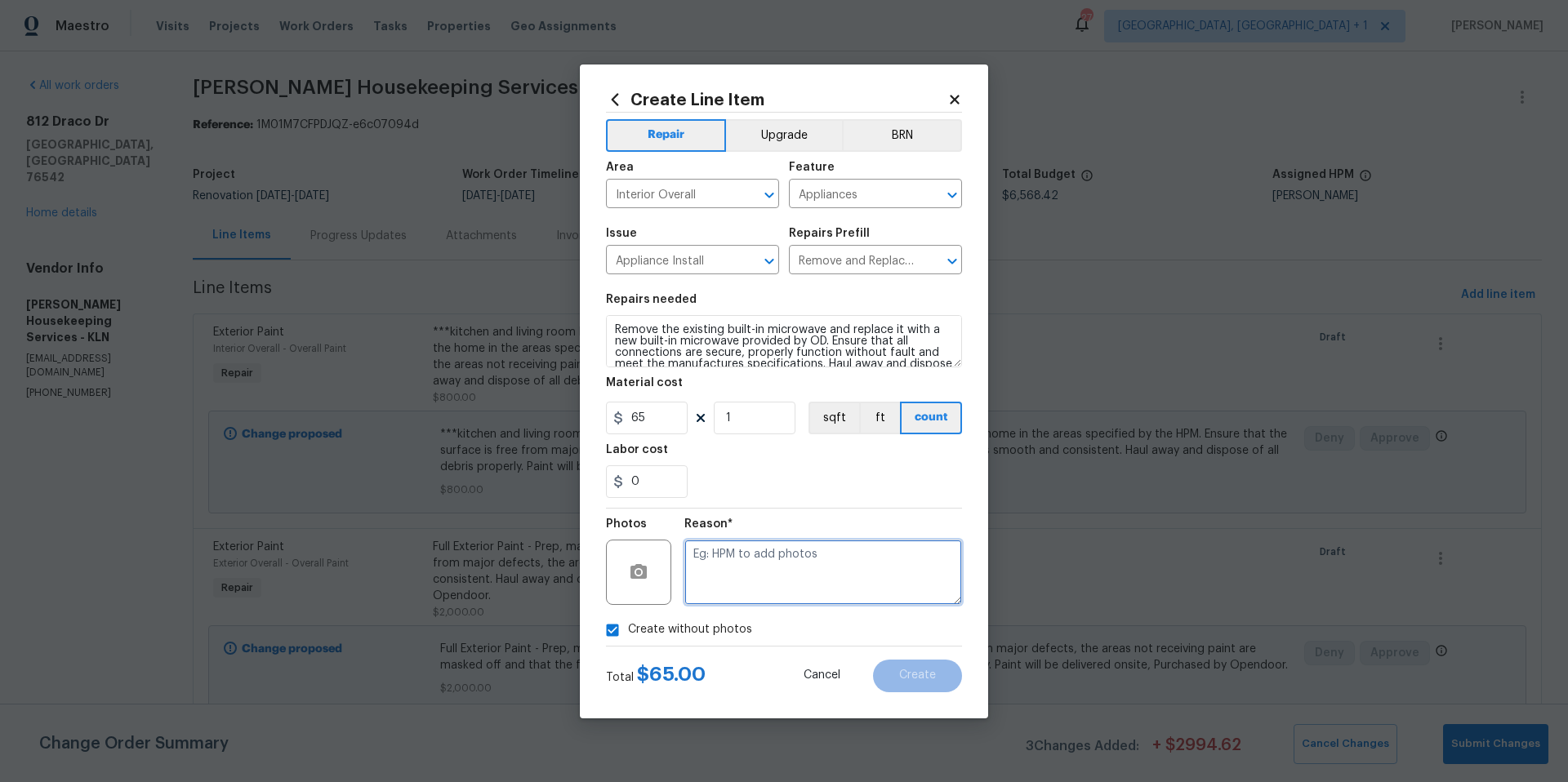 click at bounding box center [823, 572] 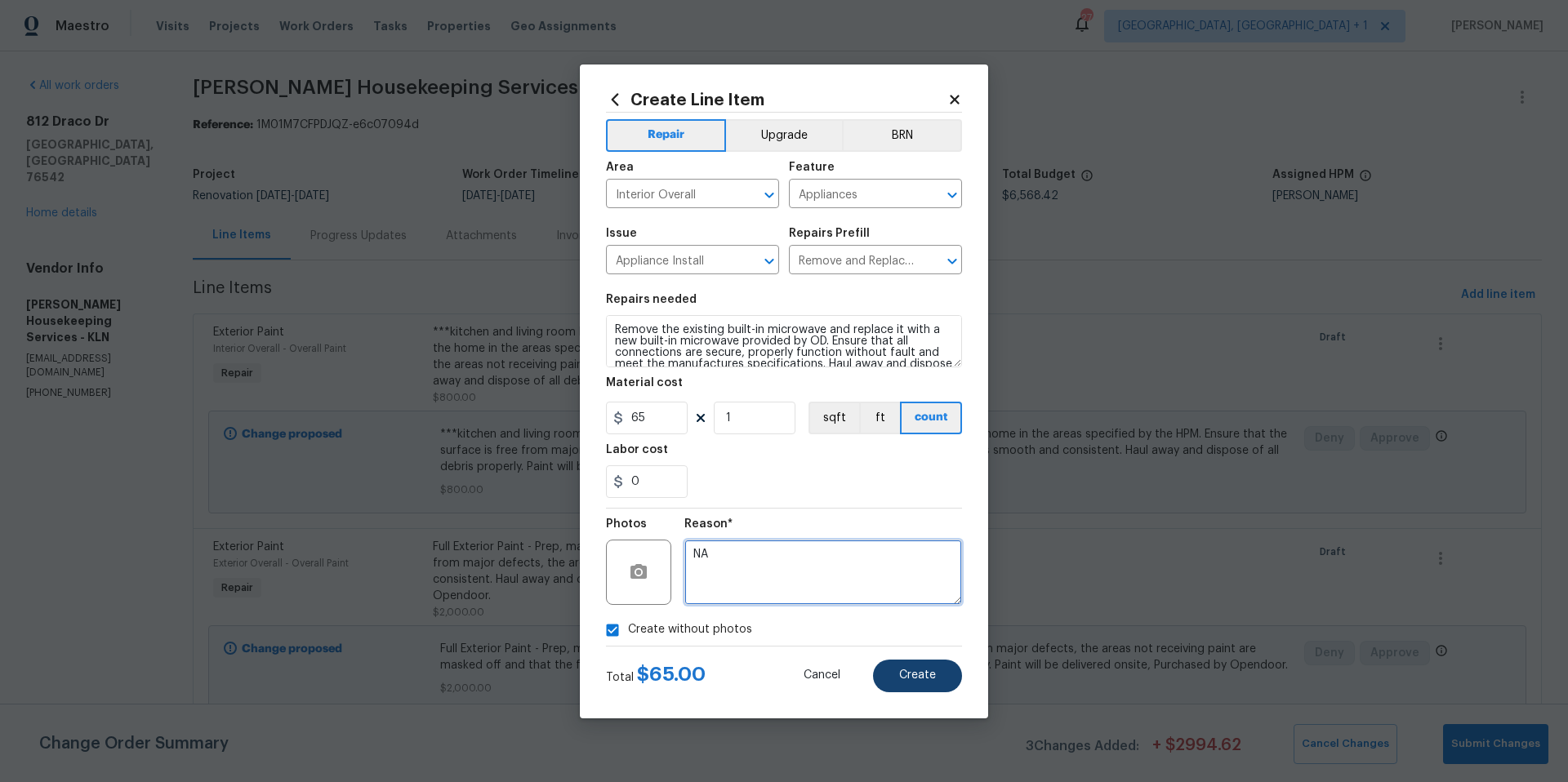 type on "NA" 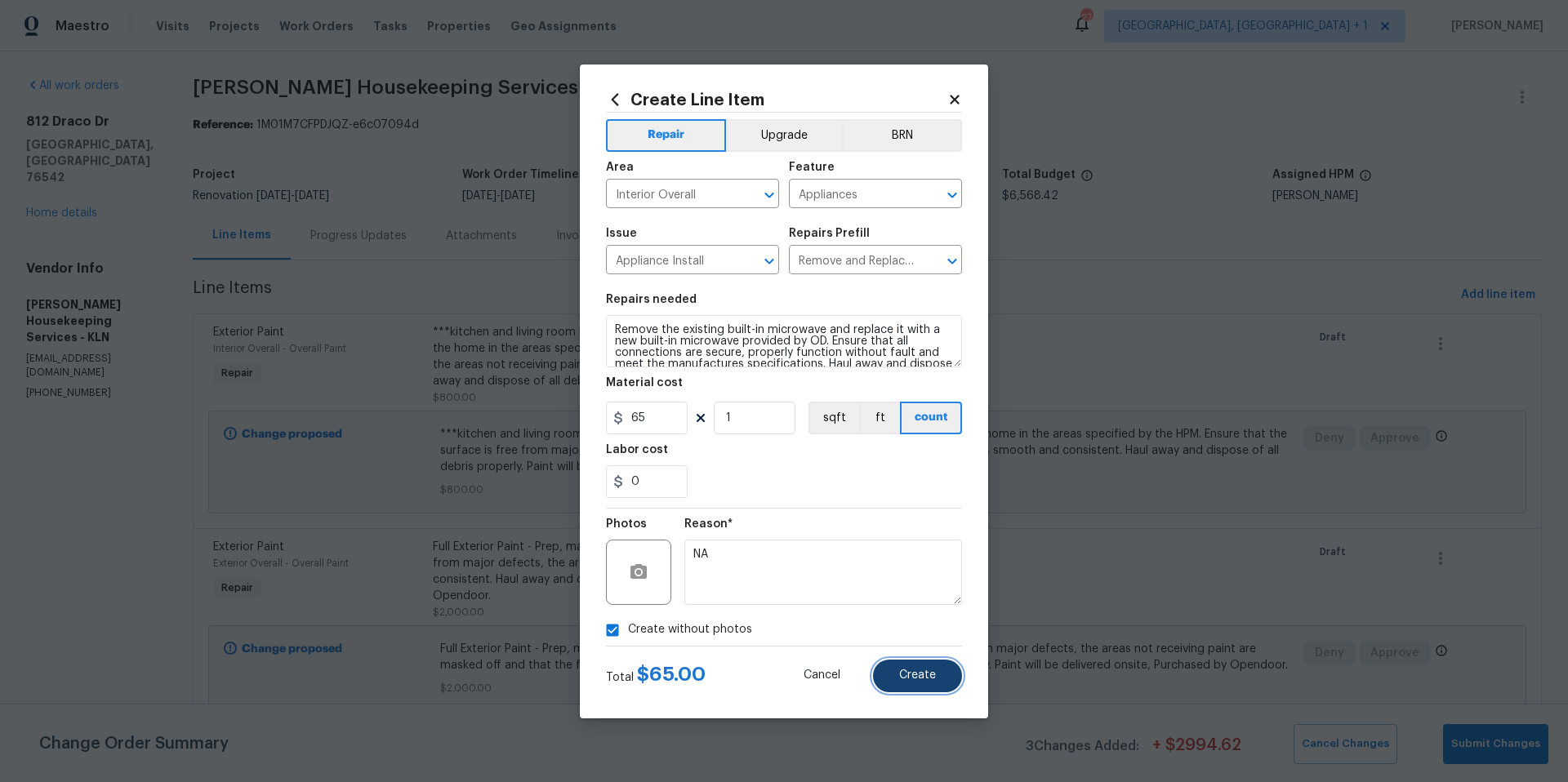 click on "Create" at bounding box center [917, 676] 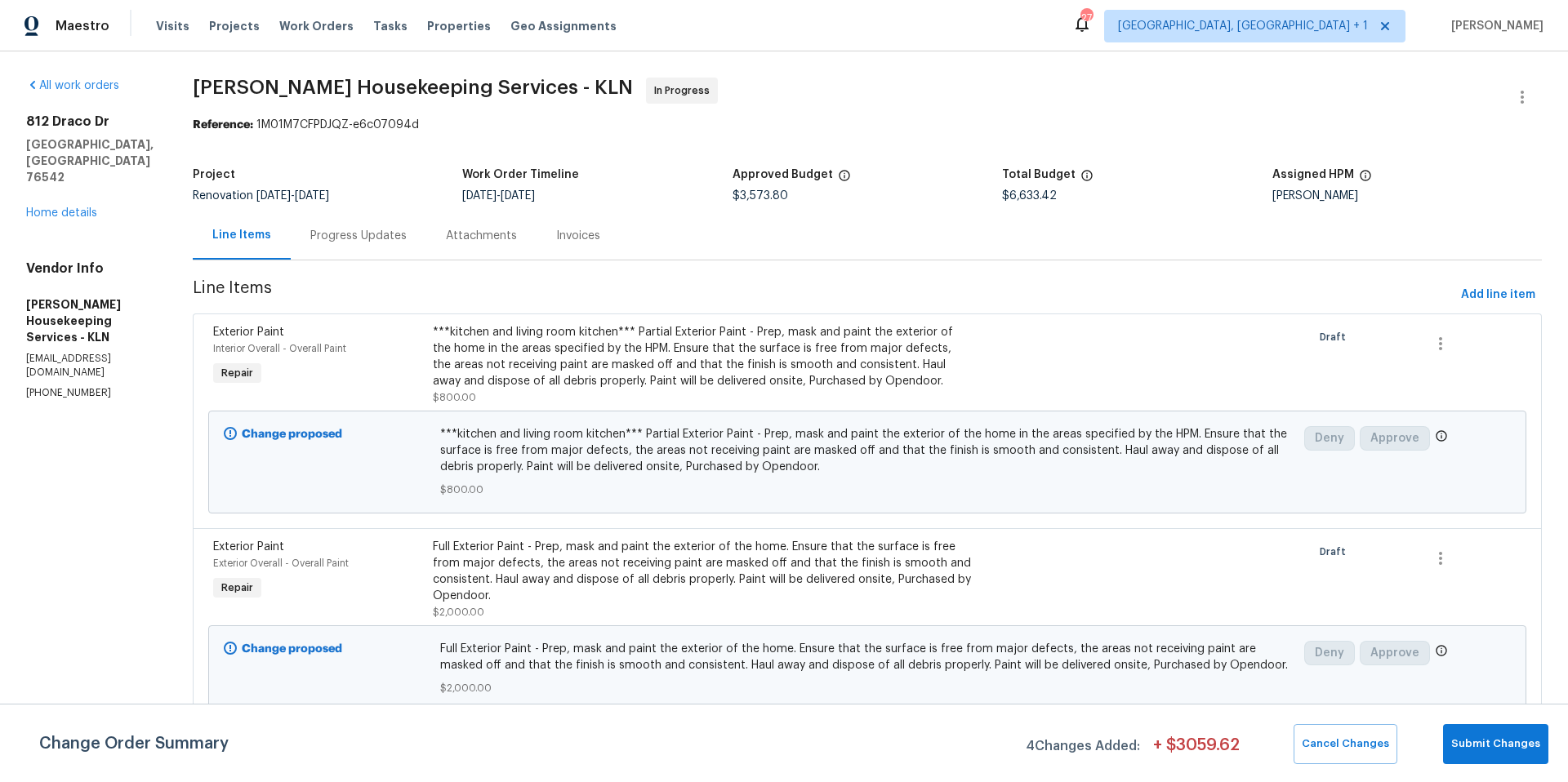 click on "***kitchen and living room kitchen***
Partial Exterior Paint - Prep, mask and paint the exterior of the home in the areas specified by the HPM. Ensure that the surface is free from major defects, the areas not receiving paint are masked off and that the finish is smooth and consistent. Haul away and dispose of all debris properly. Paint will be delivered onsite, Purchased by Opendoor." at bounding box center (702, 357) 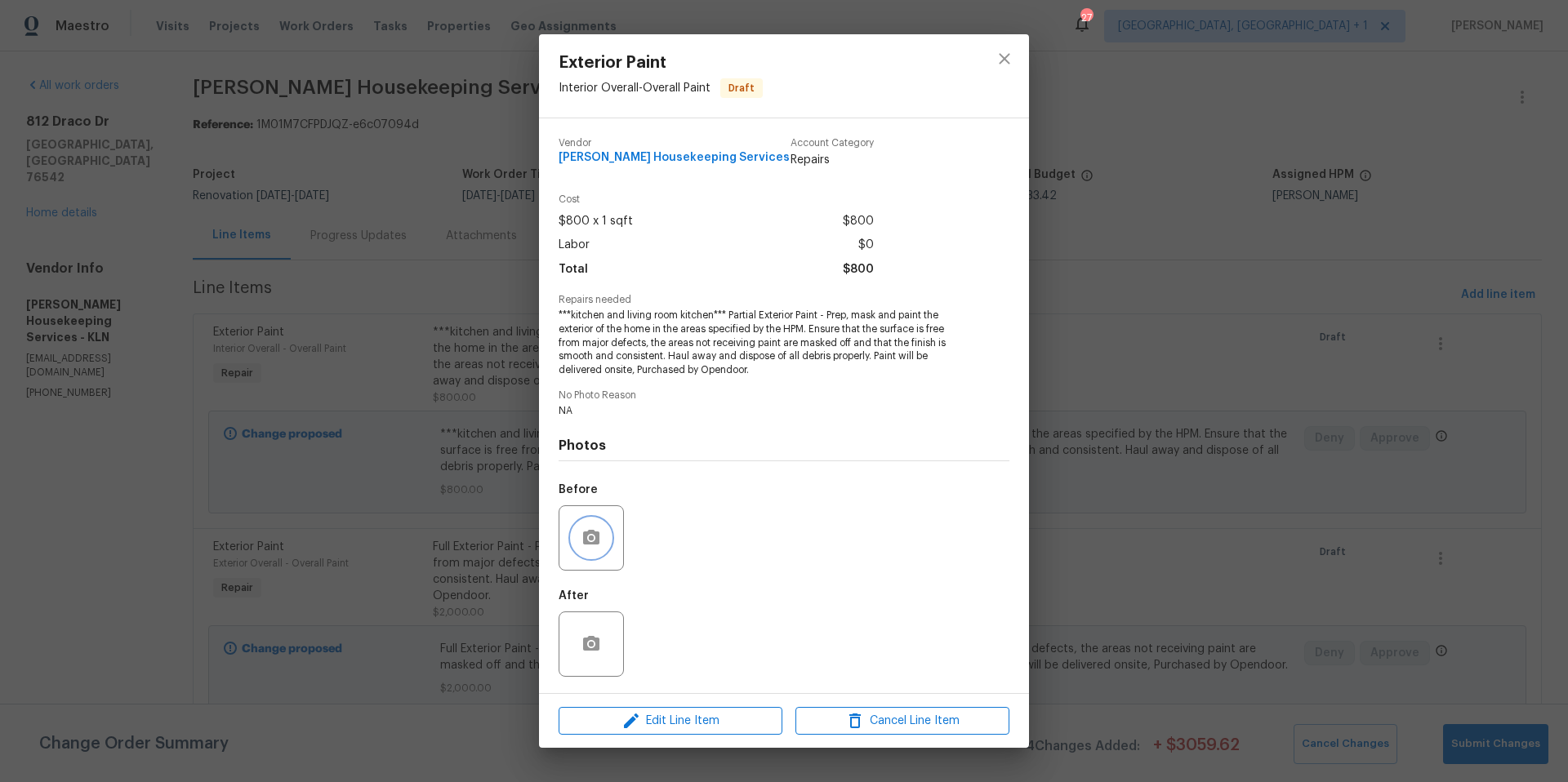 click at bounding box center [591, 538] 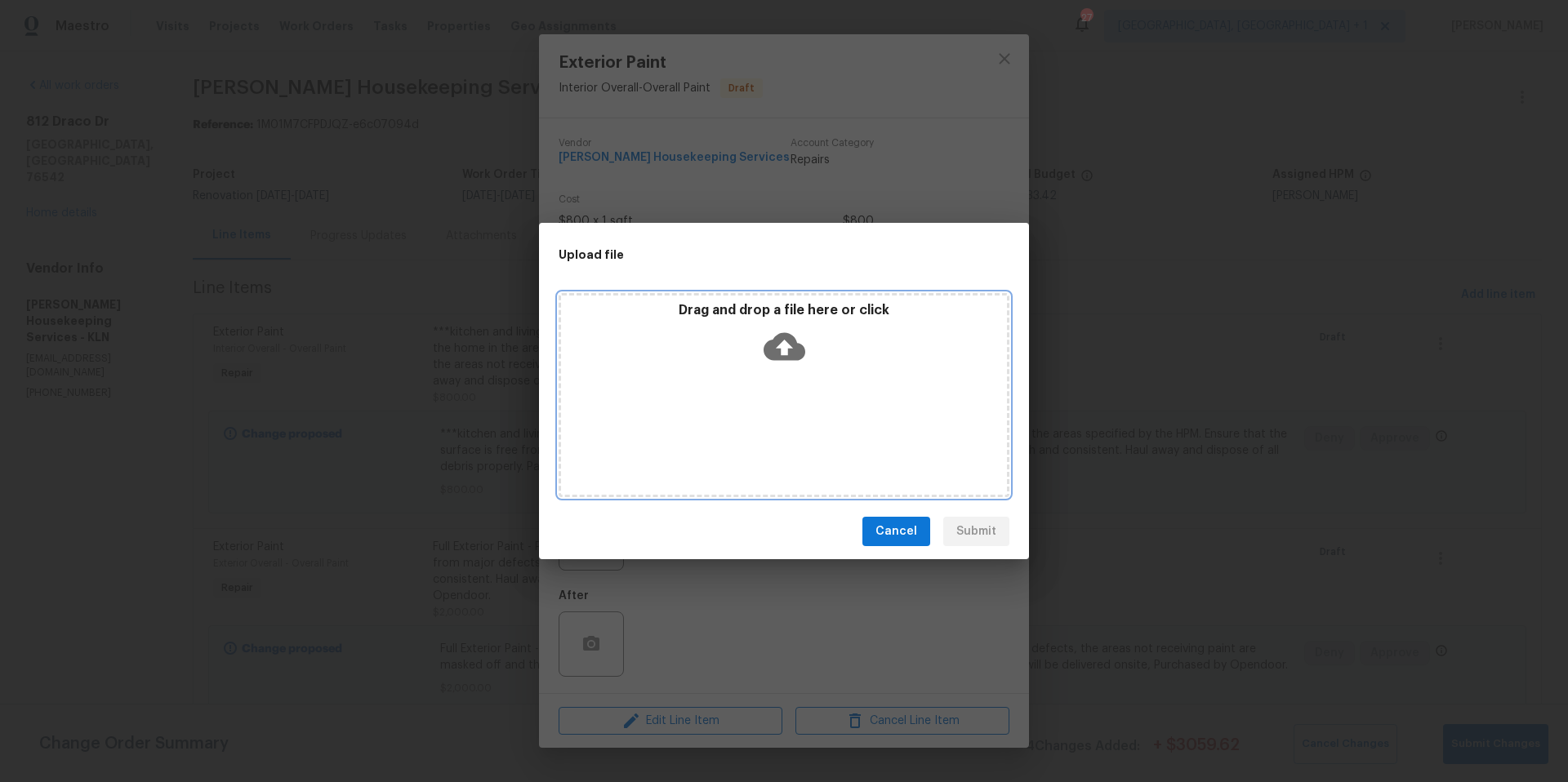 click 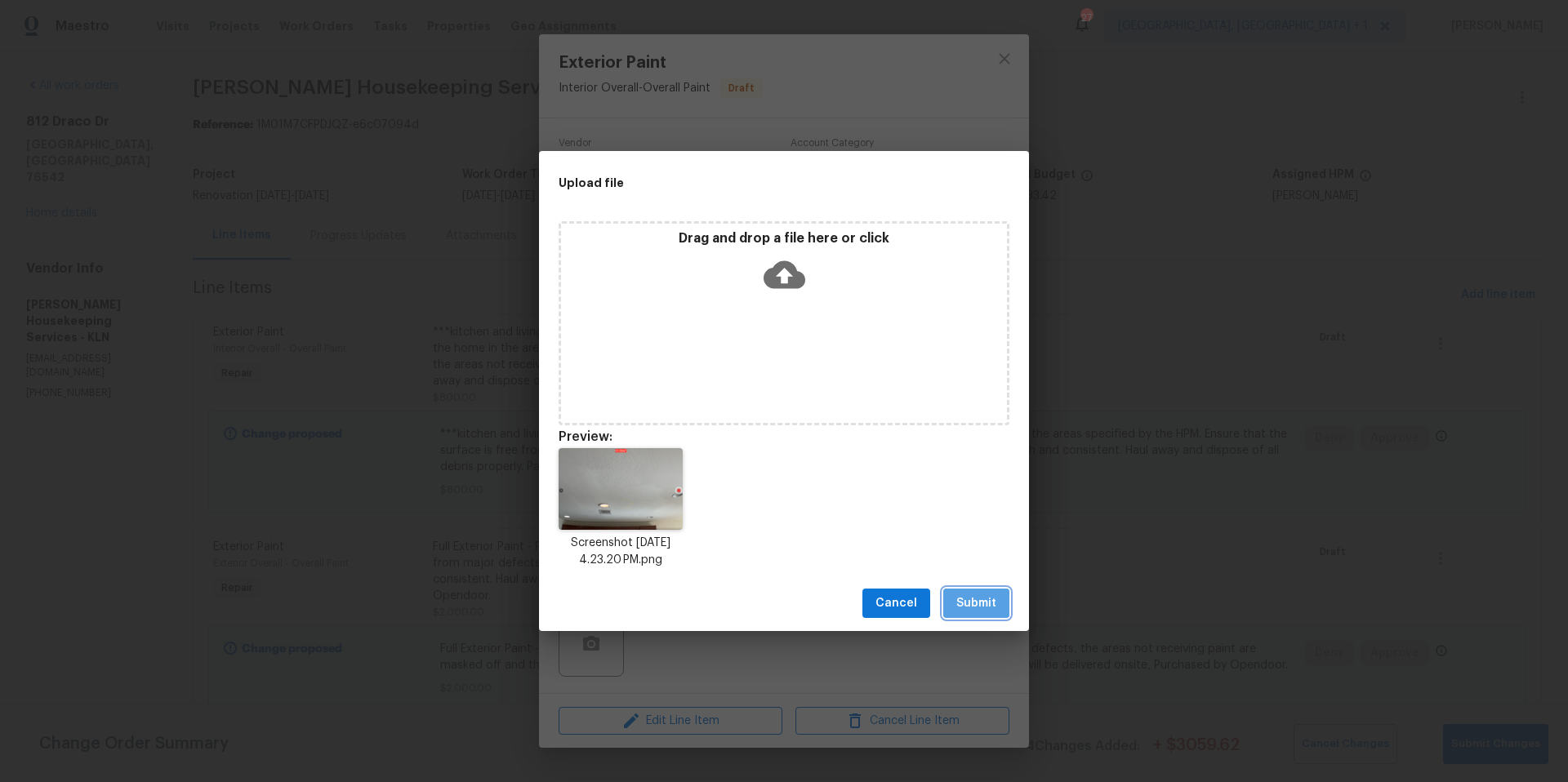 click on "Submit" at bounding box center [976, 603] 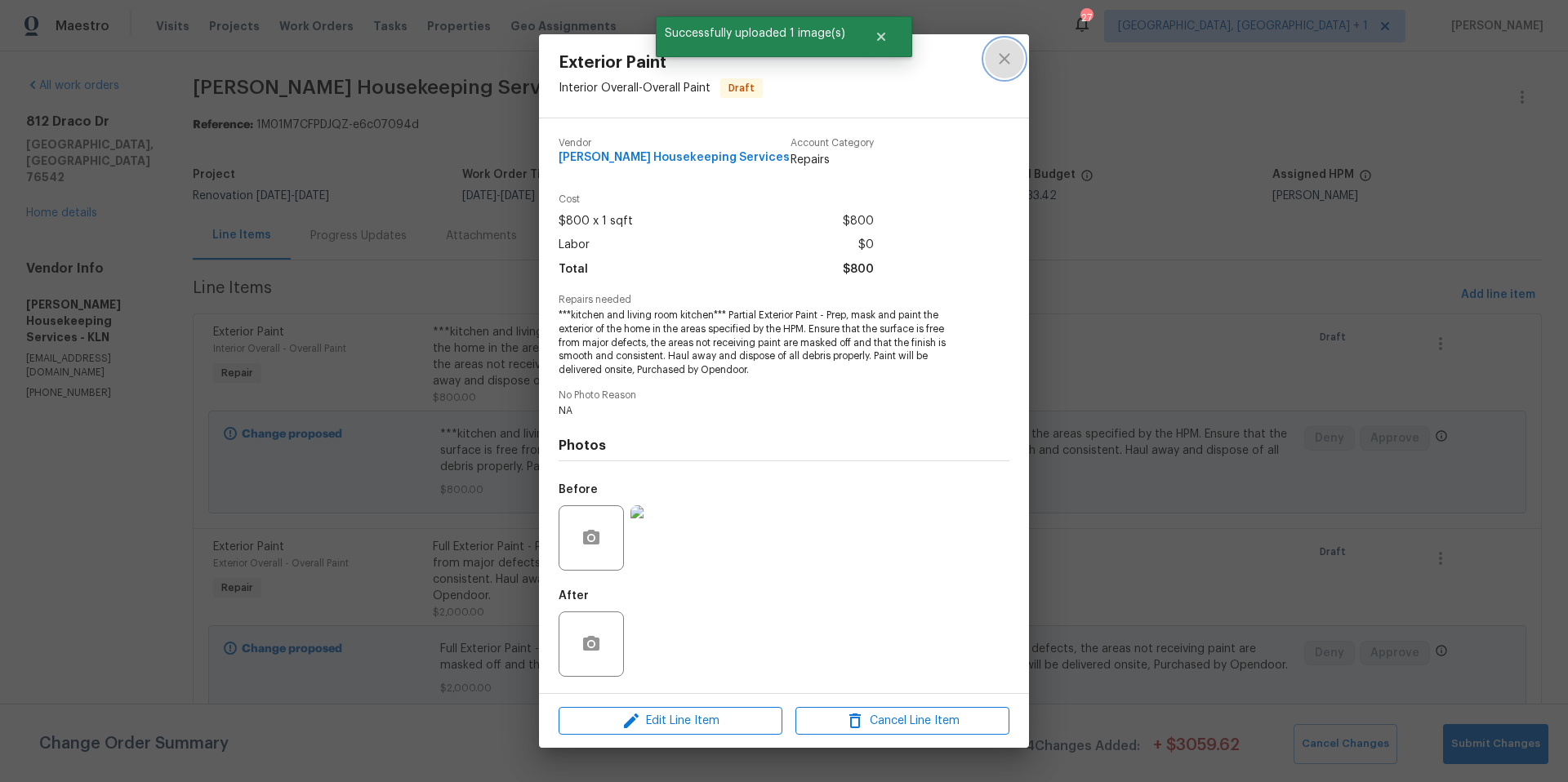 click 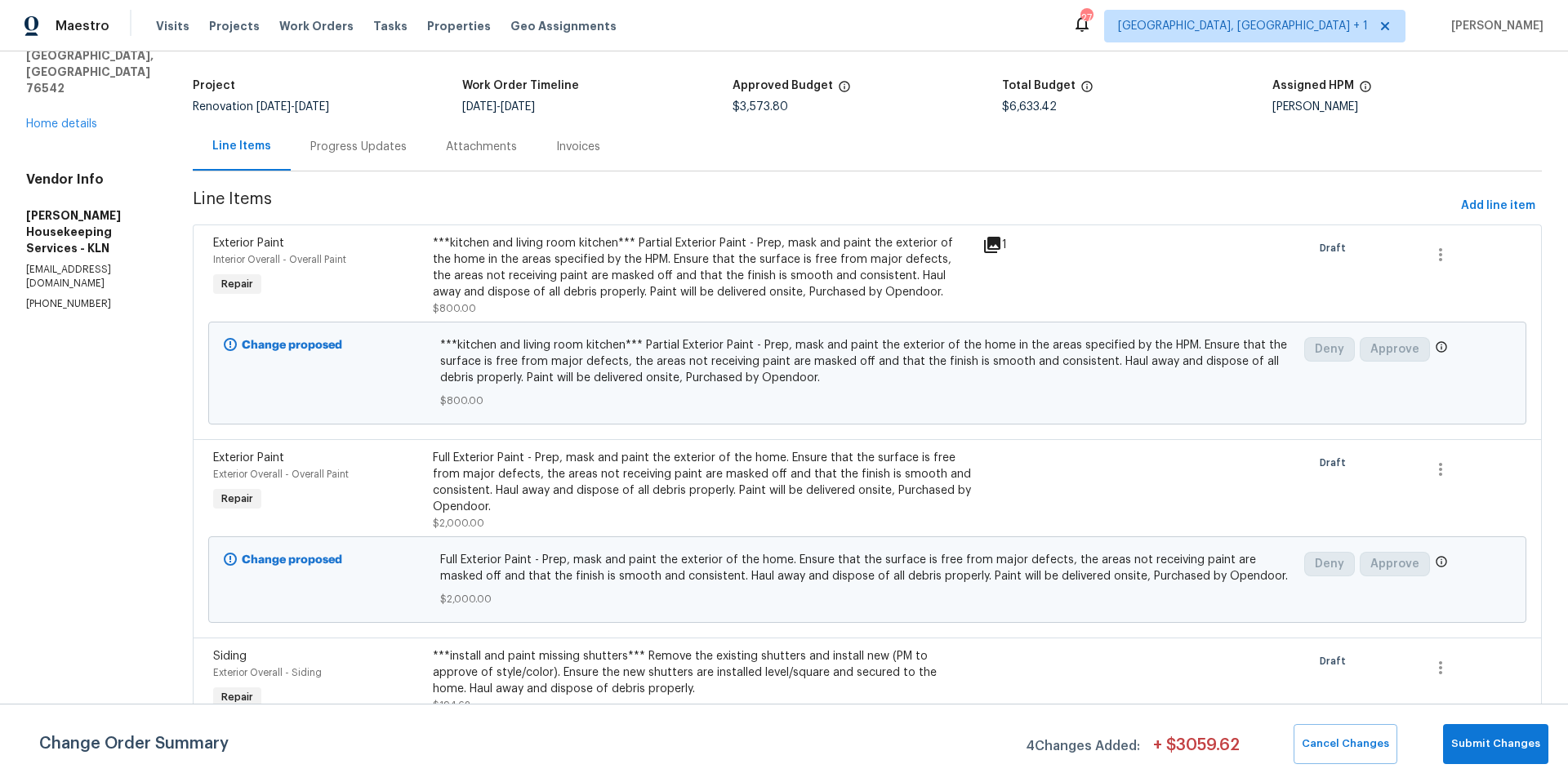 scroll, scrollTop: 92, scrollLeft: 0, axis: vertical 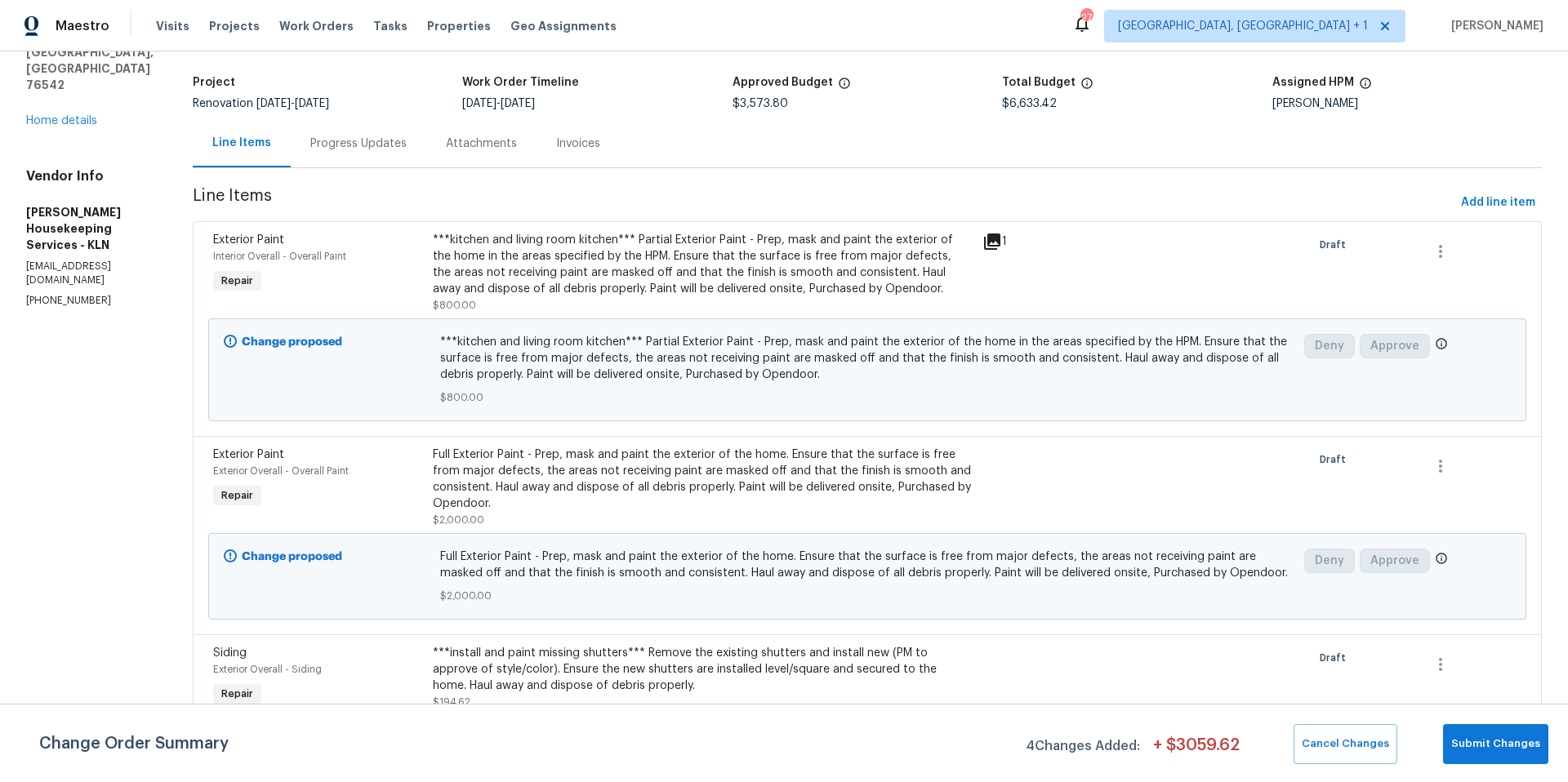 click on "Full Exterior Paint - Prep, mask and paint the exterior of the home. Ensure that the surface is free from major defects, the areas not receiving paint are masked off and that the finish is smooth and consistent. Haul away and dispose of all debris properly. Paint will be delivered onsite, Purchased by Opendoor." at bounding box center (702, 479) 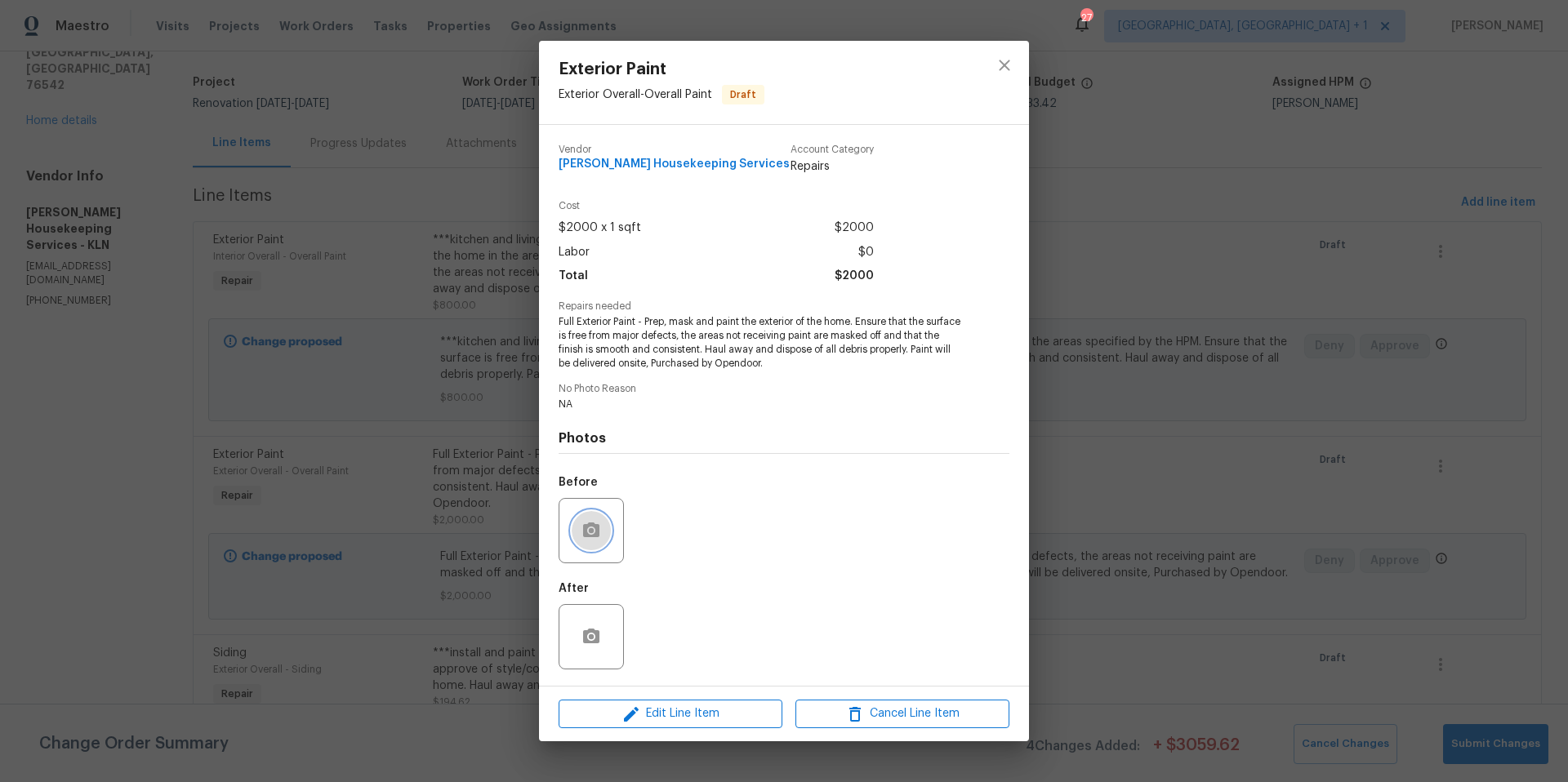 click at bounding box center [591, 531] 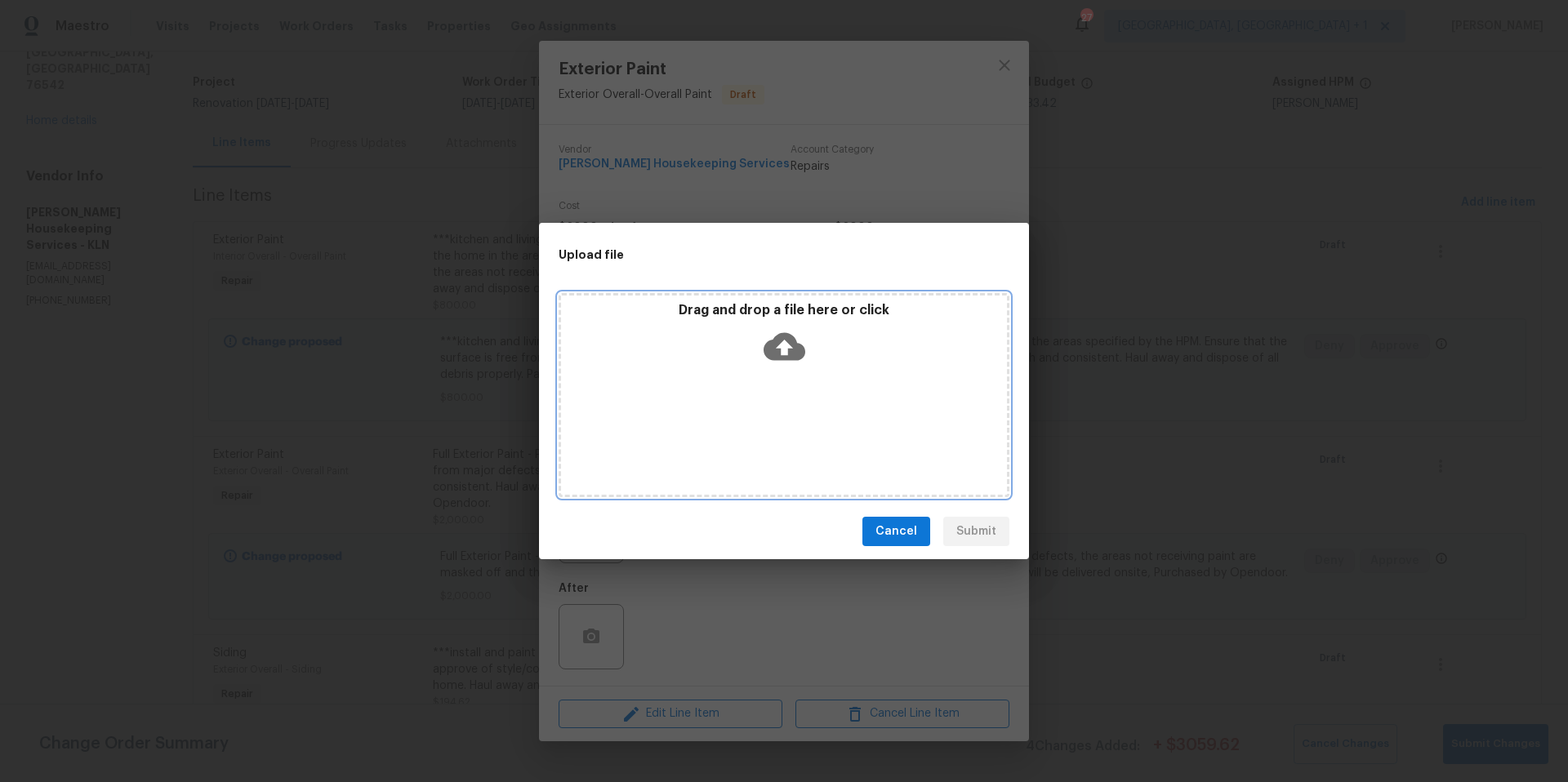 click 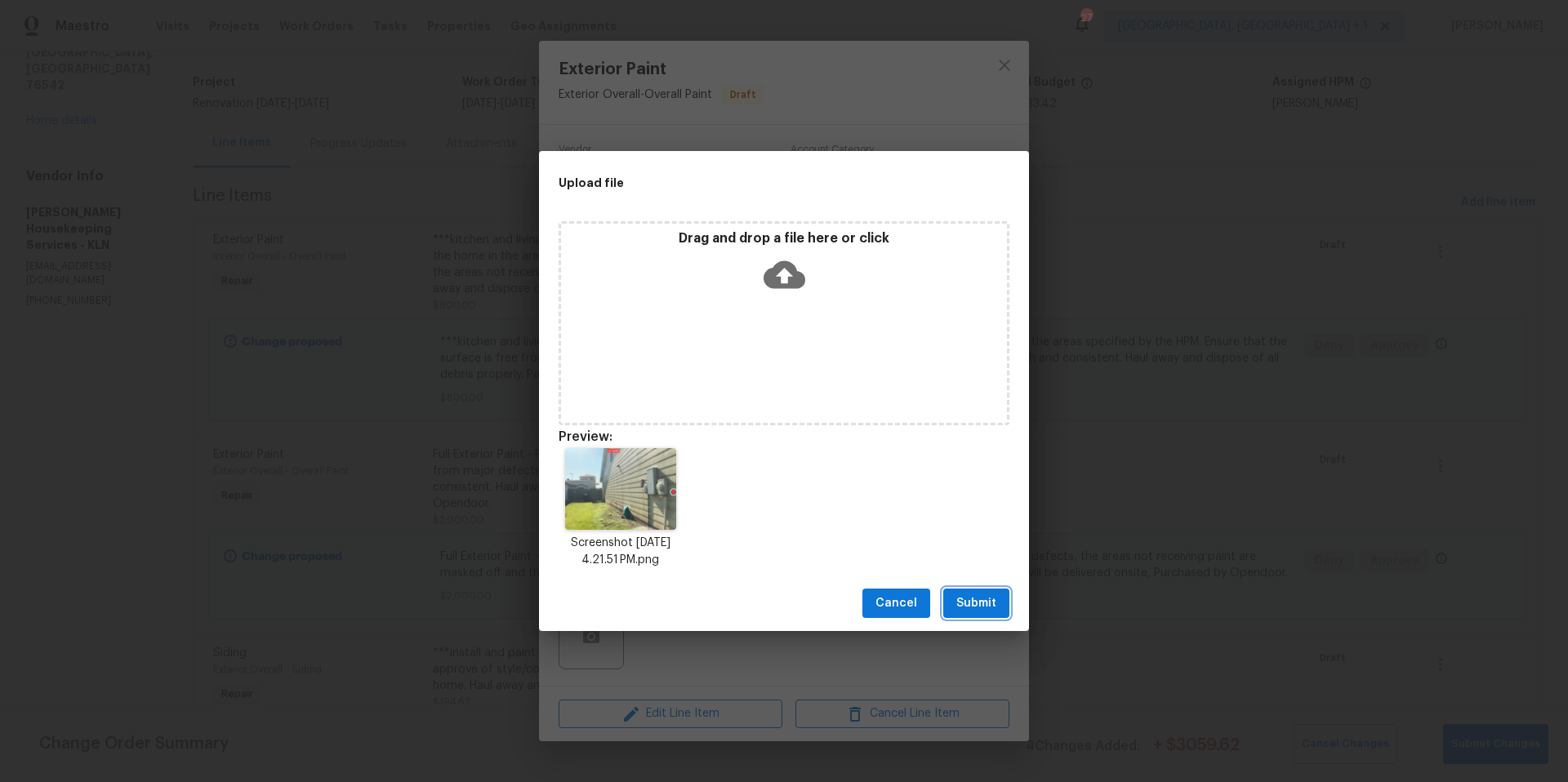 click on "Submit" at bounding box center (976, 603) 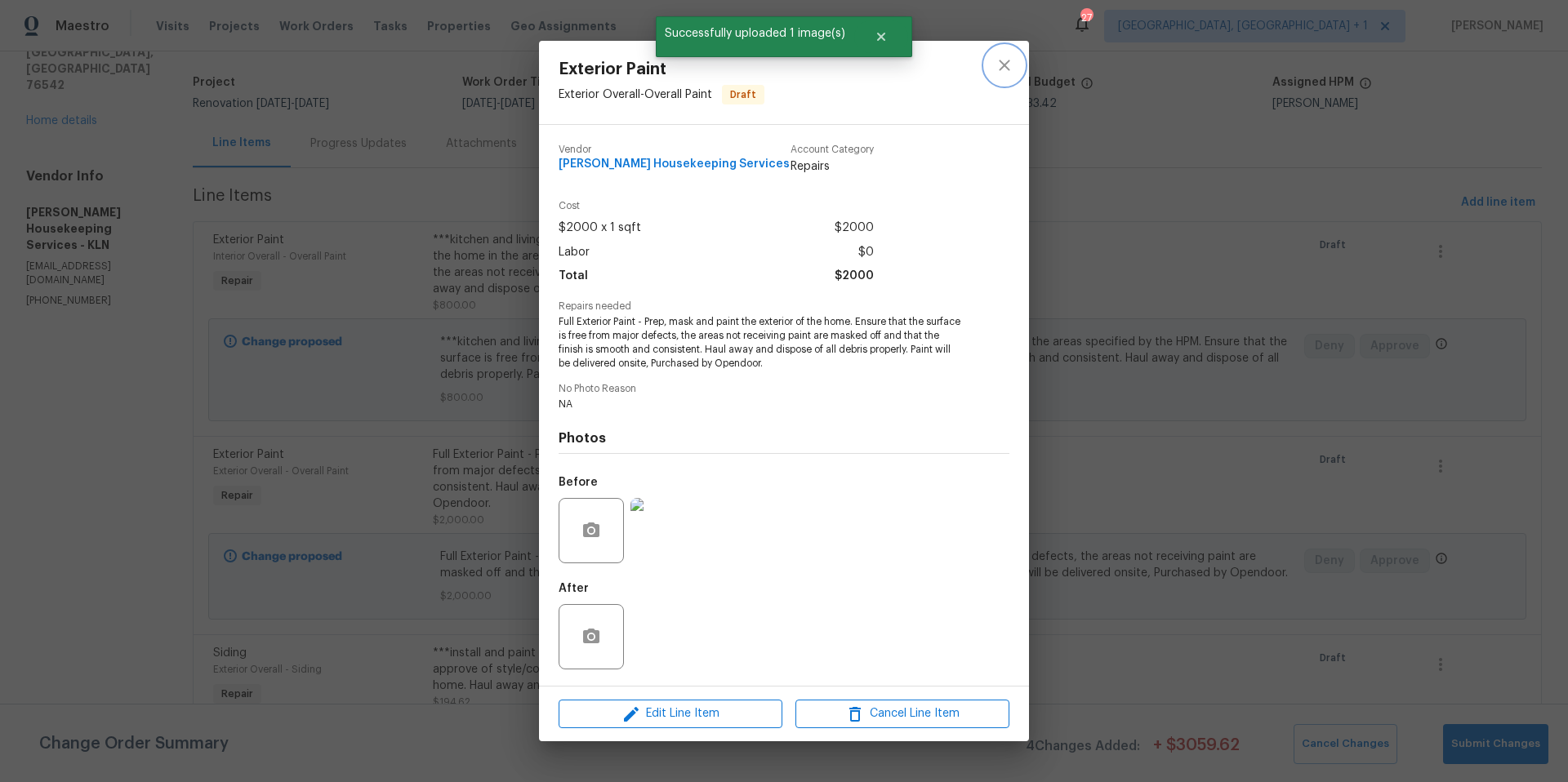 click 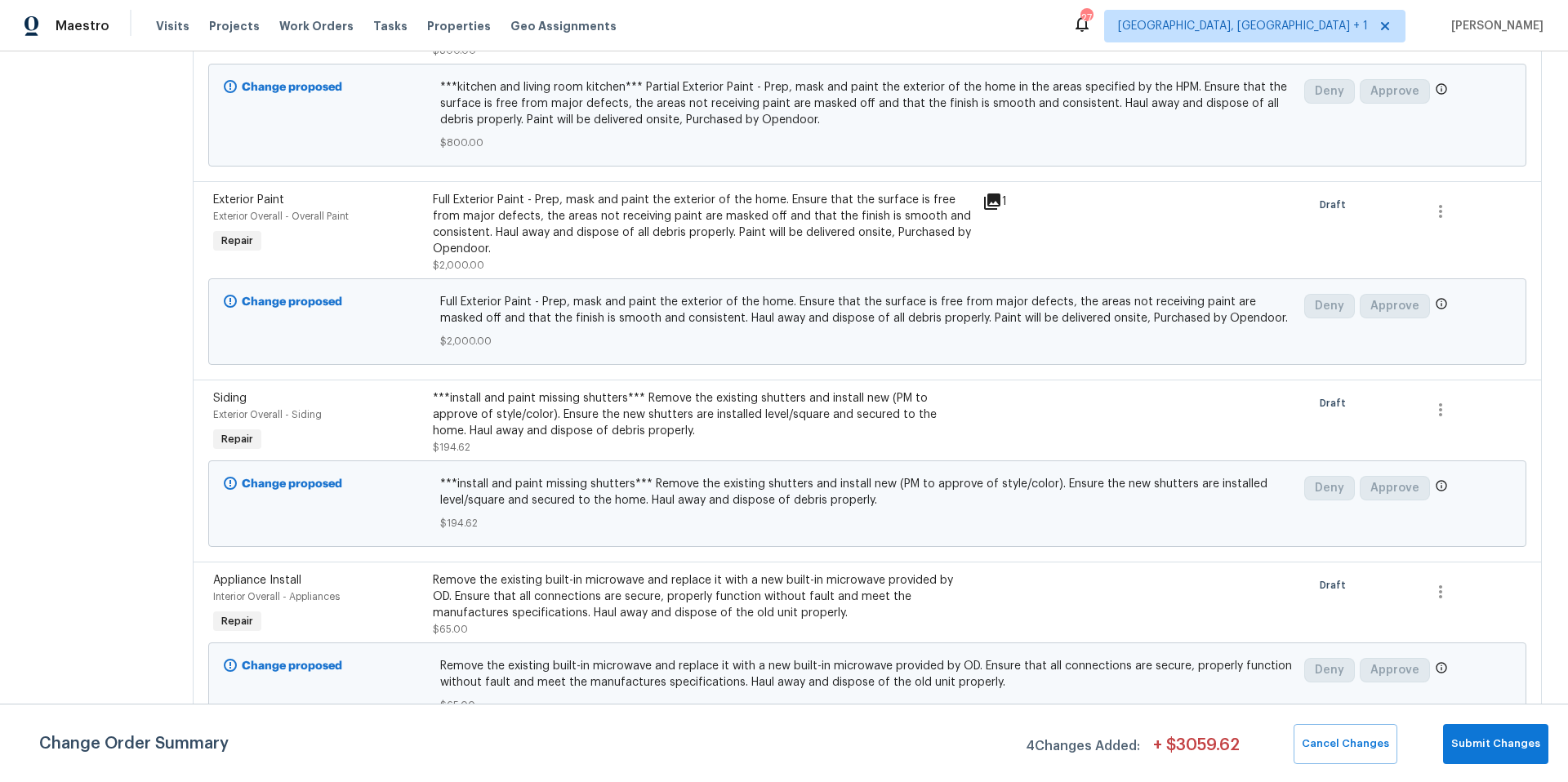 scroll, scrollTop: 355, scrollLeft: 0, axis: vertical 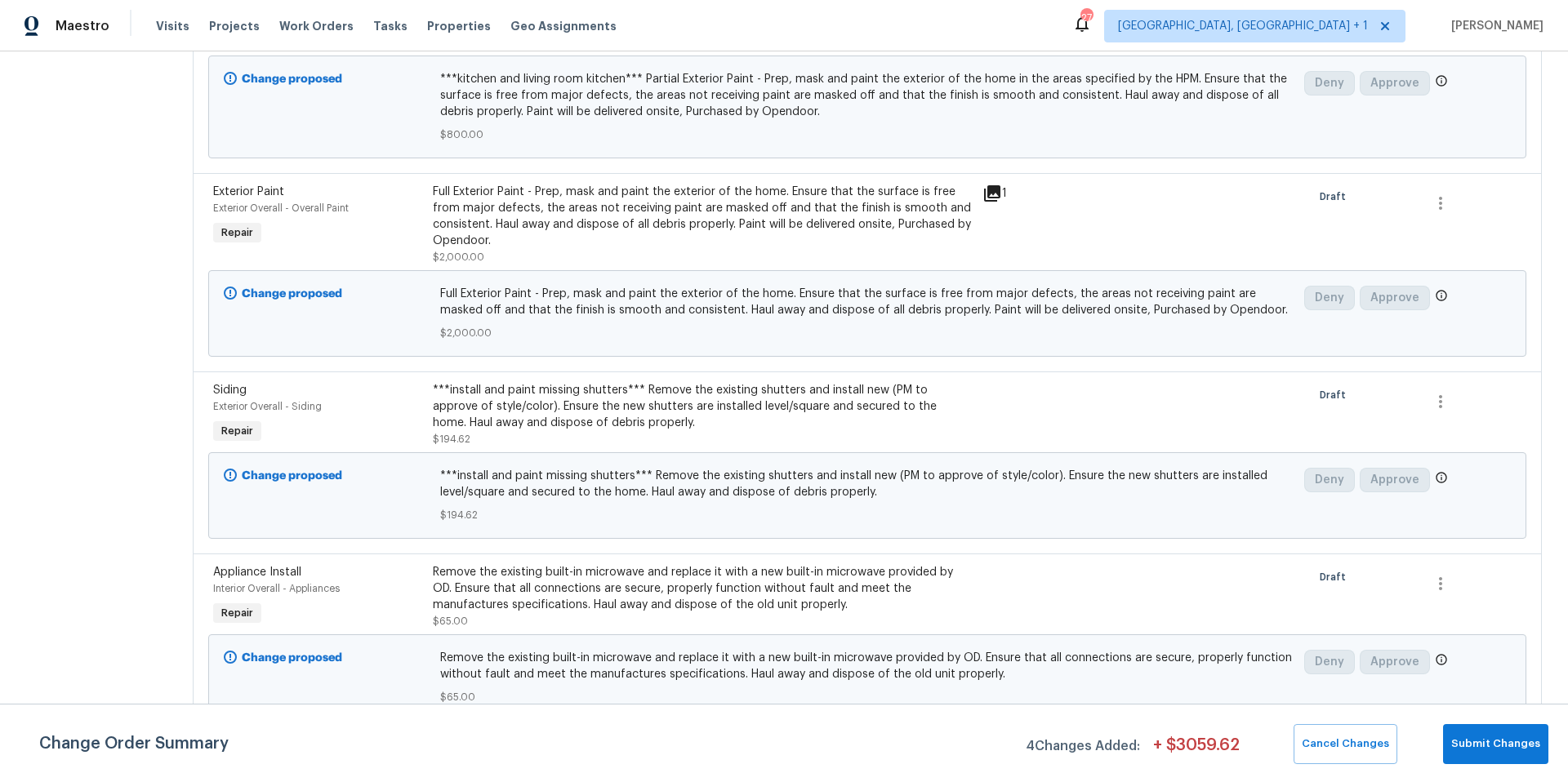 click on "***install and paint missing shutters***
Remove the existing shutters and install new (PM to approve of style/color). Ensure the new shutters are installed level/square and secured to the home. Haul away and dispose of debris properly." at bounding box center [702, 407] 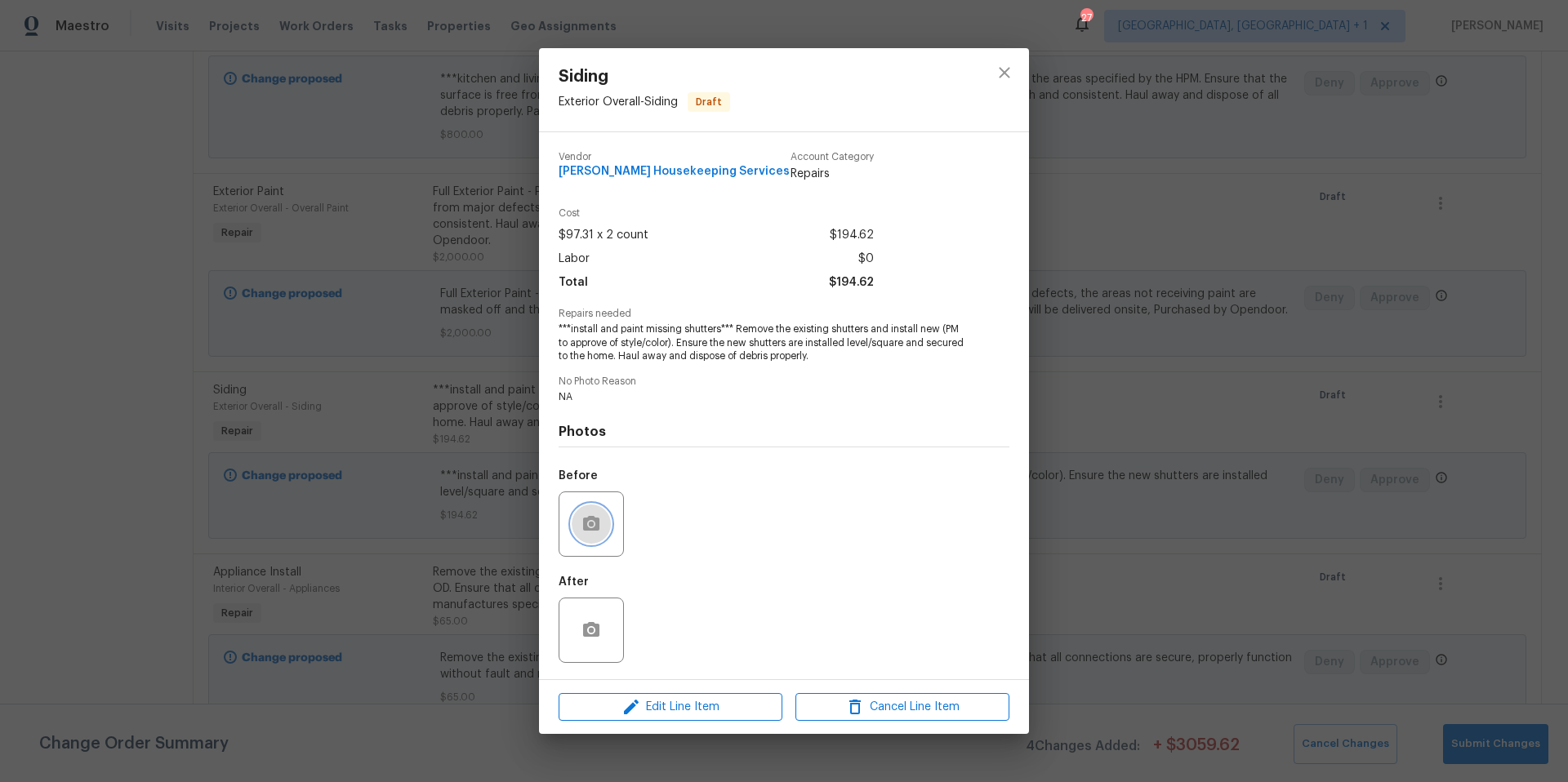 click at bounding box center (591, 524) 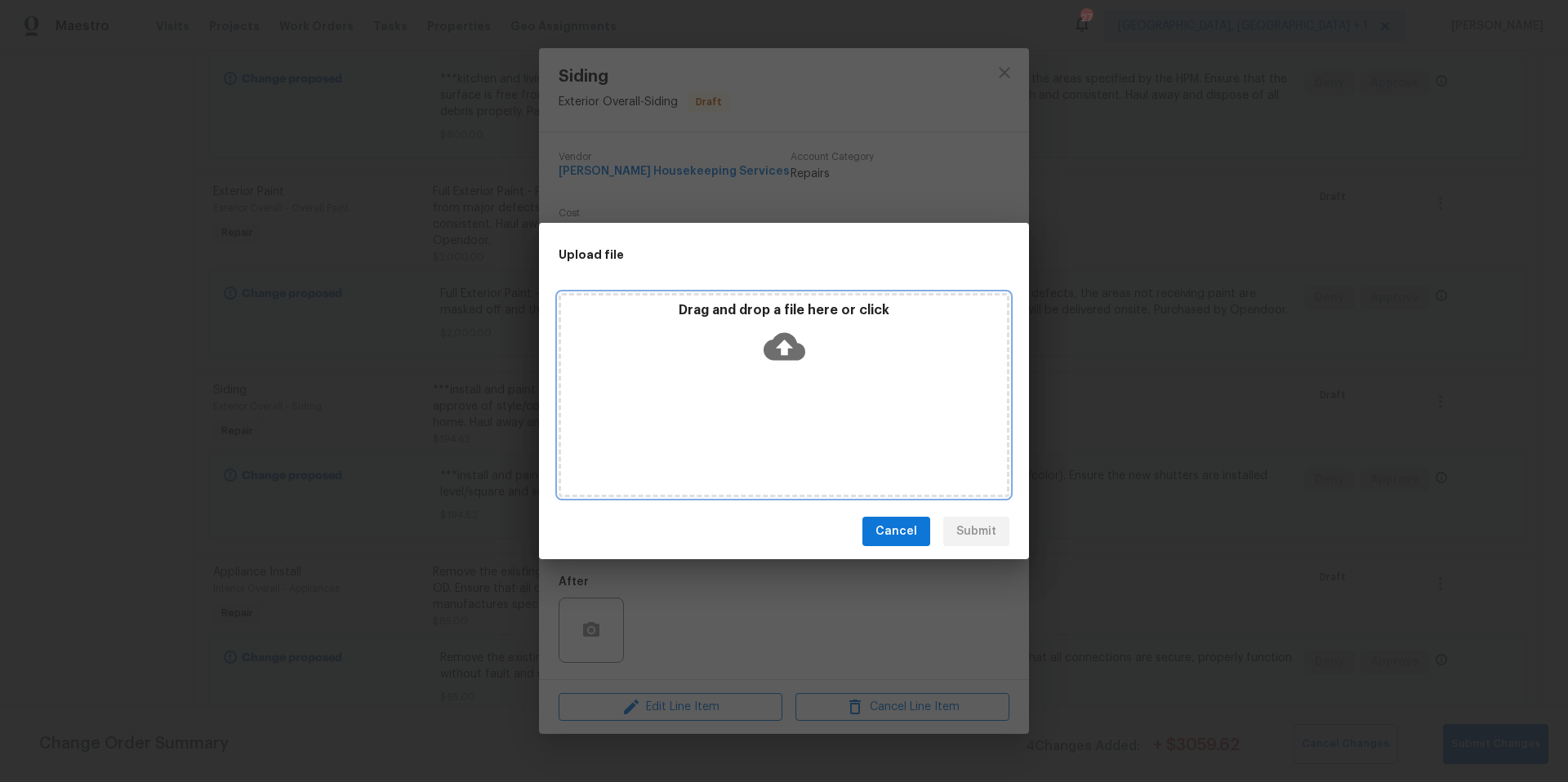 click 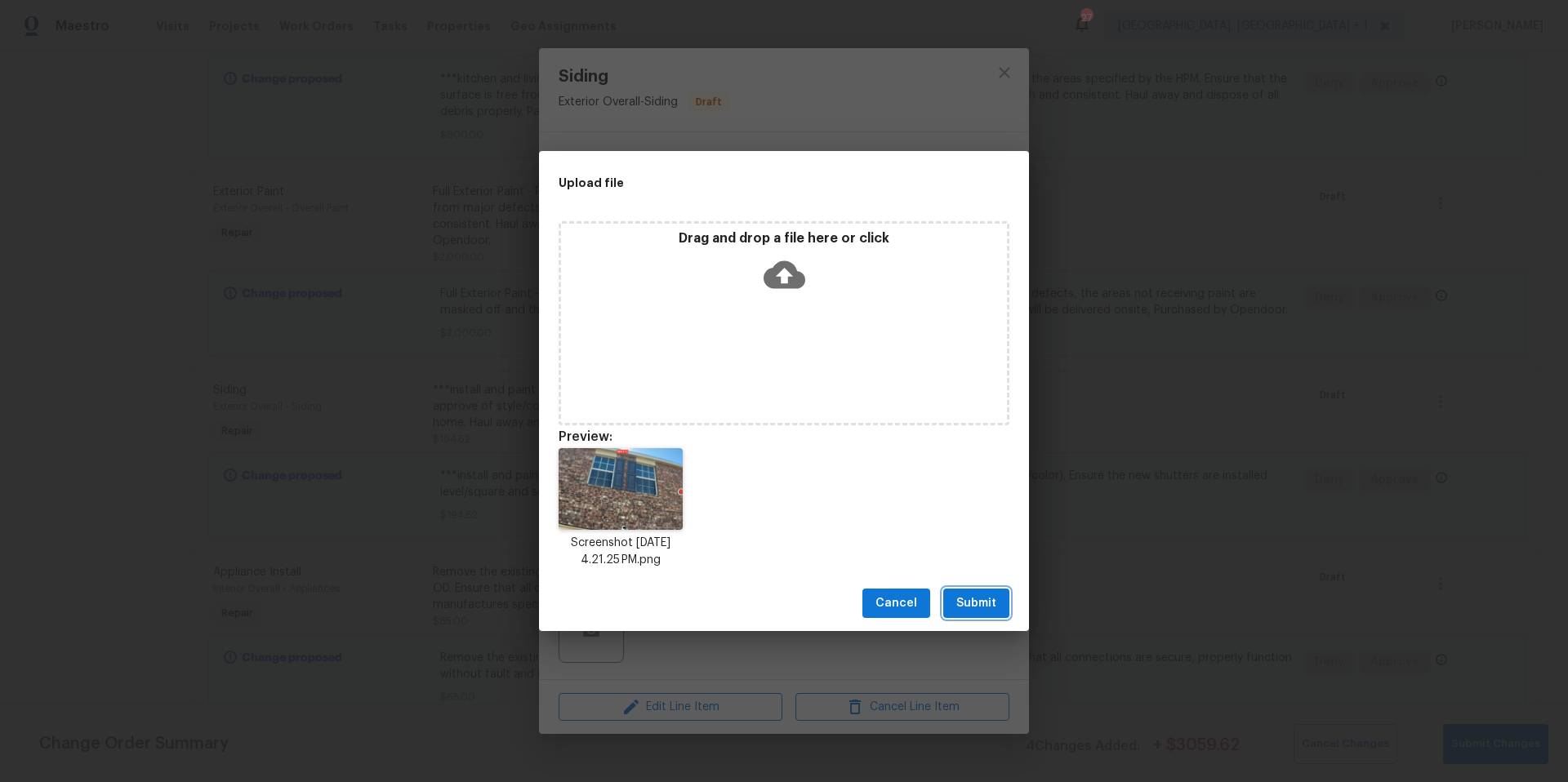 click on "Submit" at bounding box center [976, 603] 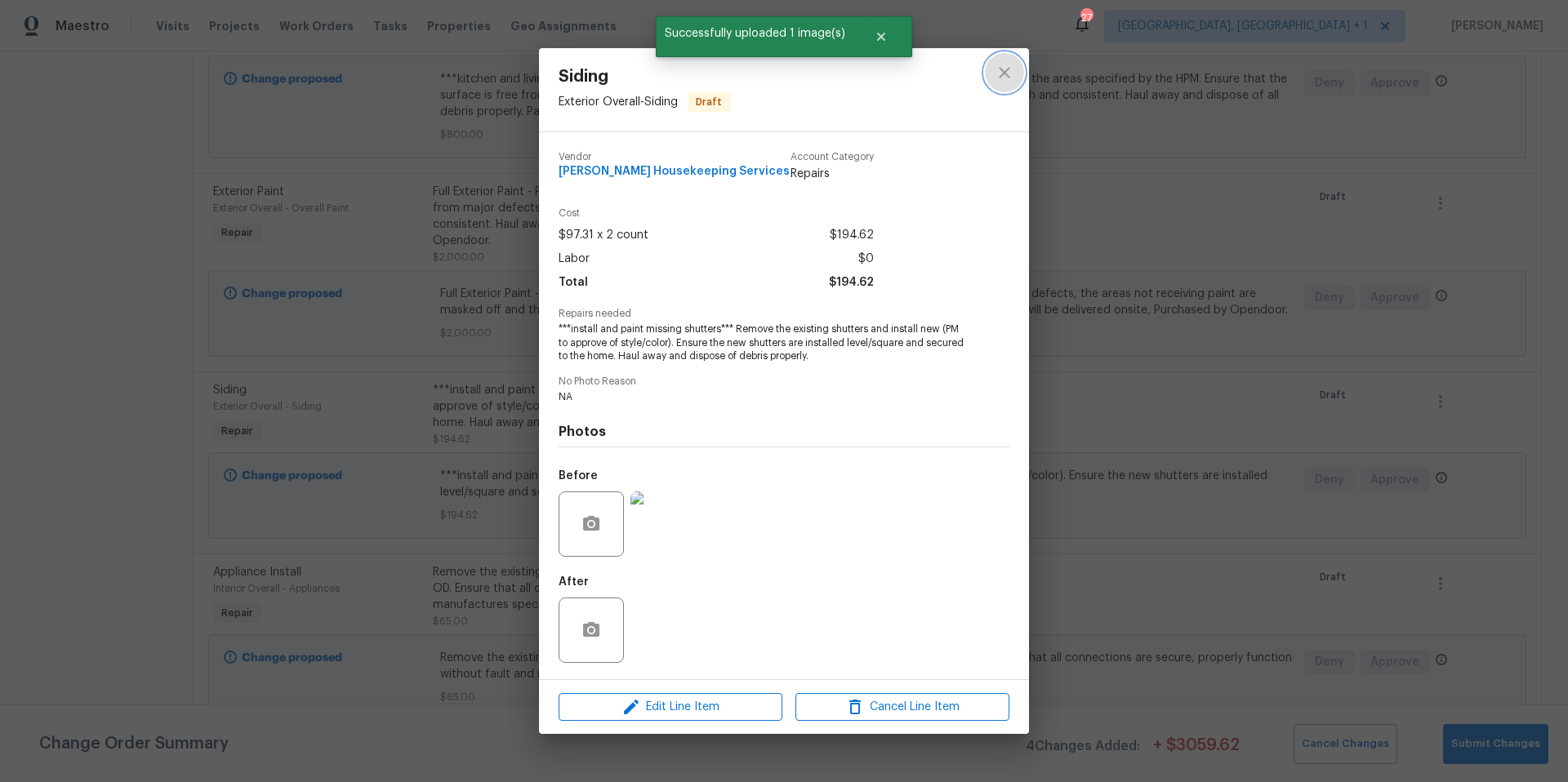 click 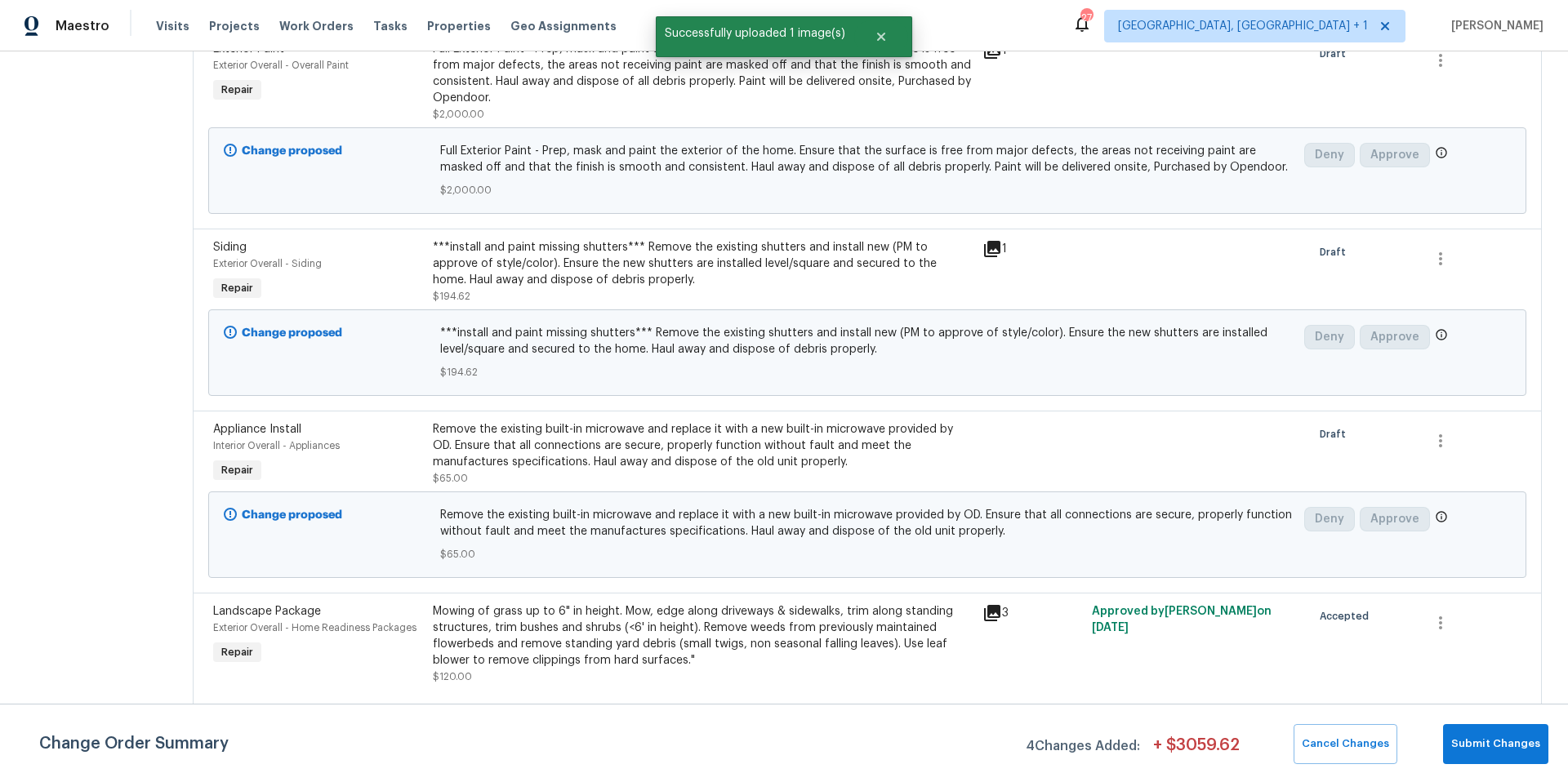 scroll, scrollTop: 500, scrollLeft: 0, axis: vertical 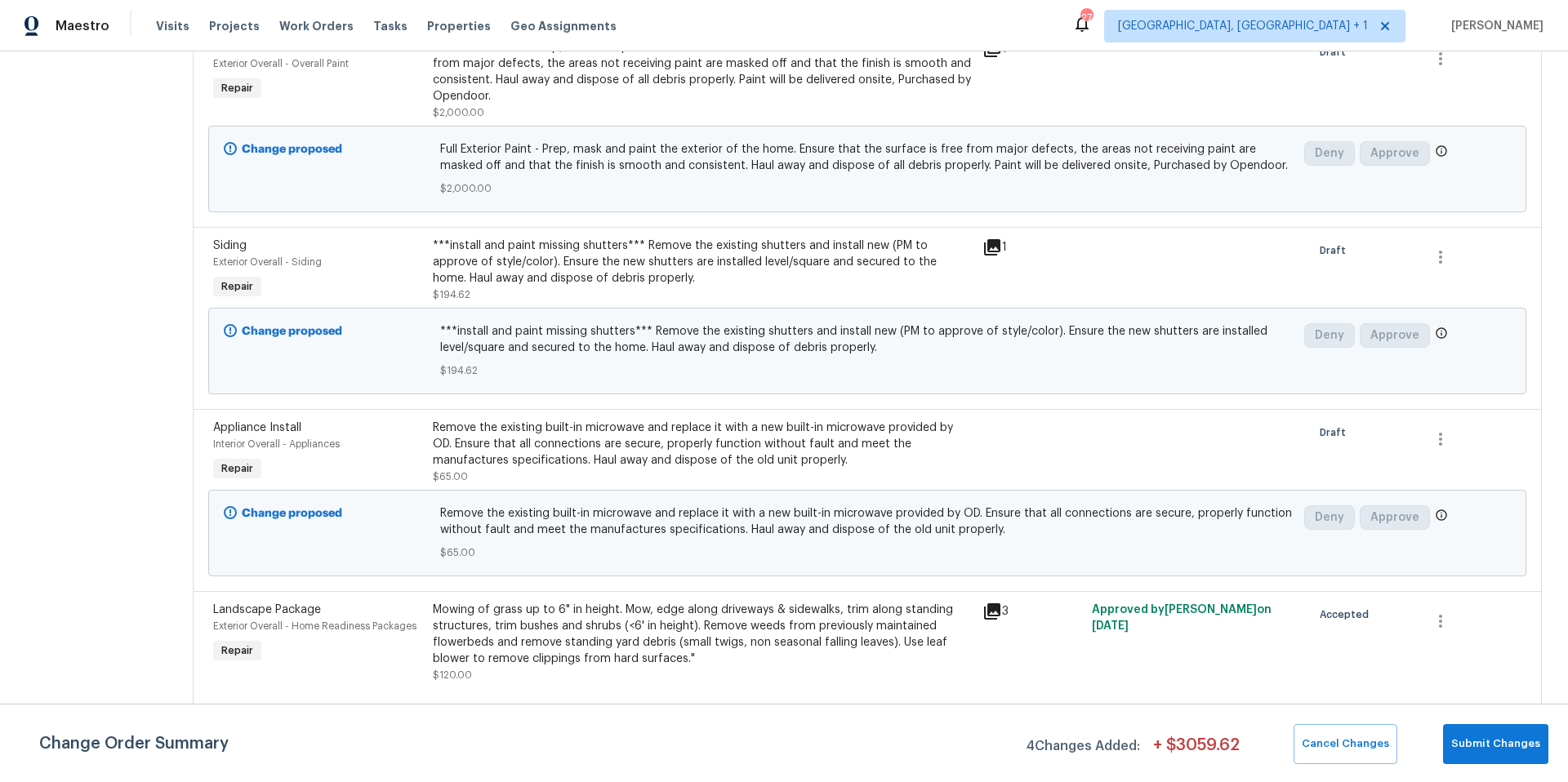 click on "Remove the existing built-in microwave and replace it with a new built-in microwave provided by OD. Ensure that all connections are secure, properly function without fault and meet the manufactures specifications. Haul away and dispose of the old unit properly." at bounding box center (702, 444) 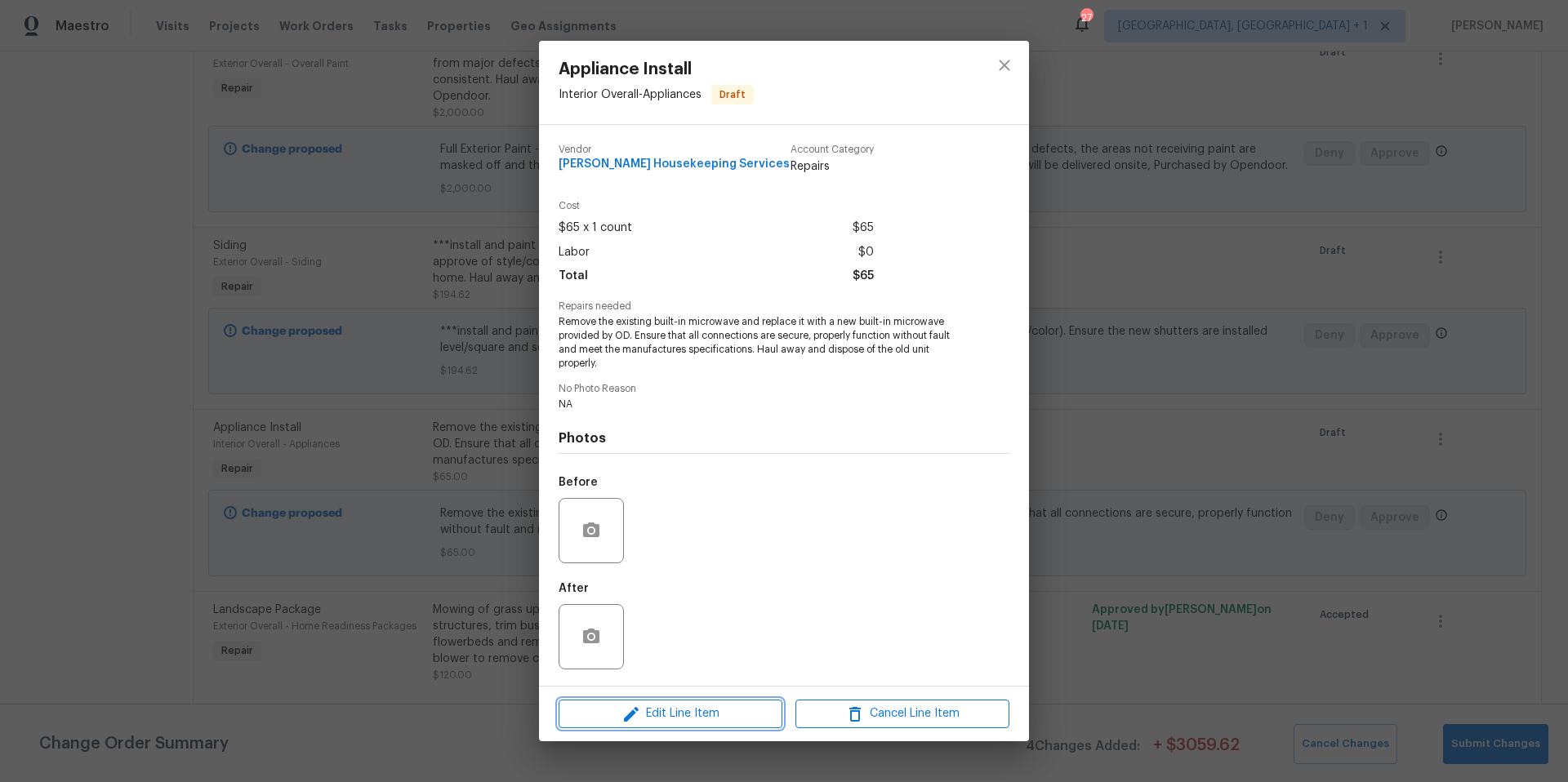 click on "Edit Line Item" at bounding box center [670, 713] 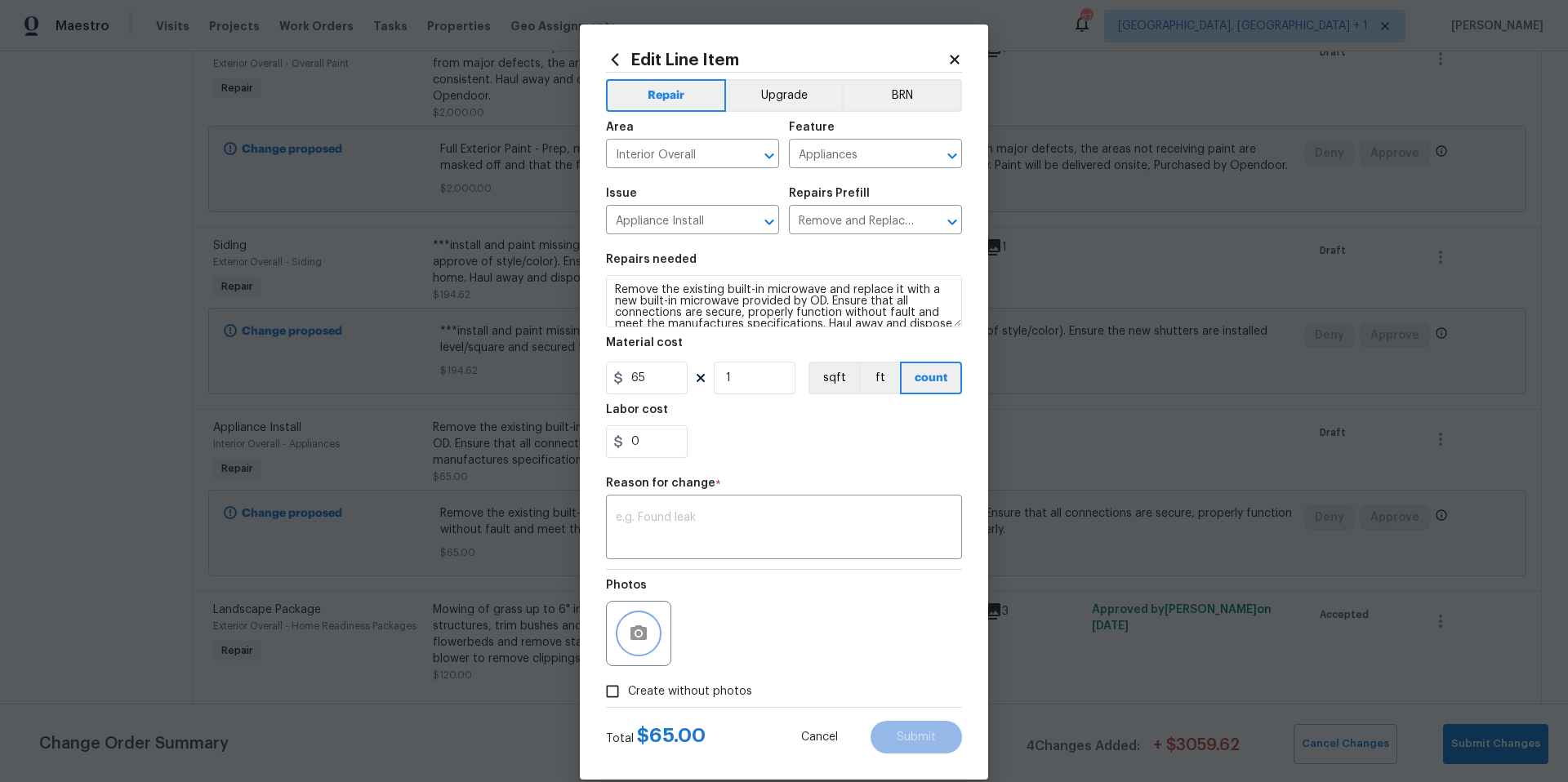 click 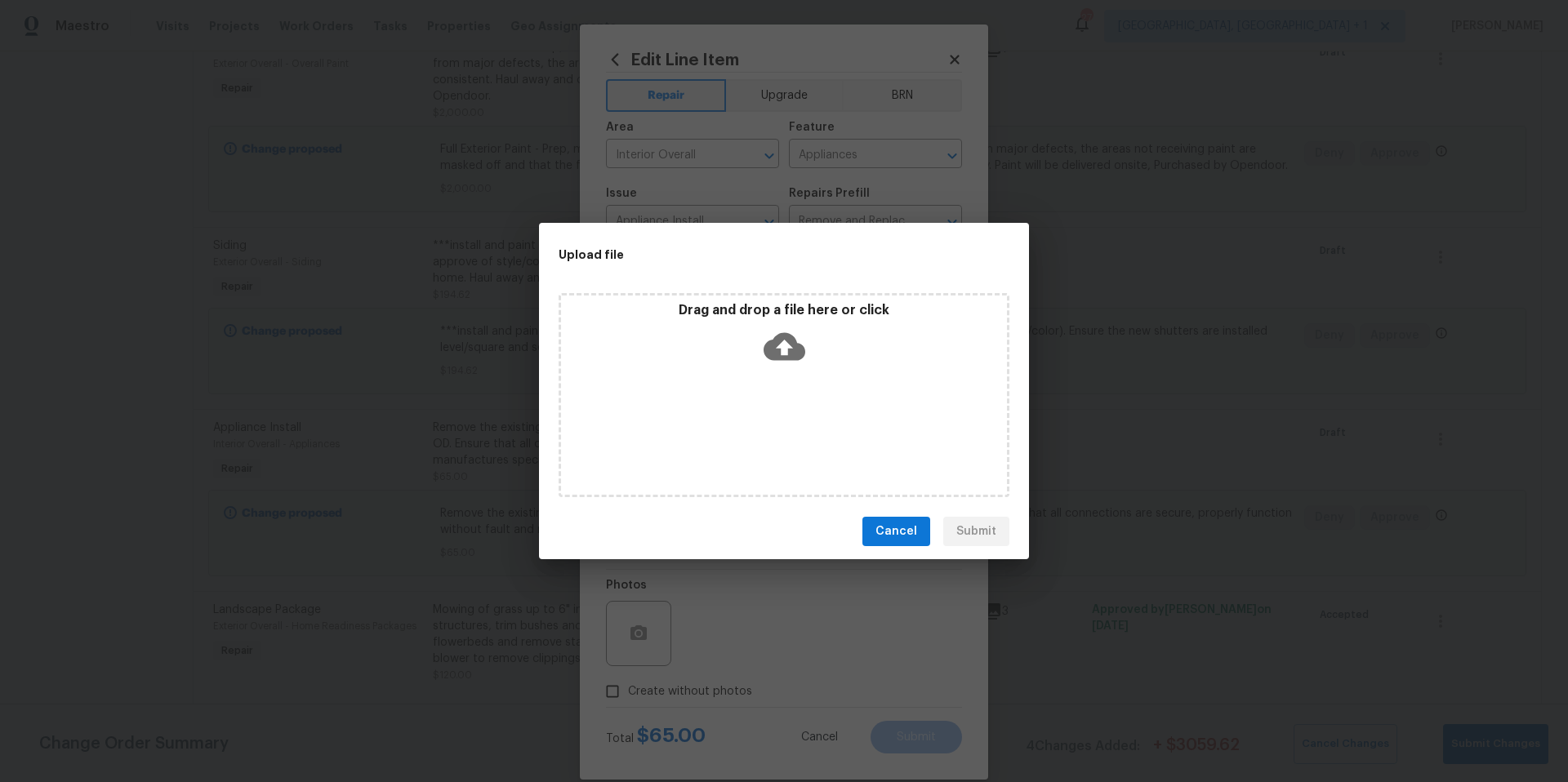 click 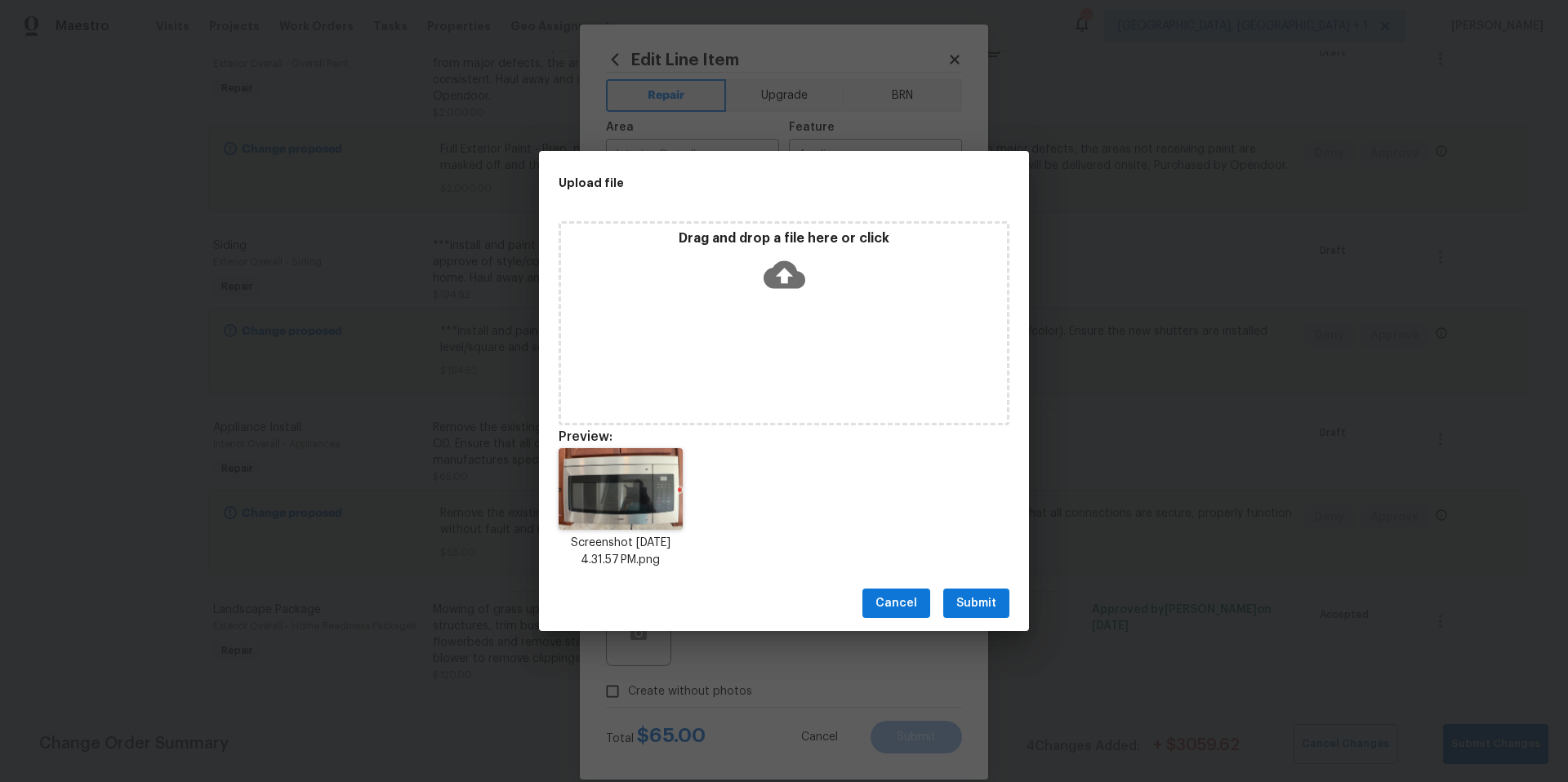 click on "Submit" at bounding box center [976, 603] 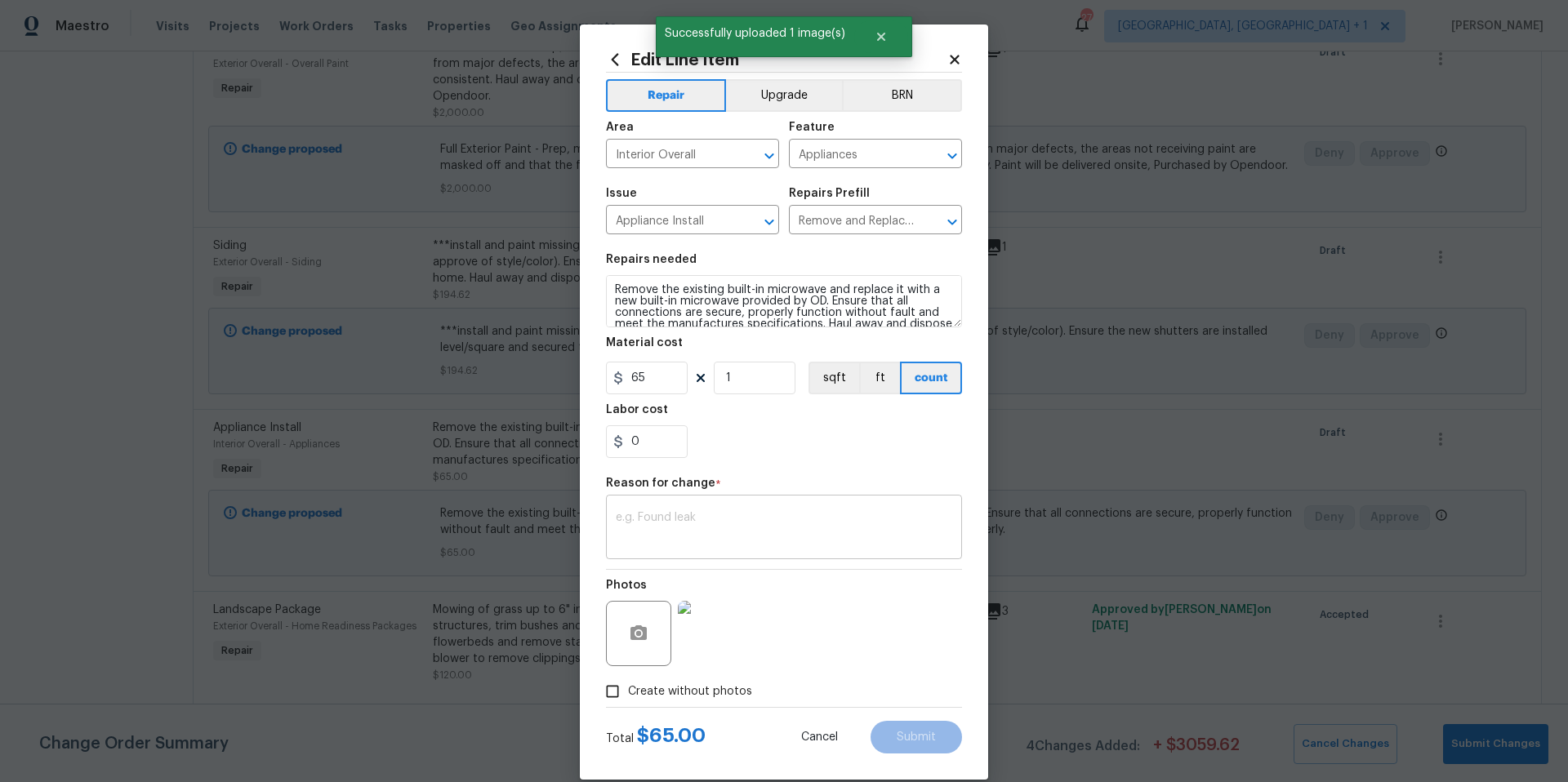 click on "x ​" at bounding box center (784, 529) 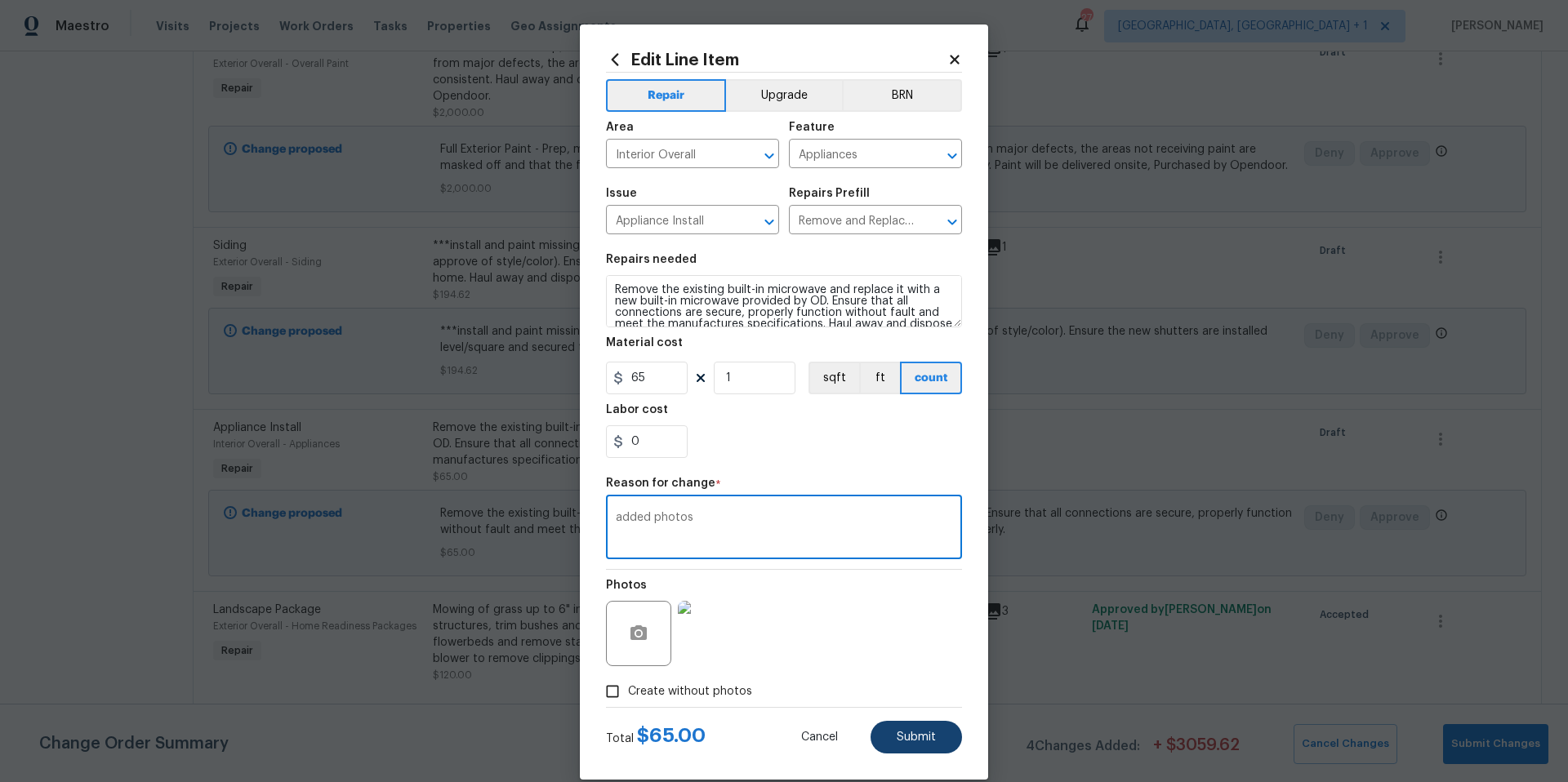 type on "added photos" 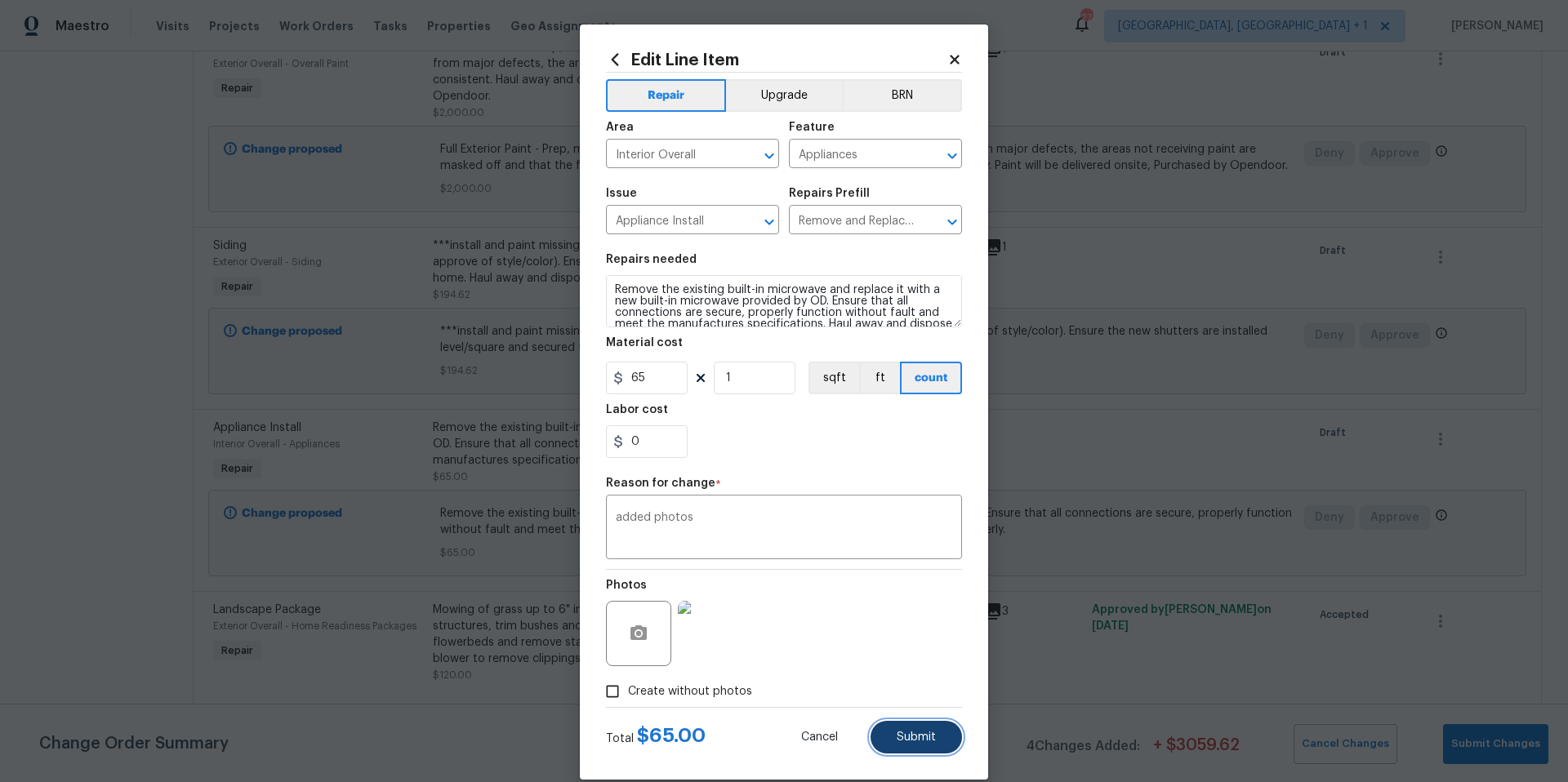 click on "Submit" at bounding box center (916, 737) 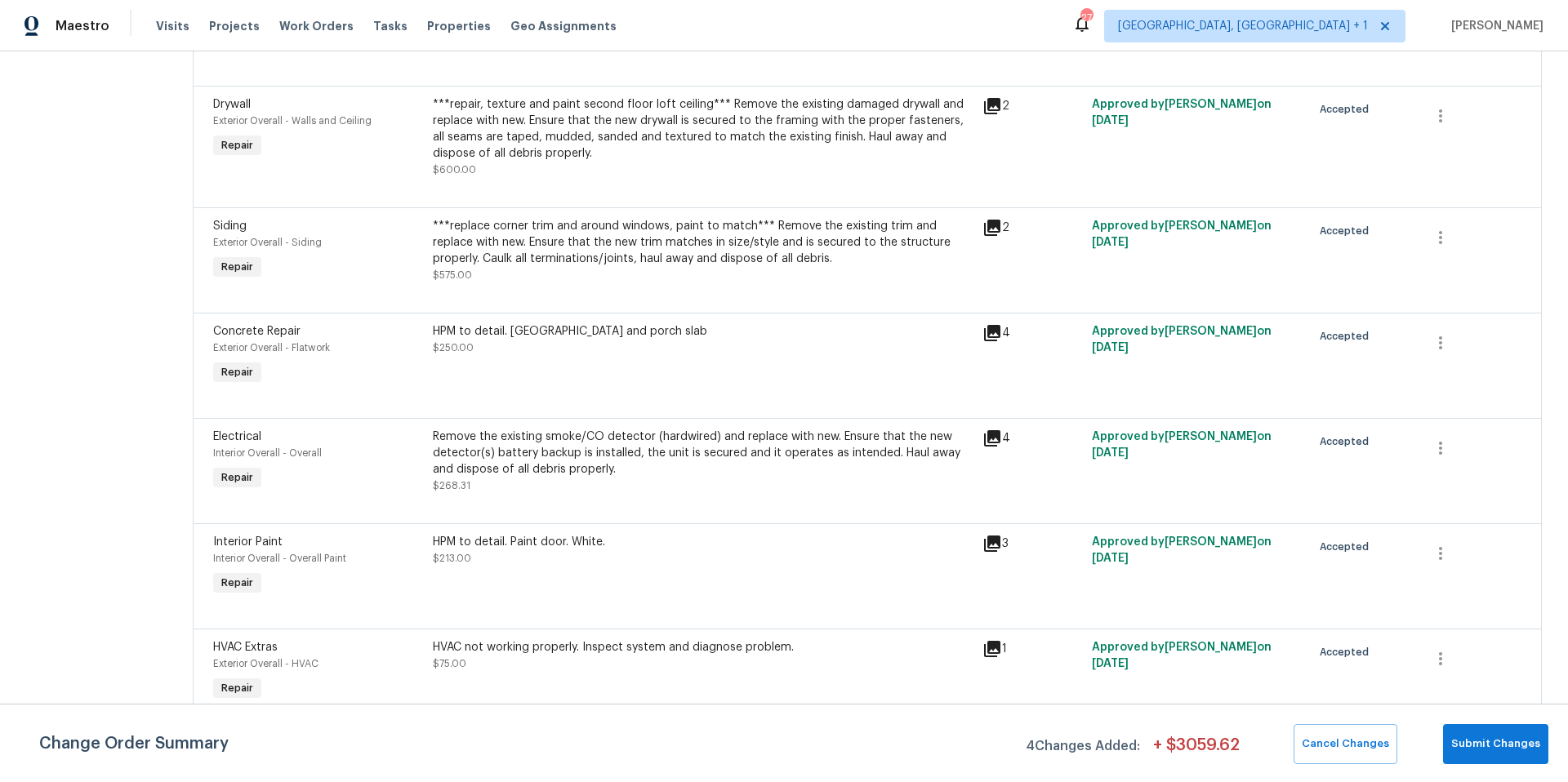 scroll, scrollTop: 1808, scrollLeft: 0, axis: vertical 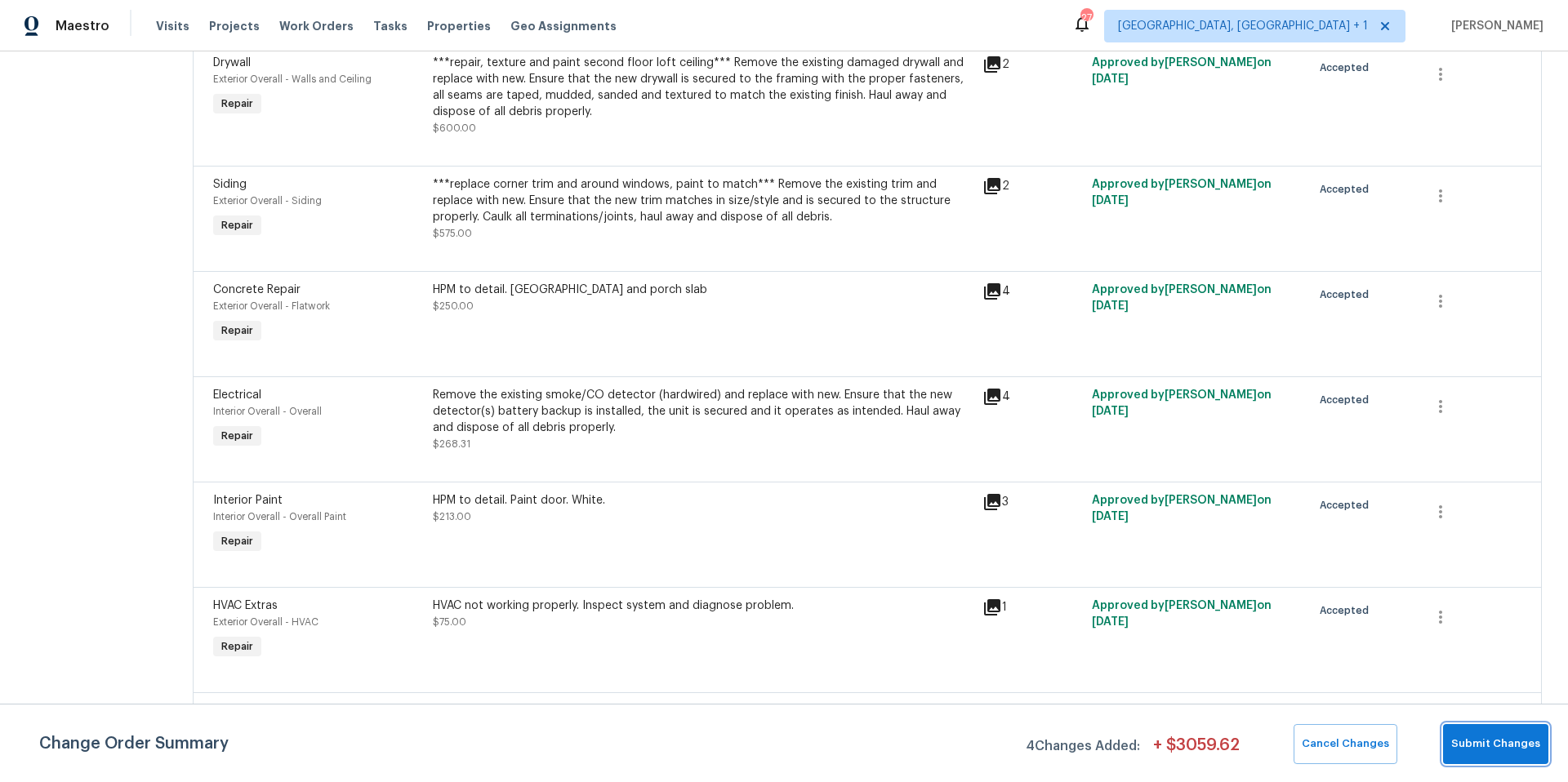 click on "Submit Changes" at bounding box center [1495, 744] 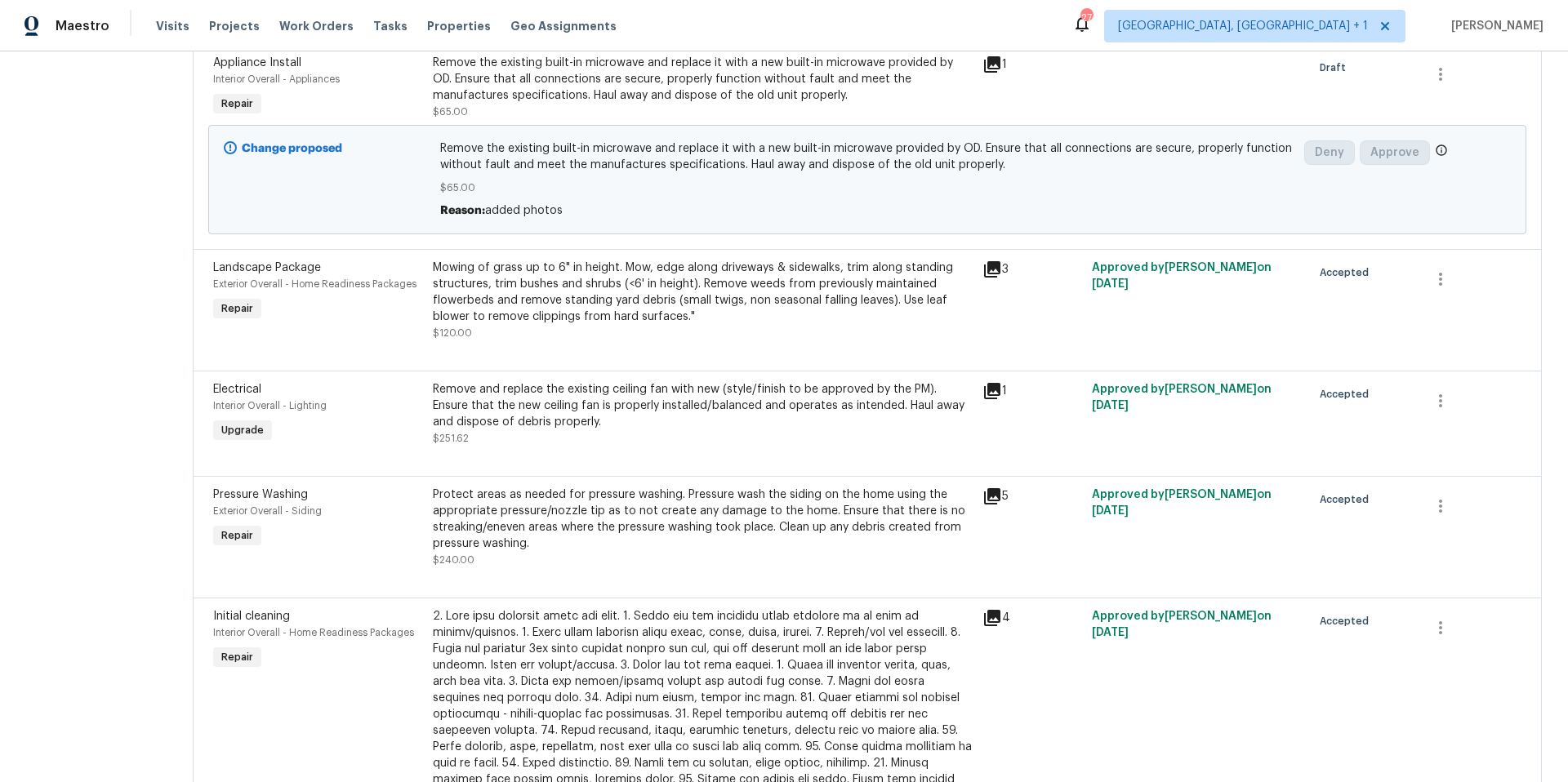 scroll, scrollTop: 0, scrollLeft: 0, axis: both 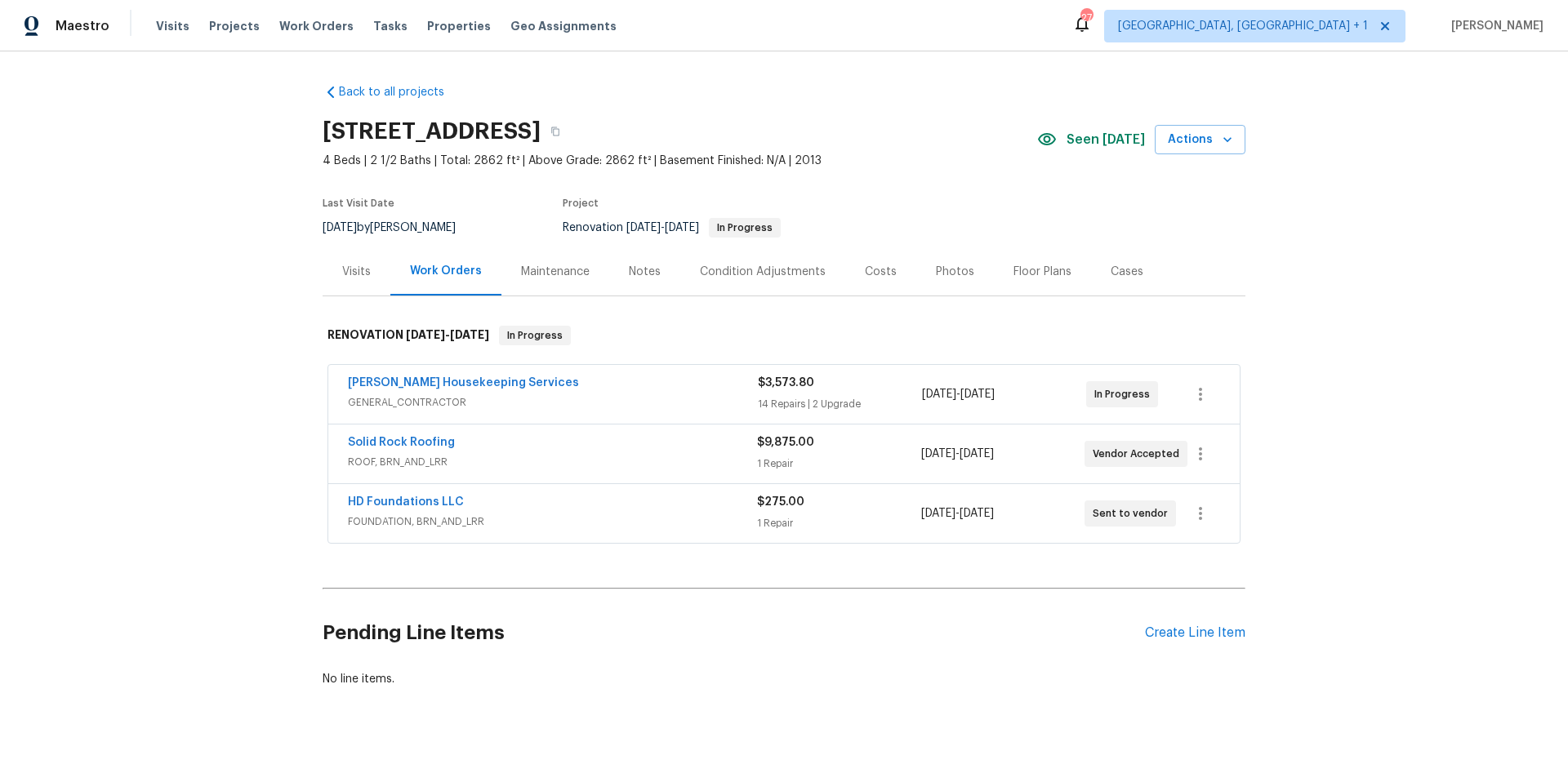 click on "[PERSON_NAME] Housekeeping Services" at bounding box center (553, 384) 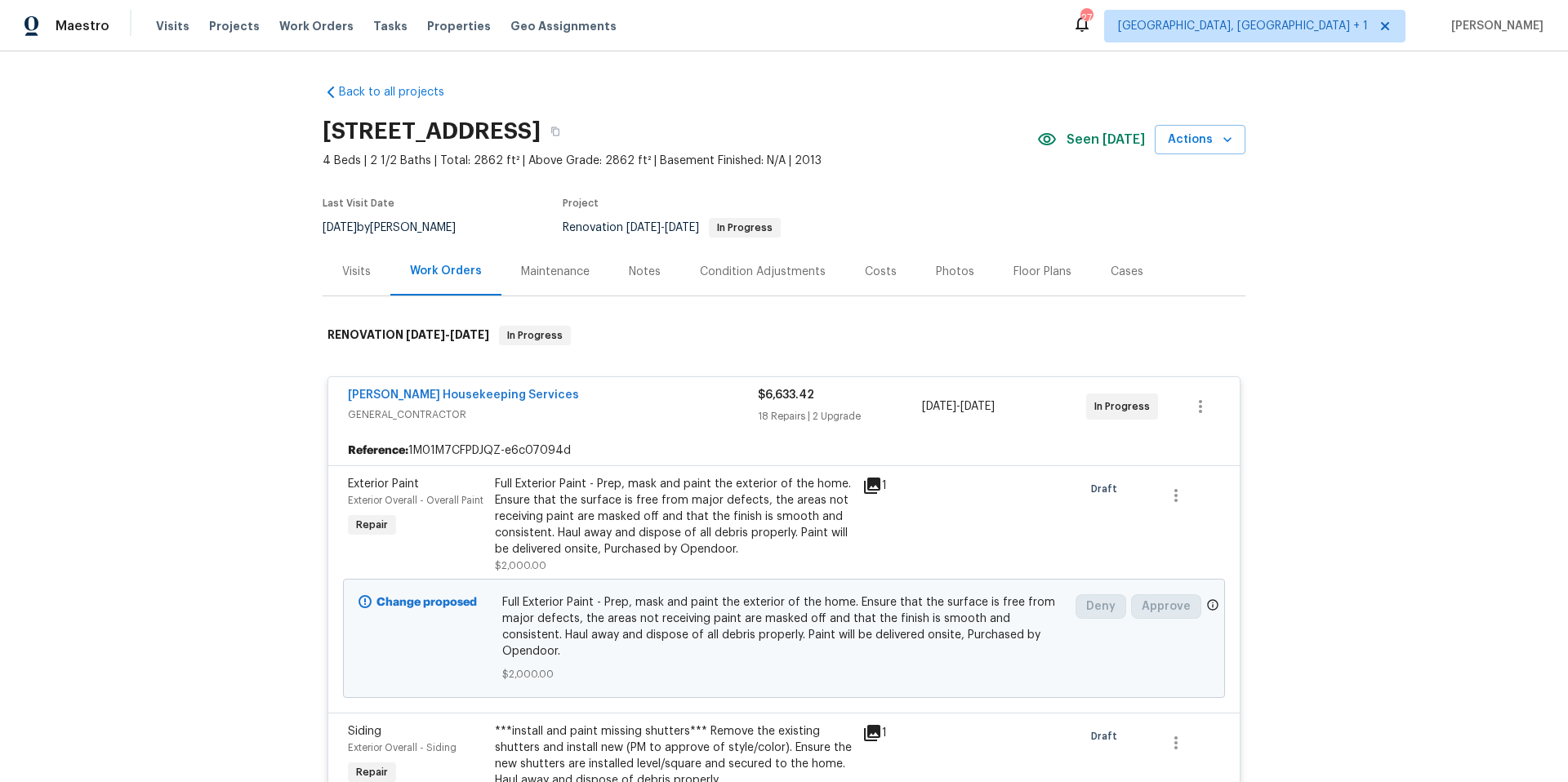 click on "[STREET_ADDRESS] 4 Beds | 2 1/2 Baths | Total: 2862 ft² | Above Grade: 2862 ft² | Basement Finished: N/A | 2013 Seen [DATE] Actions Last Visit Date [DATE]  by  [PERSON_NAME]   Project Renovation   [DATE]  -  [DATE] In Progress" at bounding box center (784, 179) 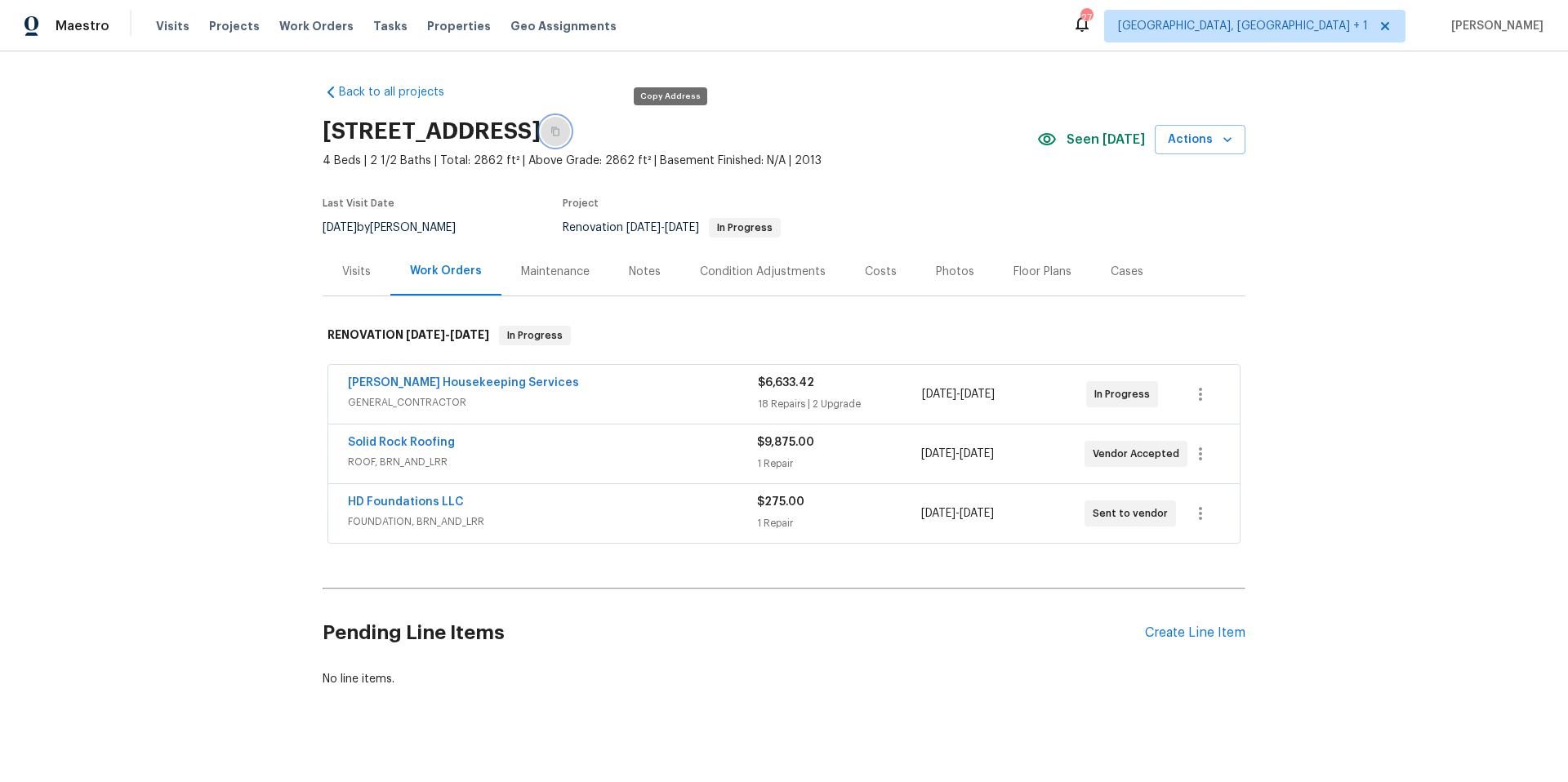 click 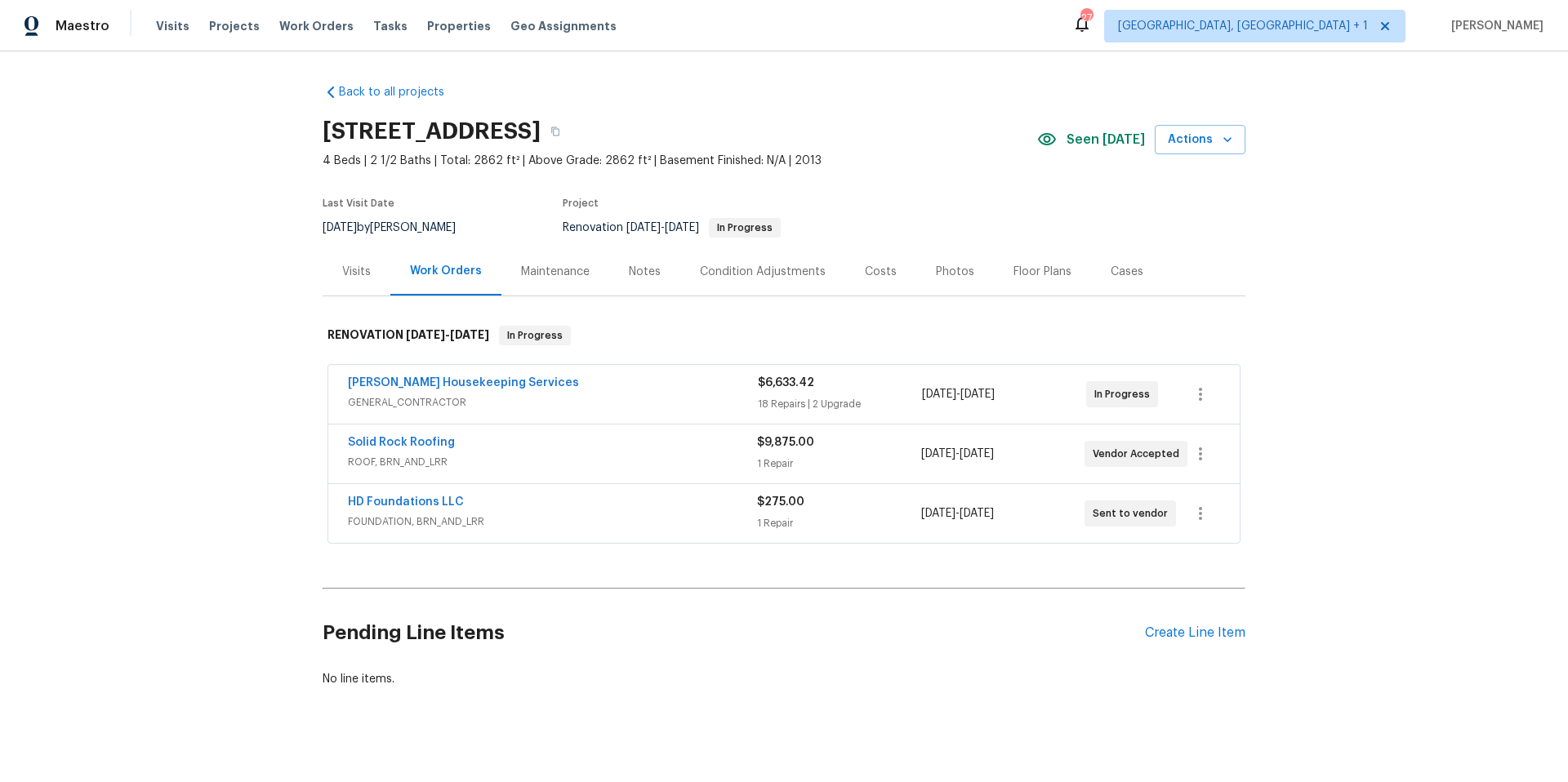 click on "Back to all projects 812 Draco Dr, Killeen, TX 76542 4 Beds | 2 1/2 Baths | Total: 2862 ft² | Above Grade: 2862 ft² | Basement Finished: N/A | 2013 Seen today Actions Last Visit Date 7/10/2025  by  Nelson Figueroa   Project Renovation   7/7/2025  -  7/10/2025 In Progress Visits Work Orders Maintenance Notes Condition Adjustments Costs Photos Floor Plans Cases RENOVATION   7/7/25  -  7/10/25 In Progress Arelis Housekeeping Services GENERAL_CONTRACTOR $6,633.42 18 Repairs | 2 Upgrade 7/7/2025  -  7/9/2025 In Progress Solid Rock Roofing ROOF, BRN_AND_LRR $9,875.00 1 Repair 7/7/2025  -  7/7/2025 Vendor Accepted HD Foundations LLC FOUNDATION, BRN_AND_LRR $275.00 1 Repair 7/10/2025  -  7/10/2025 Sent to vendor Pending Line Items Create Line Item No line items." at bounding box center (784, 416) 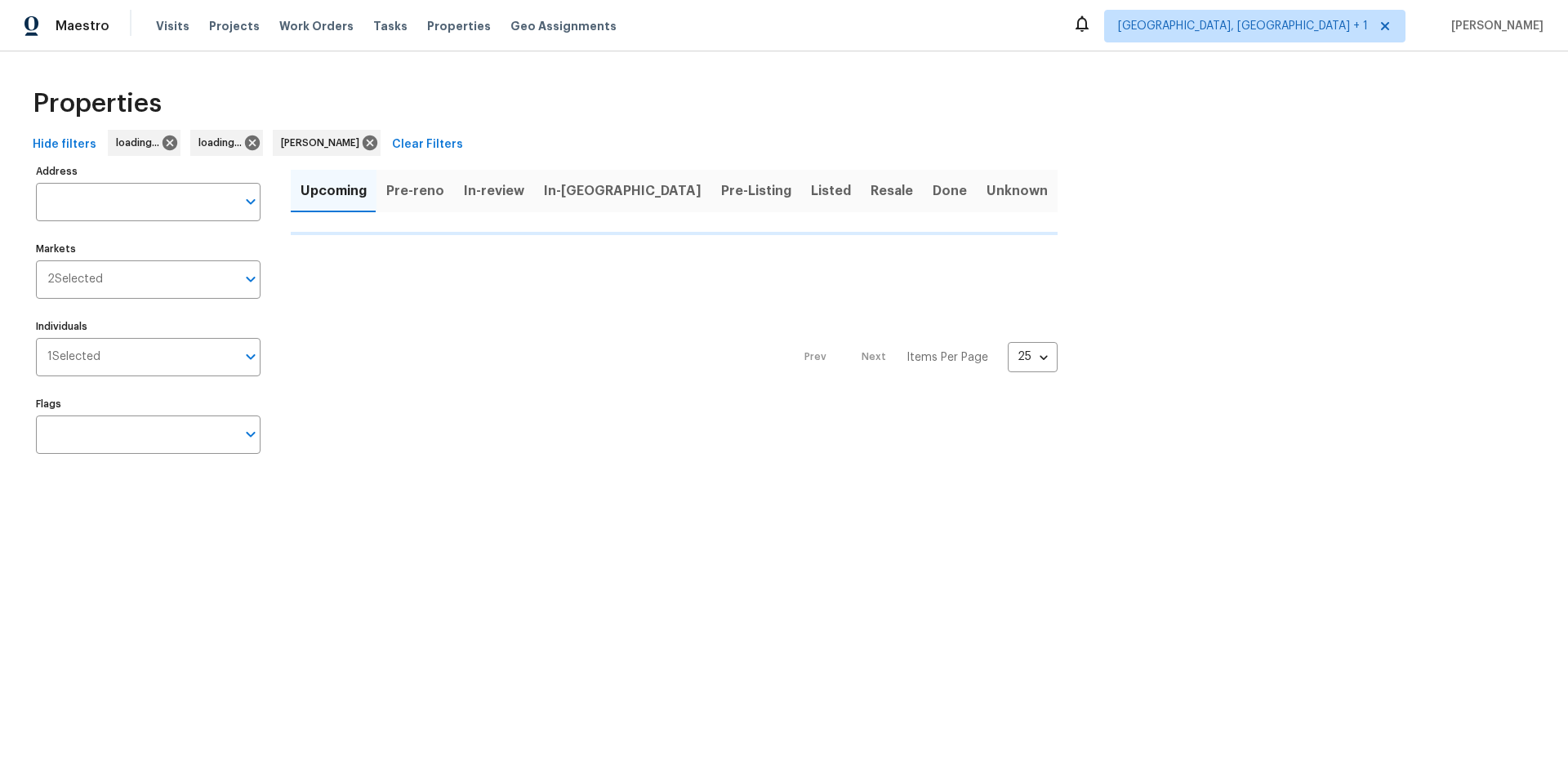 scroll, scrollTop: 0, scrollLeft: 0, axis: both 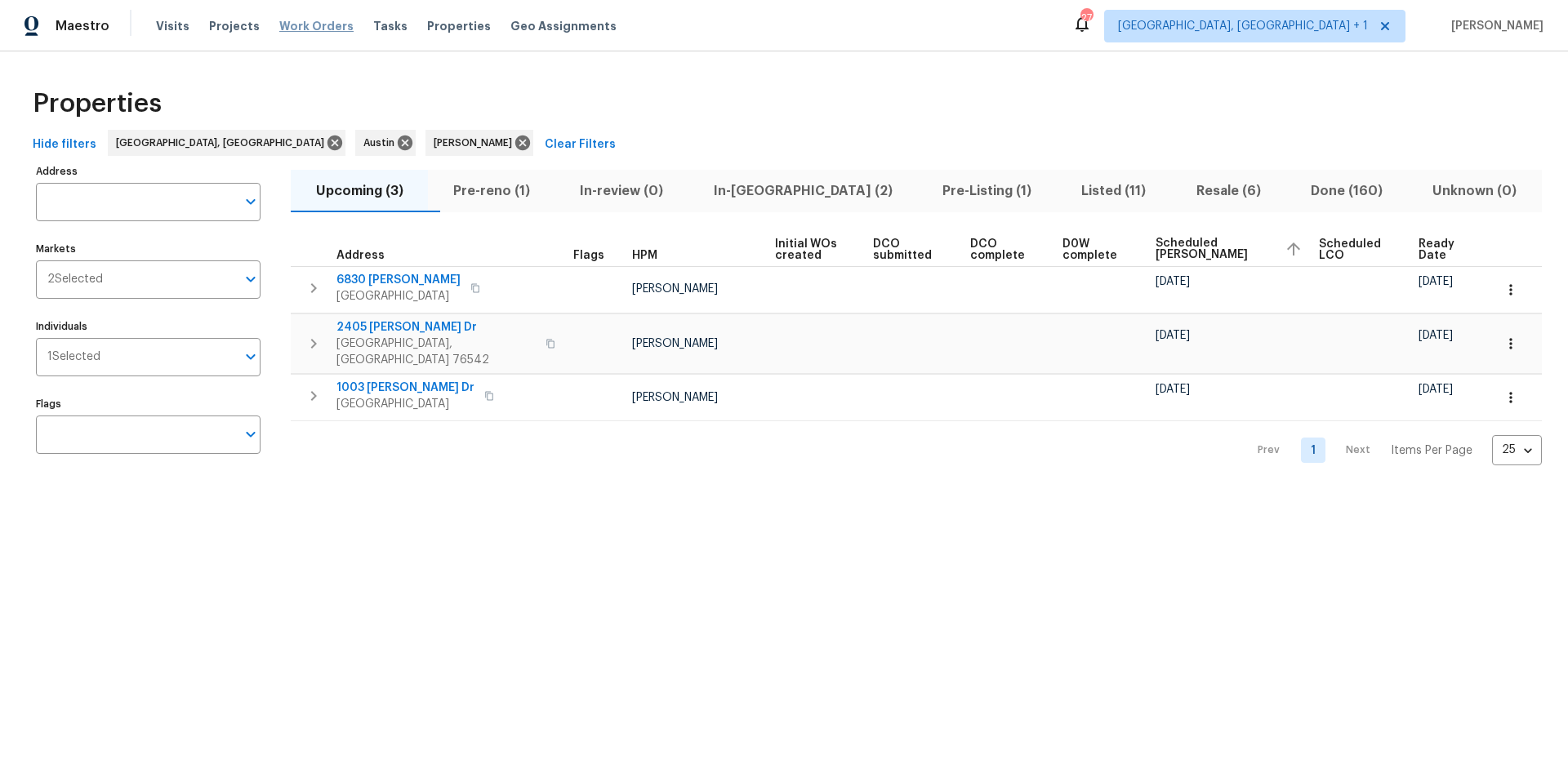click on "Work Orders" at bounding box center [316, 26] 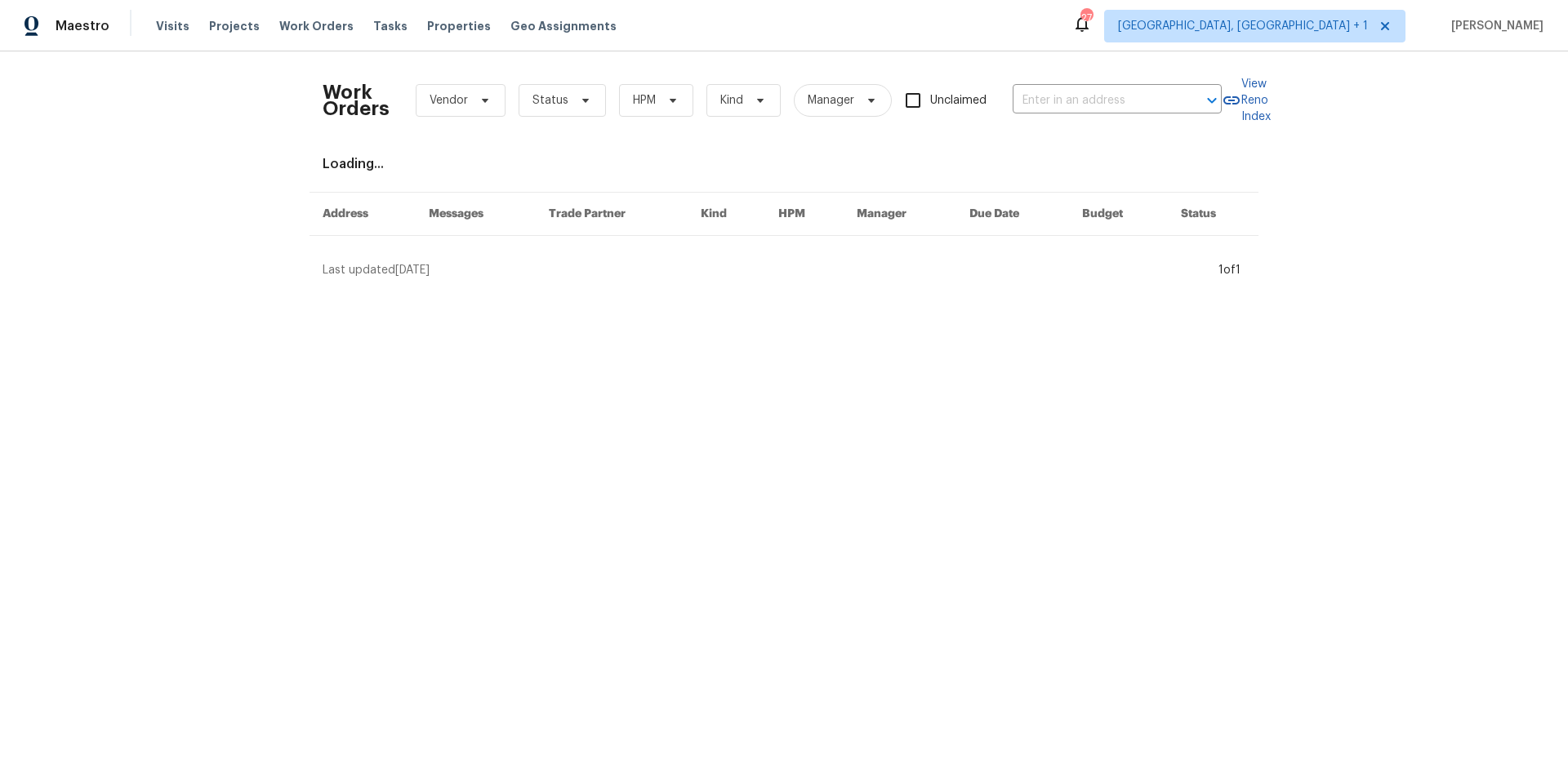 click on "Work Orders Vendor Status HPM Kind Manager Unclaimed ​" at bounding box center [772, 100] 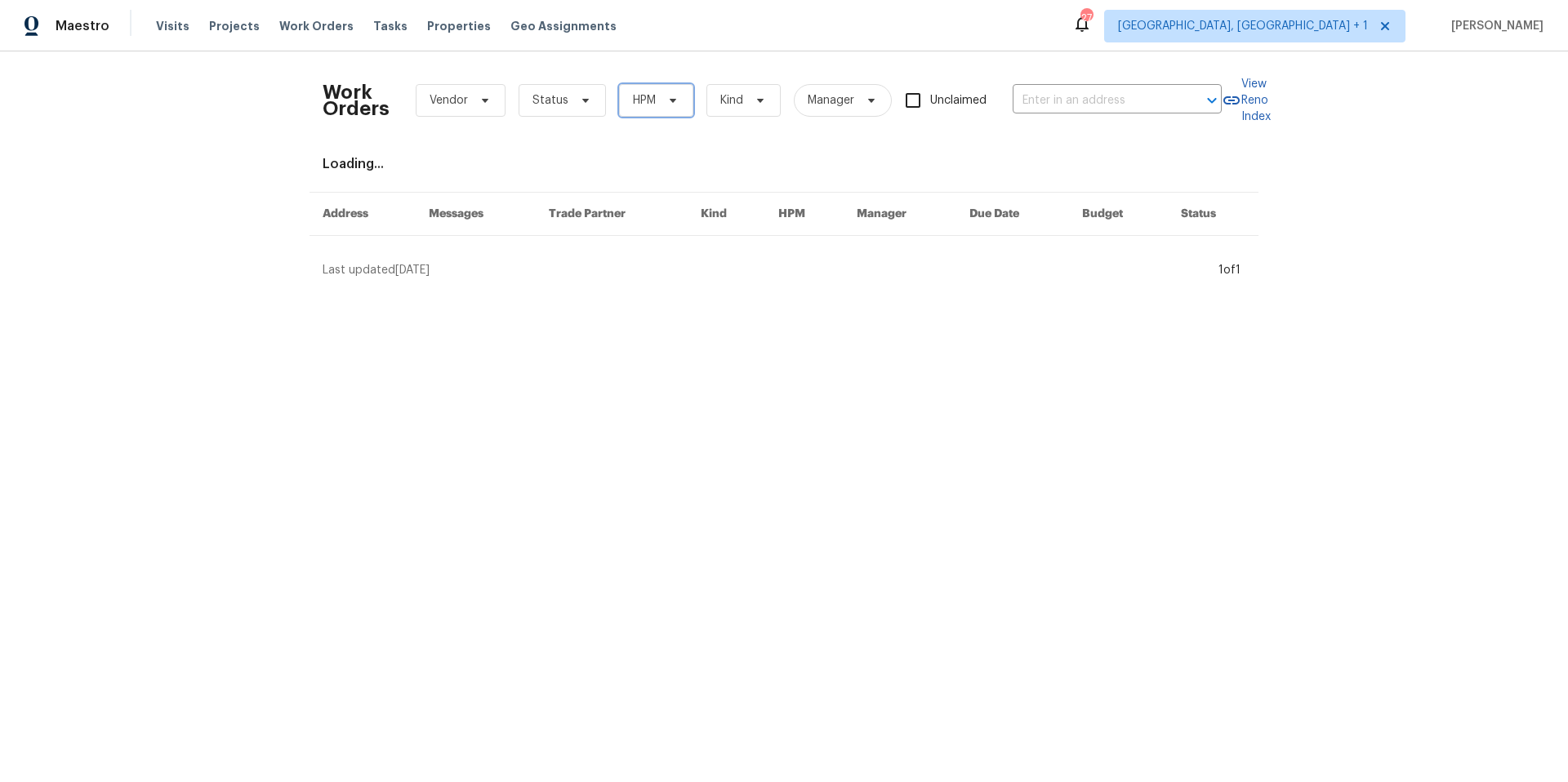 click on "HPM" at bounding box center [656, 100] 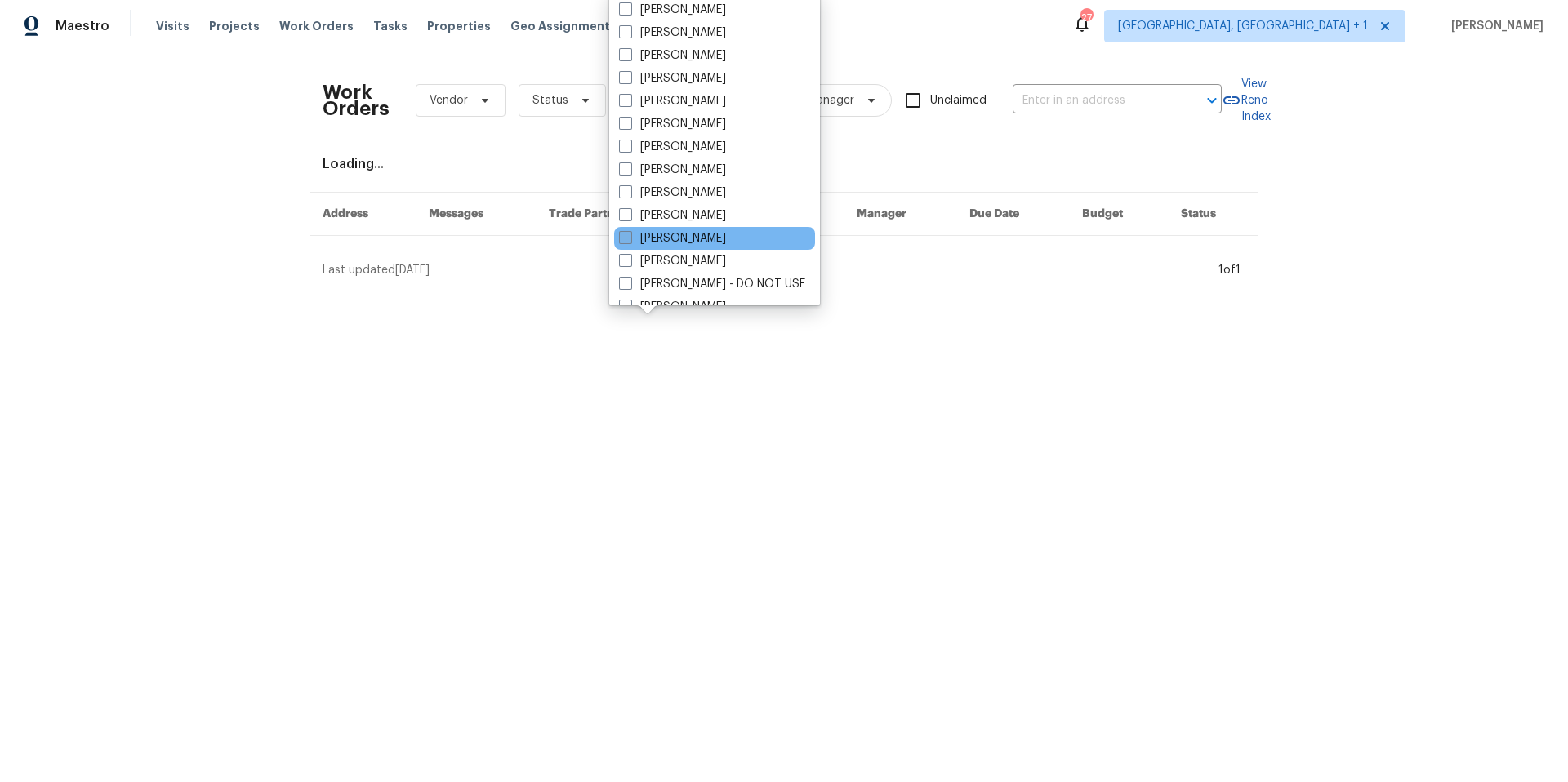 click at bounding box center (626, 238) 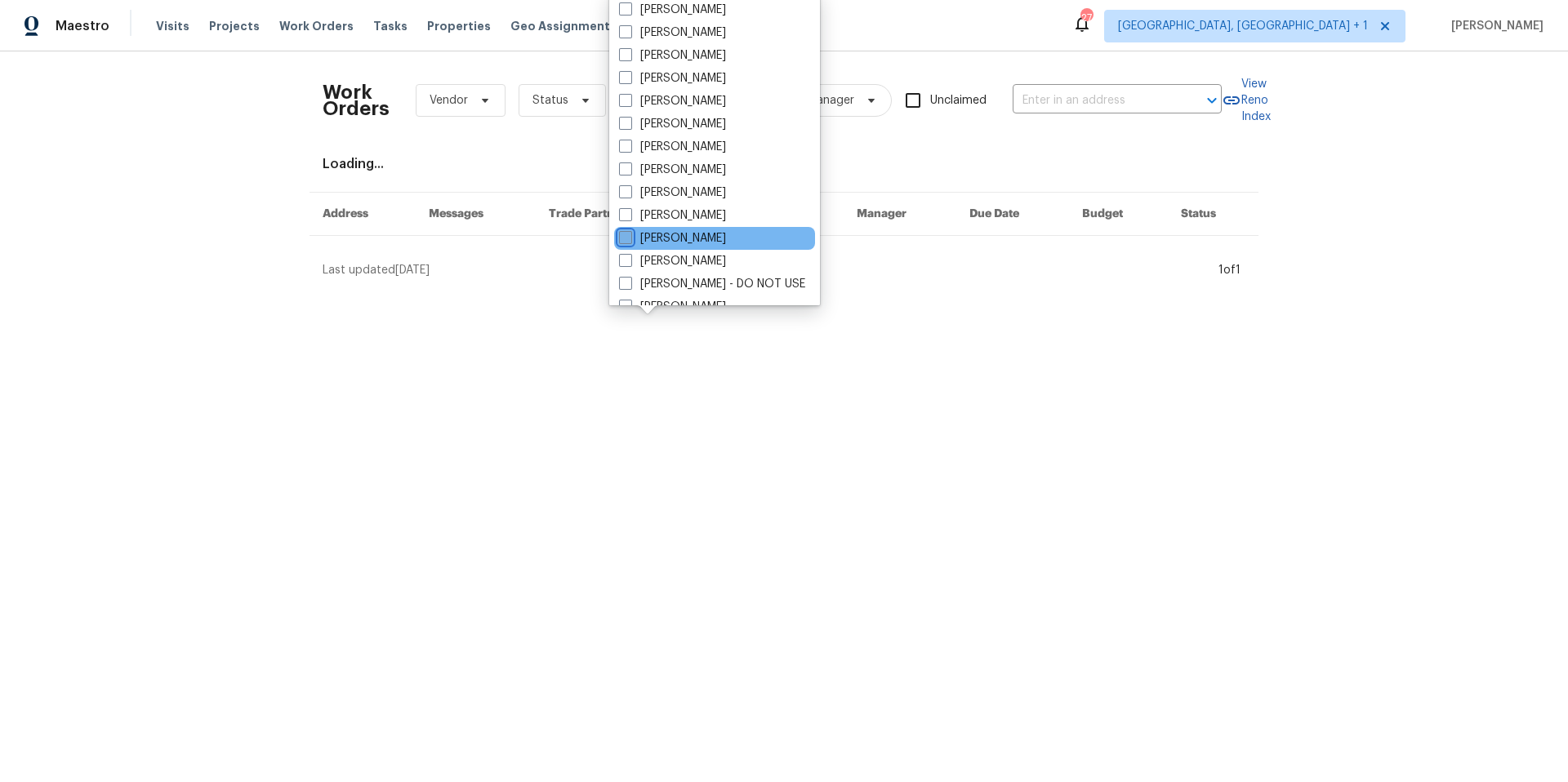 click on "[PERSON_NAME]" at bounding box center [624, 235] 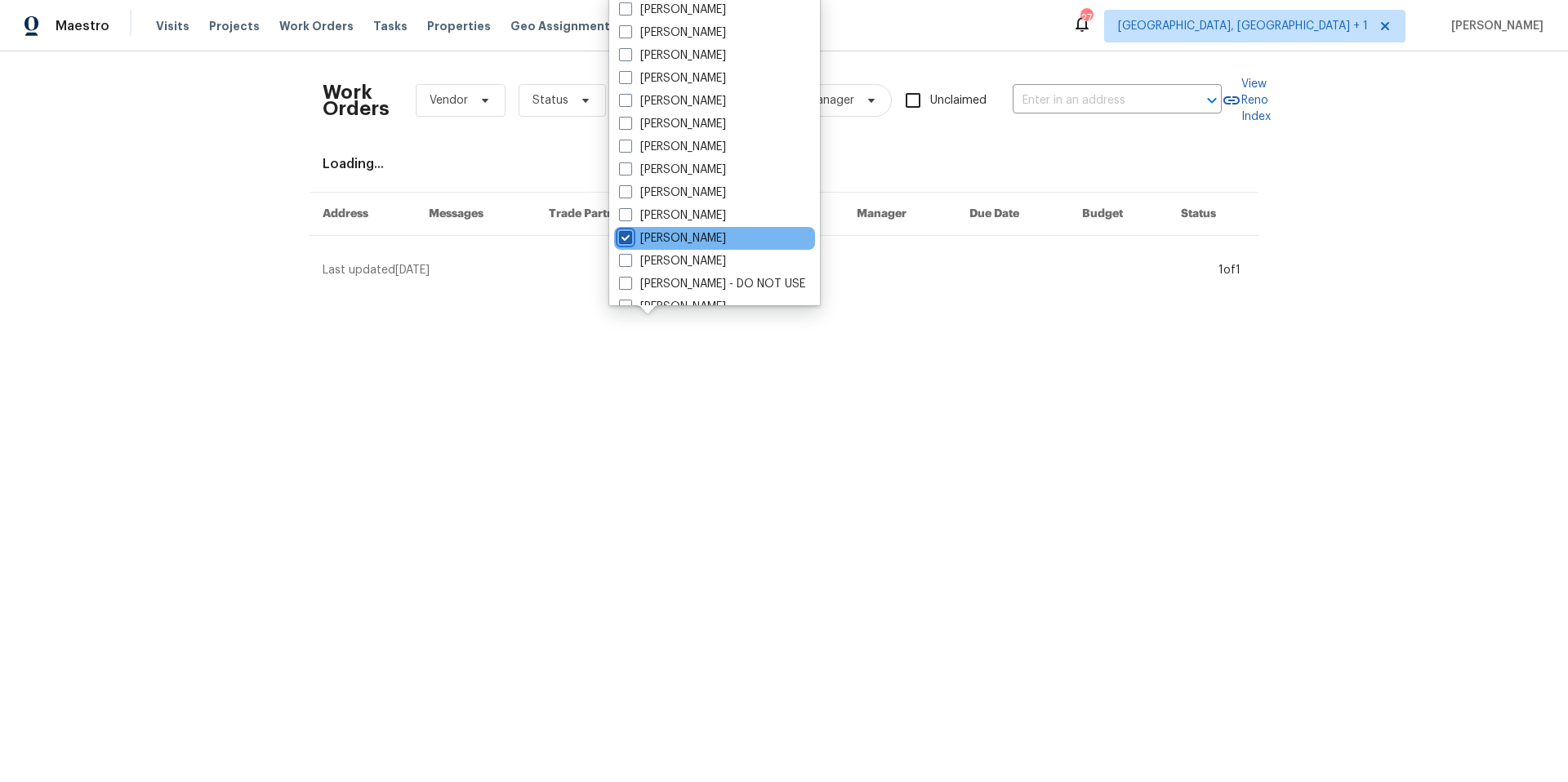 checkbox on "true" 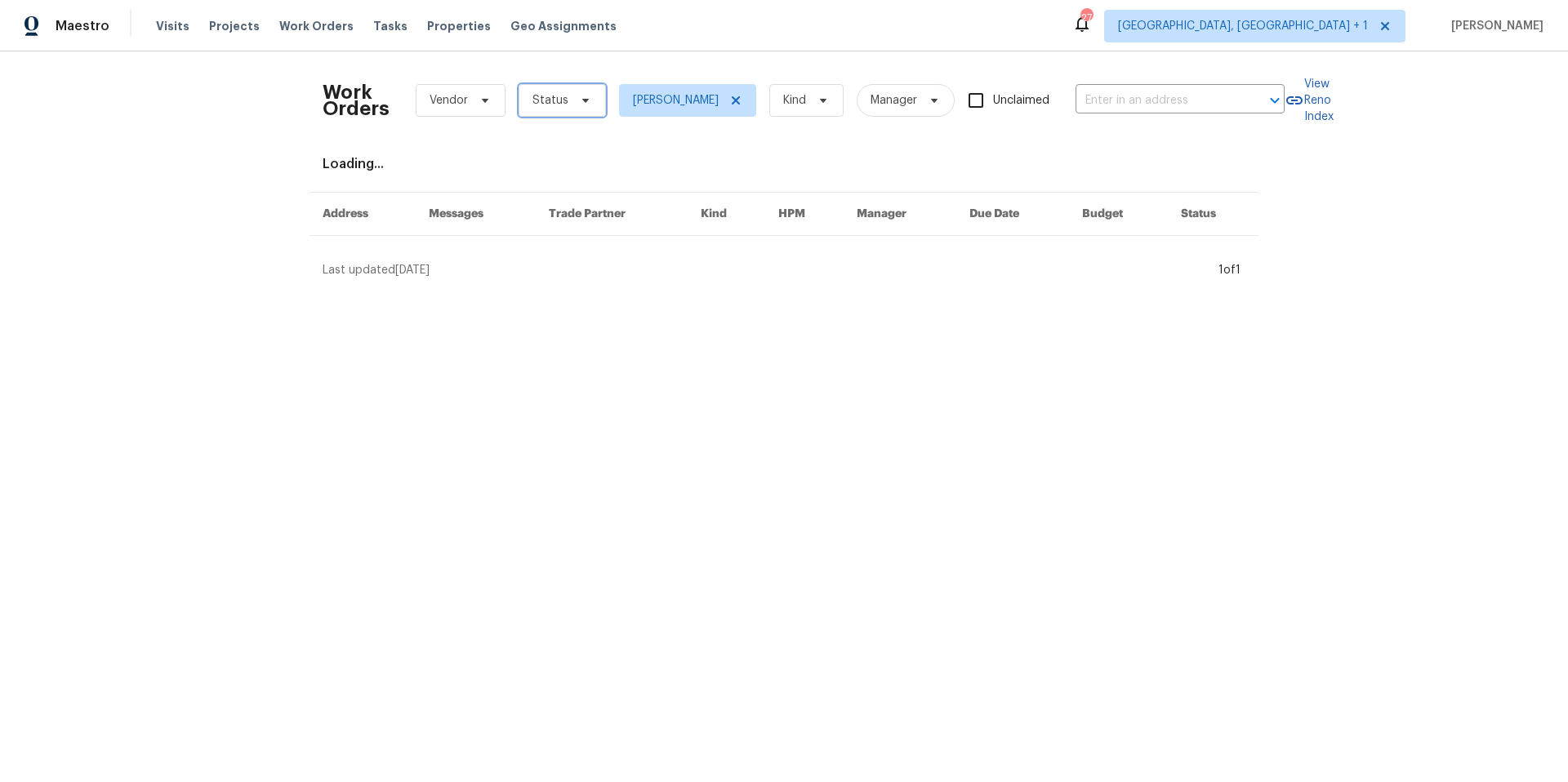 click on "Status" at bounding box center [562, 100] 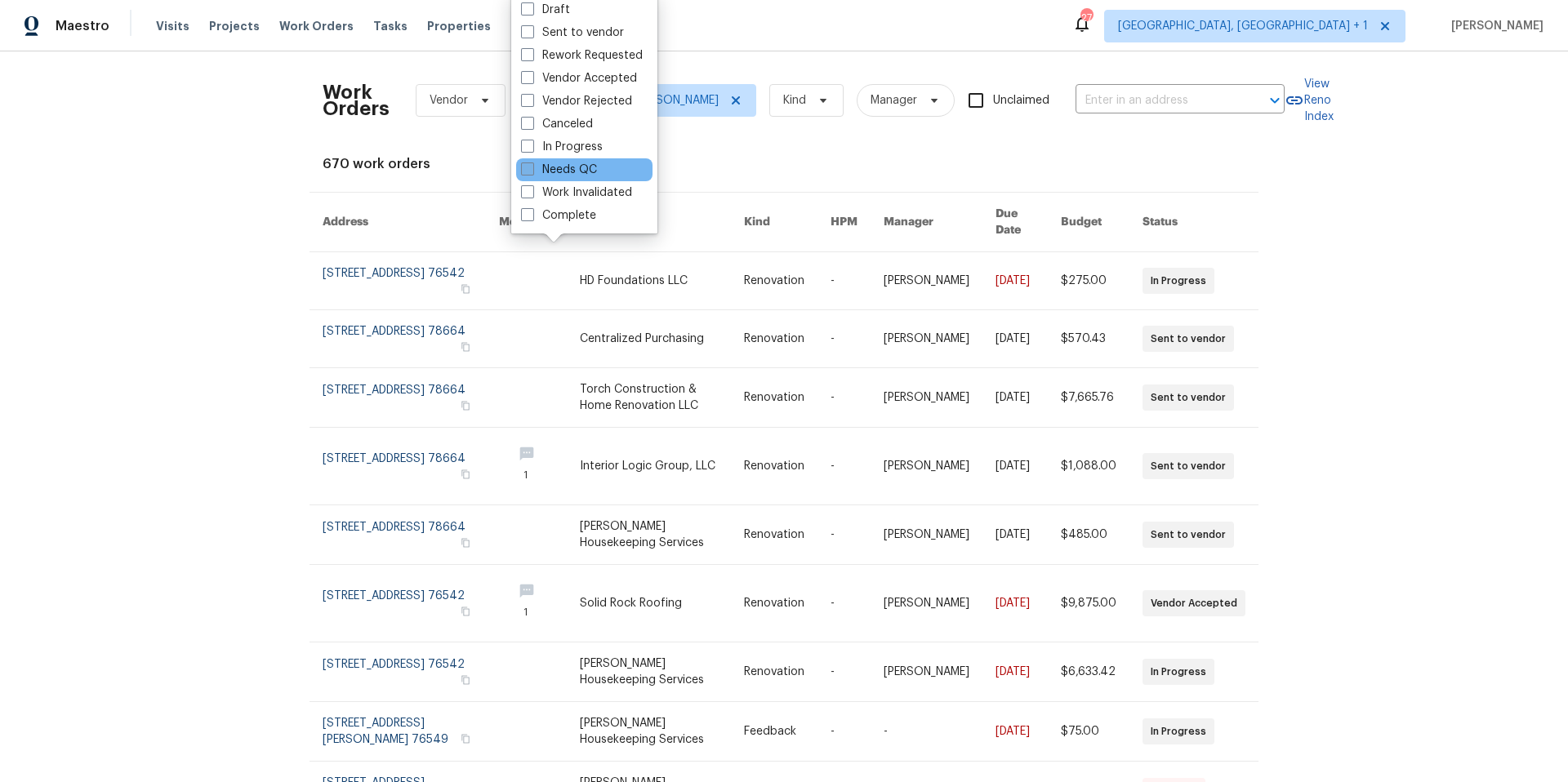 click on "Needs QC" at bounding box center [559, 170] 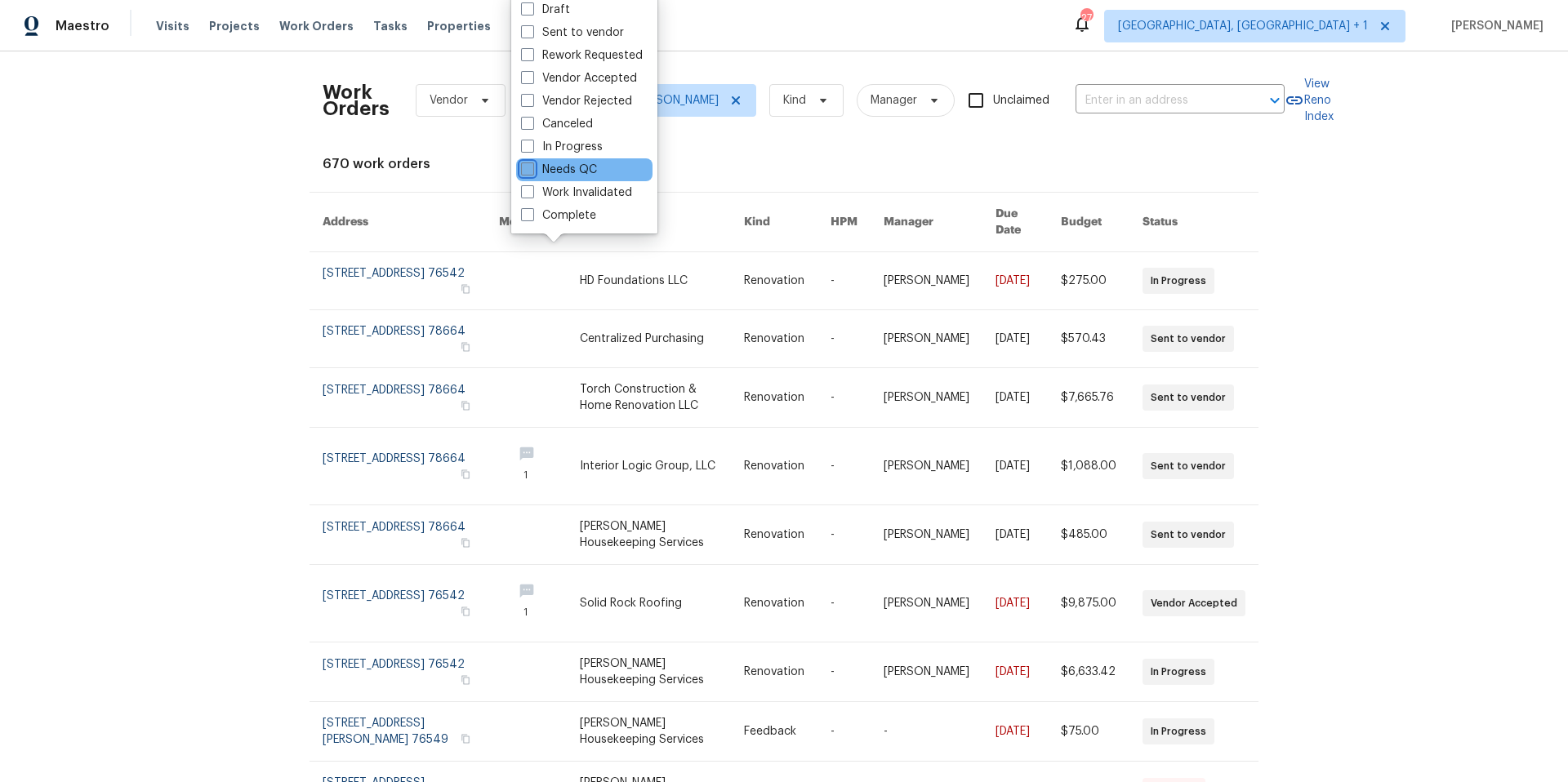 click on "Needs QC" at bounding box center [526, 167] 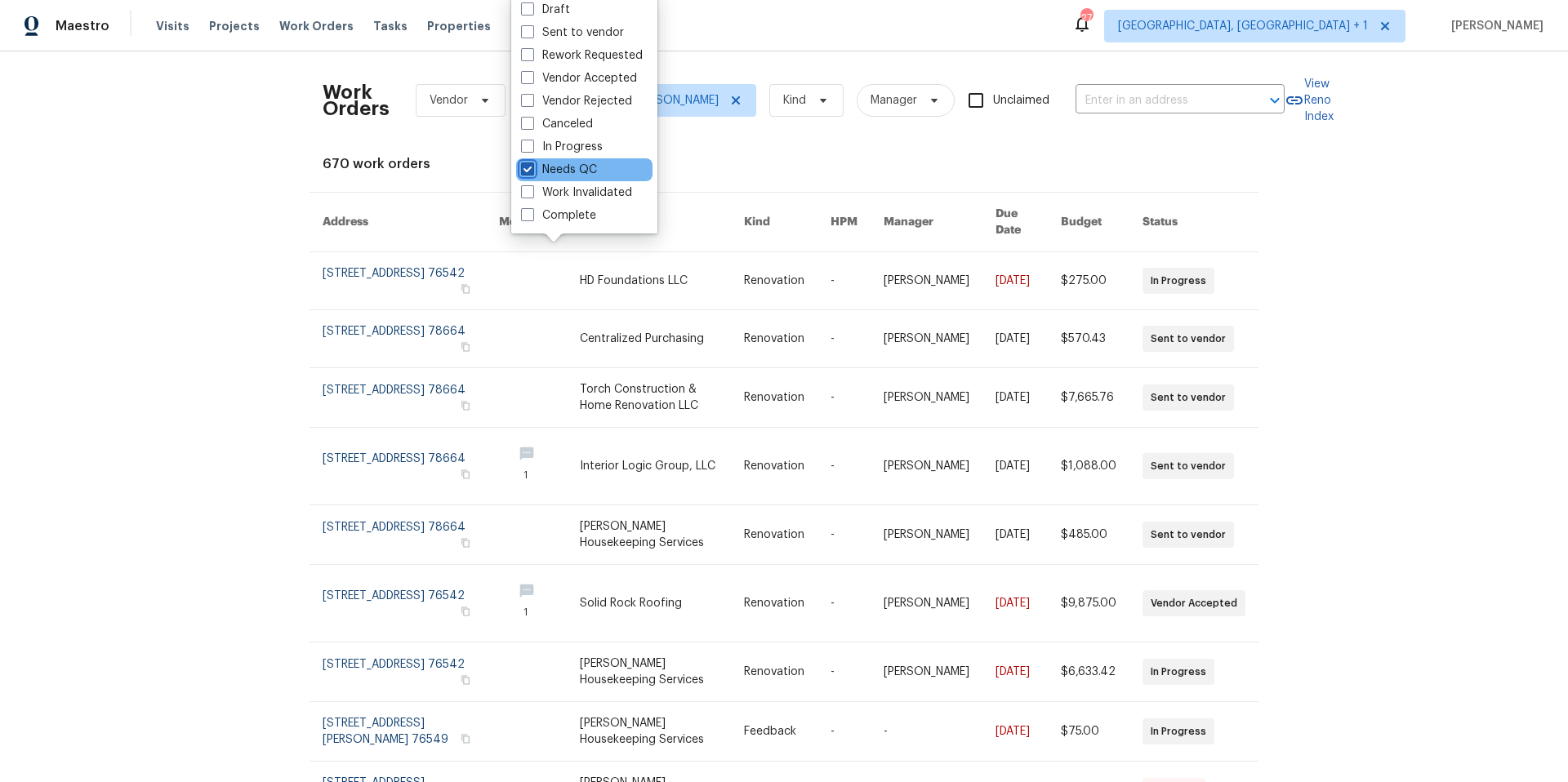 checkbox on "true" 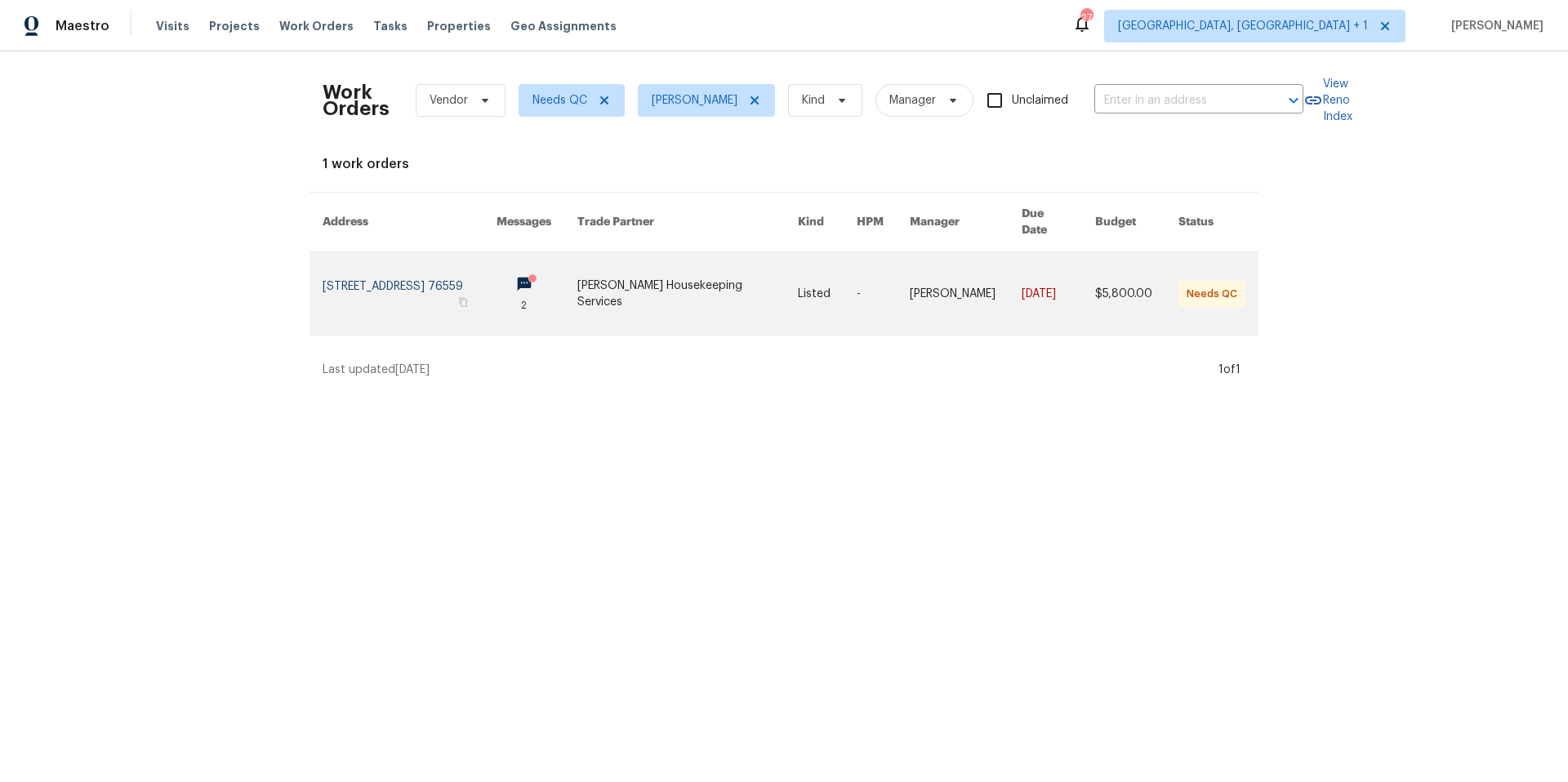 click at bounding box center (688, 293) 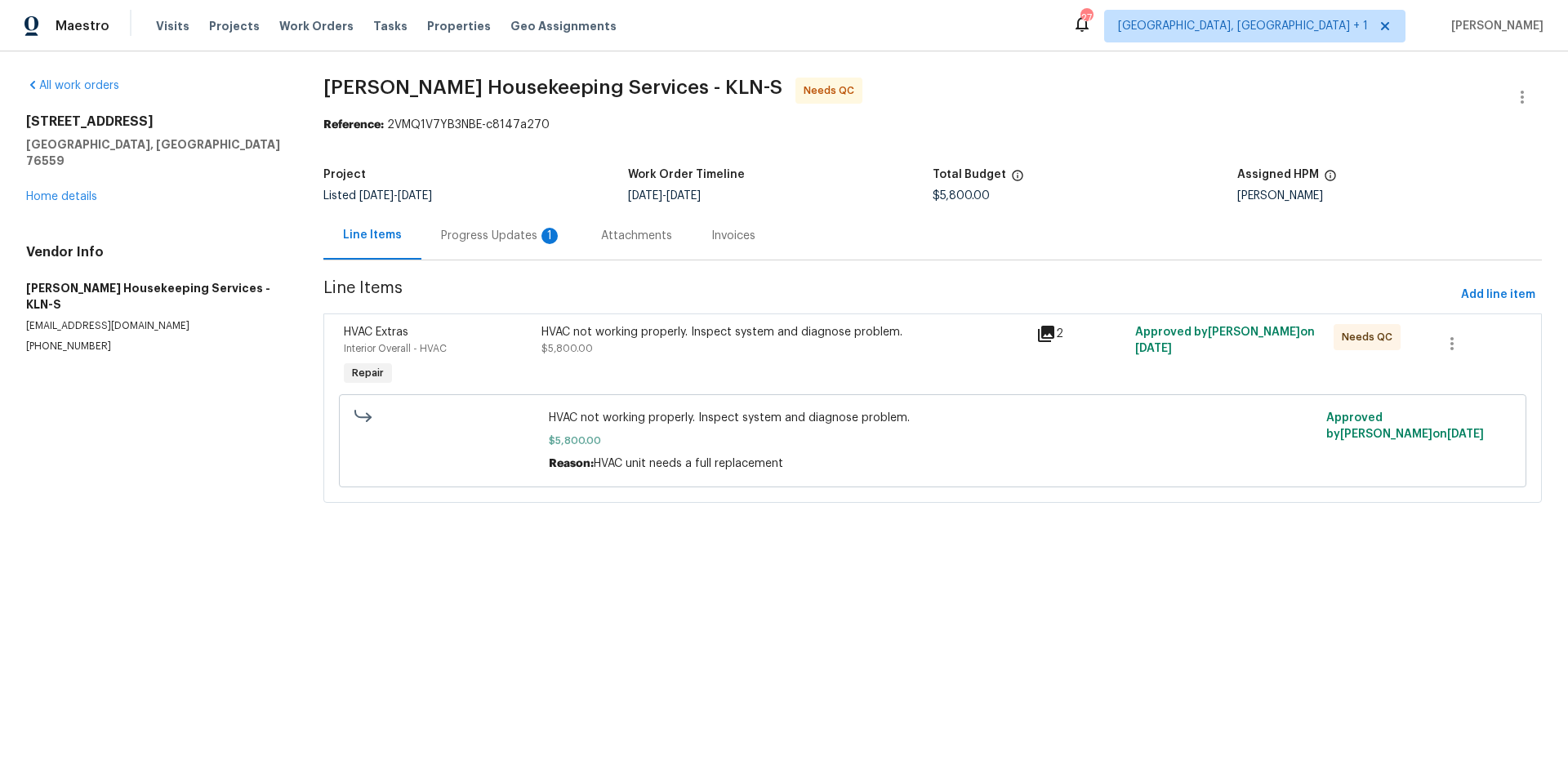 click on "Progress Updates 1" at bounding box center (501, 236) 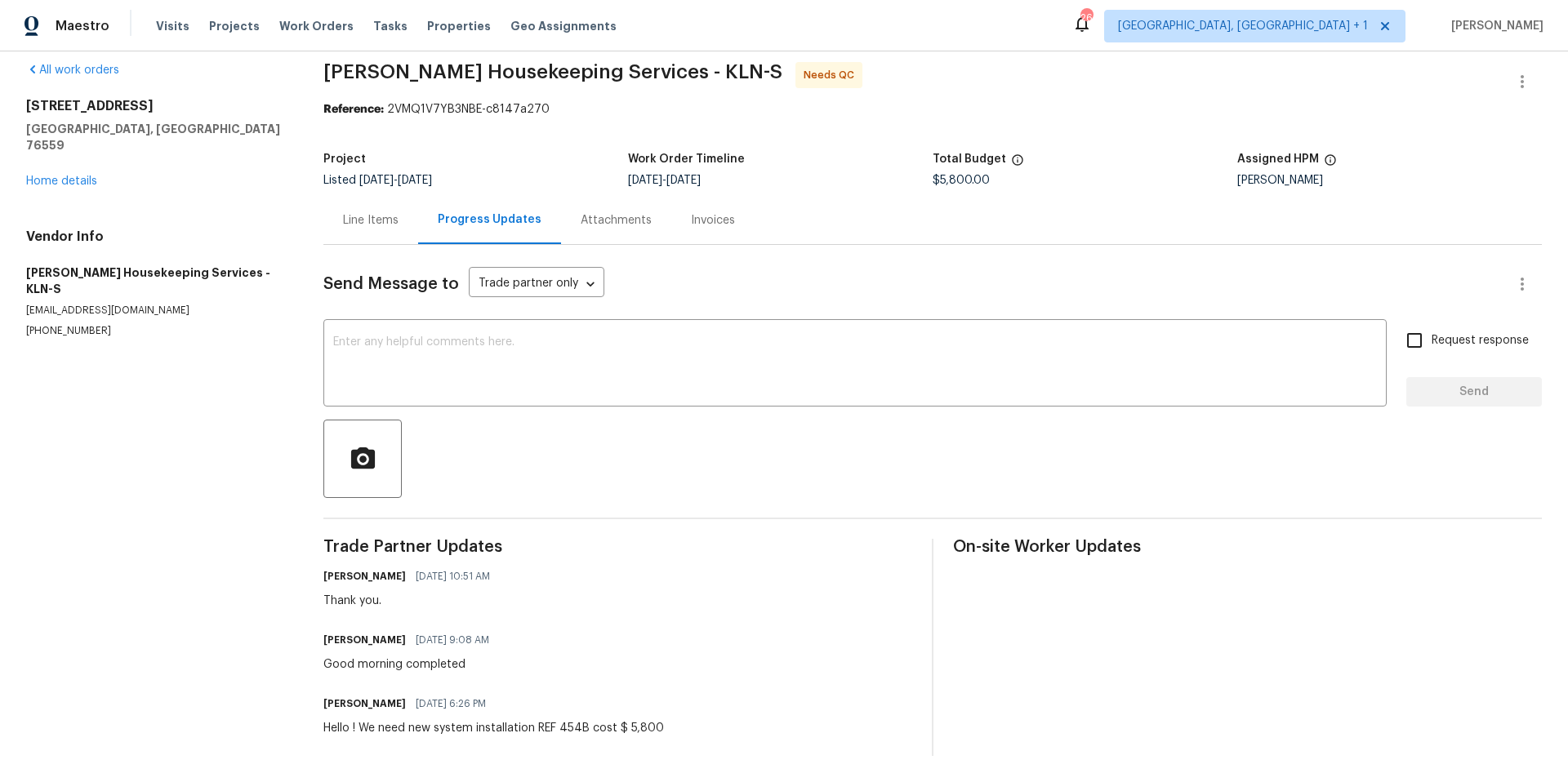 scroll, scrollTop: 0, scrollLeft: 0, axis: both 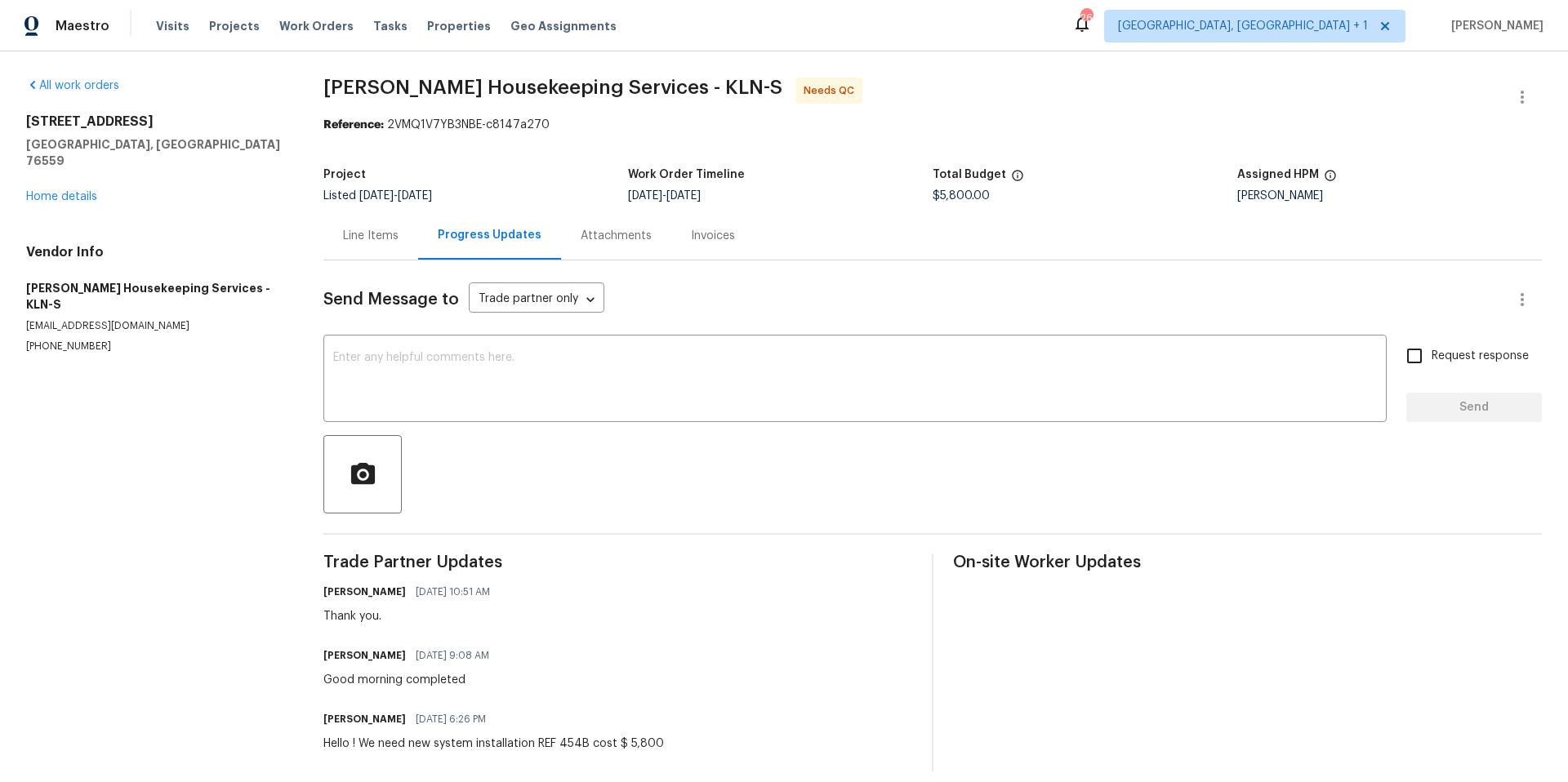 click on "Line Items" at bounding box center [371, 235] 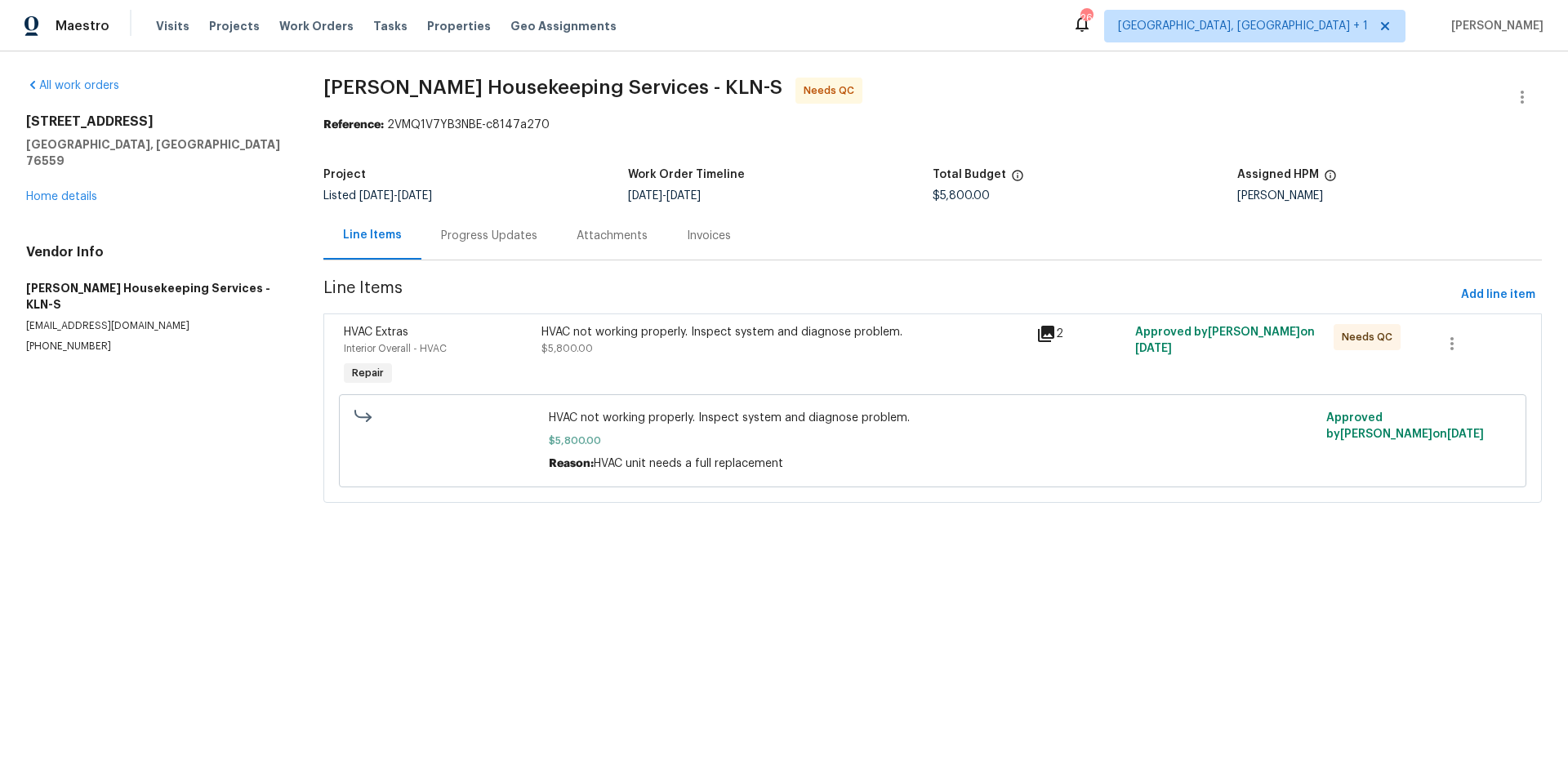 click 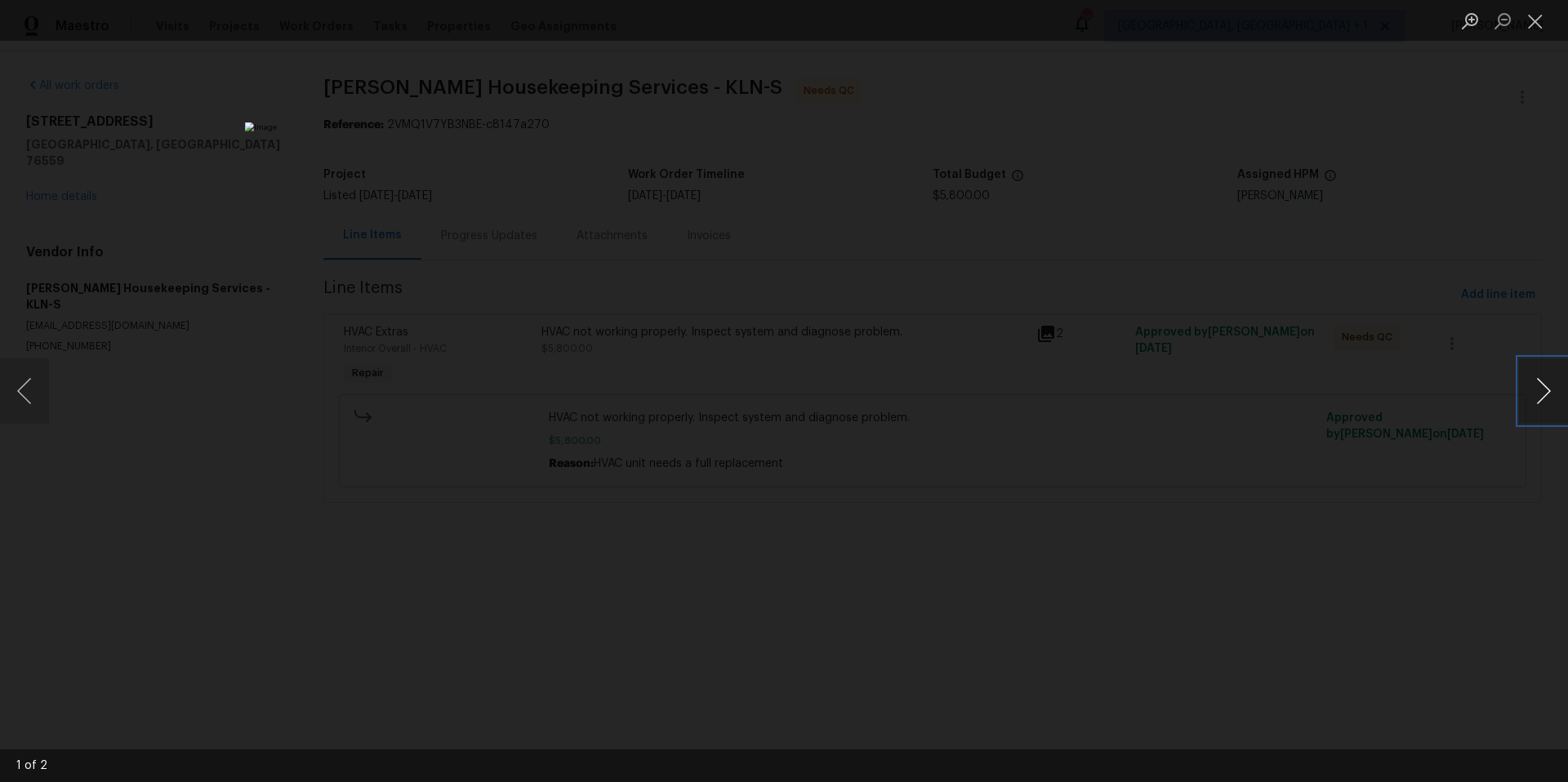 click at bounding box center [1544, 391] 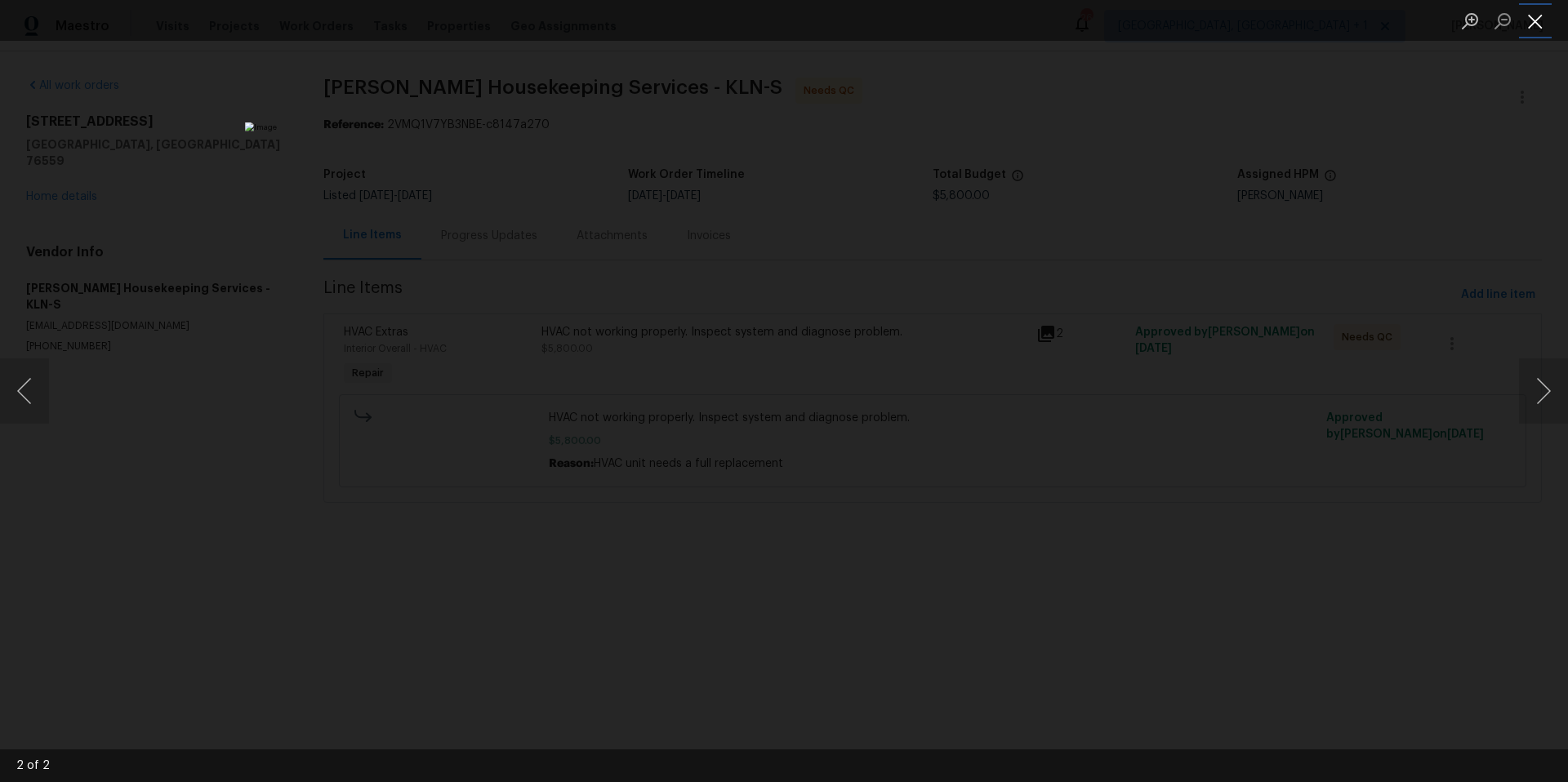 click at bounding box center (1535, 20) 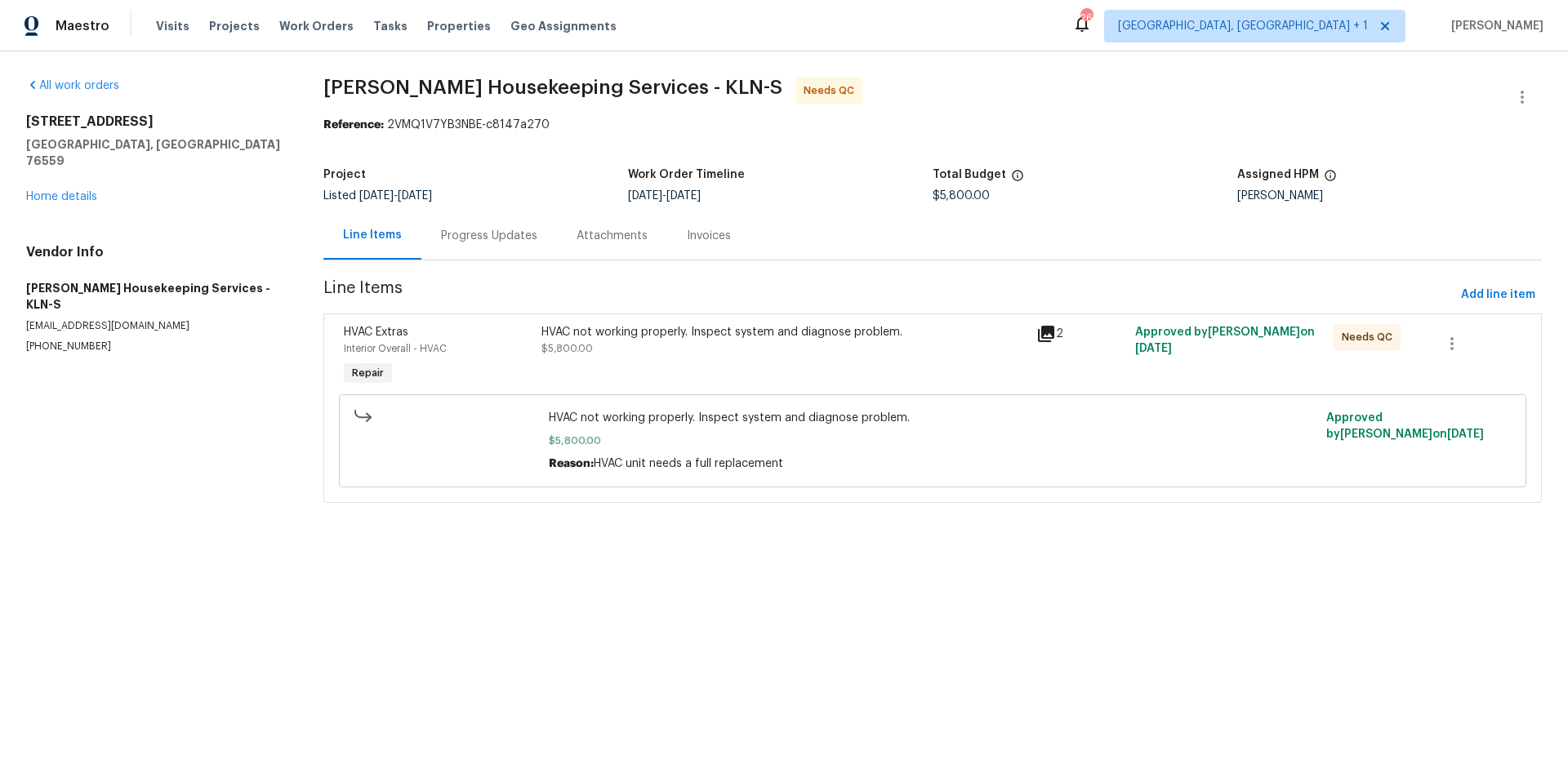 click on "HVAC not working properly. Inspect system and diagnose problem. $5,800.00" at bounding box center [784, 357] 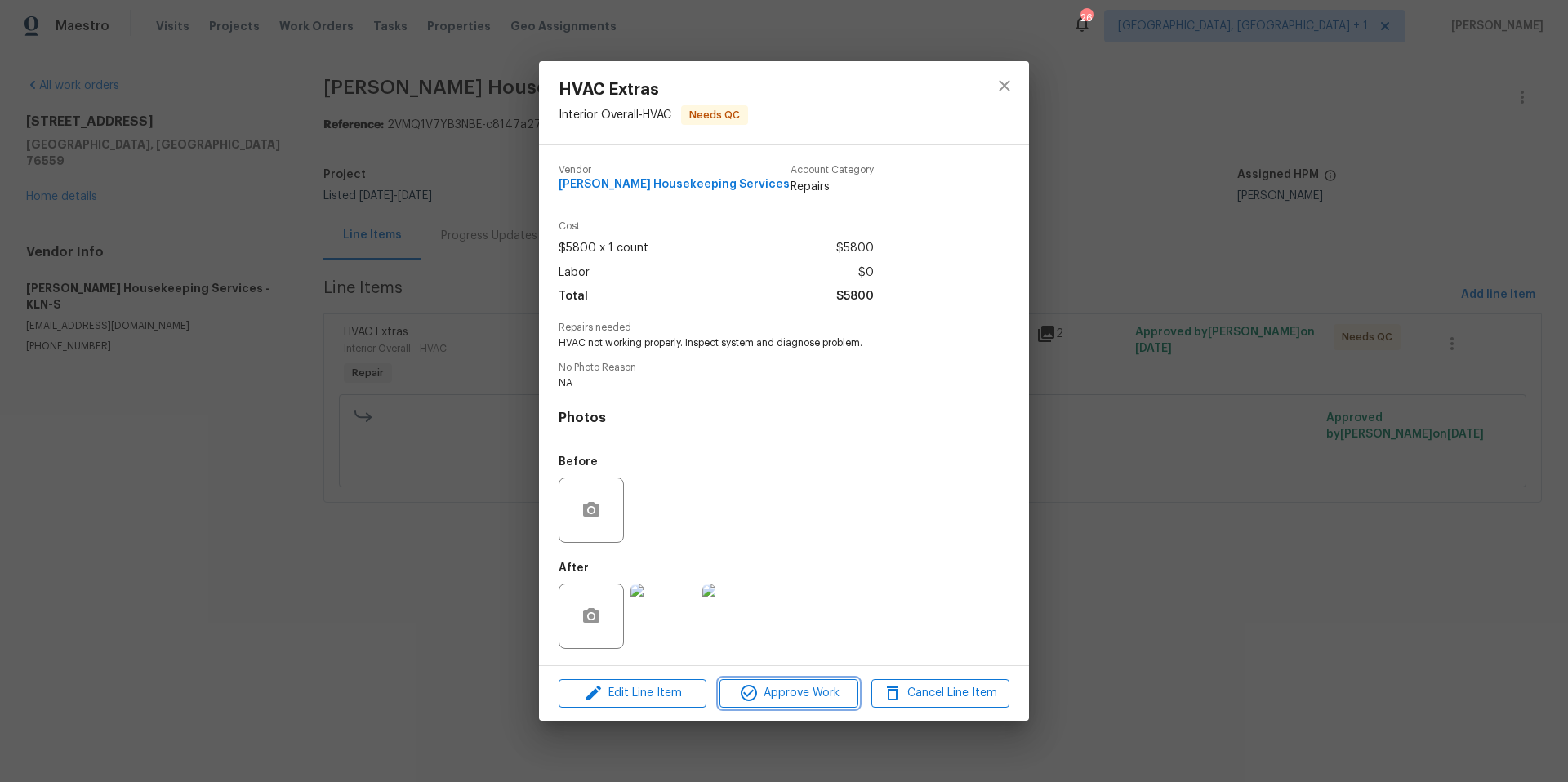 click 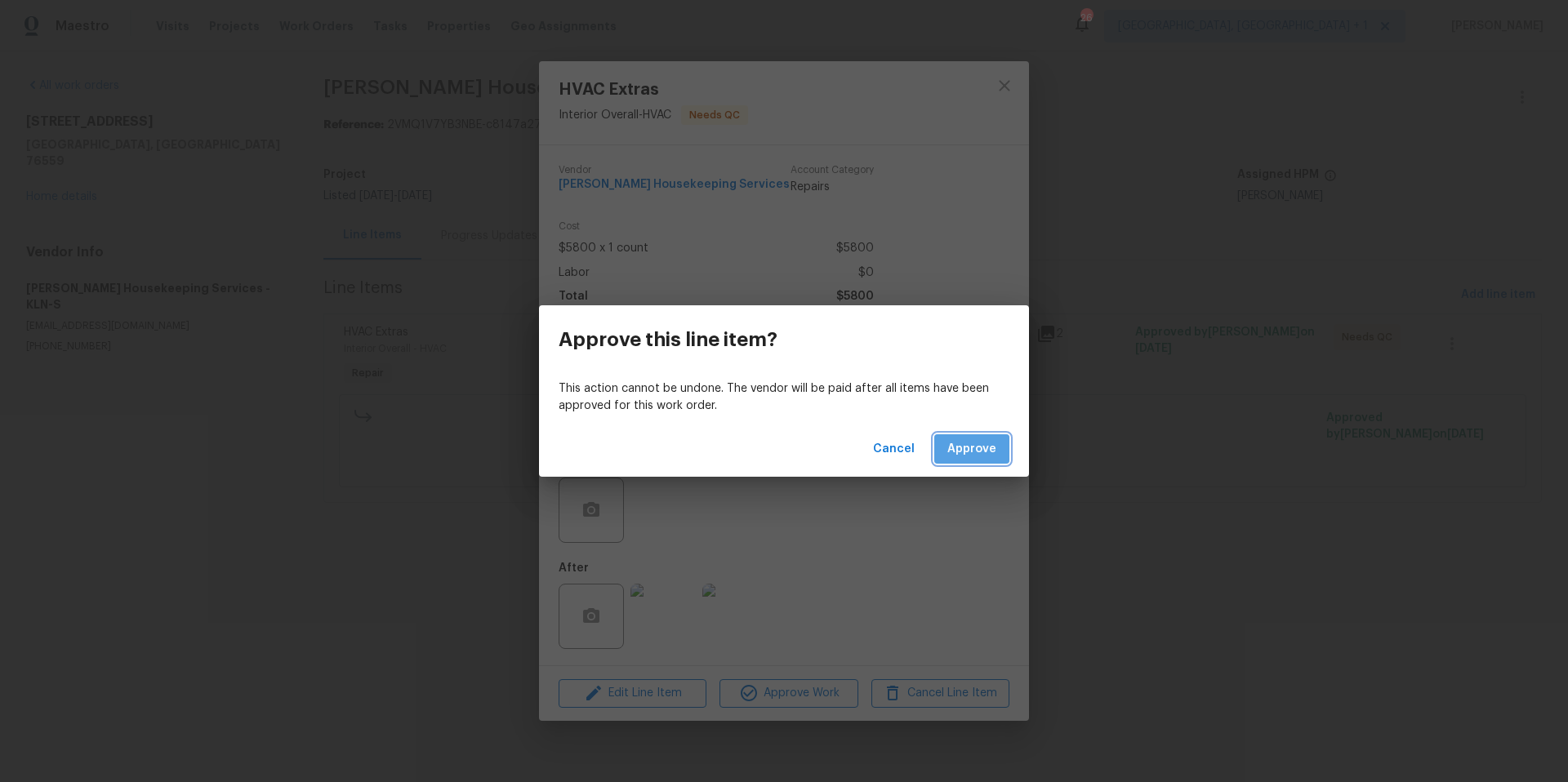 click on "Approve" at bounding box center [972, 449] 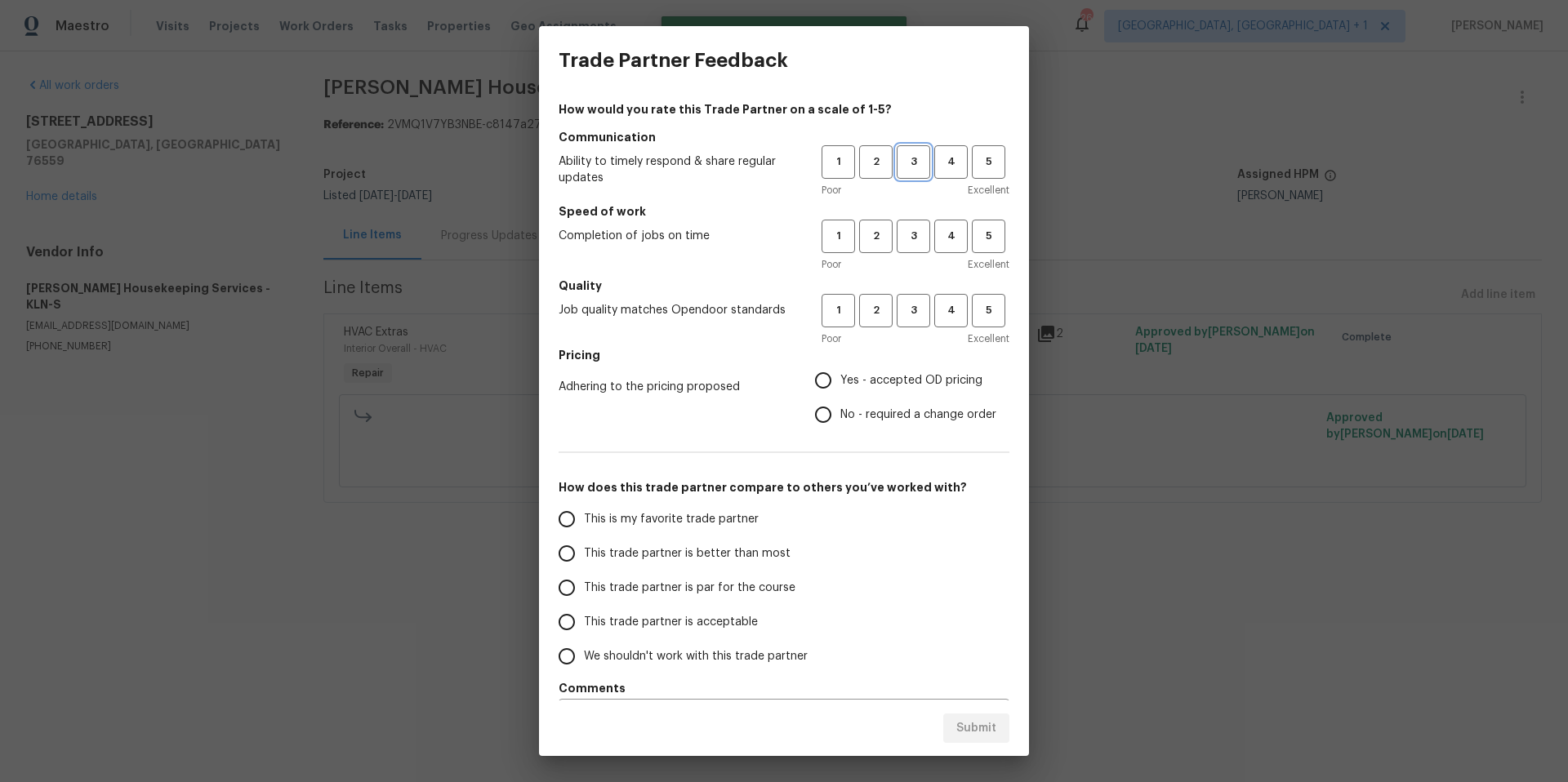 click on "3" at bounding box center [913, 162] 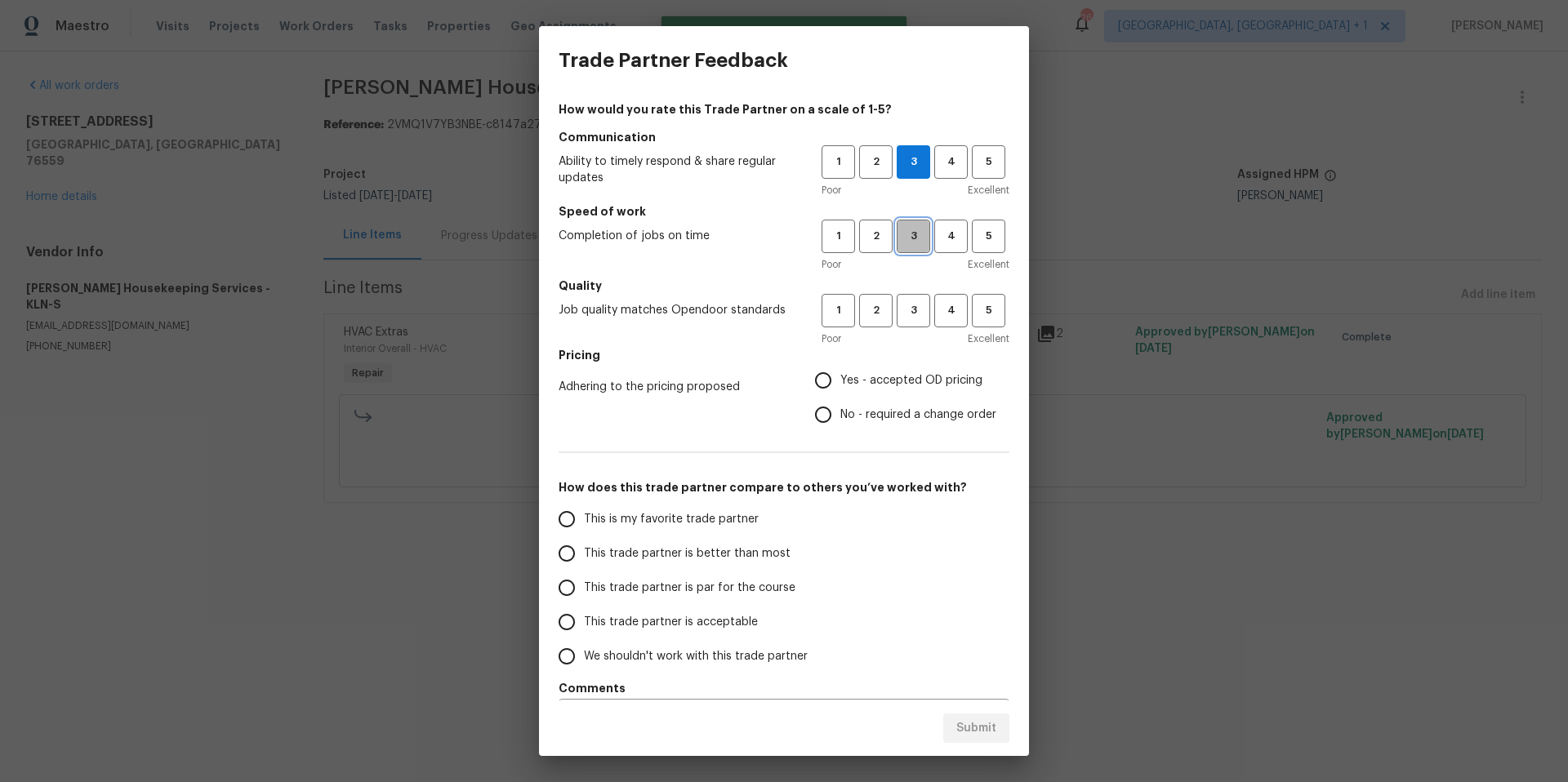 drag, startPoint x: 898, startPoint y: 228, endPoint x: 903, endPoint y: 251, distance: 23.537205 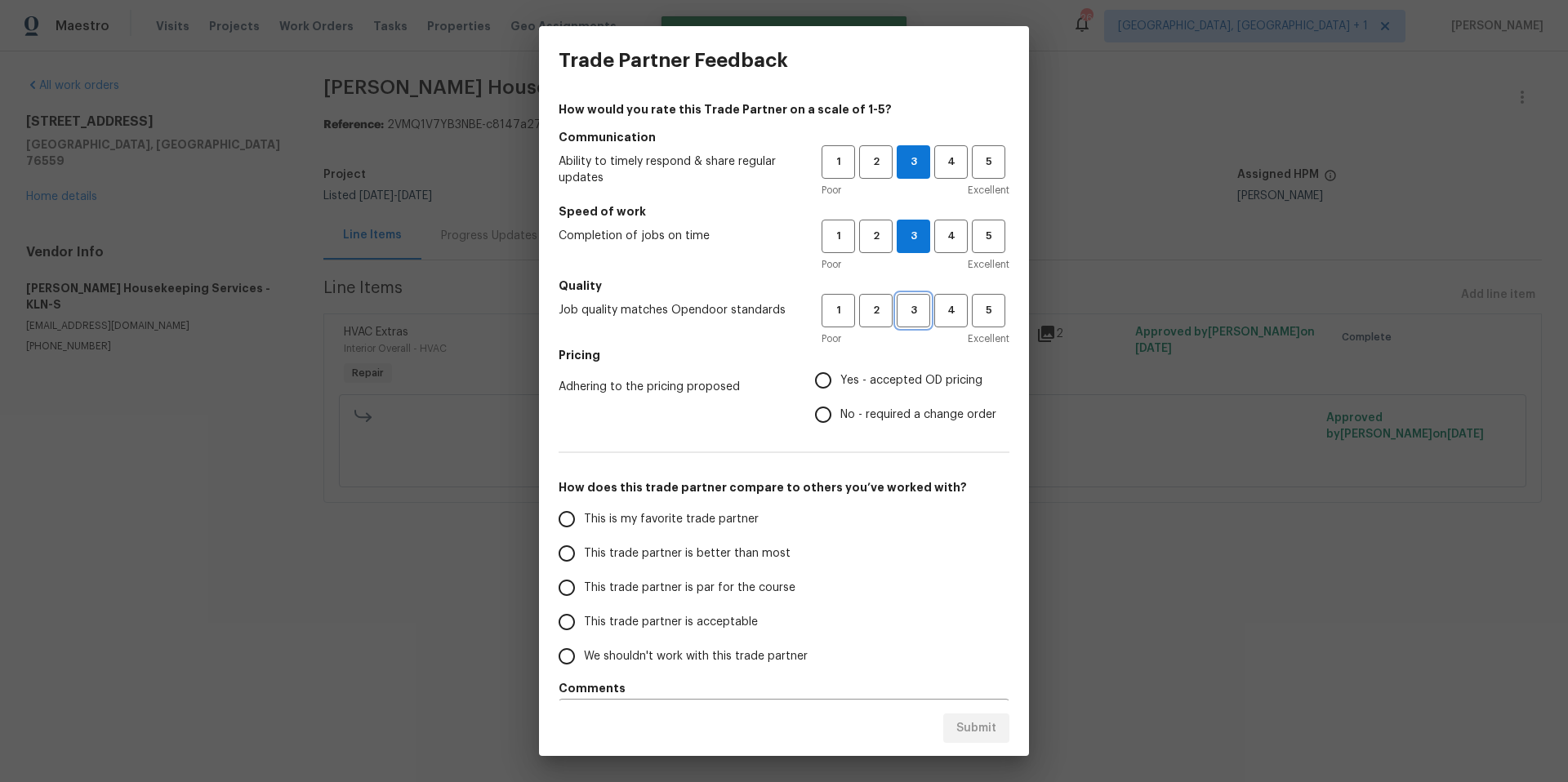 drag, startPoint x: 907, startPoint y: 300, endPoint x: 879, endPoint y: 347, distance: 54.70832 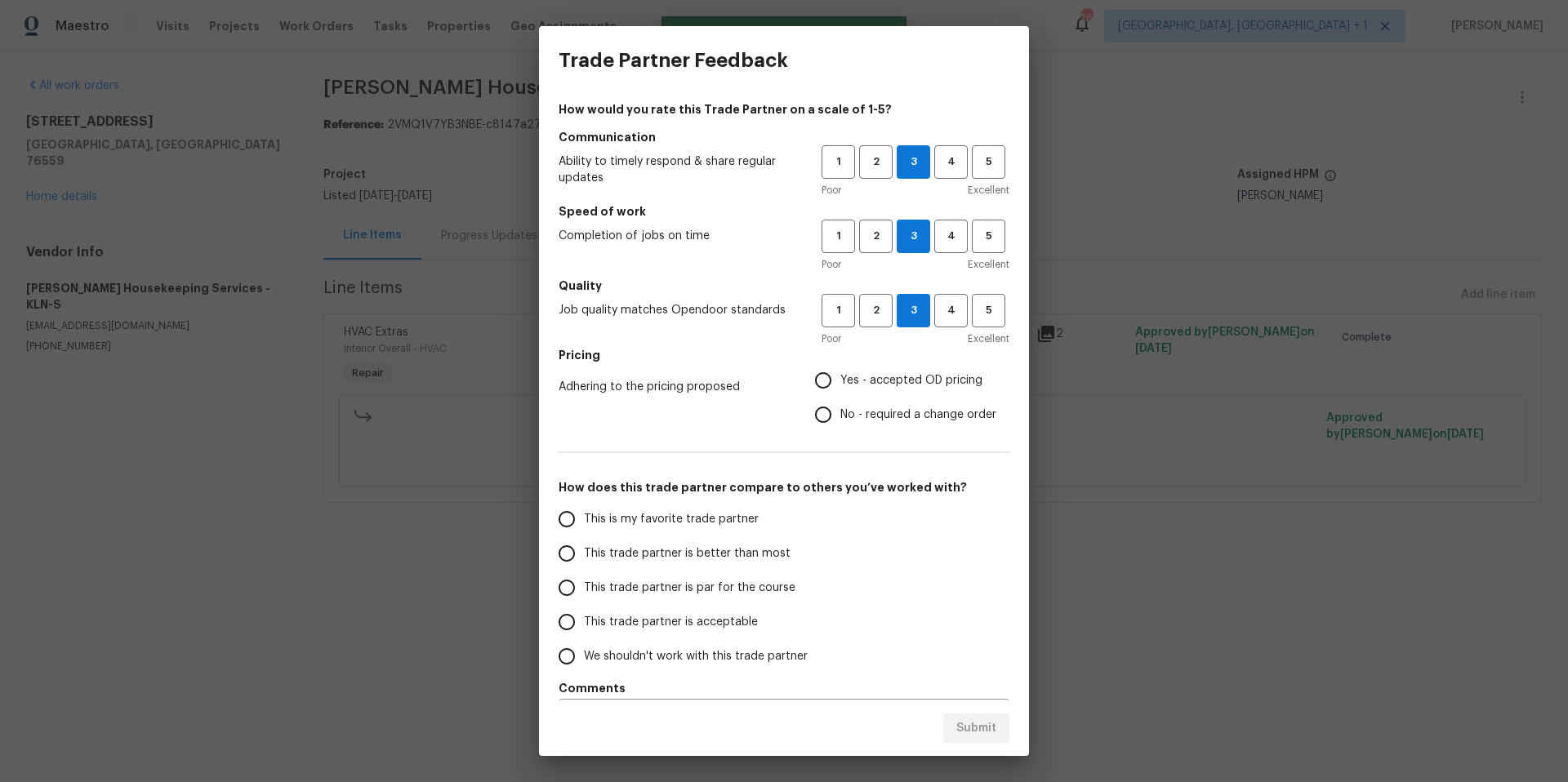 drag, startPoint x: 833, startPoint y: 387, endPoint x: 742, endPoint y: 398, distance: 91.66242 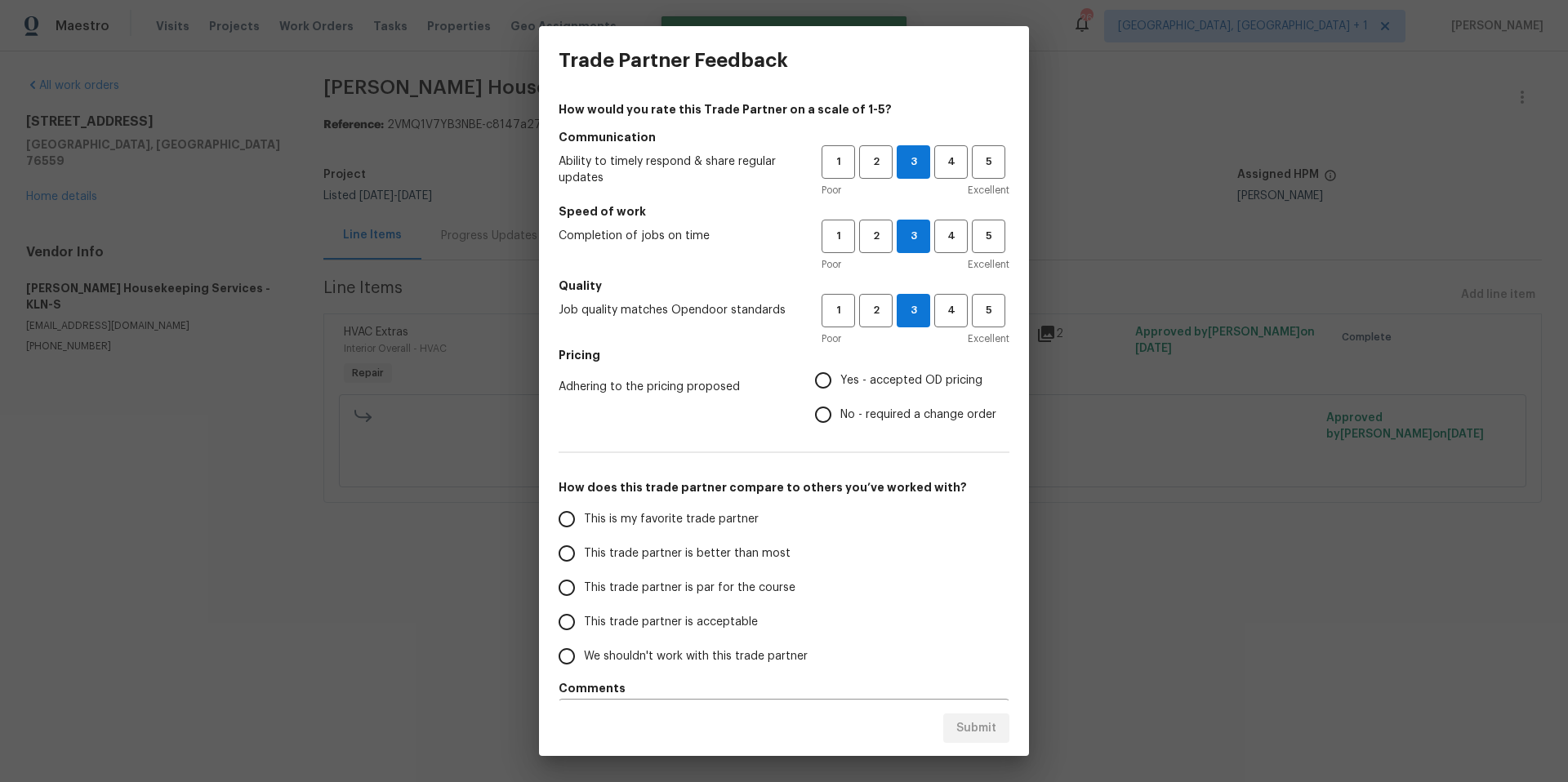 click on "Yes - accepted OD pricing" at bounding box center (823, 380) 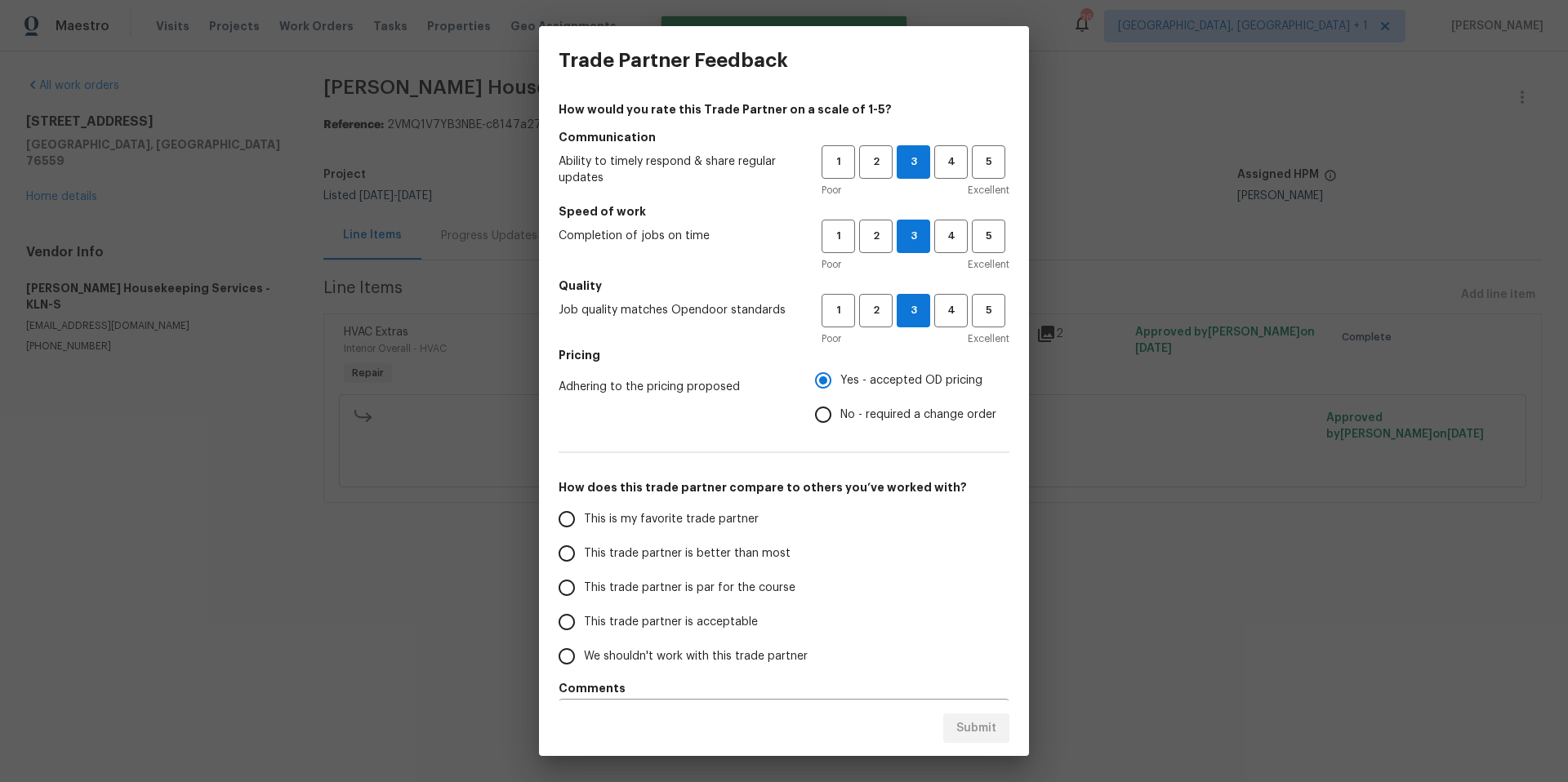 drag, startPoint x: 569, startPoint y: 589, endPoint x: 583, endPoint y: 594, distance: 14.866069 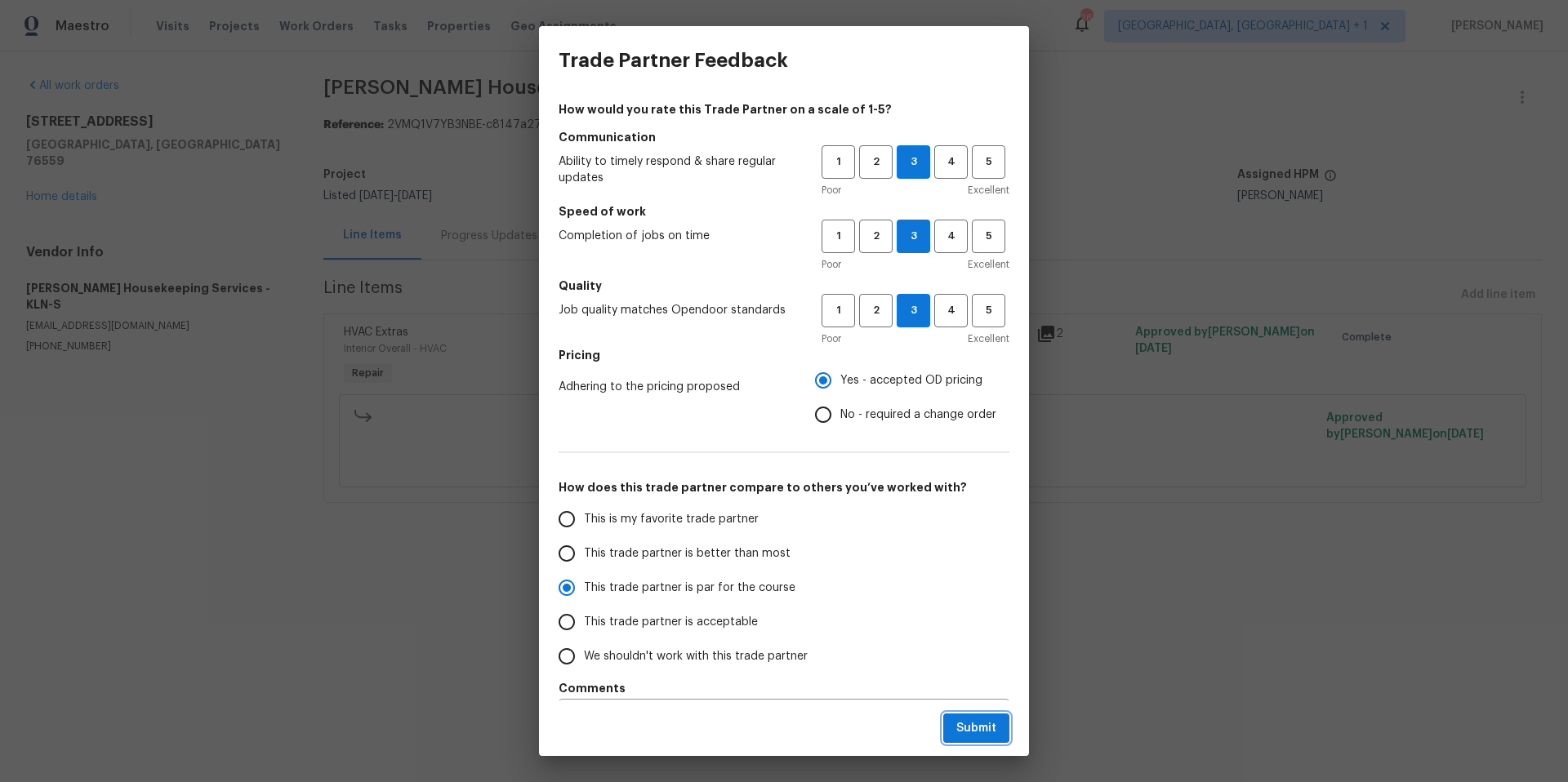 click on "Submit" at bounding box center (976, 728) 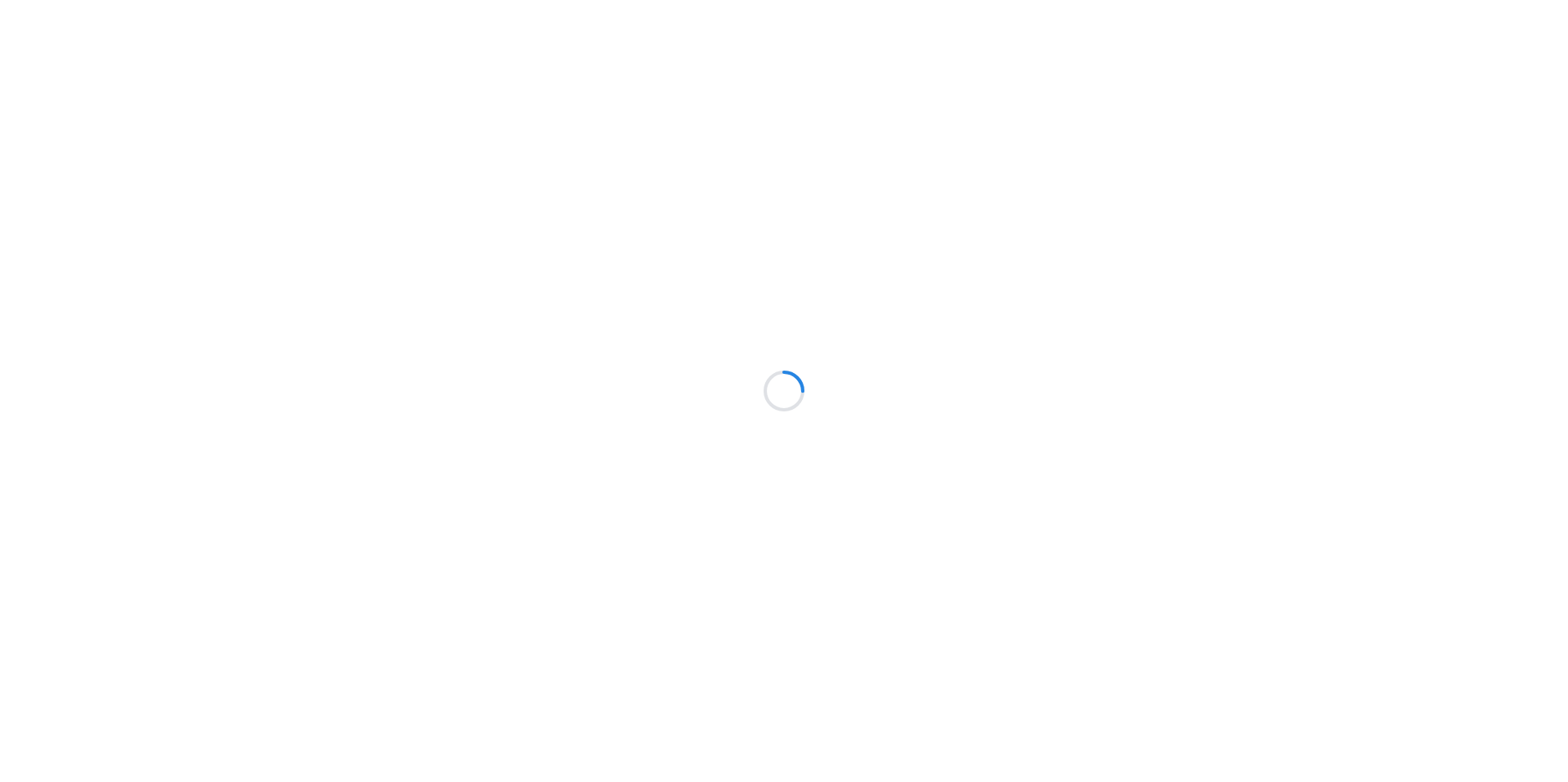 scroll, scrollTop: 0, scrollLeft: 0, axis: both 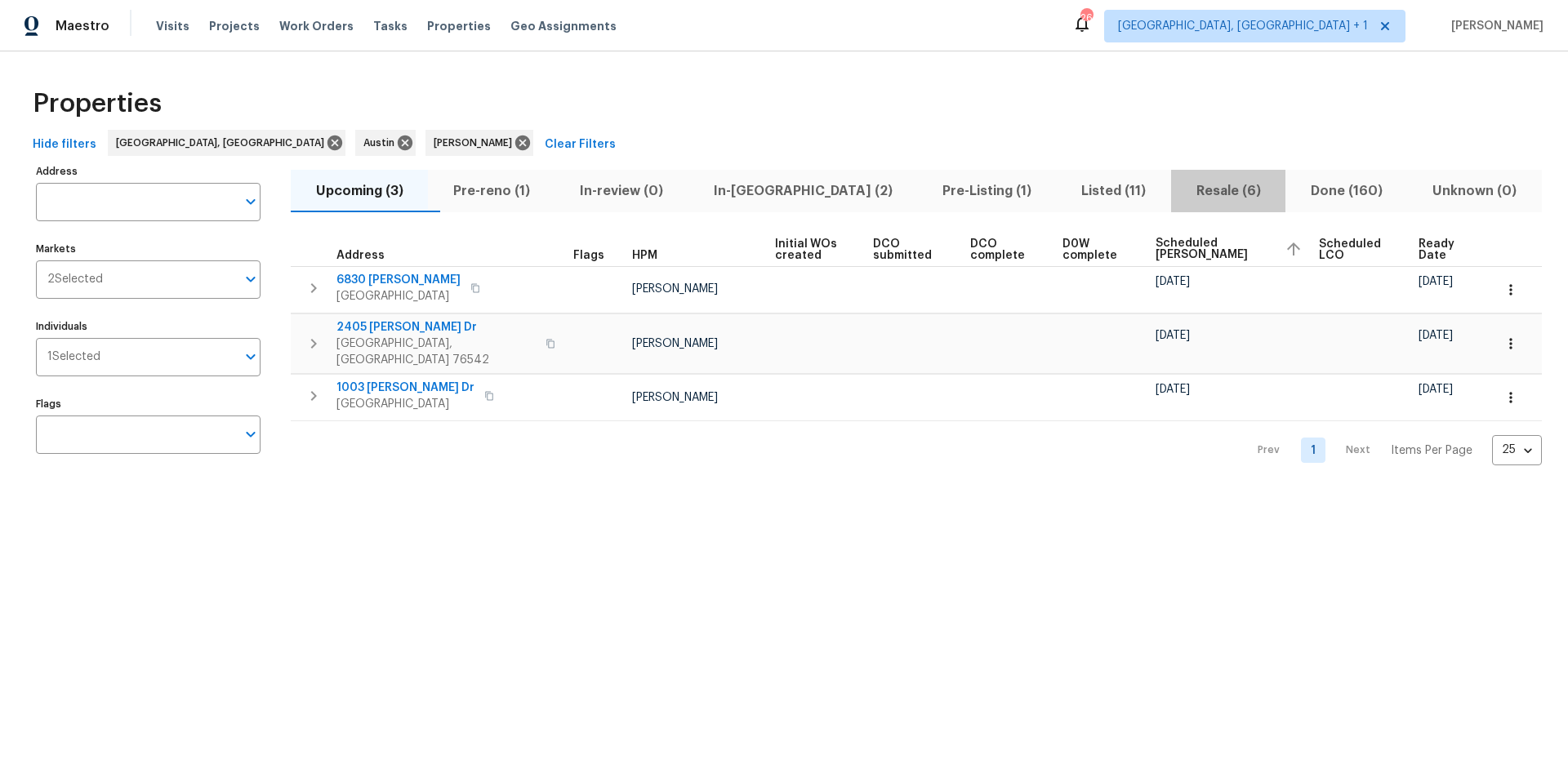 click on "Resale (6)" at bounding box center [1228, 191] 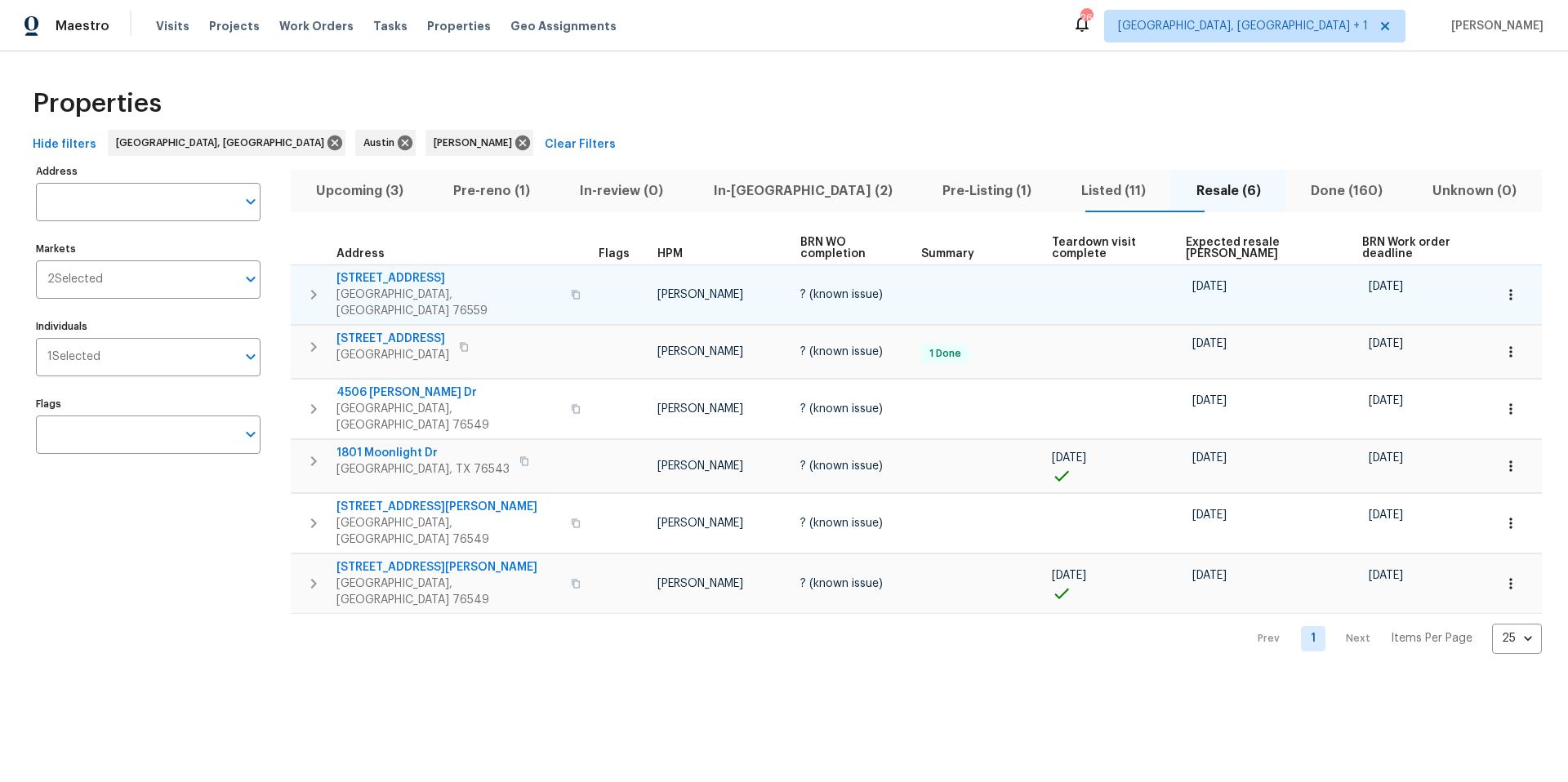 click 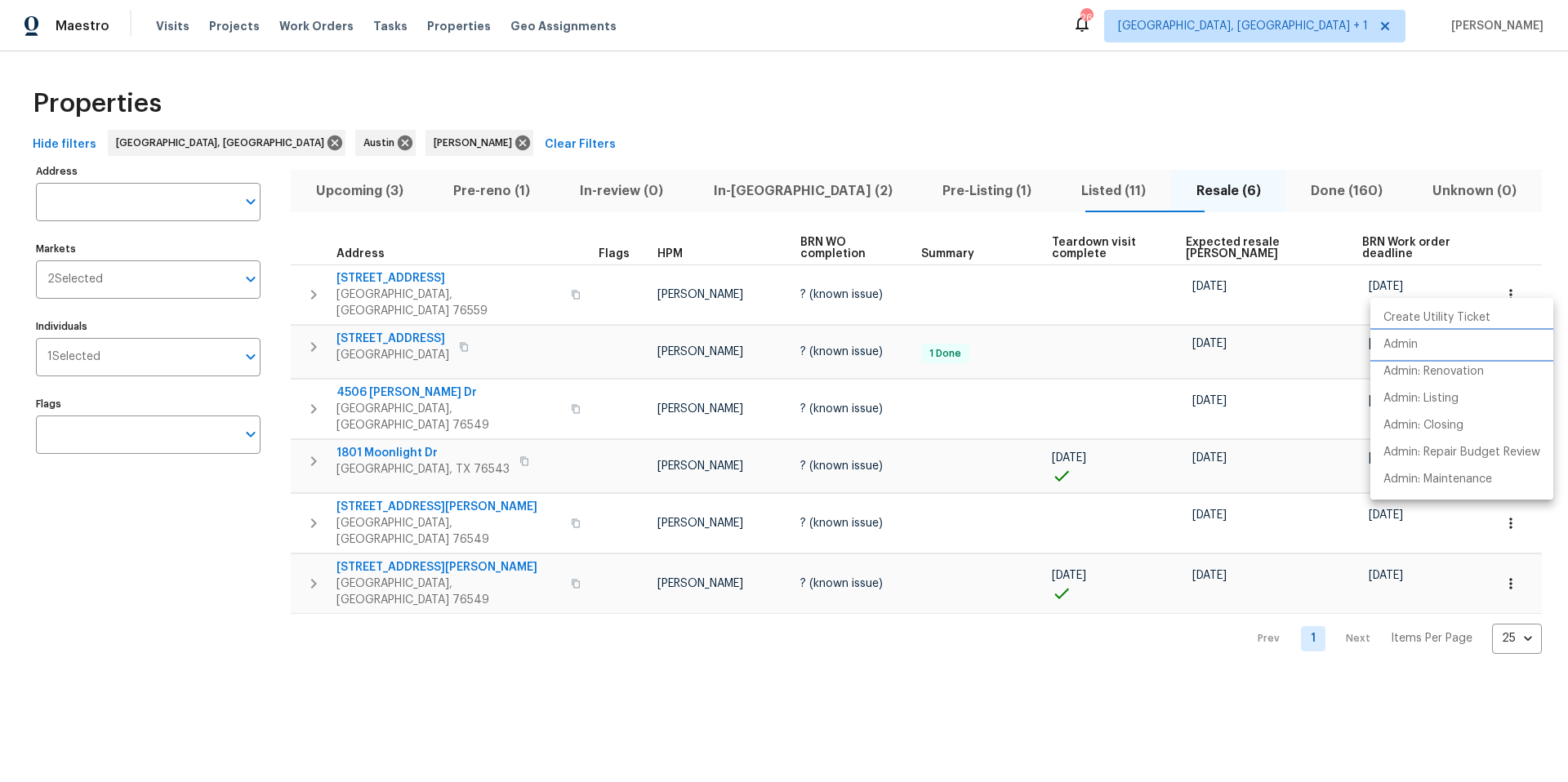 click on "Admin" at bounding box center [1462, 344] 